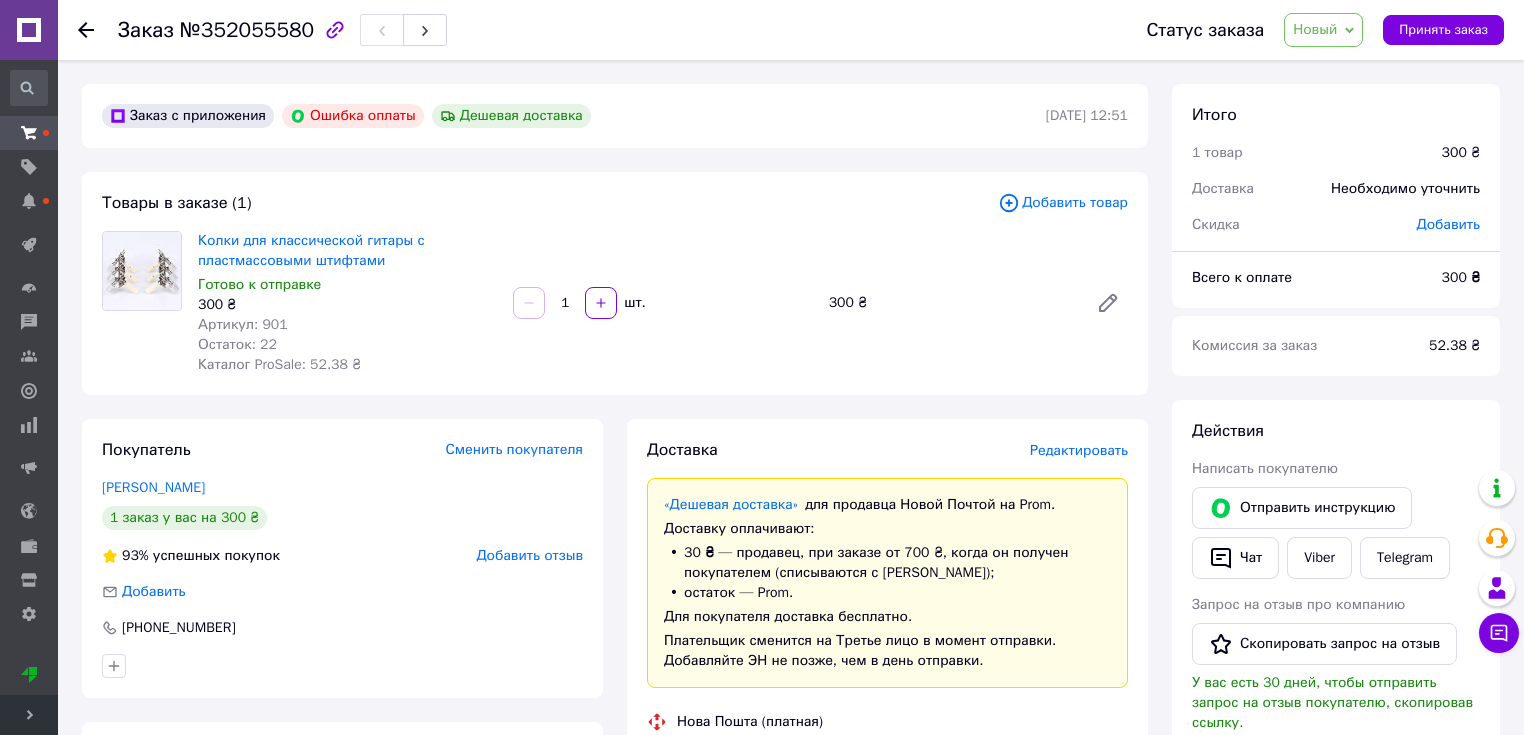 scroll, scrollTop: 0, scrollLeft: 0, axis: both 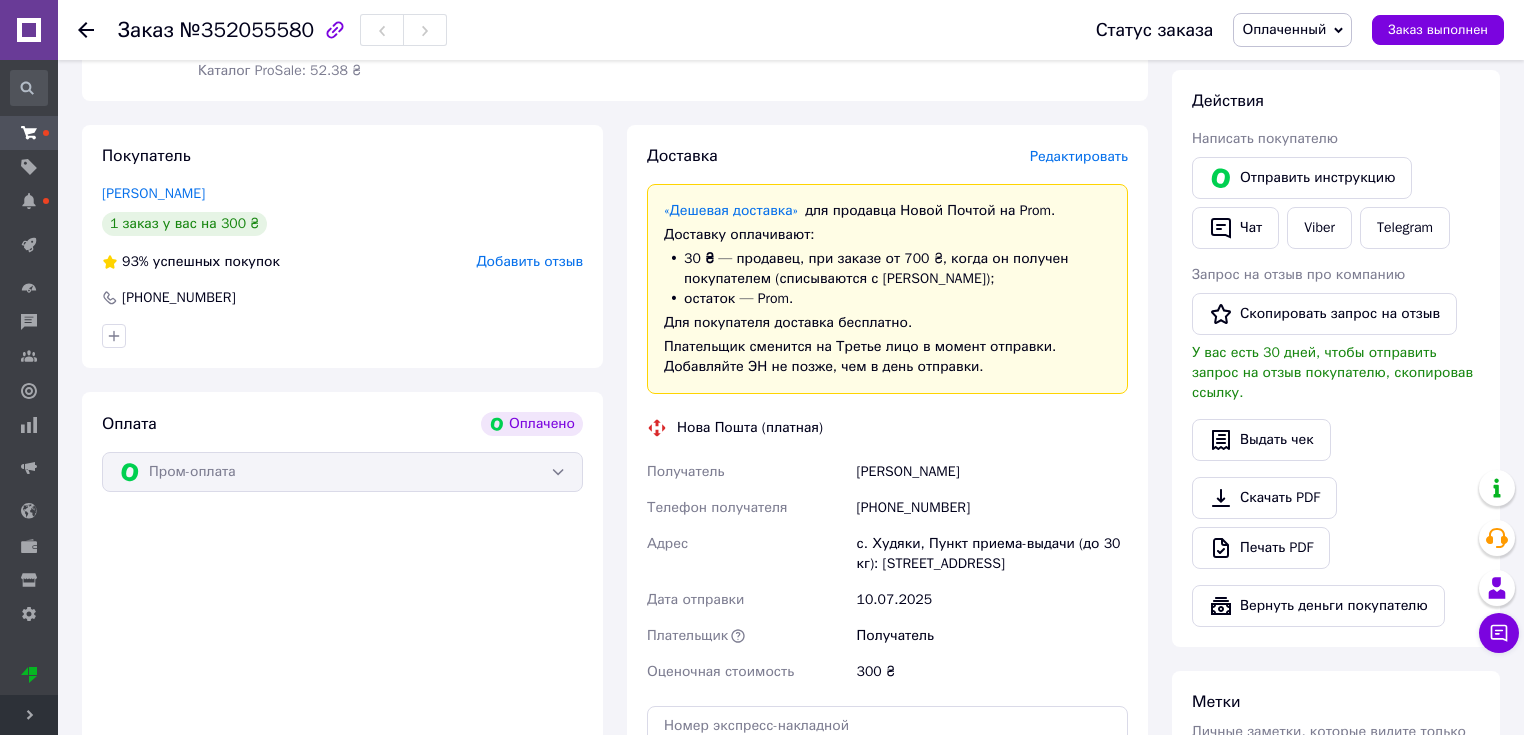 click on "Оплаченный" at bounding box center [1284, 29] 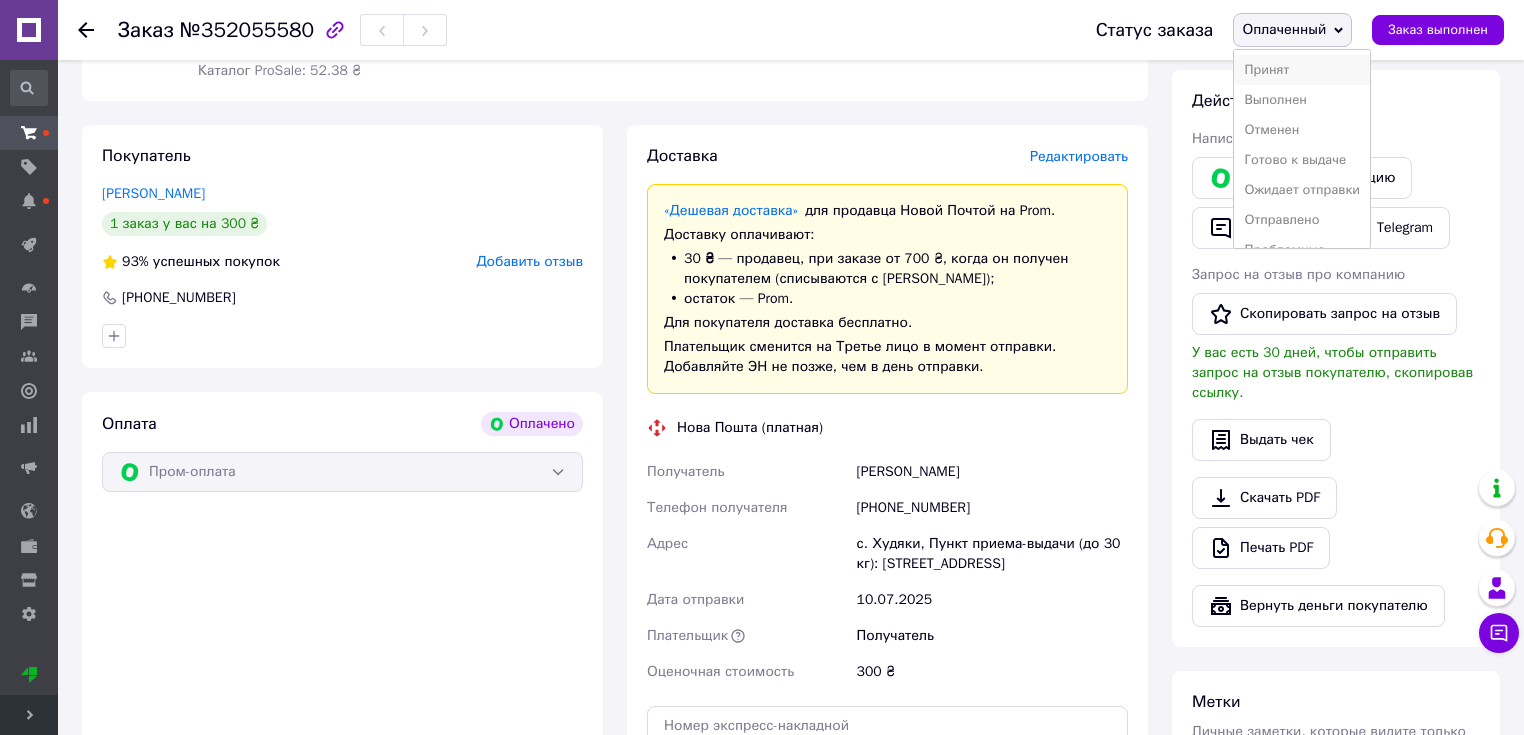 click on "Принят" at bounding box center (1302, 70) 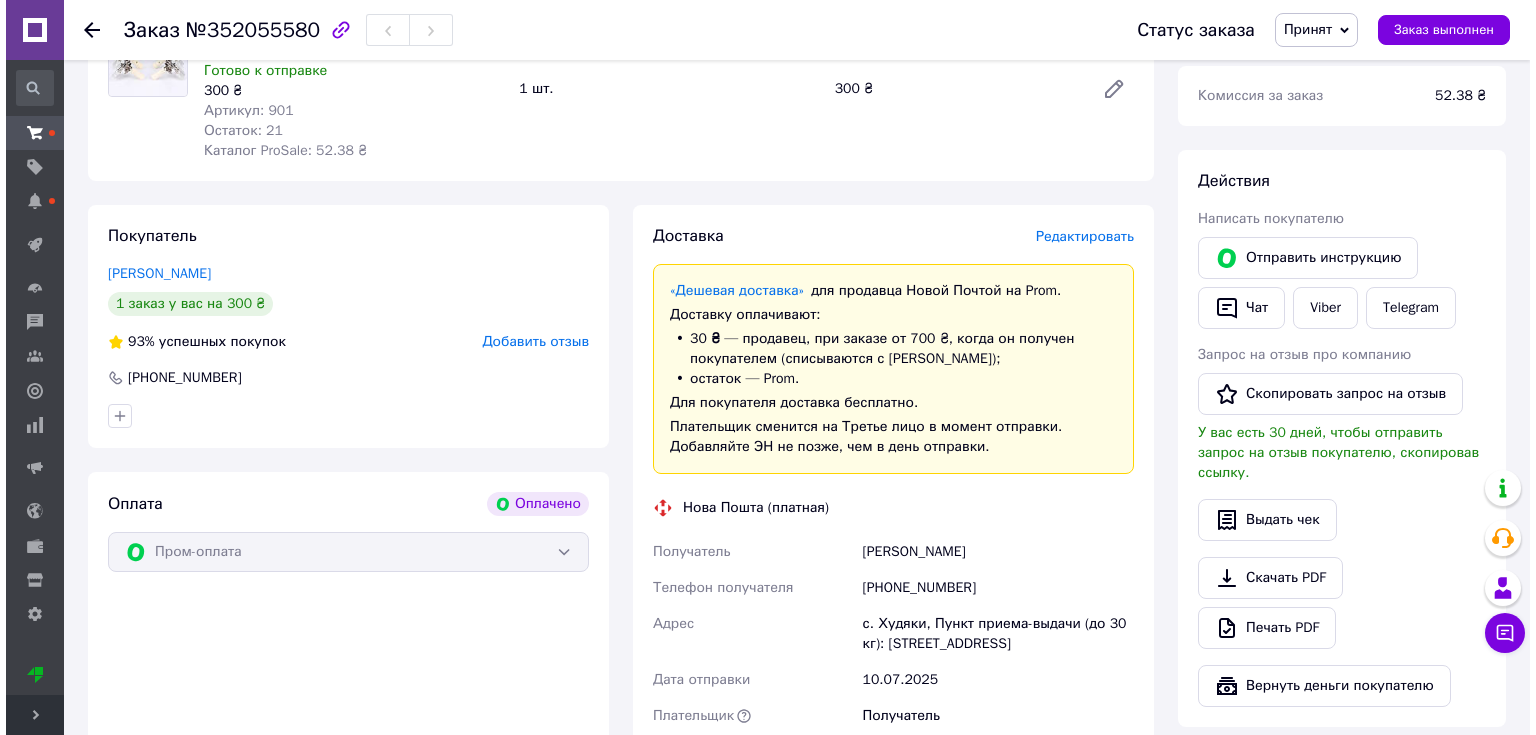 scroll, scrollTop: 276, scrollLeft: 0, axis: vertical 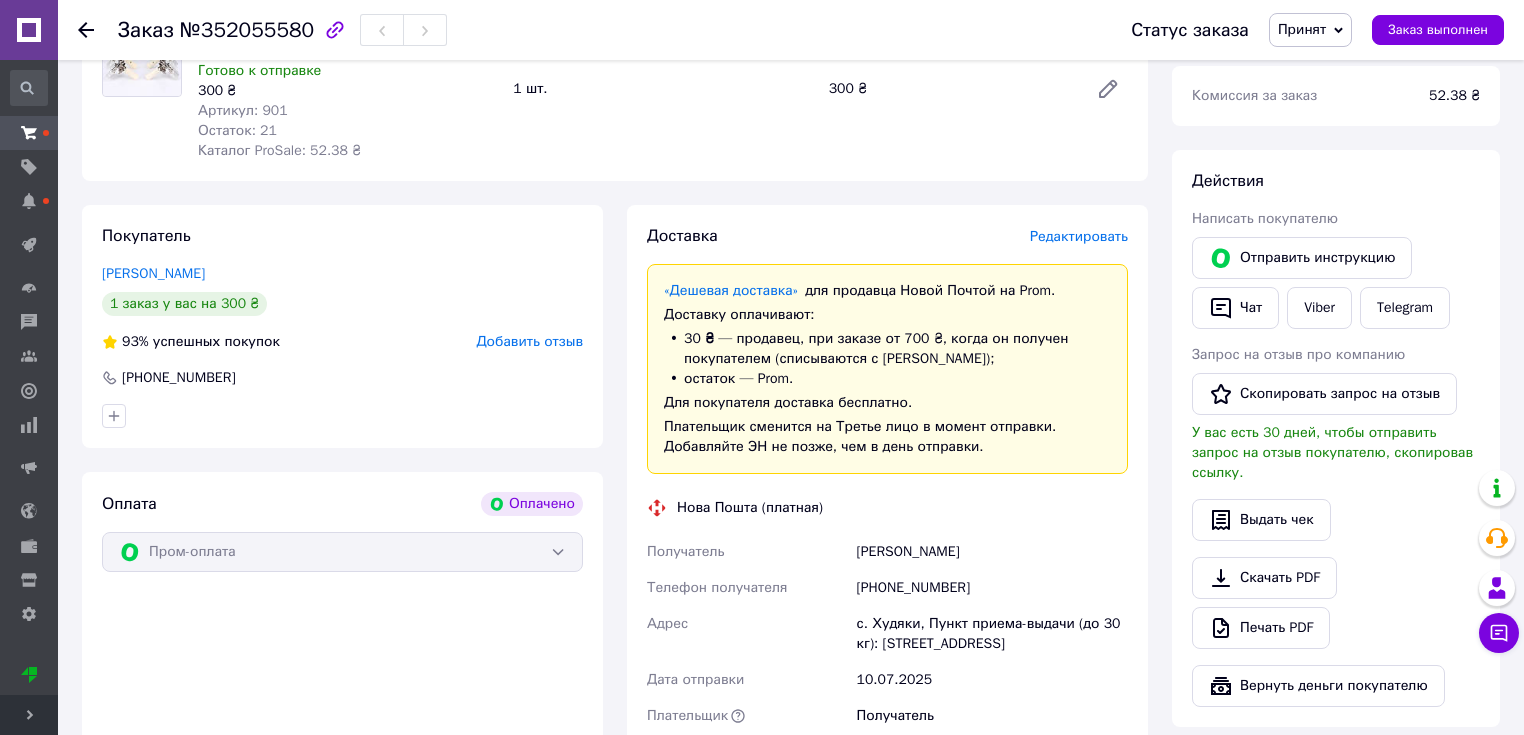 click on "Редактировать" at bounding box center (1079, 236) 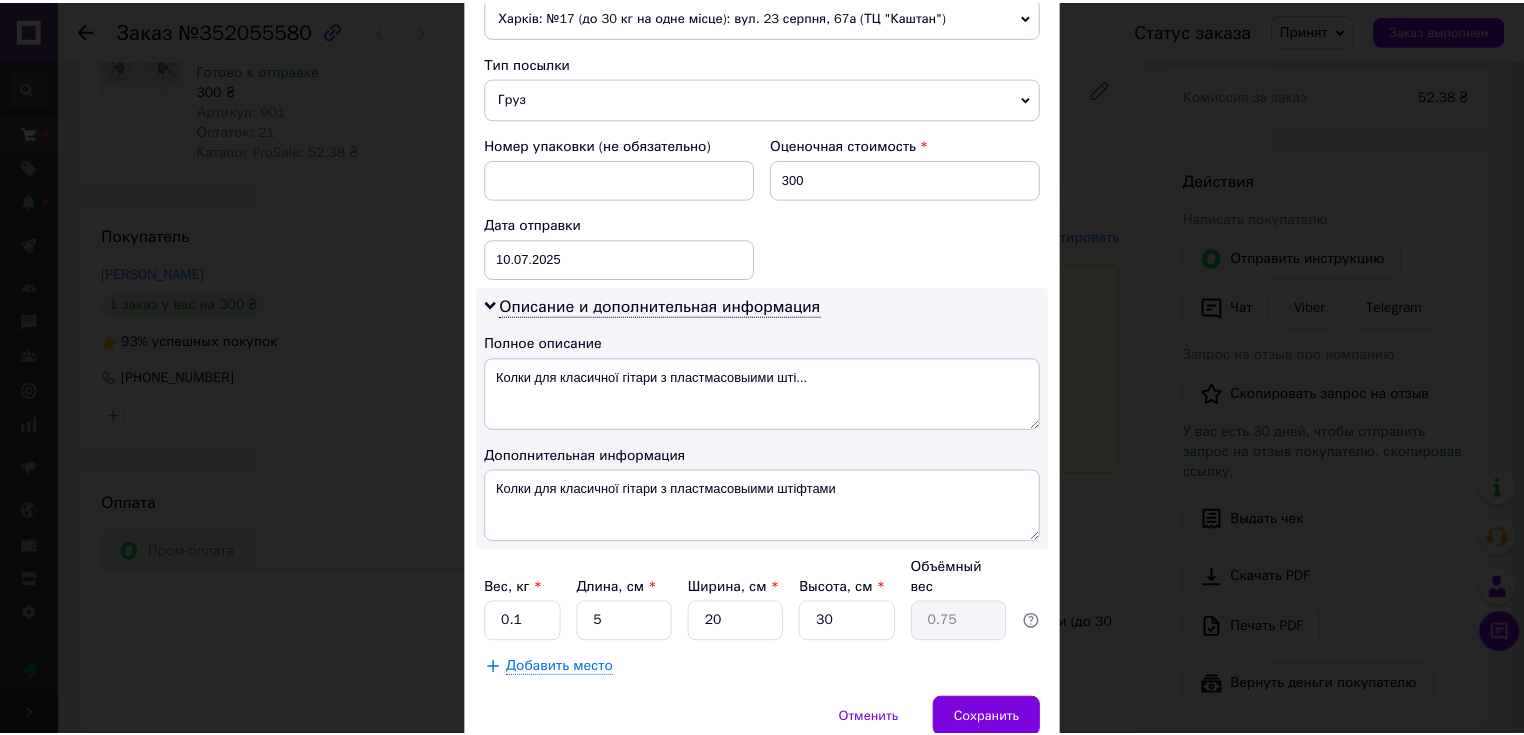 scroll, scrollTop: 810, scrollLeft: 0, axis: vertical 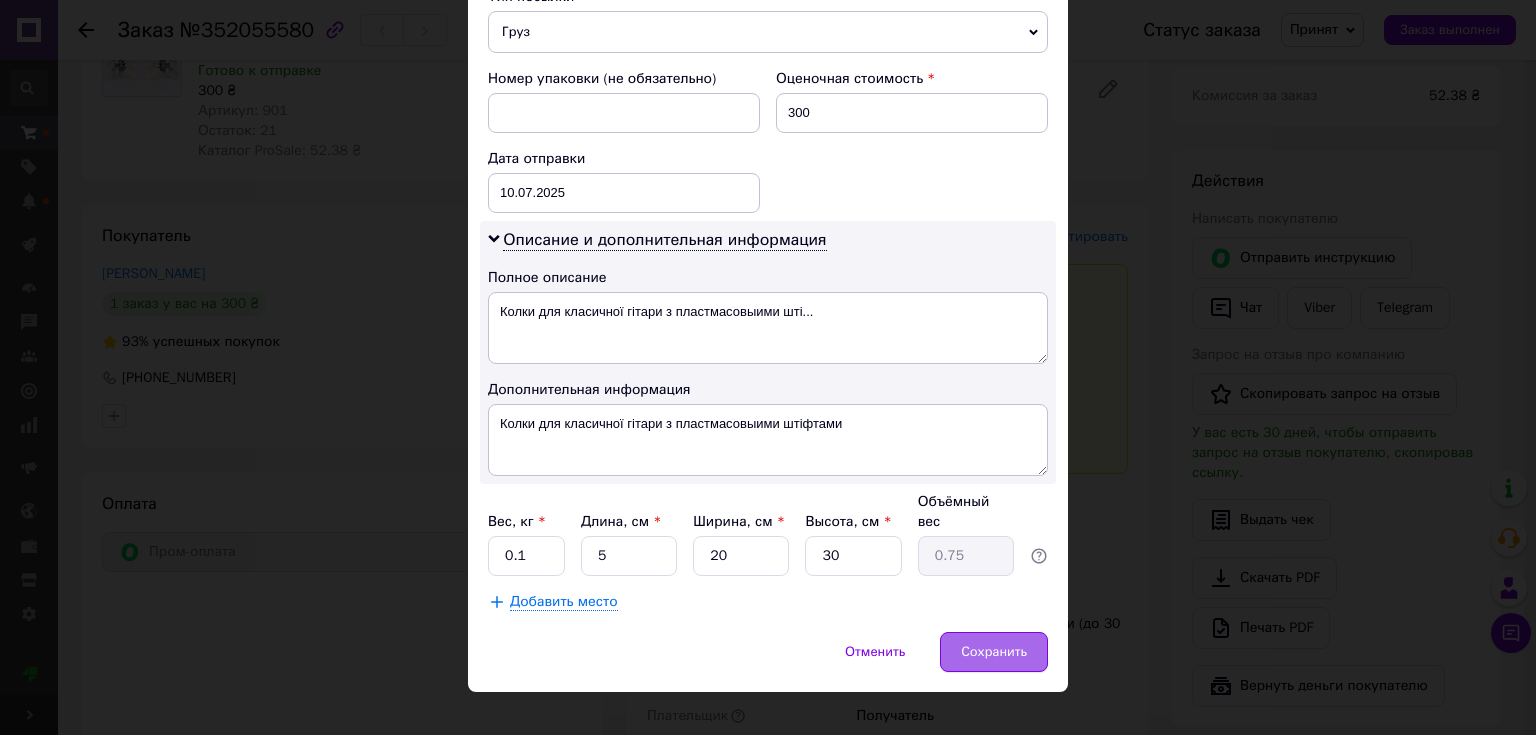 click on "Сохранить" at bounding box center (994, 652) 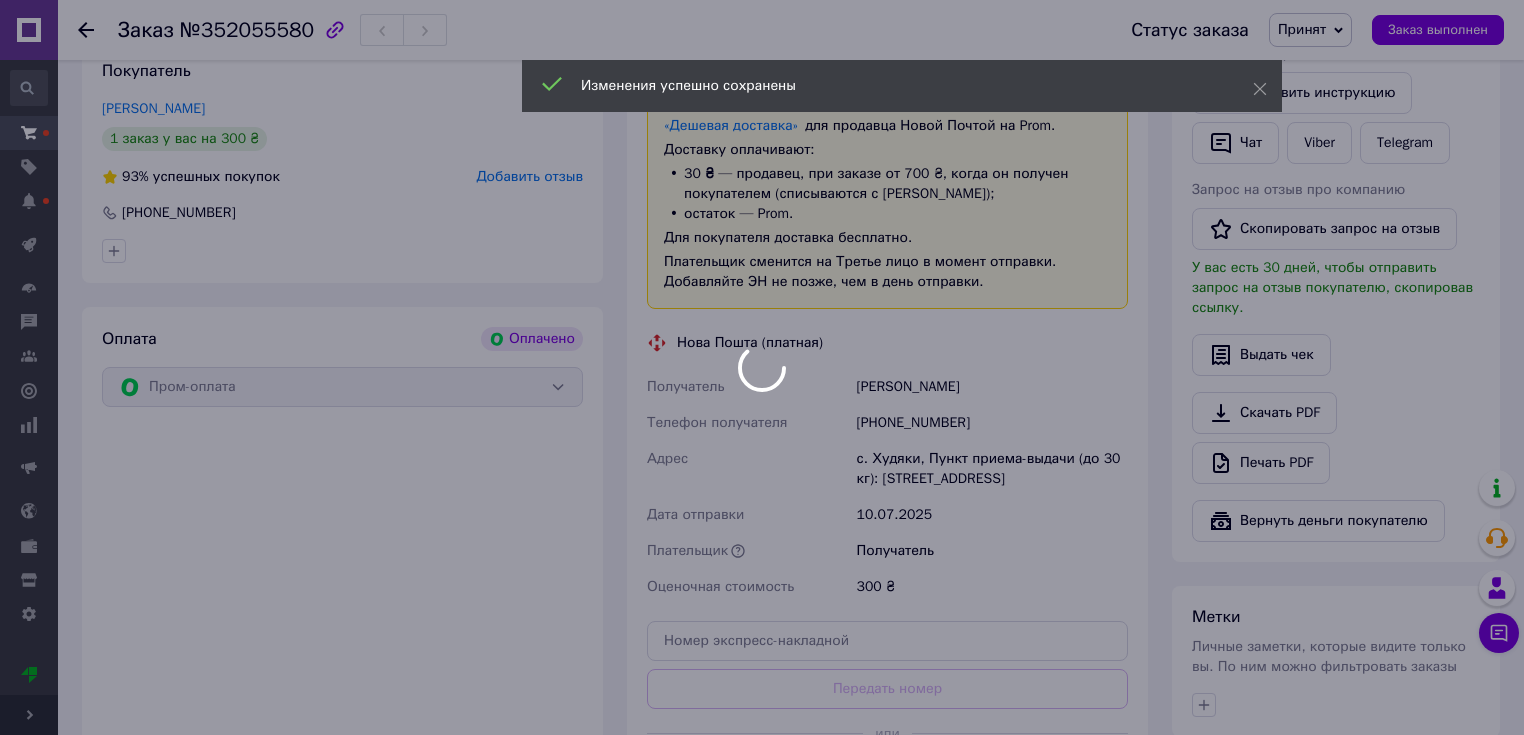 scroll, scrollTop: 756, scrollLeft: 0, axis: vertical 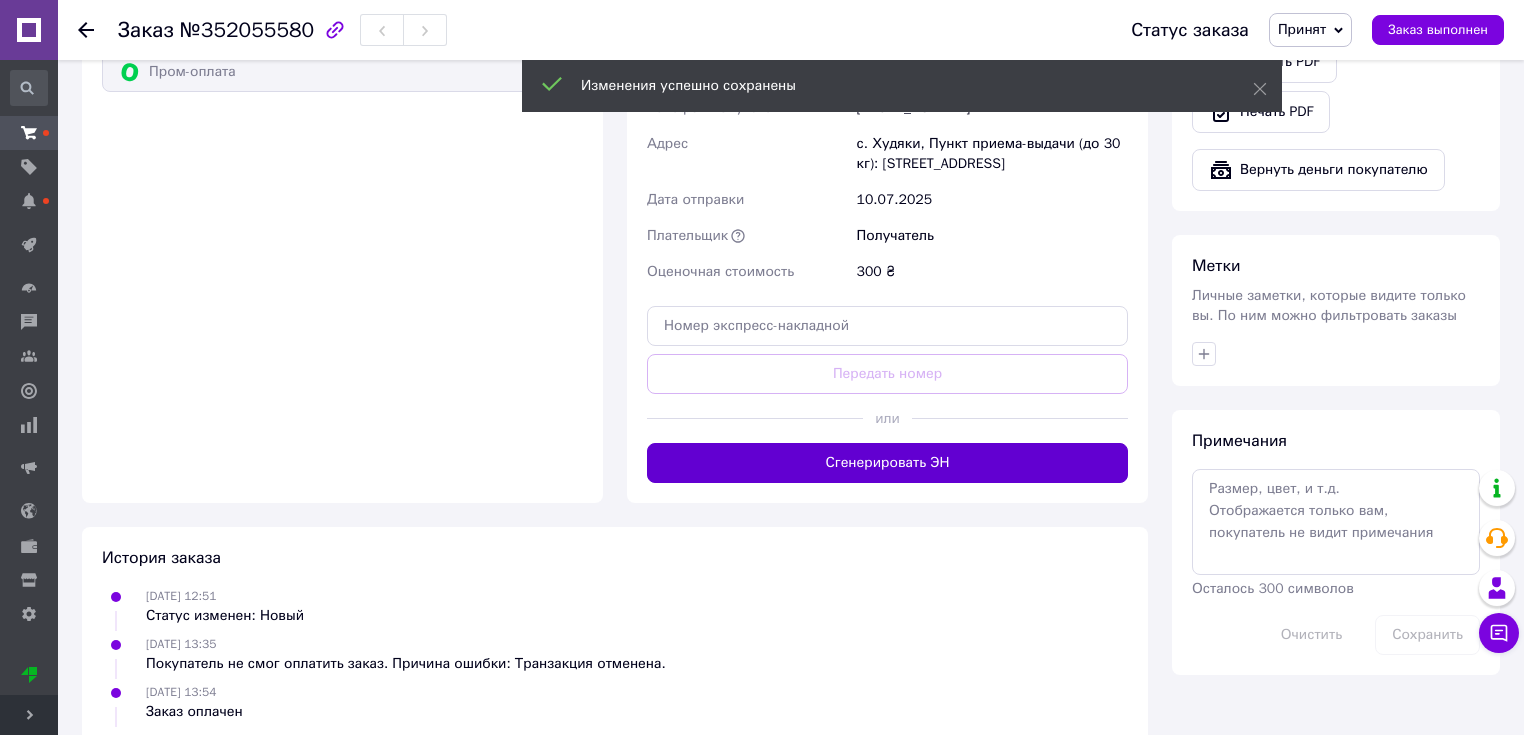 click on "Сгенерировать ЭН" at bounding box center [887, 463] 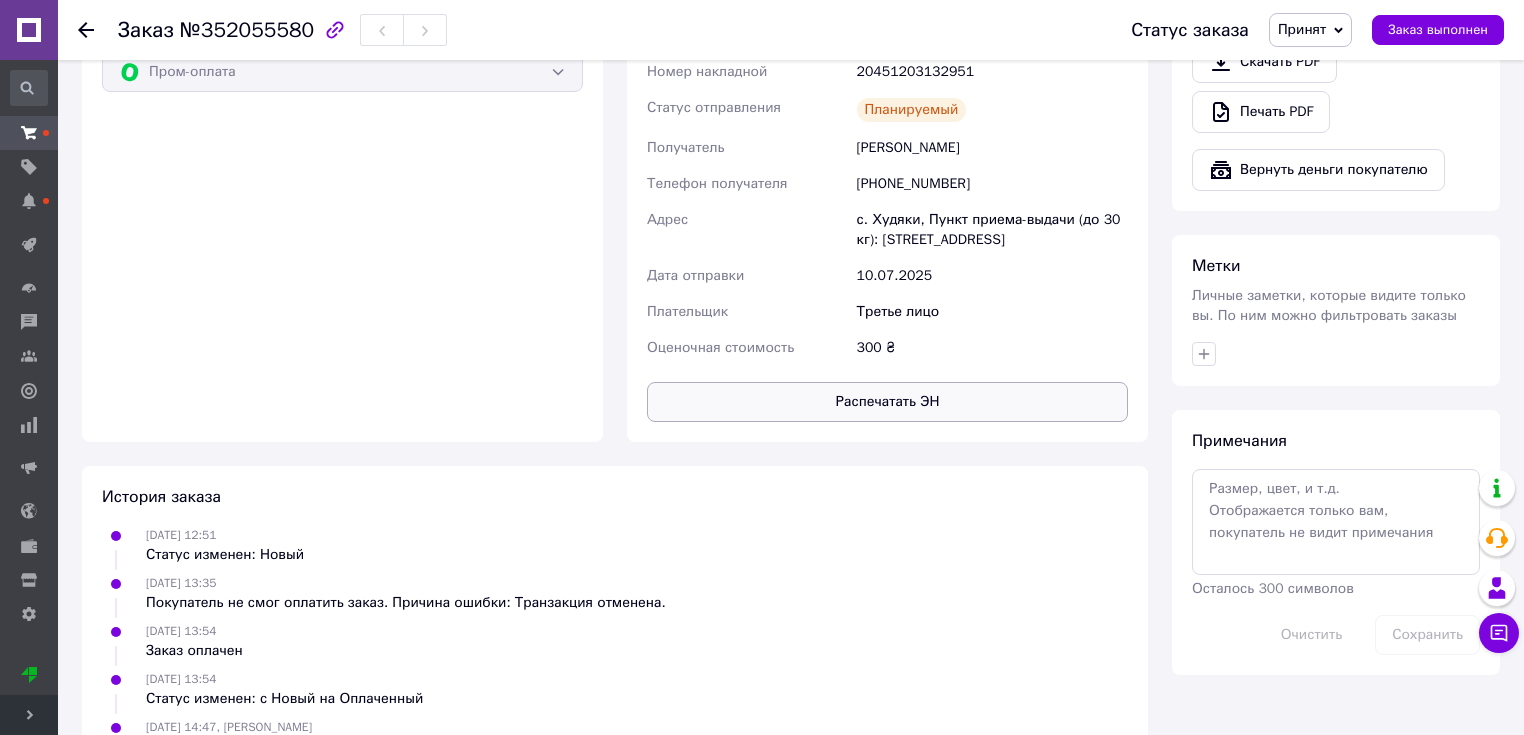 click on "Распечатать ЭН" at bounding box center (887, 402) 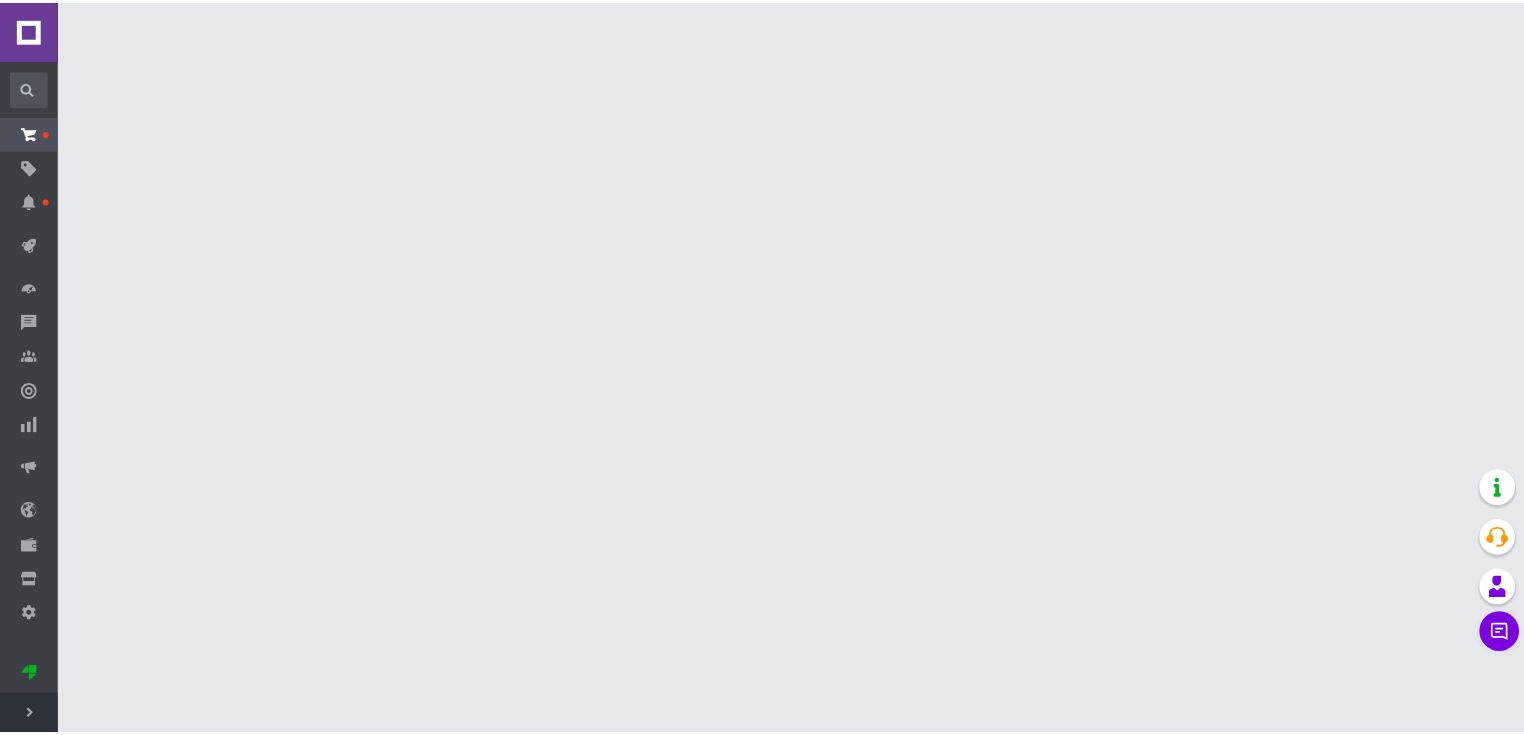 scroll, scrollTop: 0, scrollLeft: 0, axis: both 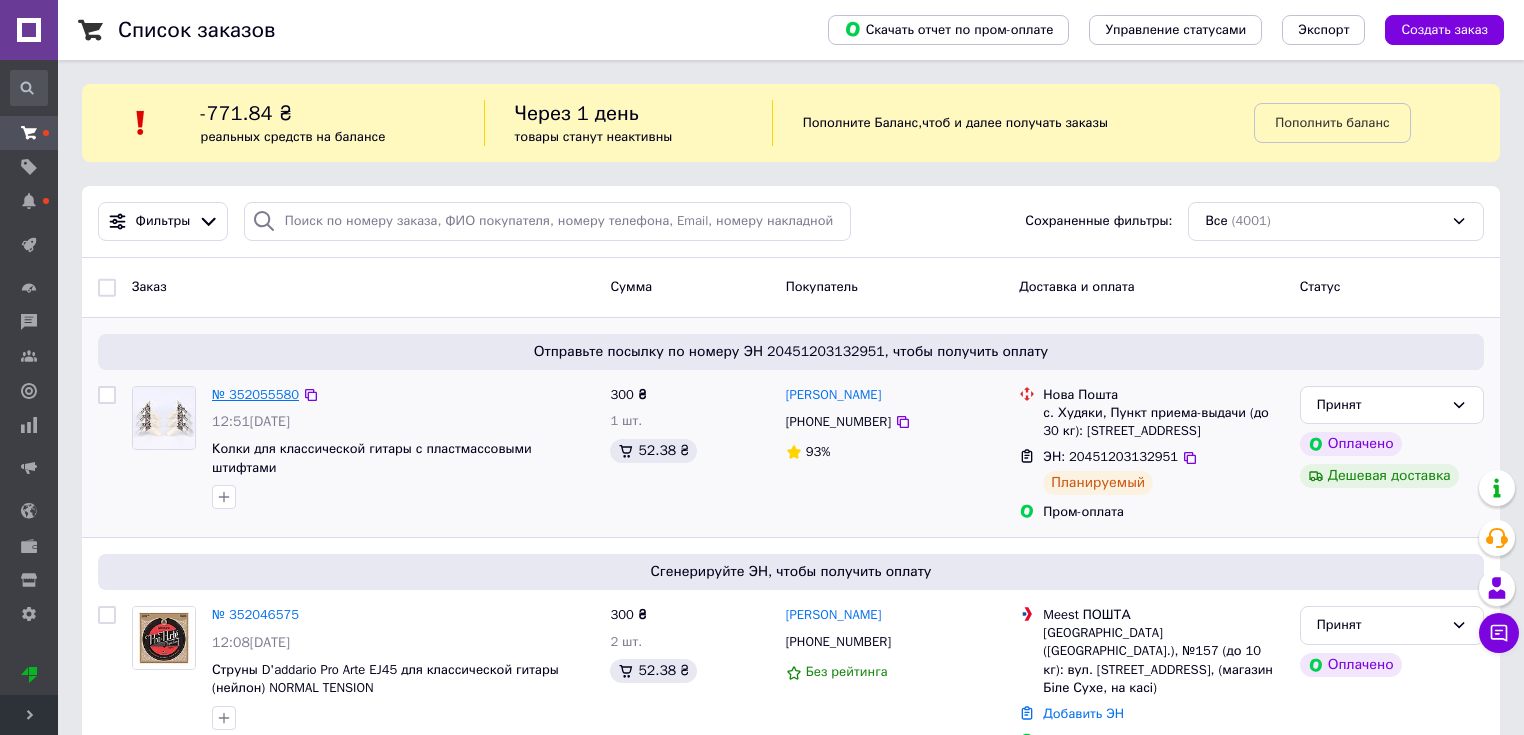 click on "№ 352055580" at bounding box center [255, 394] 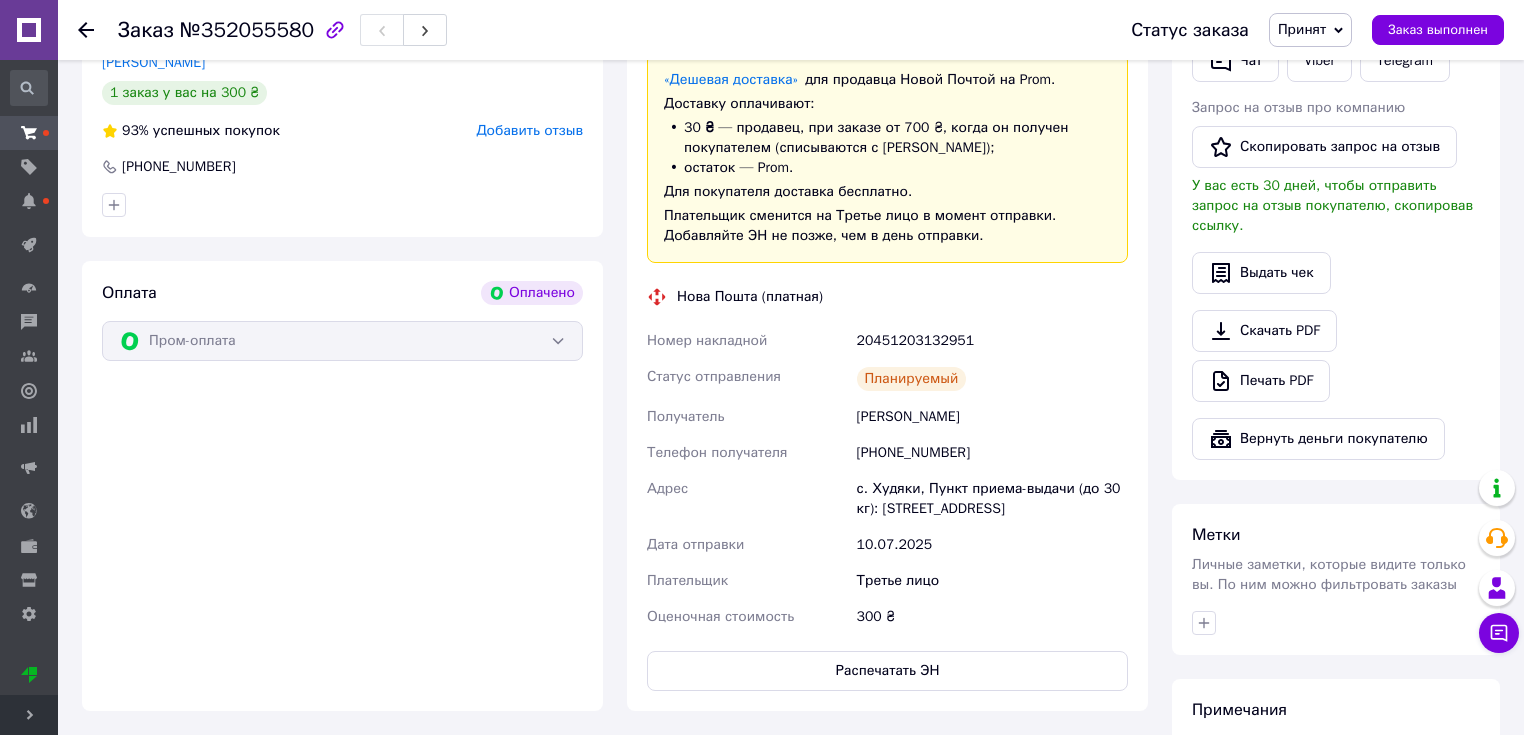 scroll, scrollTop: 752, scrollLeft: 0, axis: vertical 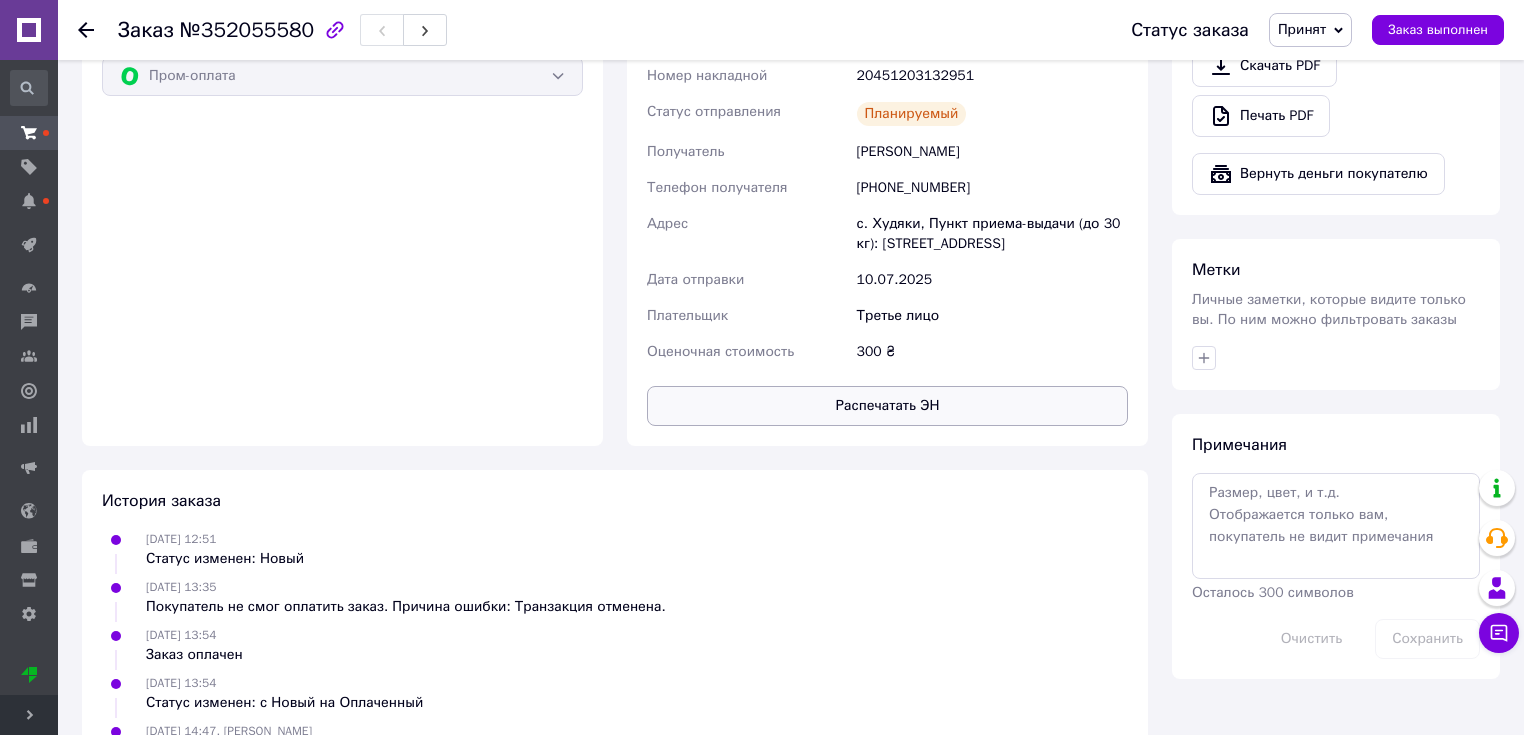 click on "Распечатать ЭН" at bounding box center (887, 406) 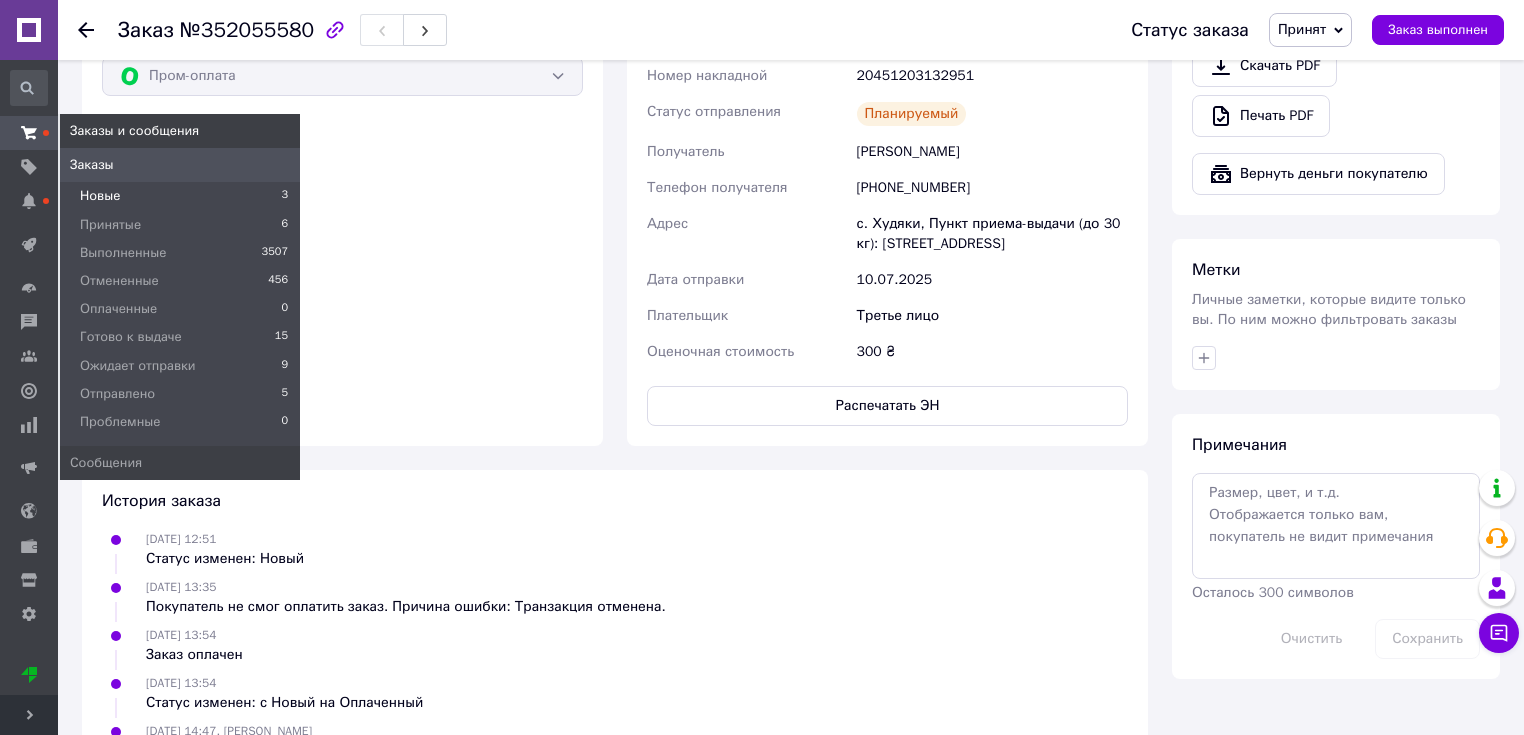 click on "Новые 3" at bounding box center (180, 196) 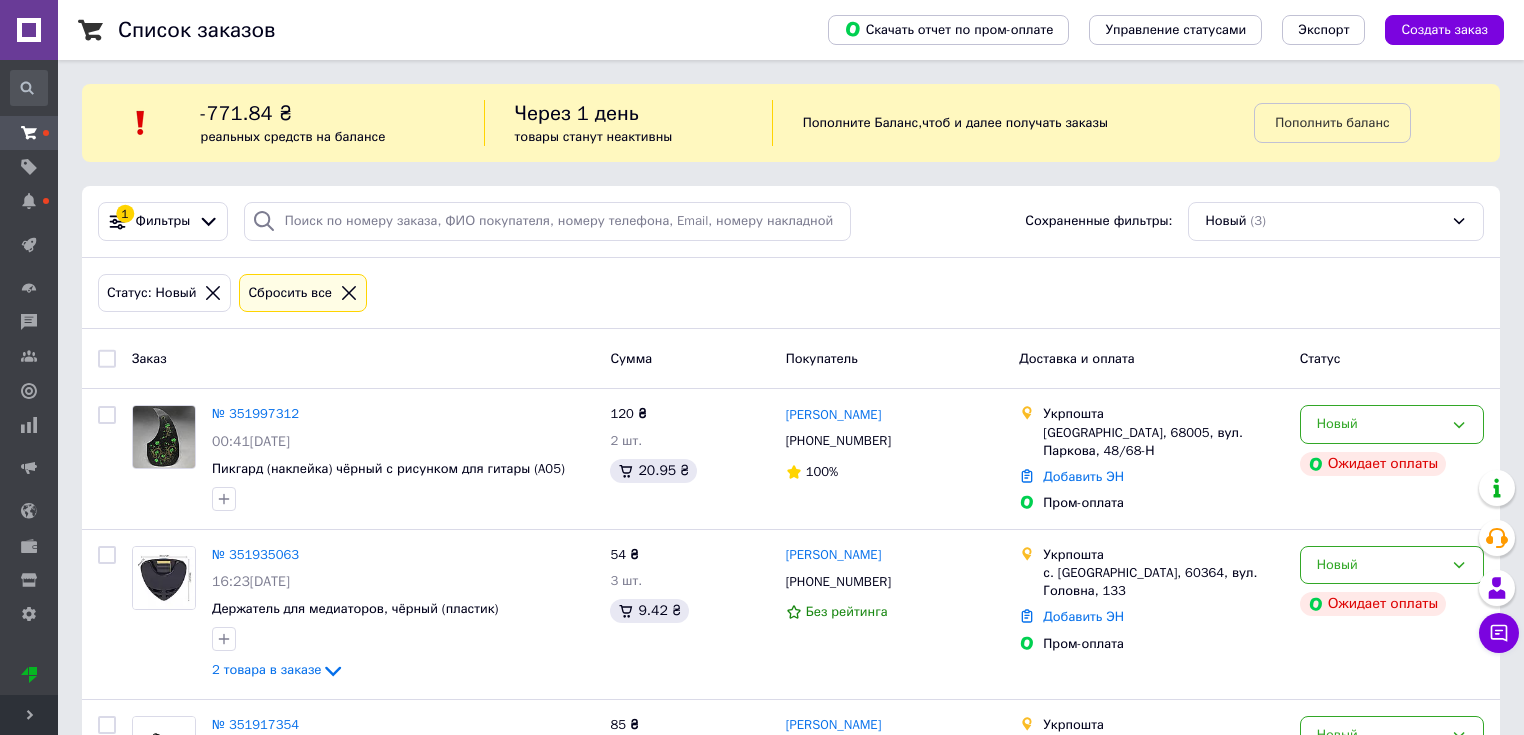 scroll, scrollTop: 126, scrollLeft: 0, axis: vertical 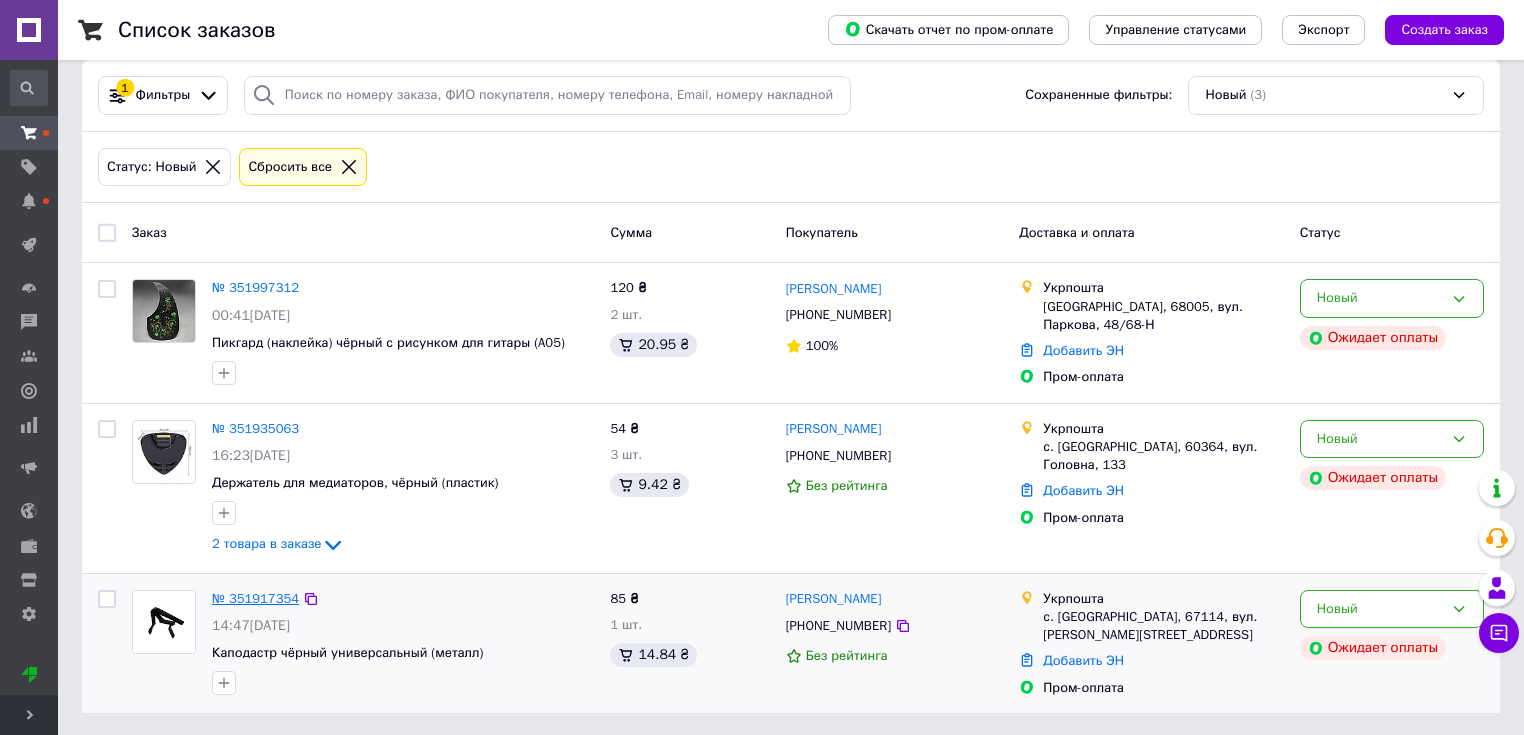 click on "№ 351917354" at bounding box center [255, 598] 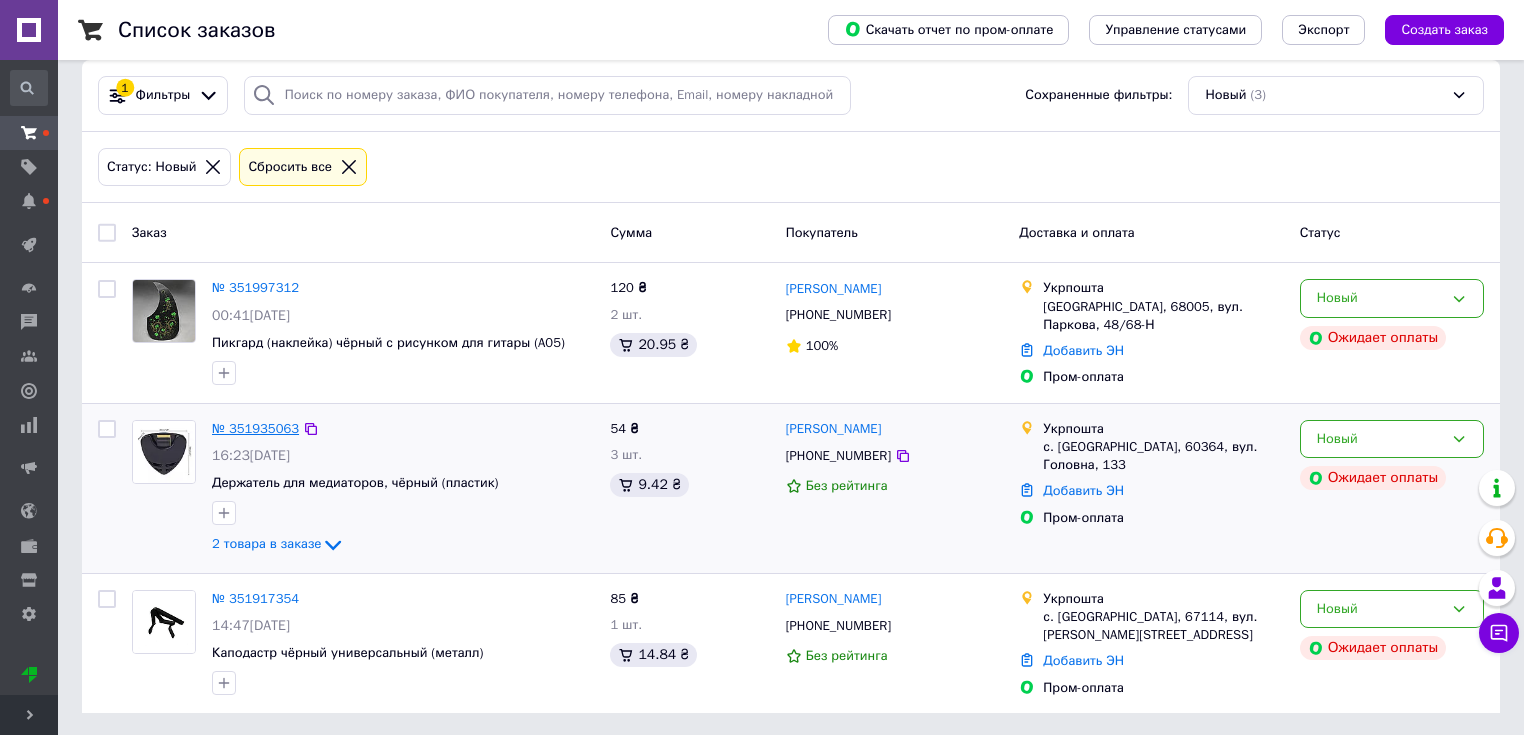 click on "№ 351935063" at bounding box center (255, 428) 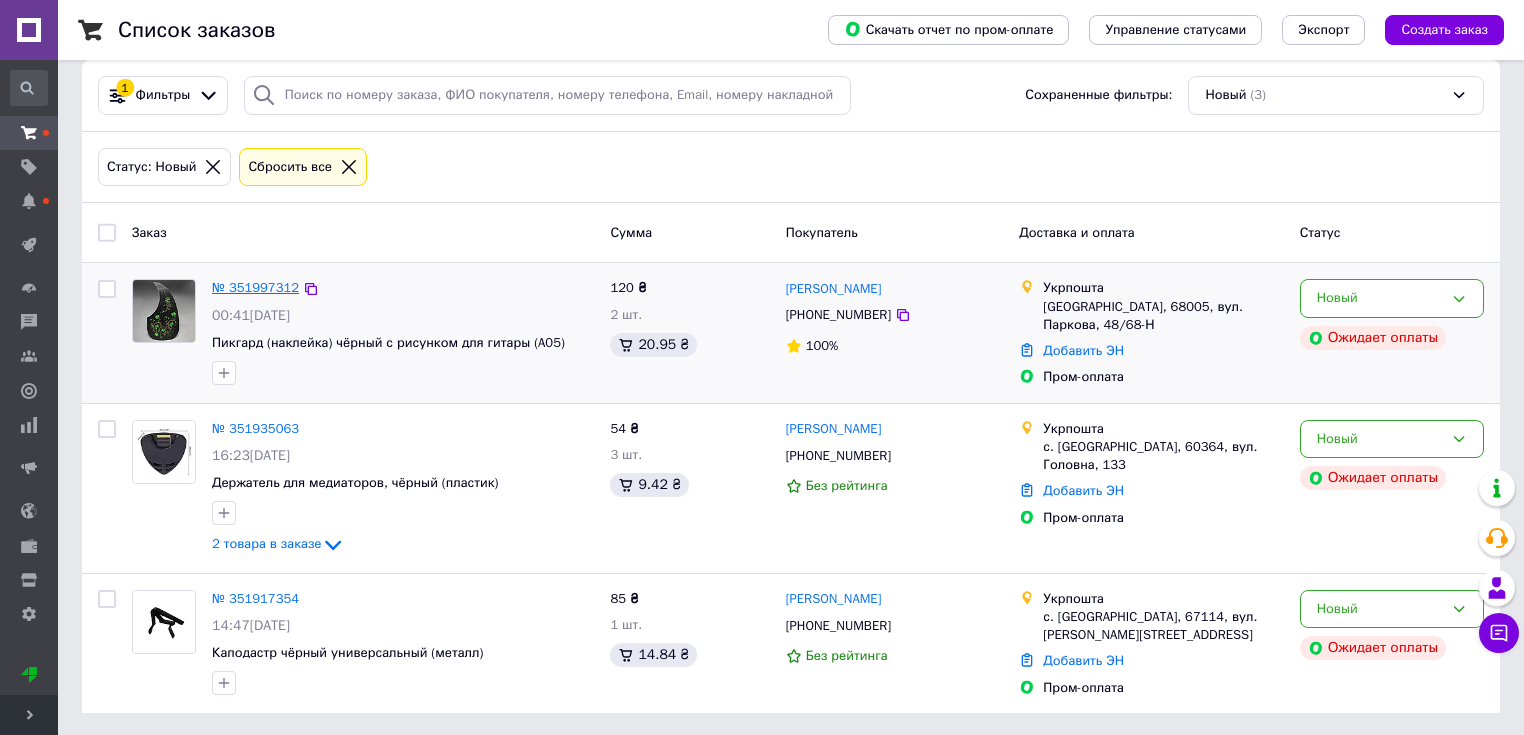 click on "№ 351997312" at bounding box center [255, 287] 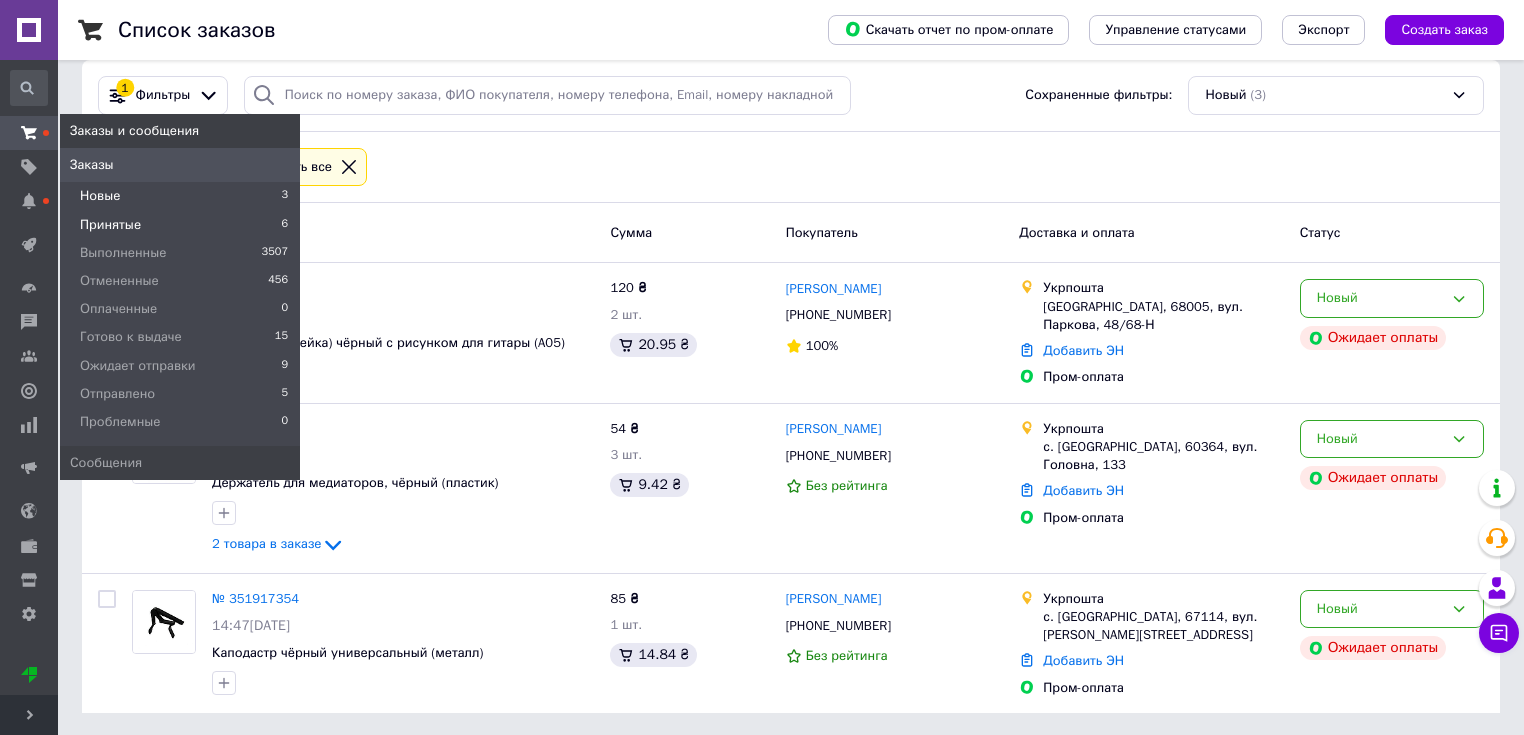 click on "Принятые" at bounding box center (110, 225) 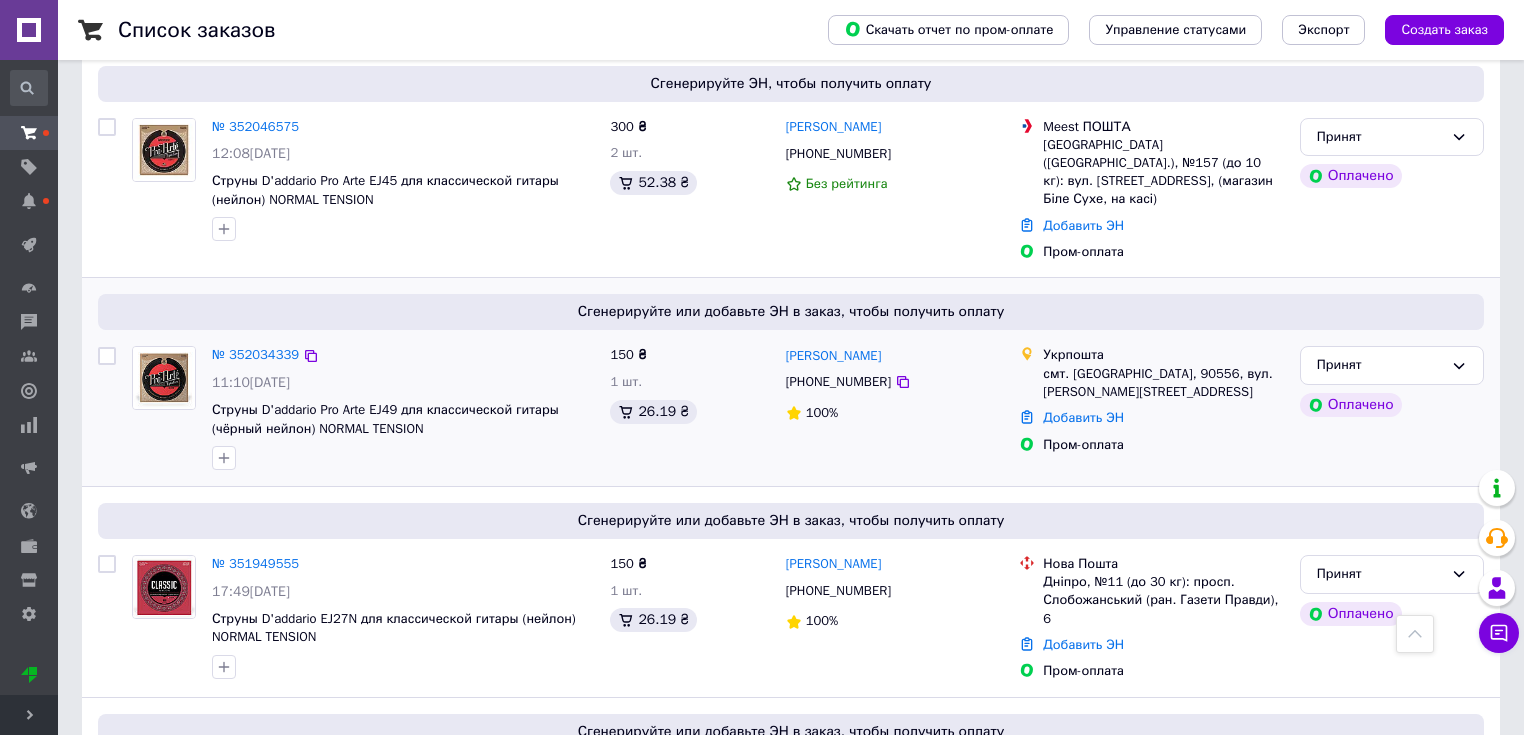 scroll, scrollTop: 884, scrollLeft: 0, axis: vertical 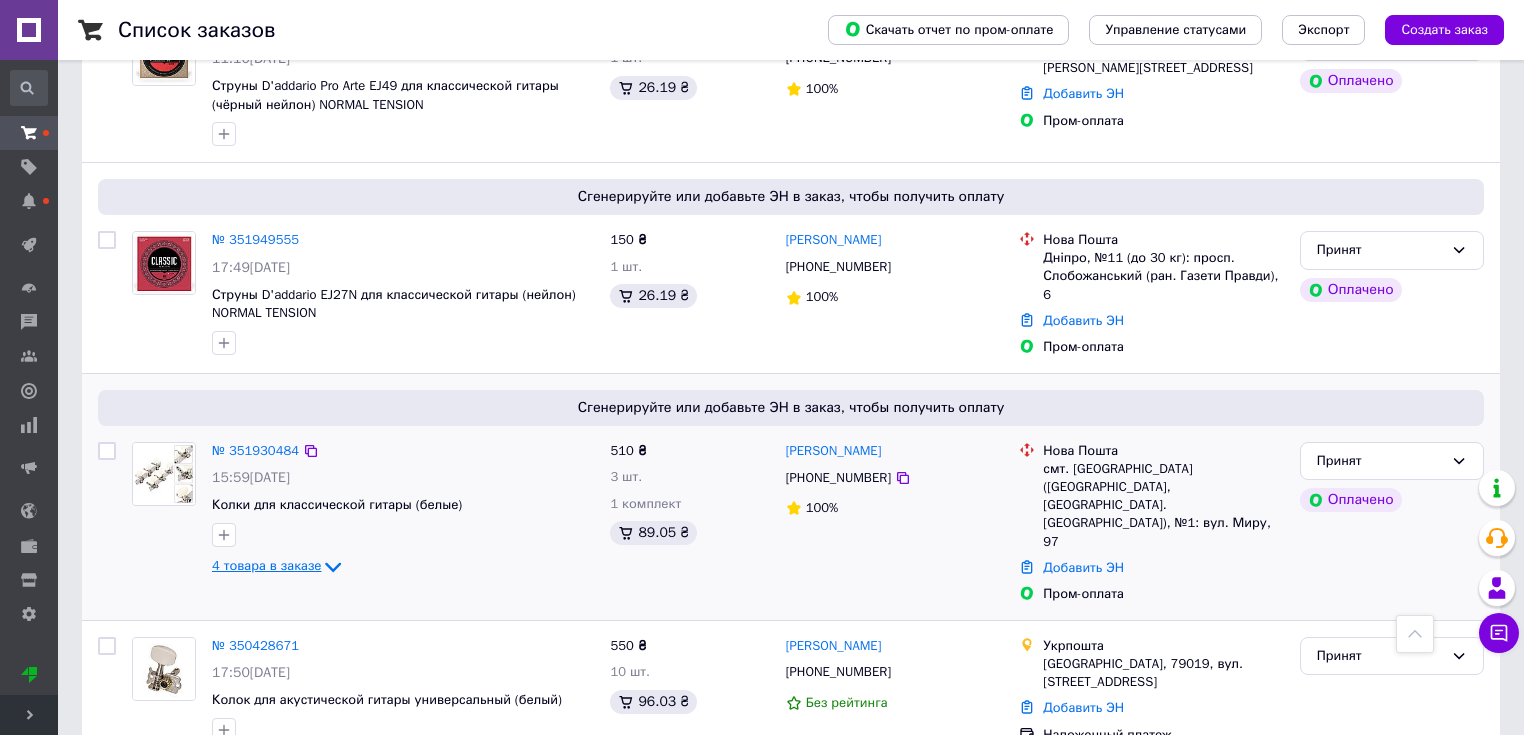 click on "4 товара в заказе" at bounding box center [266, 565] 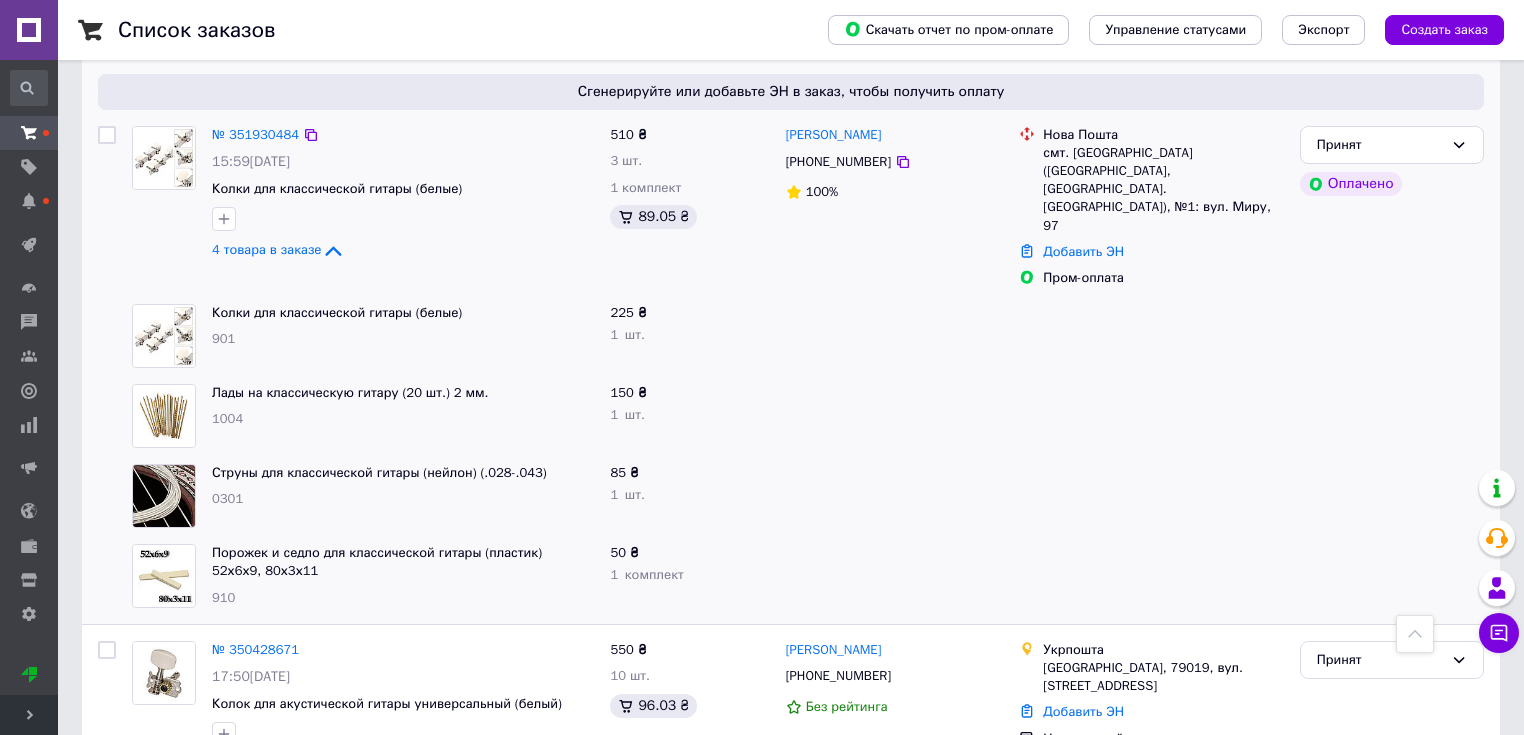 scroll, scrollTop: 1204, scrollLeft: 0, axis: vertical 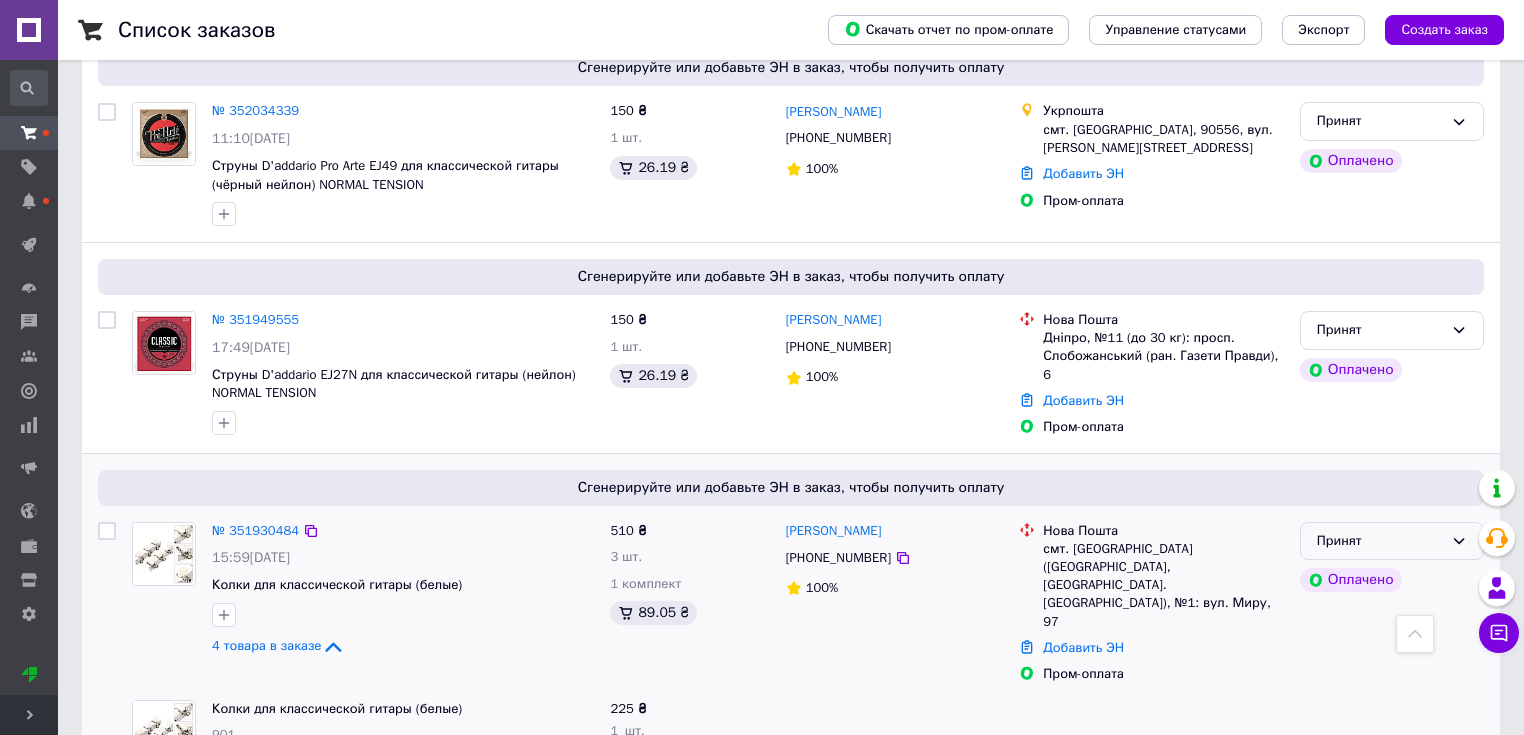 click on "Принят" at bounding box center [1380, 541] 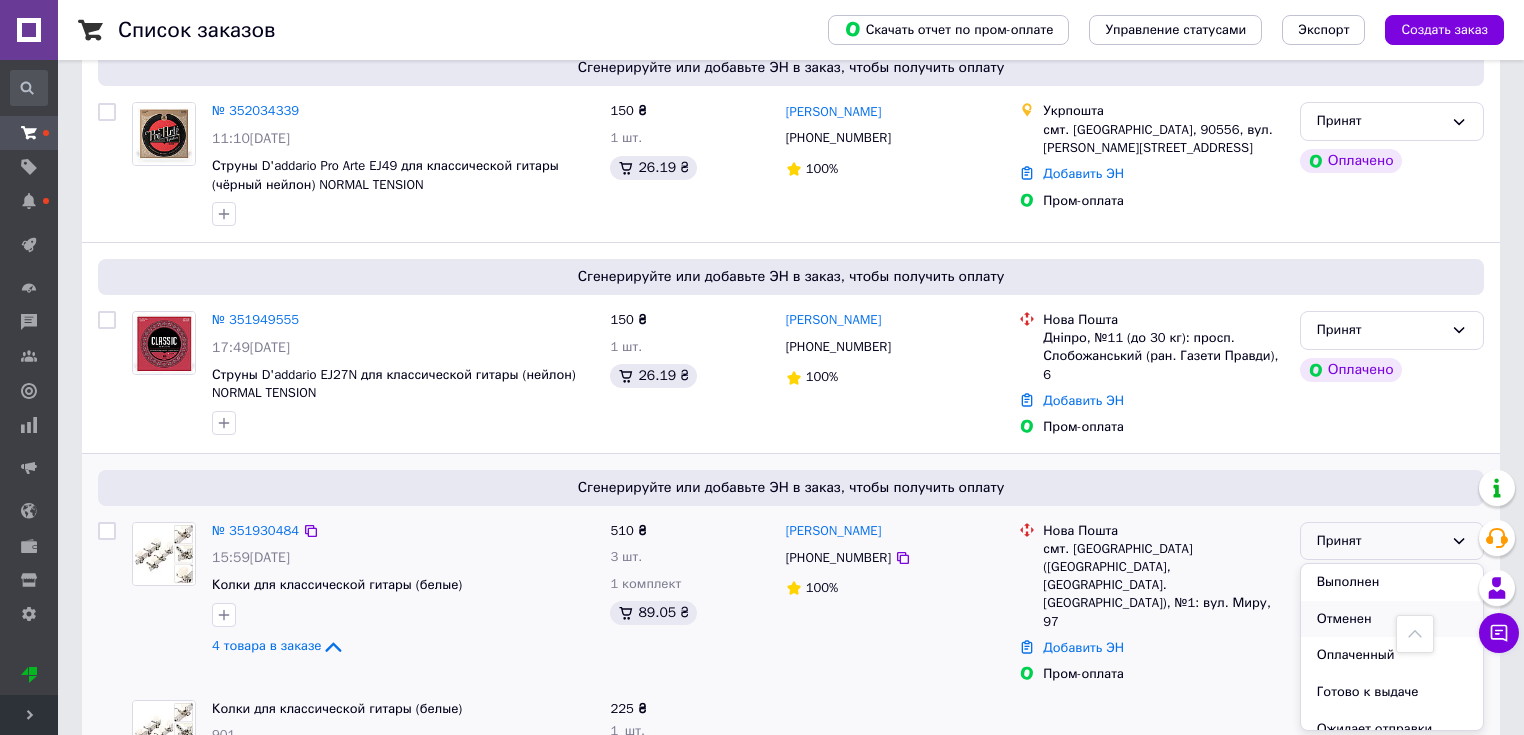 scroll, scrollTop: 89, scrollLeft: 0, axis: vertical 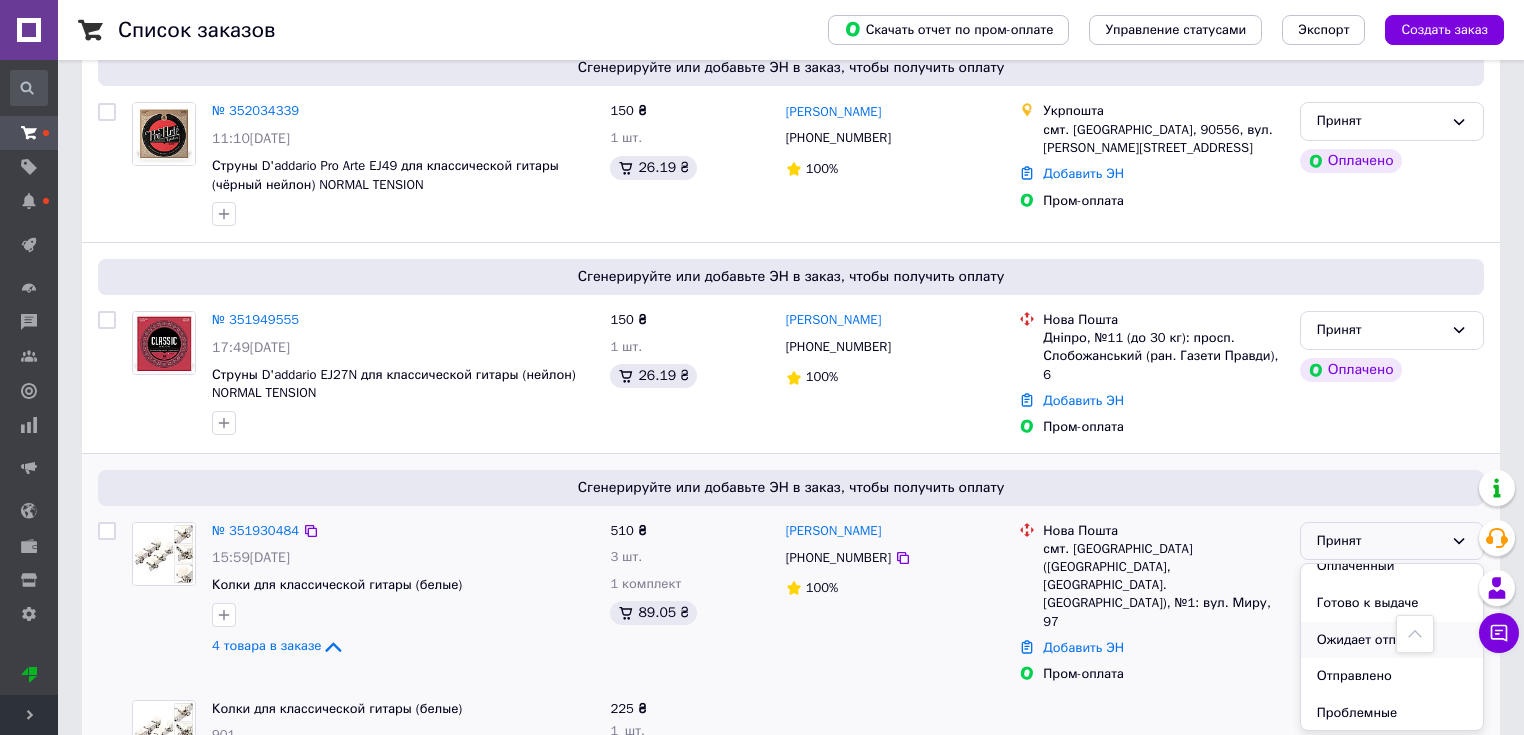 click on "Ожидает отправки" at bounding box center [1392, 640] 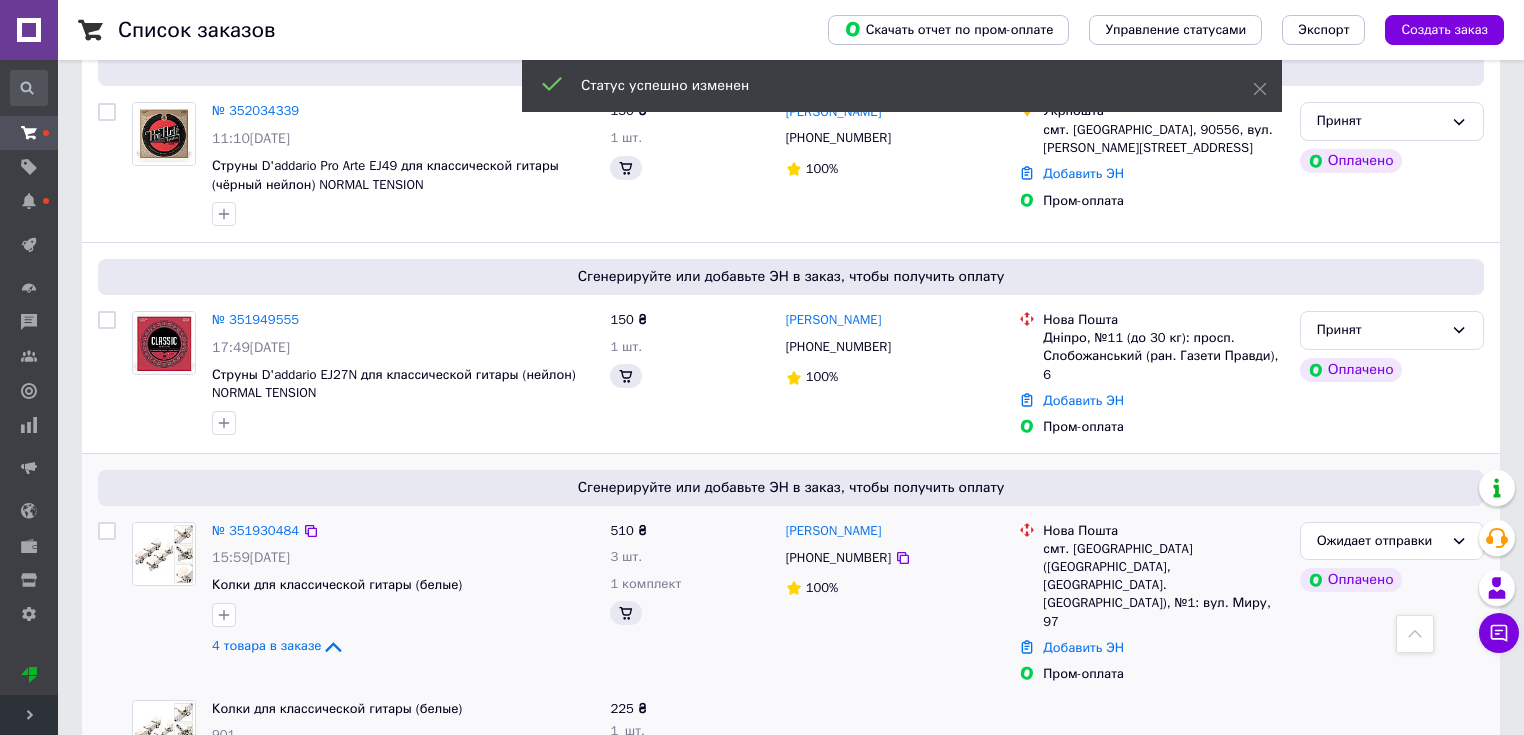 scroll, scrollTop: 804, scrollLeft: 0, axis: vertical 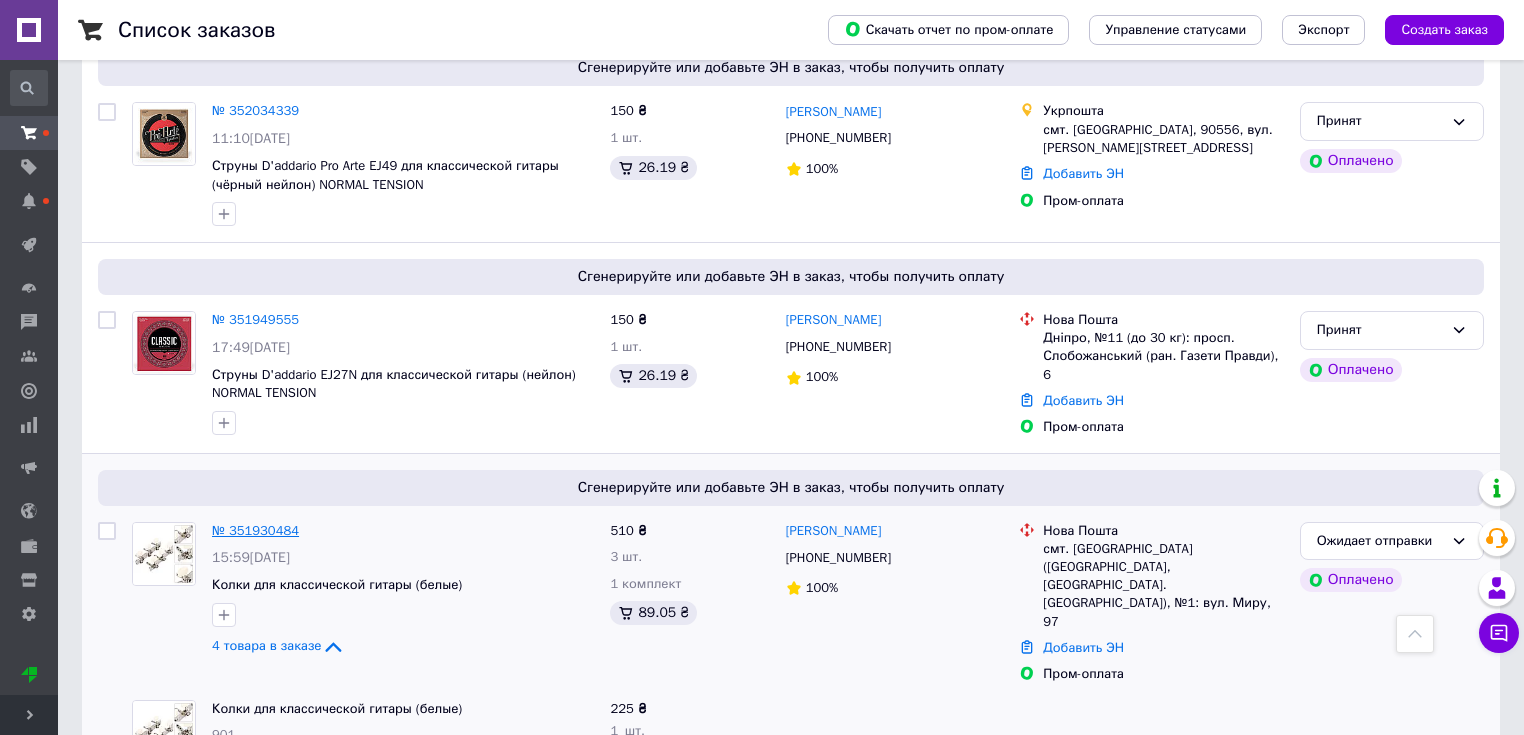 click on "№ 351930484" at bounding box center (255, 530) 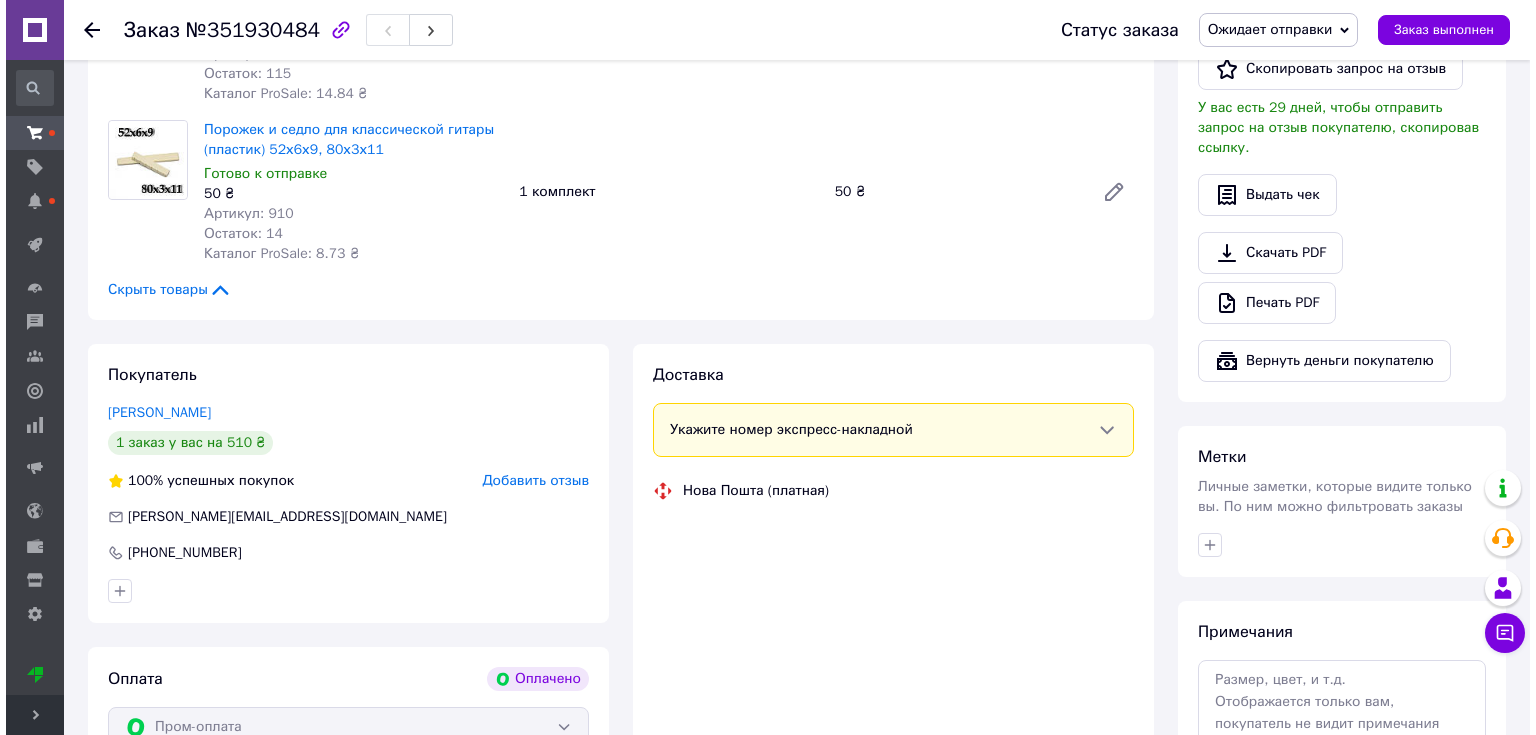 scroll, scrollTop: 800, scrollLeft: 0, axis: vertical 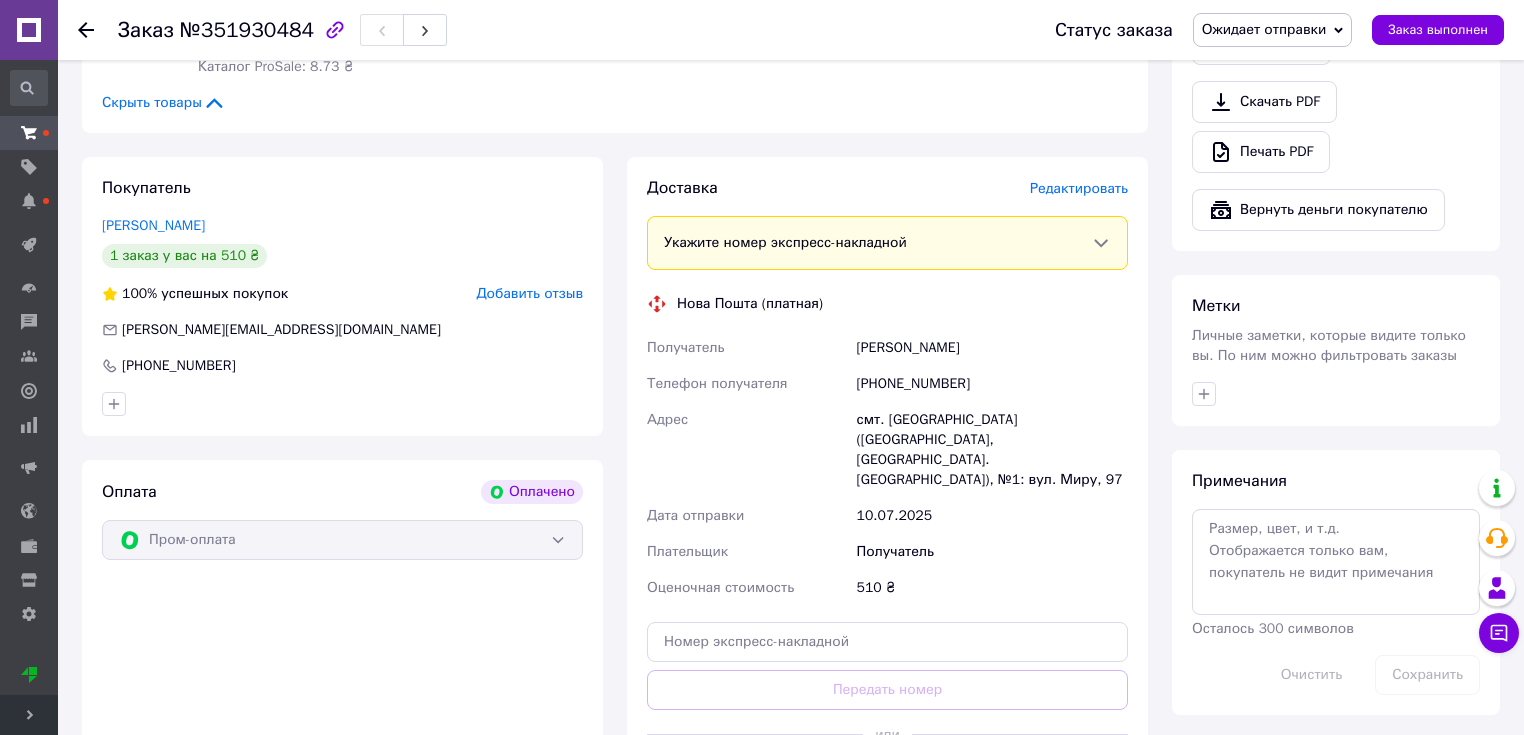 click on "Редактировать" at bounding box center (1079, 188) 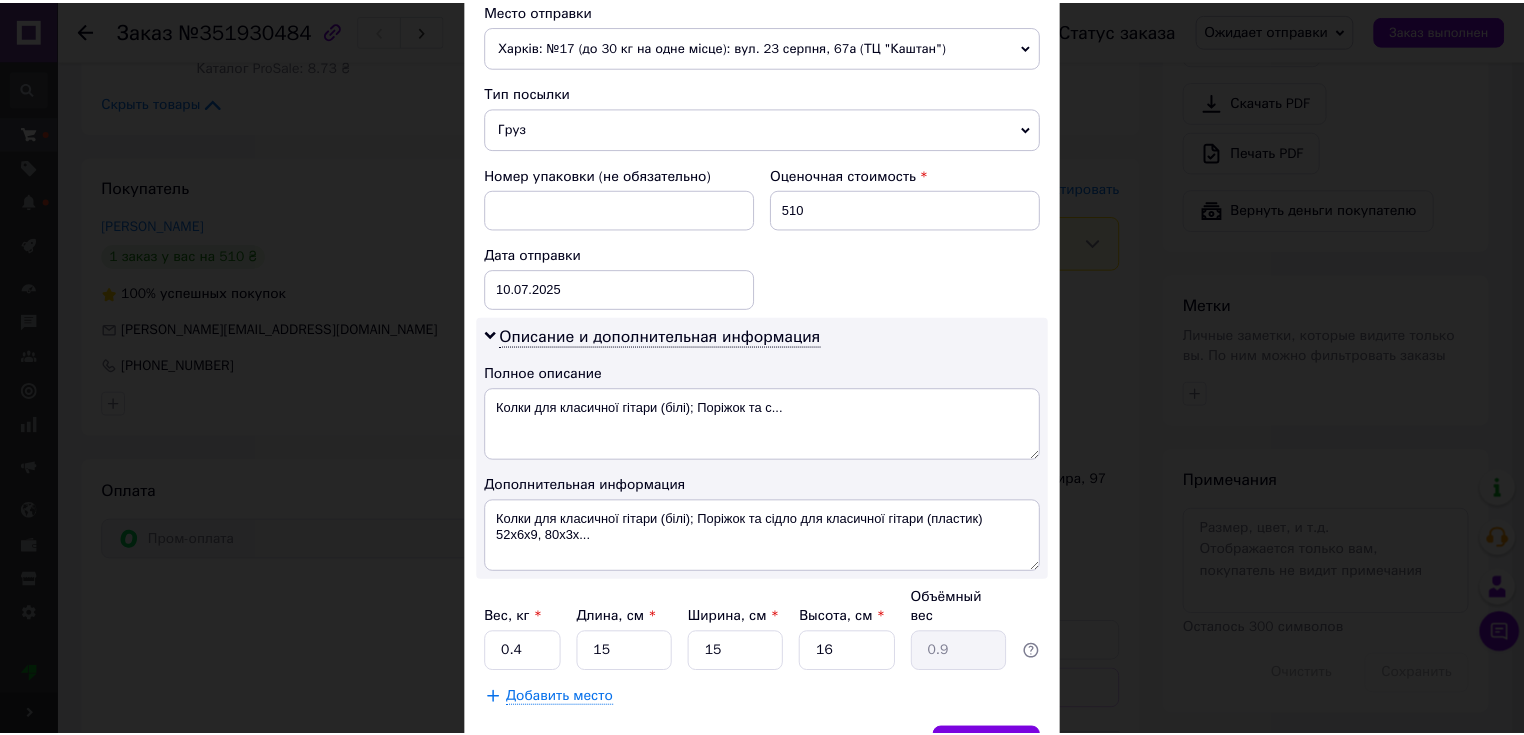 scroll, scrollTop: 832, scrollLeft: 0, axis: vertical 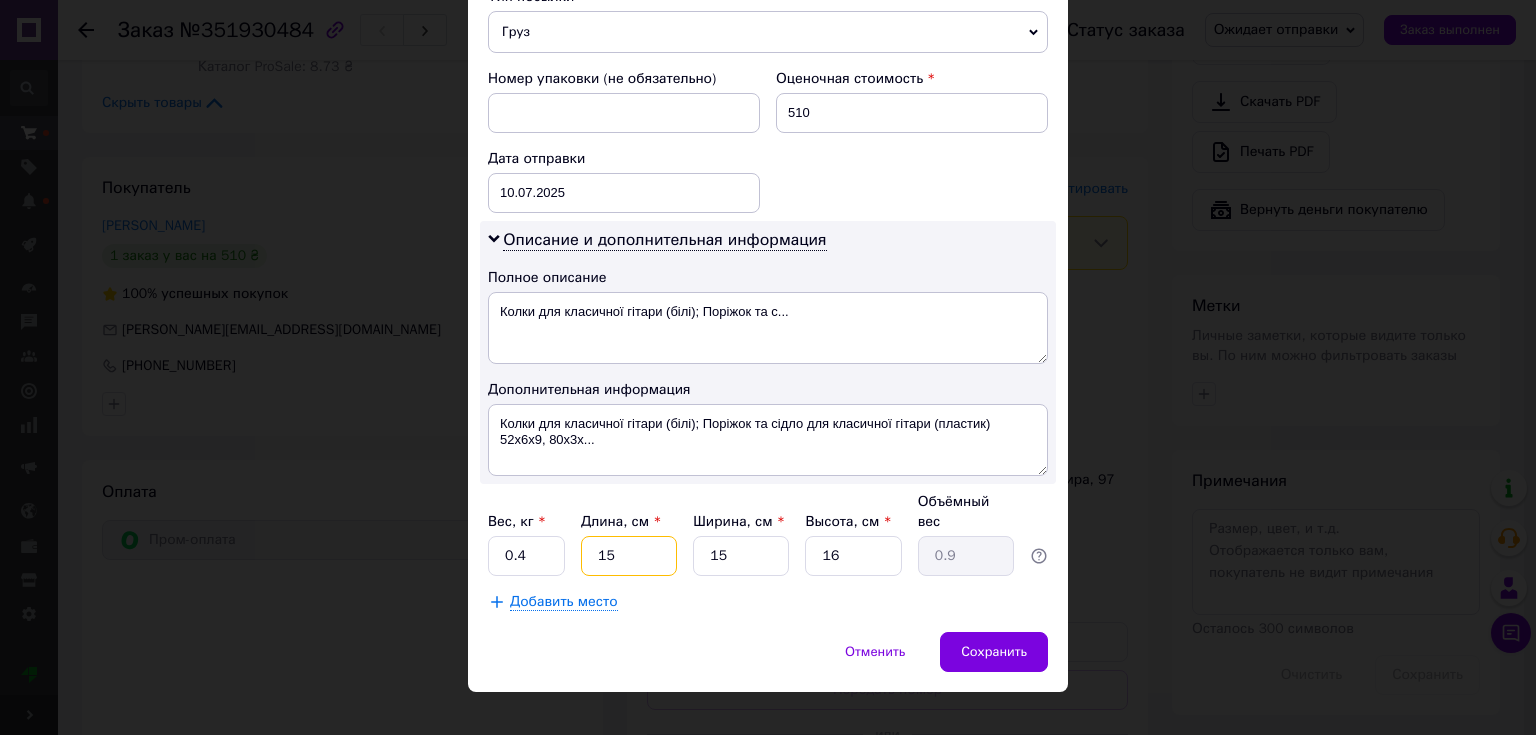 drag, startPoint x: 636, startPoint y: 534, endPoint x: 576, endPoint y: 535, distance: 60.00833 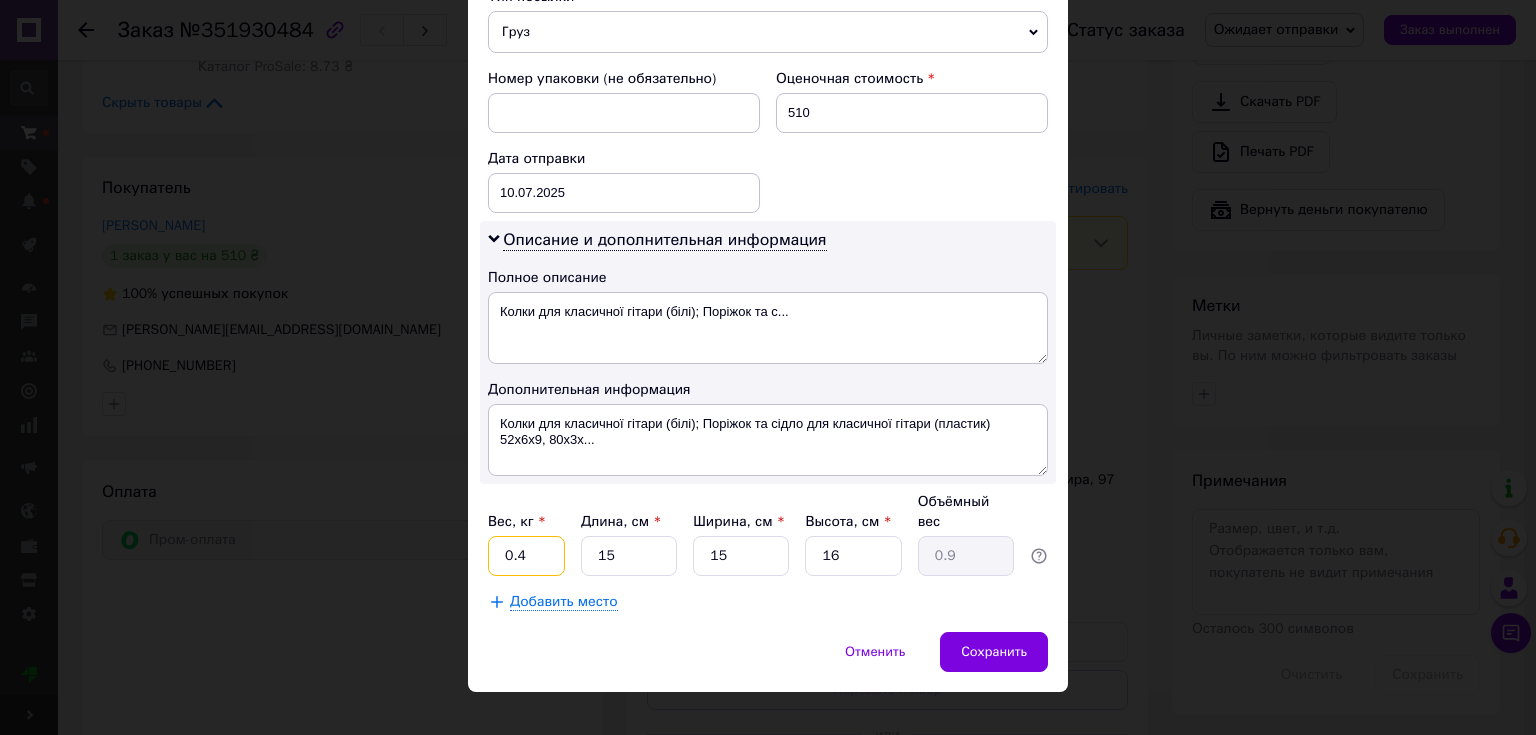 drag, startPoint x: 535, startPoint y: 528, endPoint x: 515, endPoint y: 531, distance: 20.22375 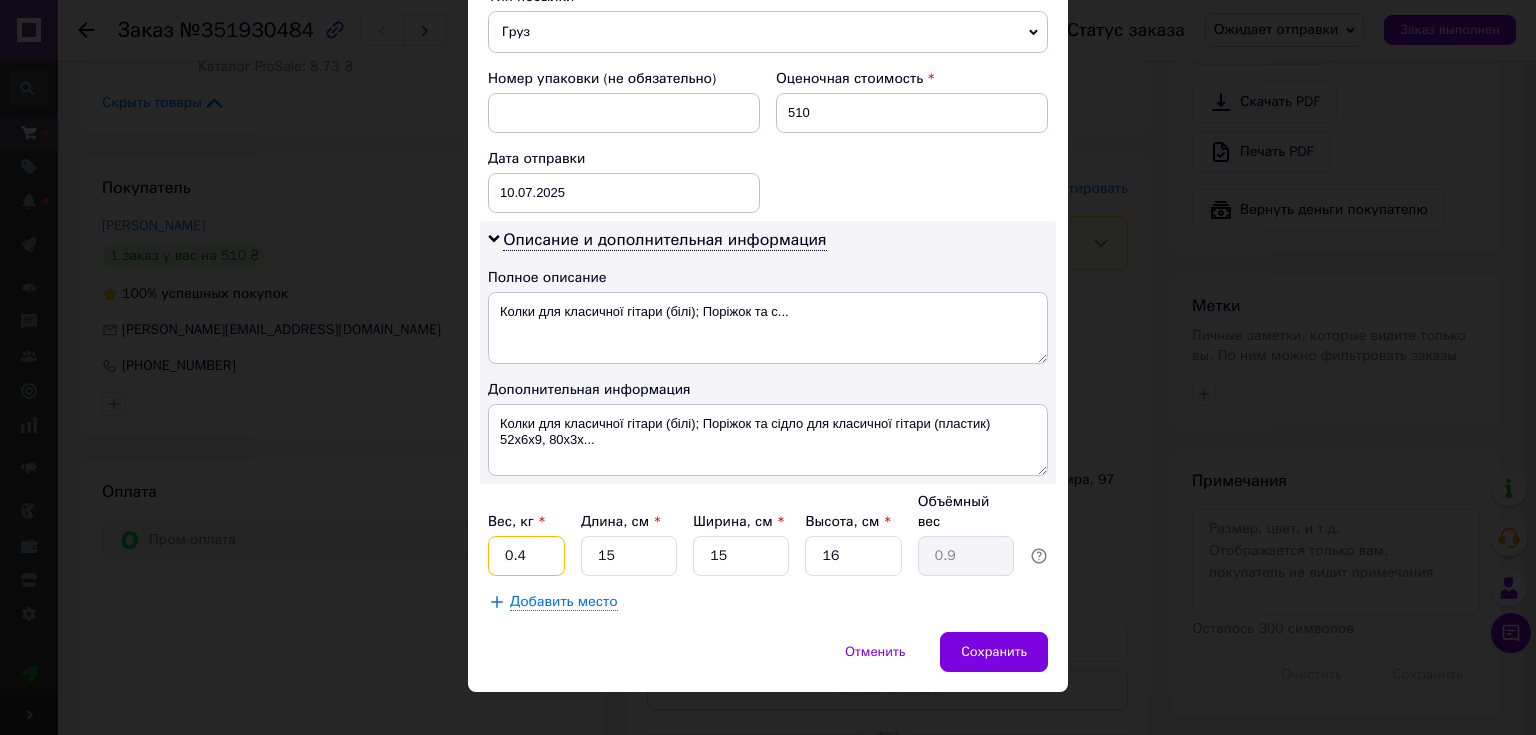 click on "0.4" at bounding box center (526, 556) 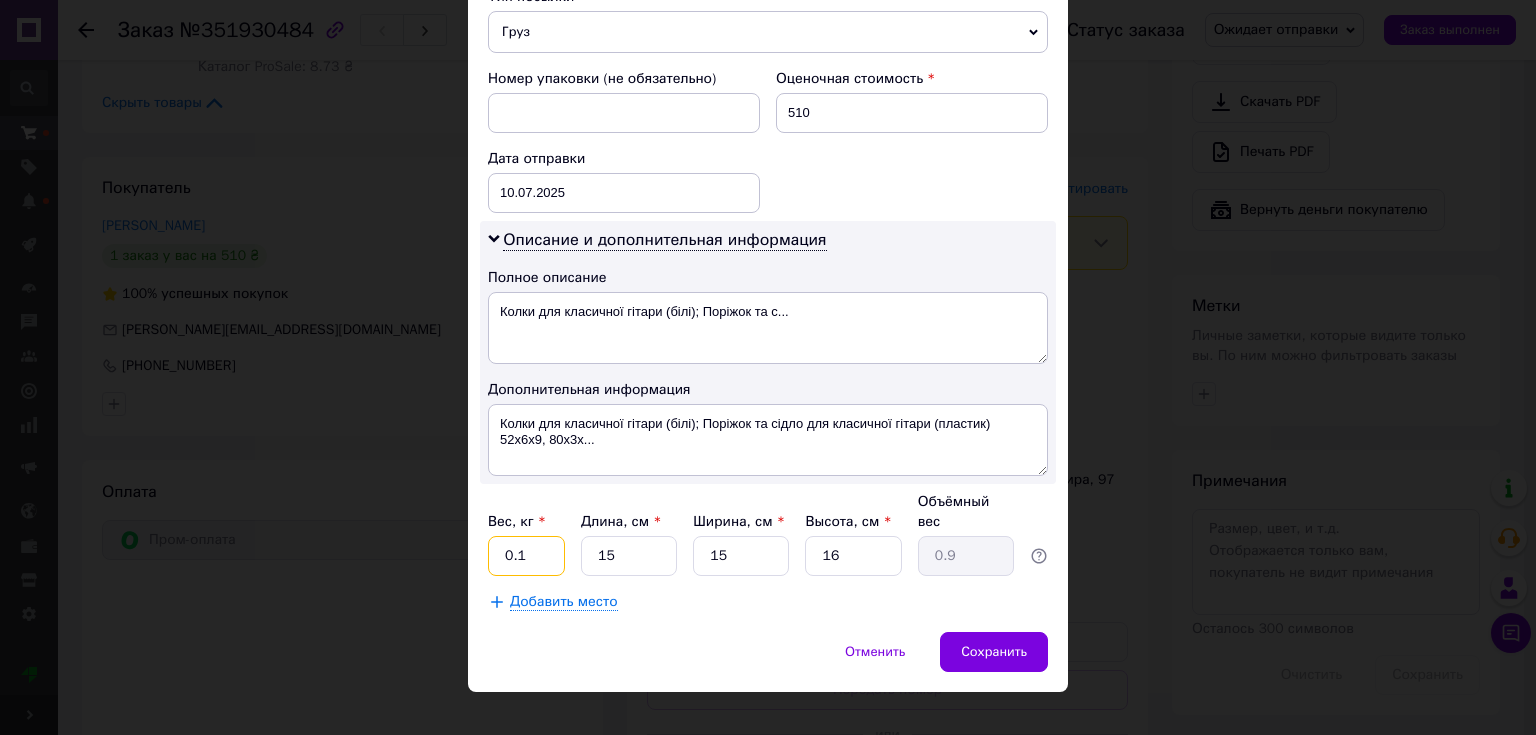 type on "0.1" 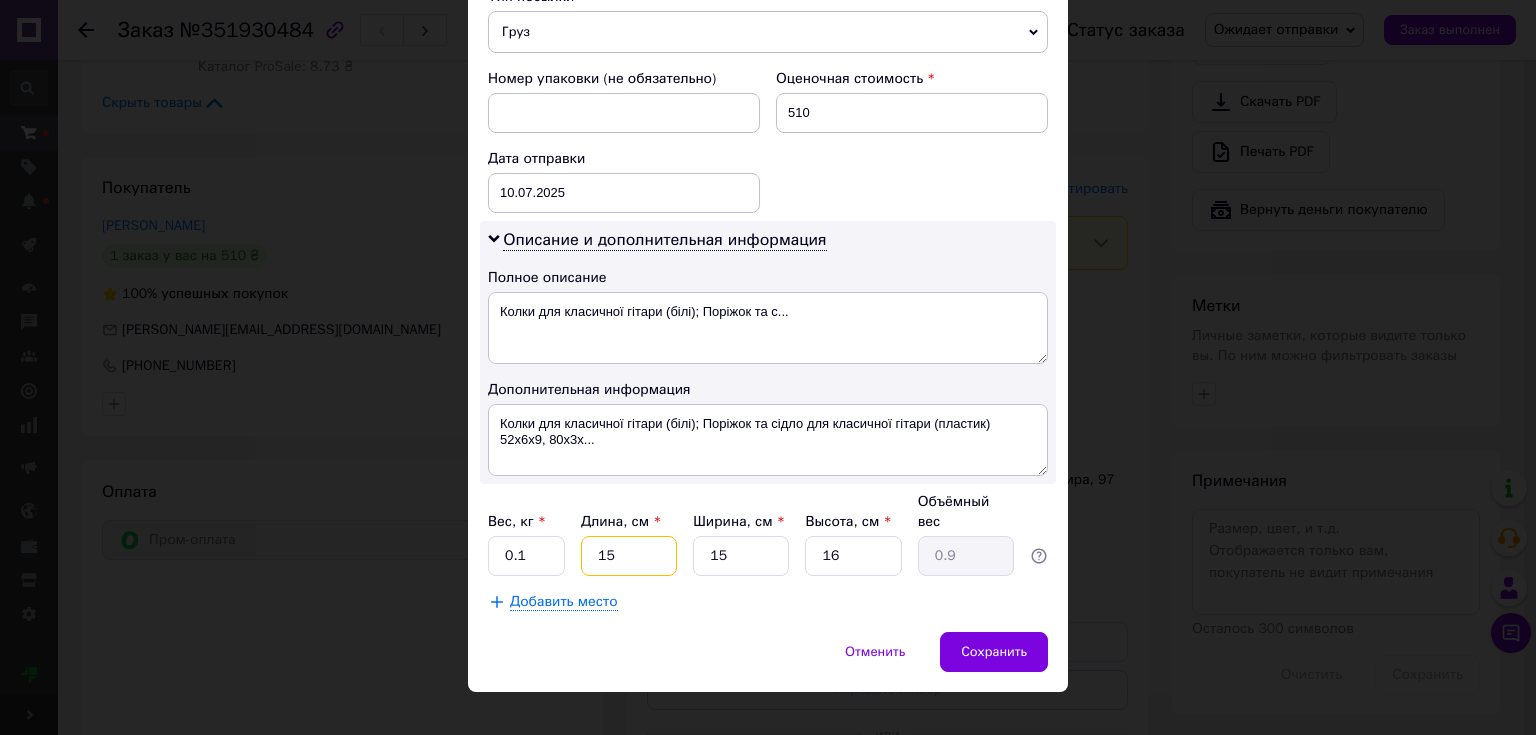 drag, startPoint x: 631, startPoint y: 531, endPoint x: 570, endPoint y: 529, distance: 61.03278 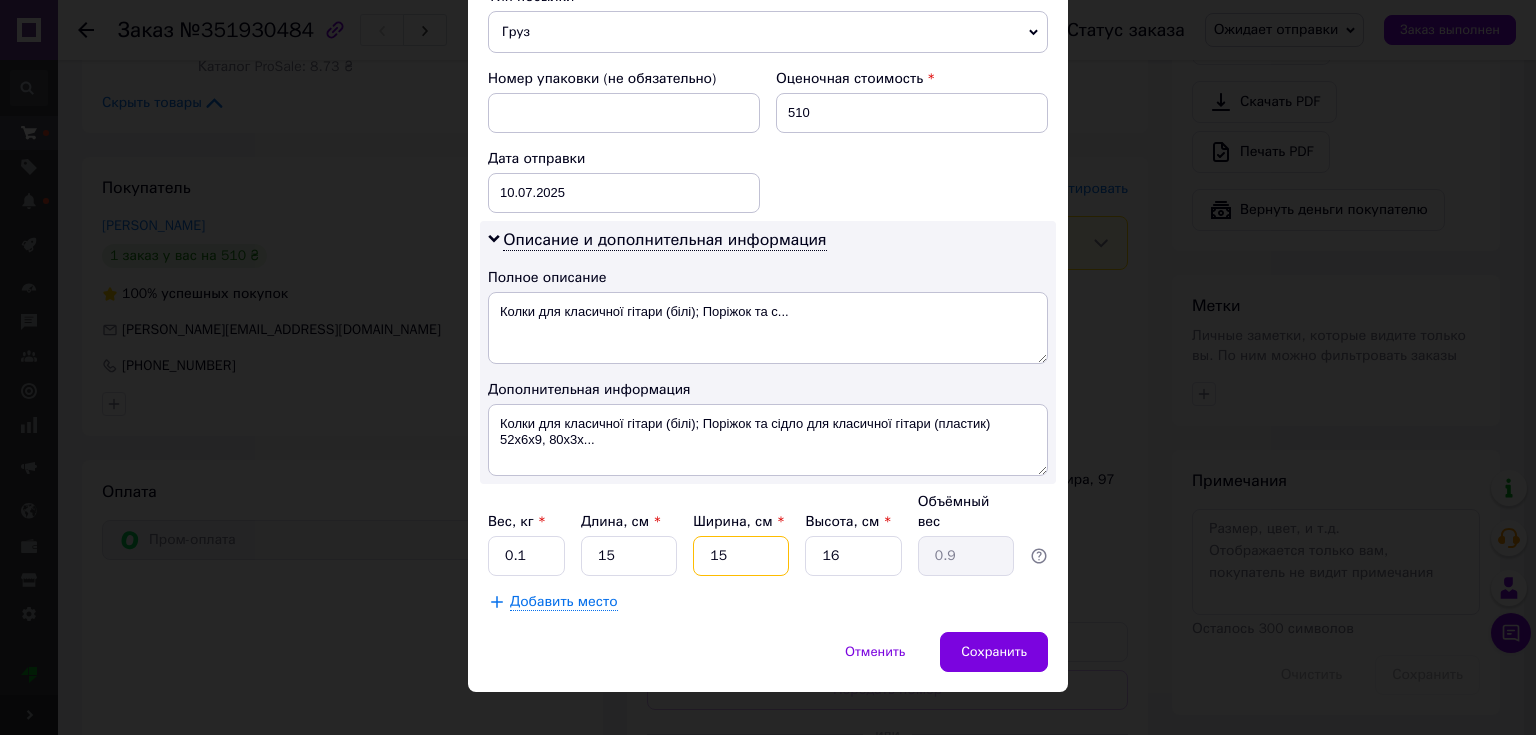 drag, startPoint x: 730, startPoint y: 534, endPoint x: 690, endPoint y: 533, distance: 40.012497 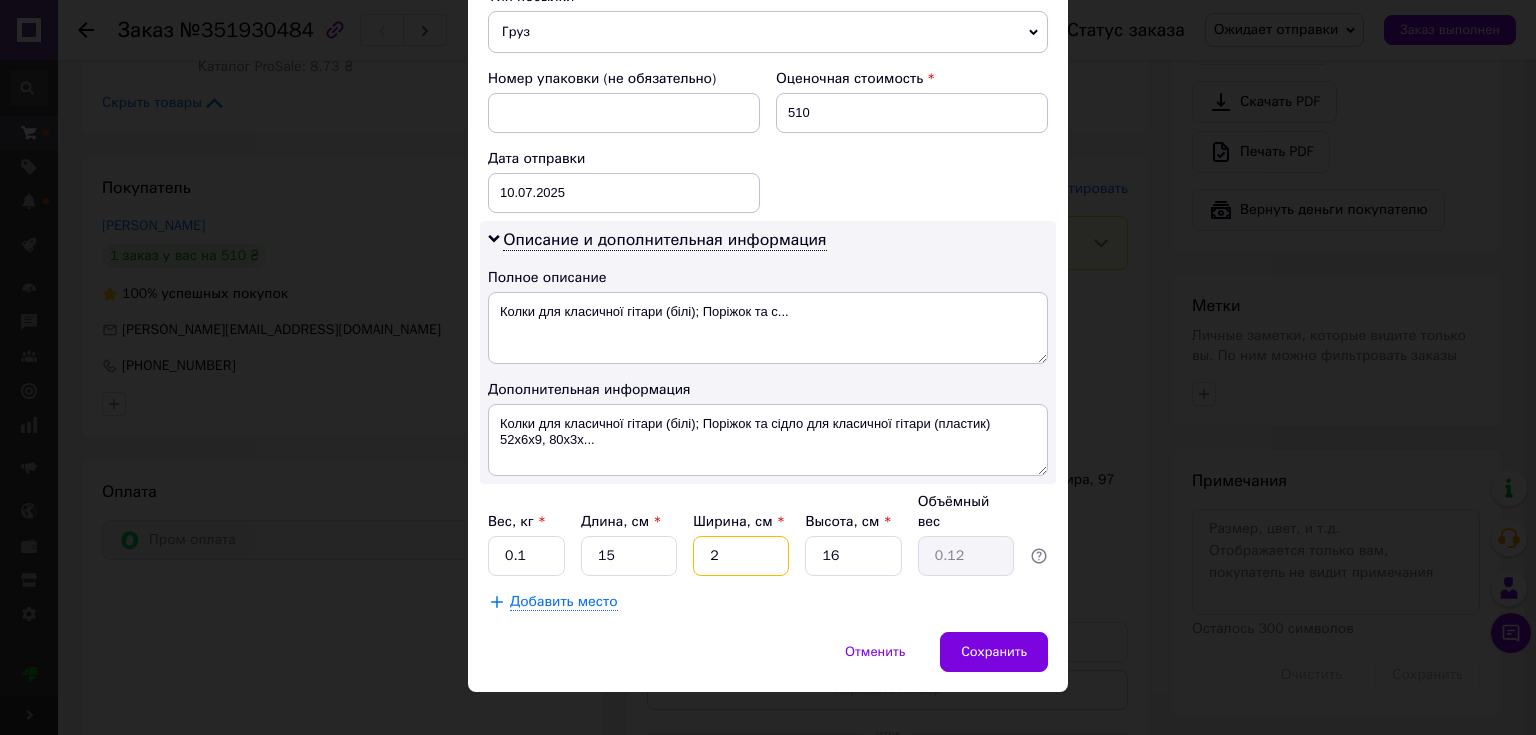 type on "25" 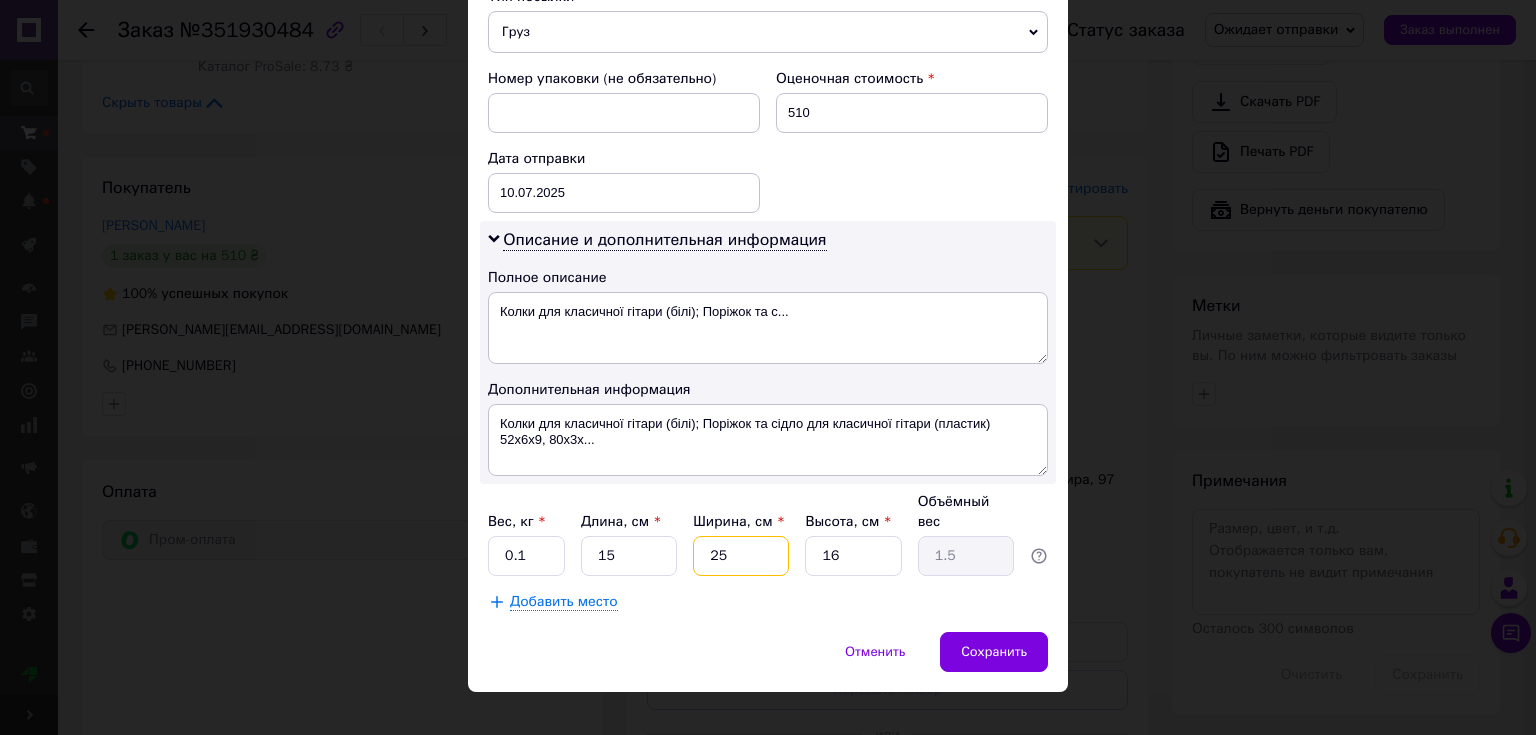 type on "25" 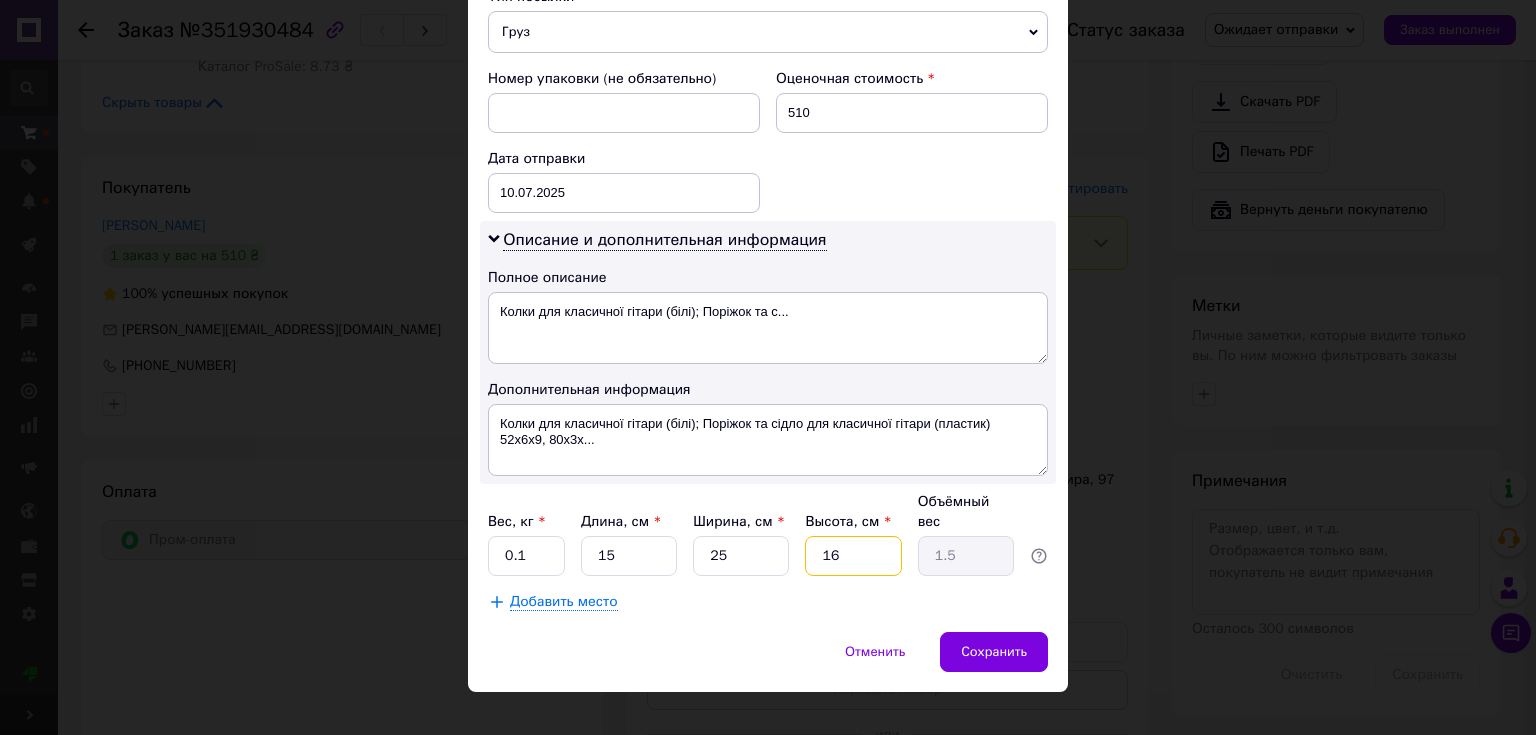 drag, startPoint x: 814, startPoint y: 532, endPoint x: 796, endPoint y: 532, distance: 18 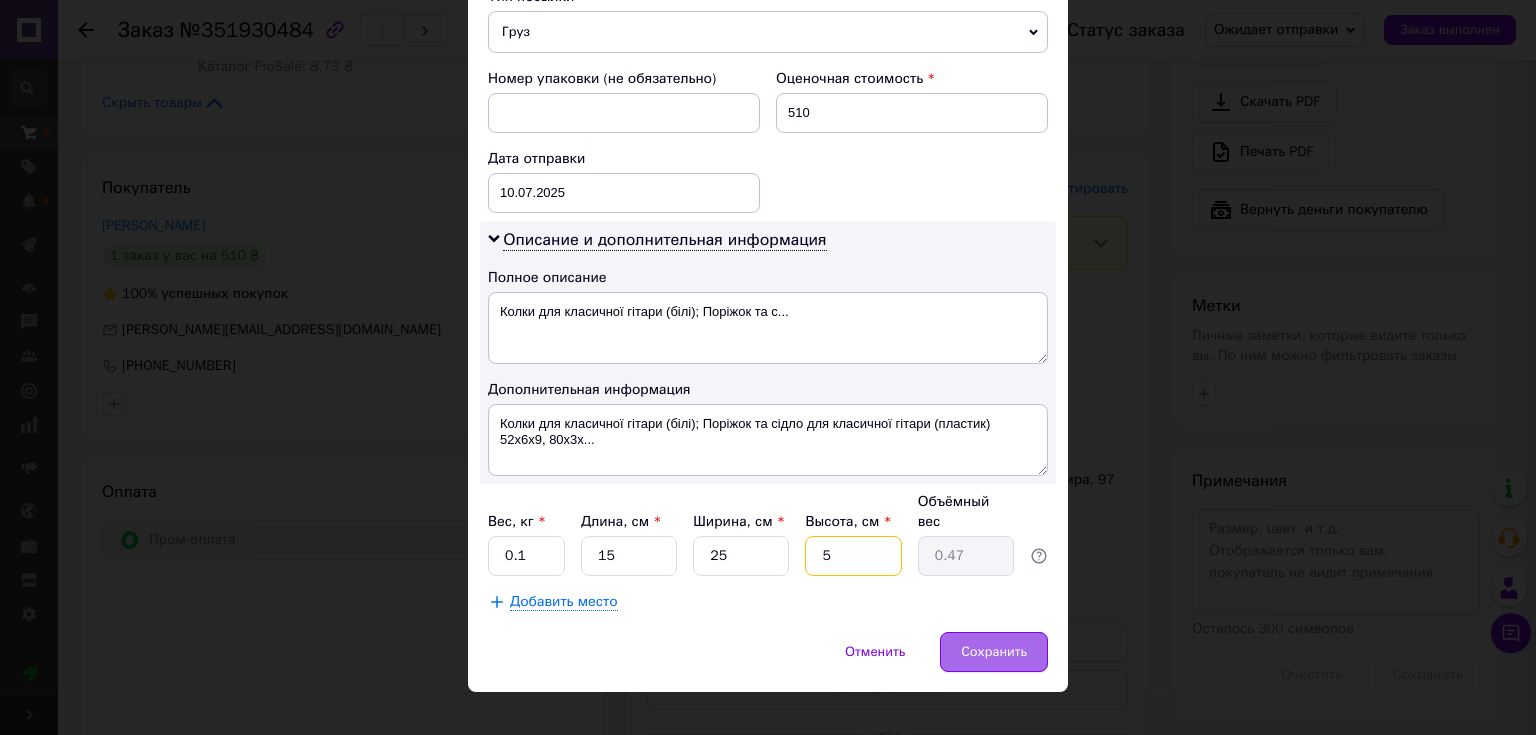 type on "5" 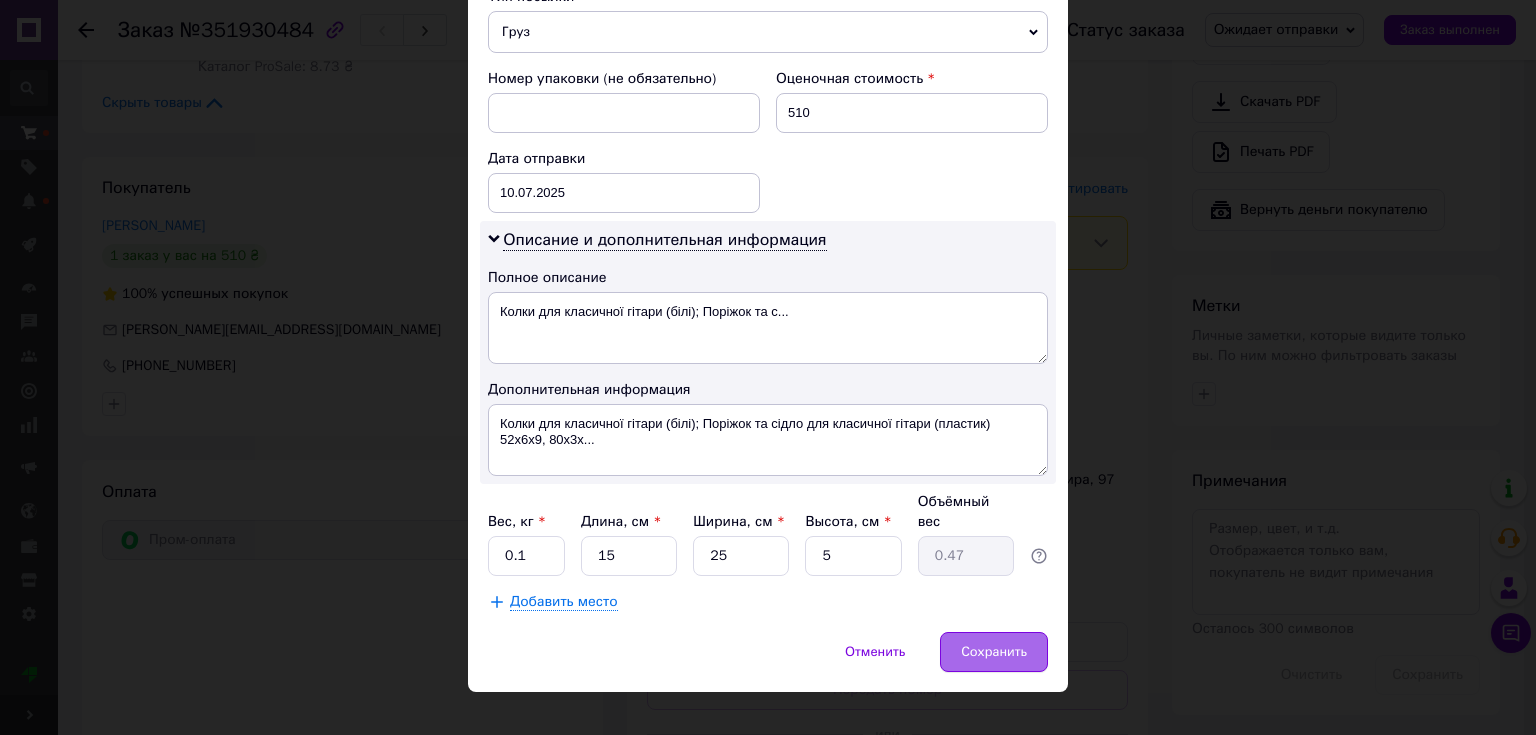 click on "Сохранить" at bounding box center (994, 652) 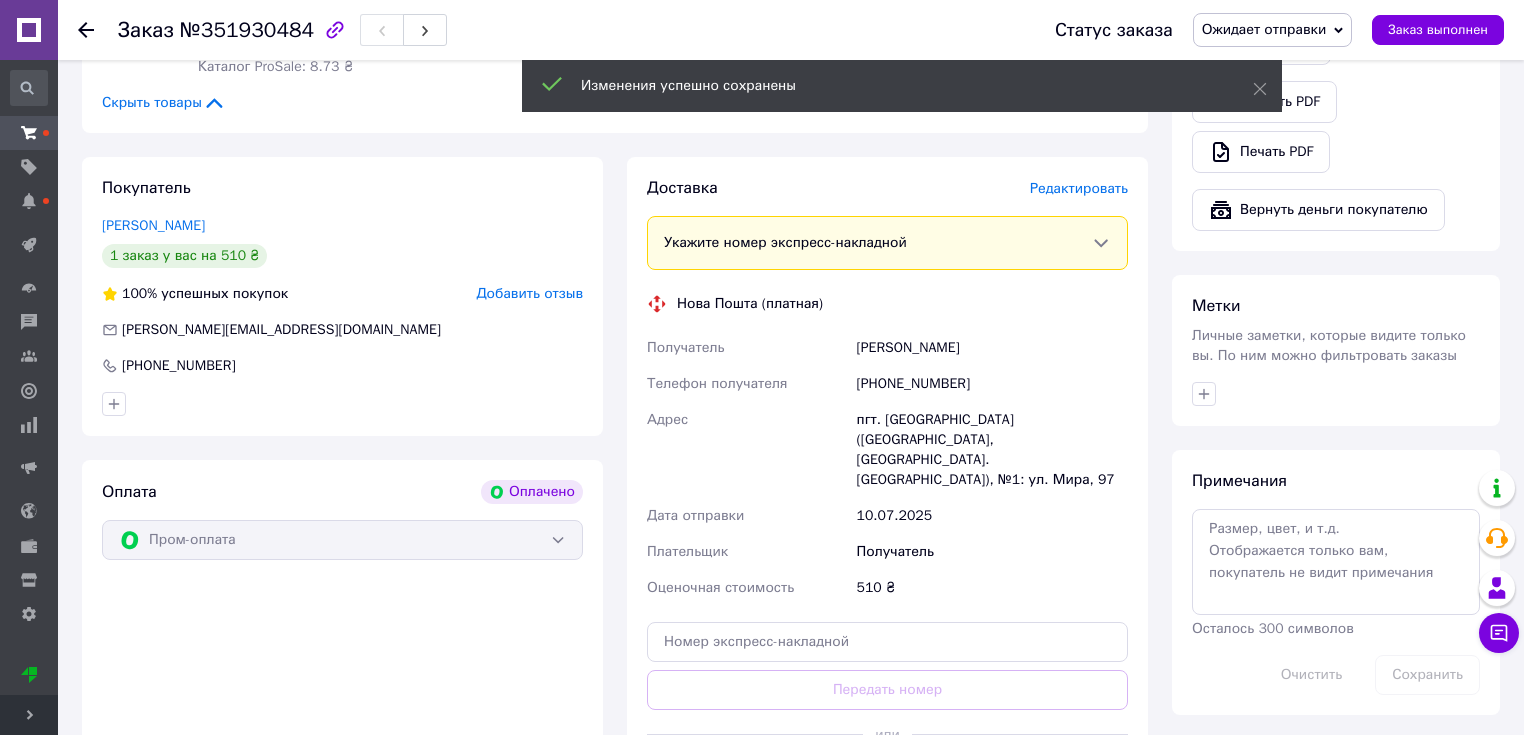 scroll, scrollTop: 1200, scrollLeft: 0, axis: vertical 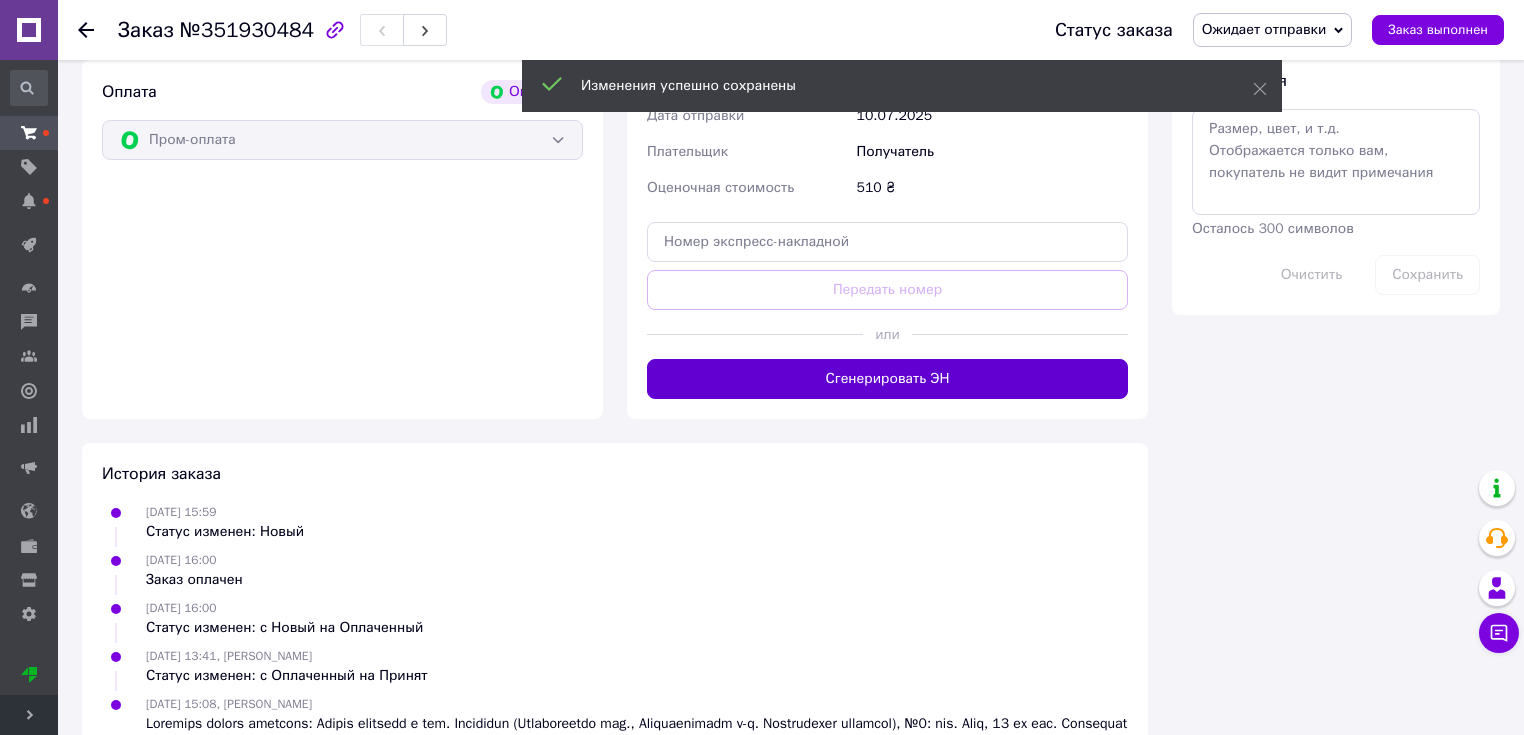 click on "Сгенерировать ЭН" at bounding box center [887, 379] 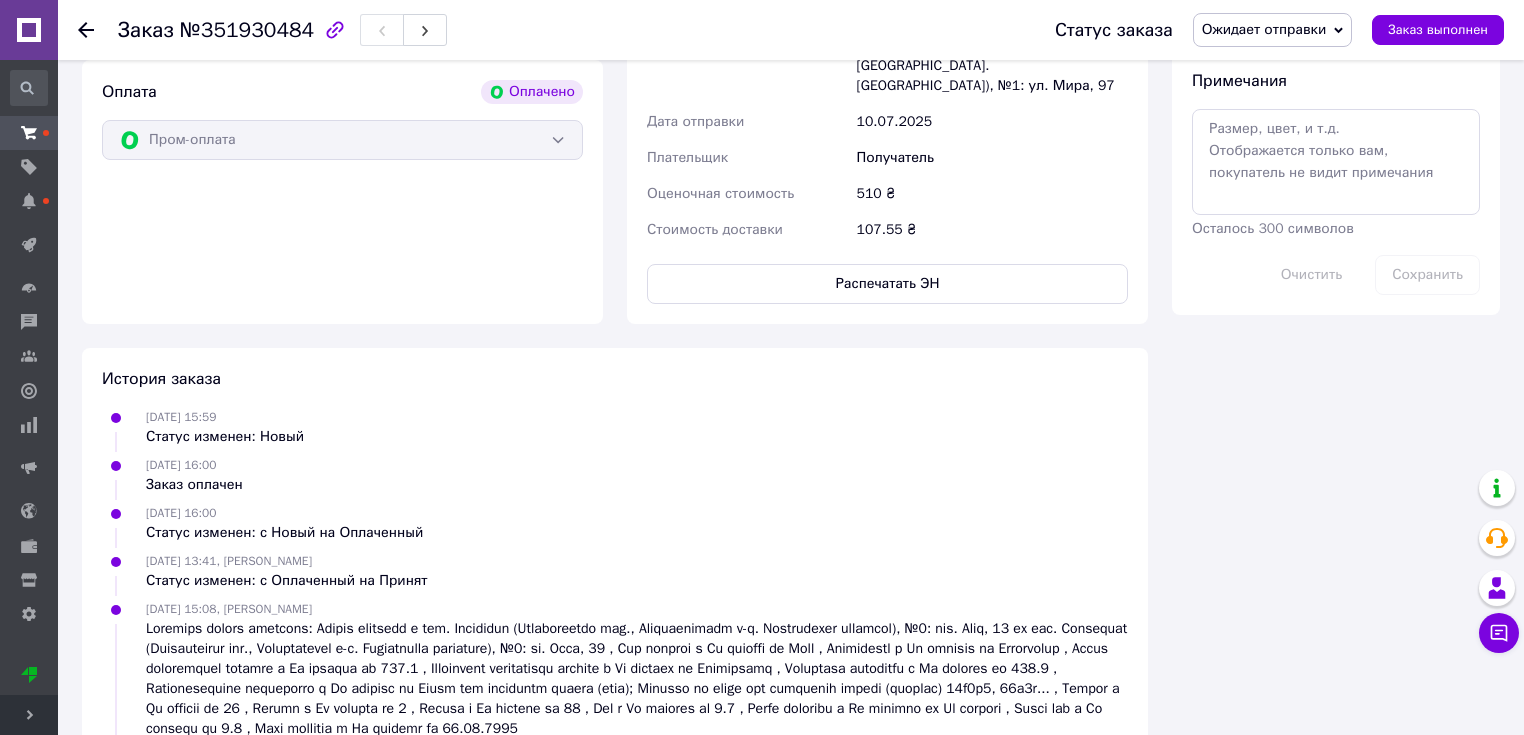 drag, startPoint x: 900, startPoint y: 260, endPoint x: 926, endPoint y: 153, distance: 110.11358 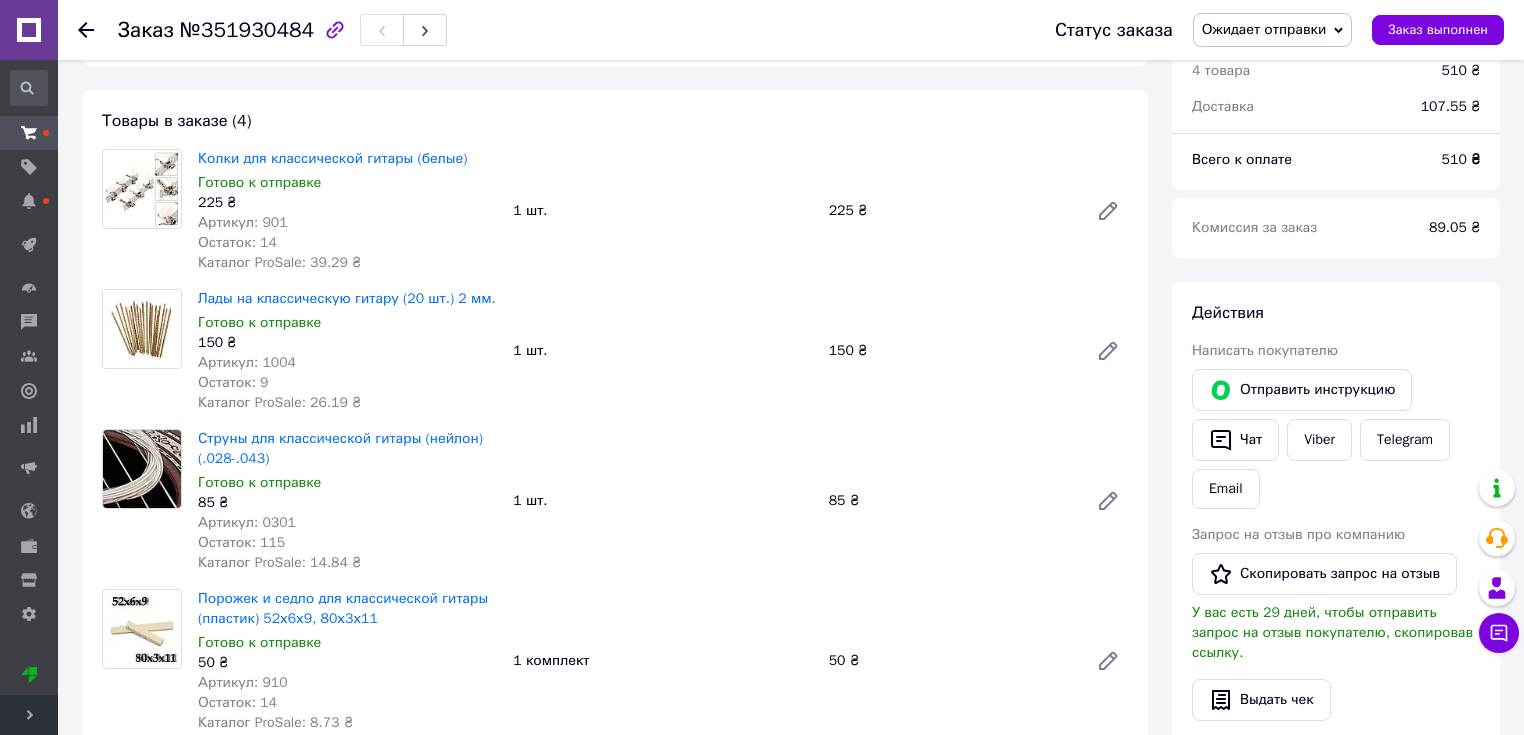 scroll, scrollTop: 160, scrollLeft: 0, axis: vertical 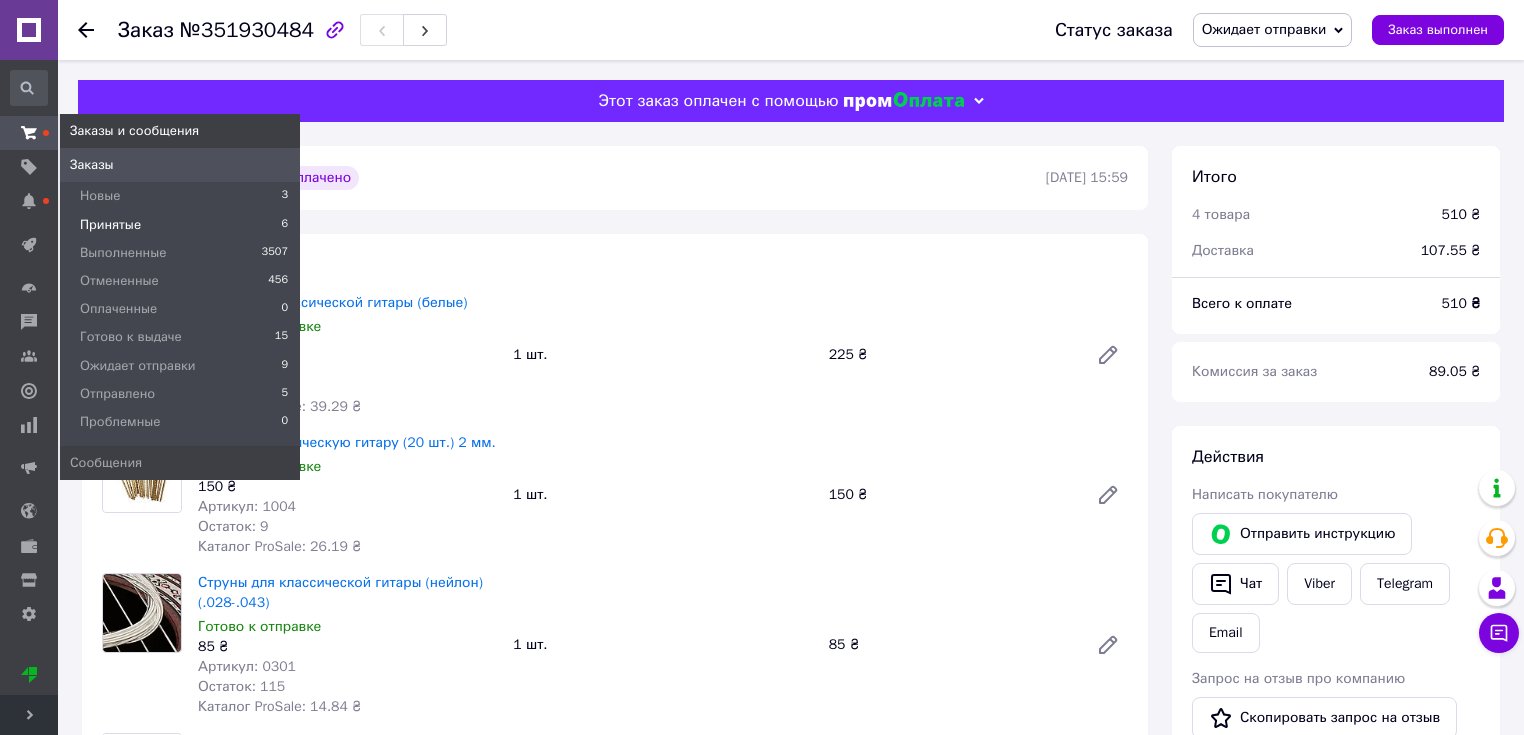 click on "Принятые" at bounding box center (110, 225) 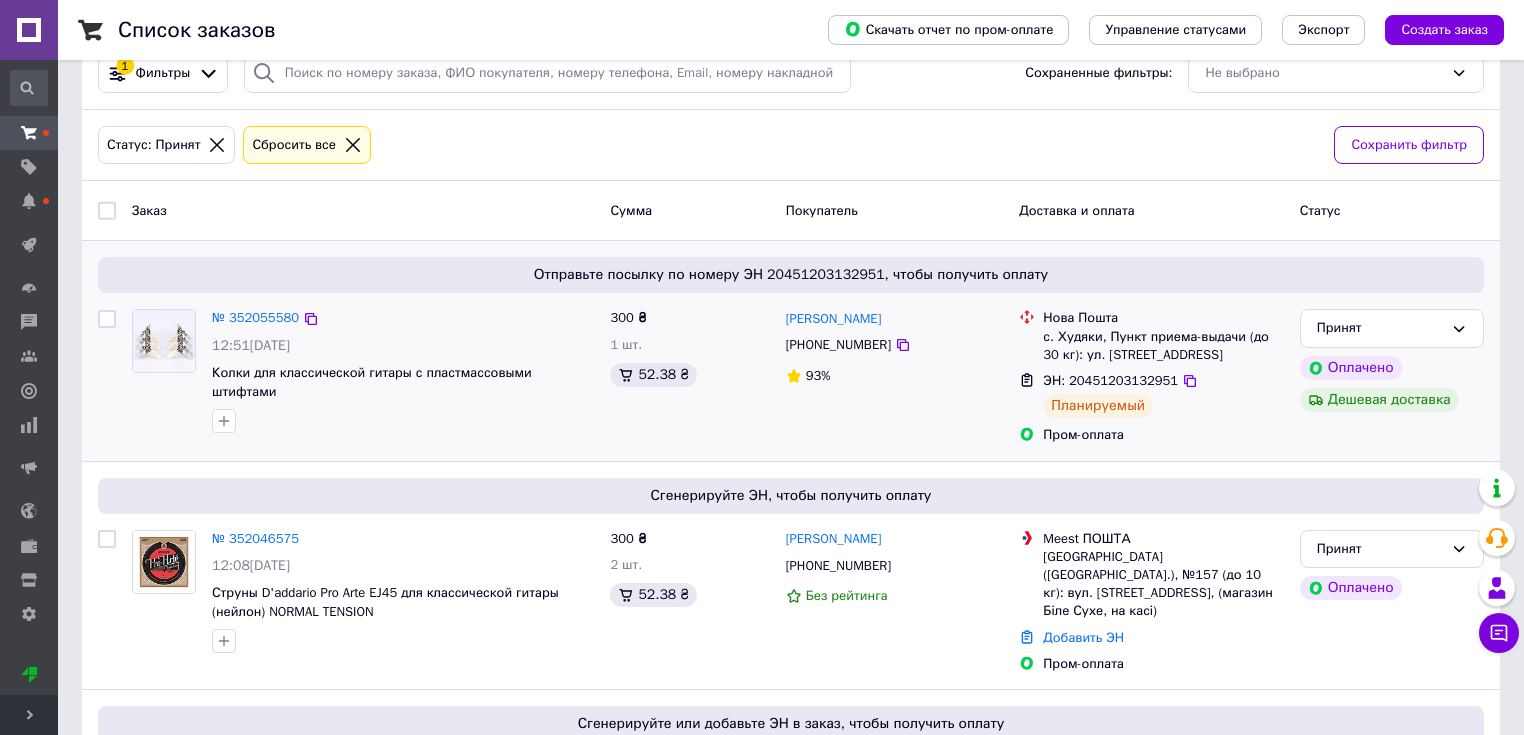scroll, scrollTop: 160, scrollLeft: 0, axis: vertical 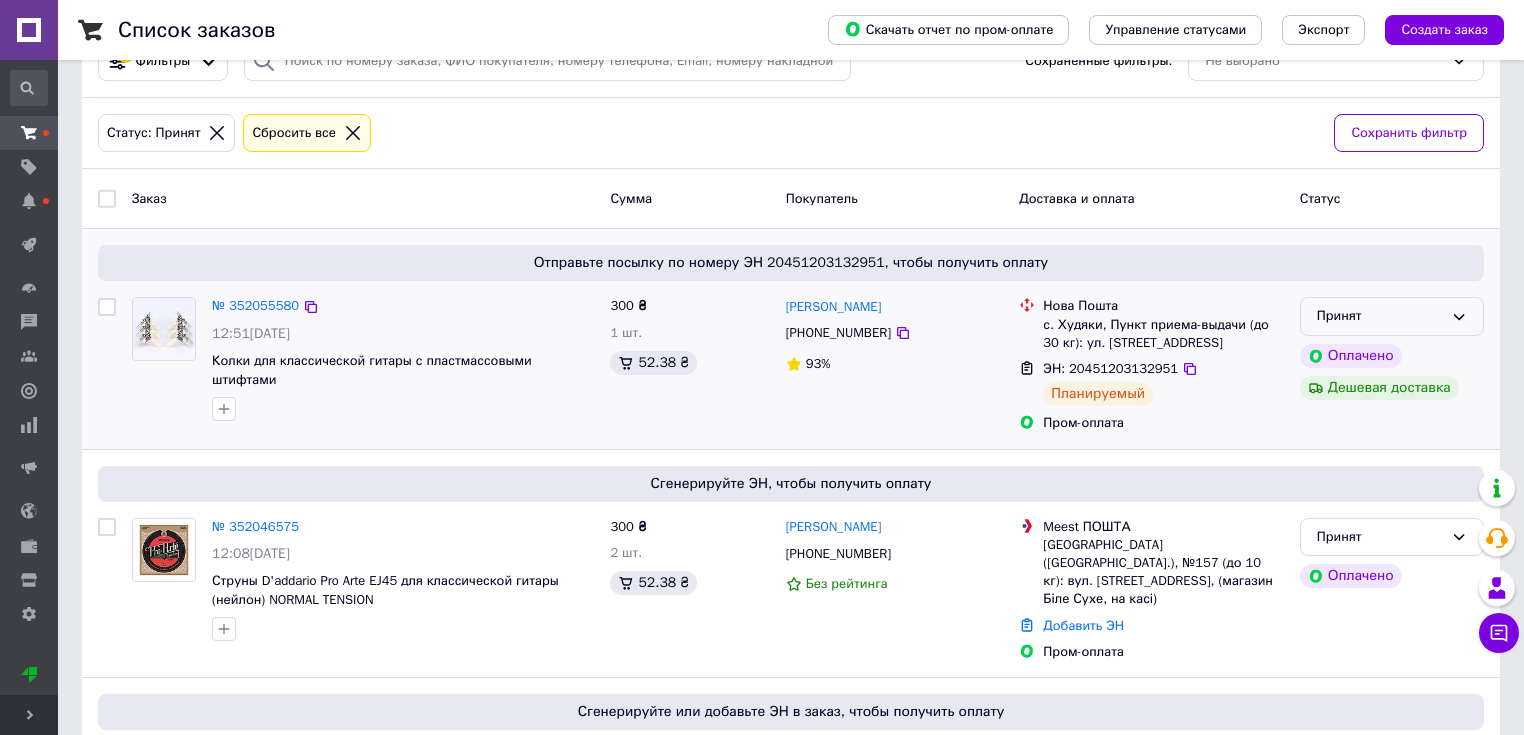 click 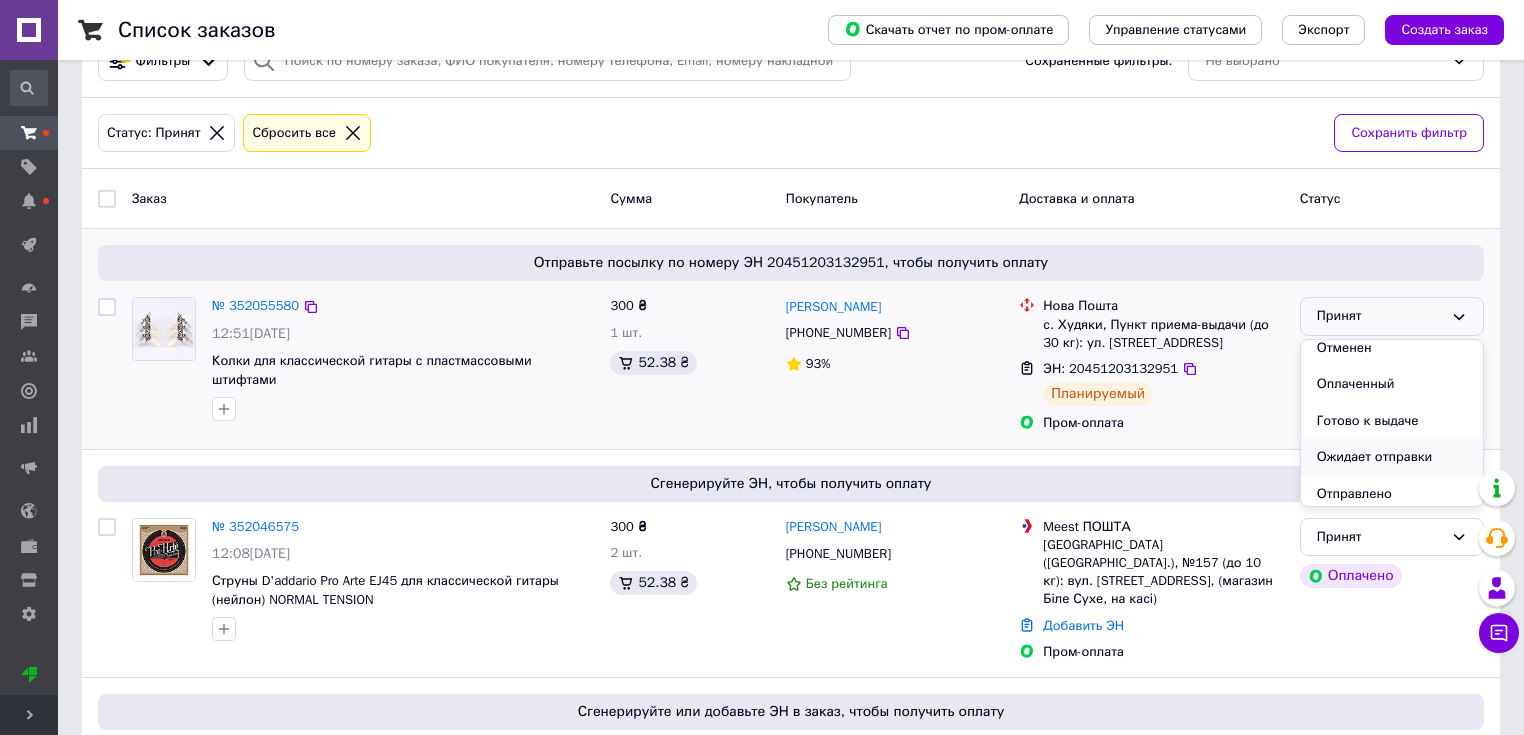 scroll, scrollTop: 90, scrollLeft: 0, axis: vertical 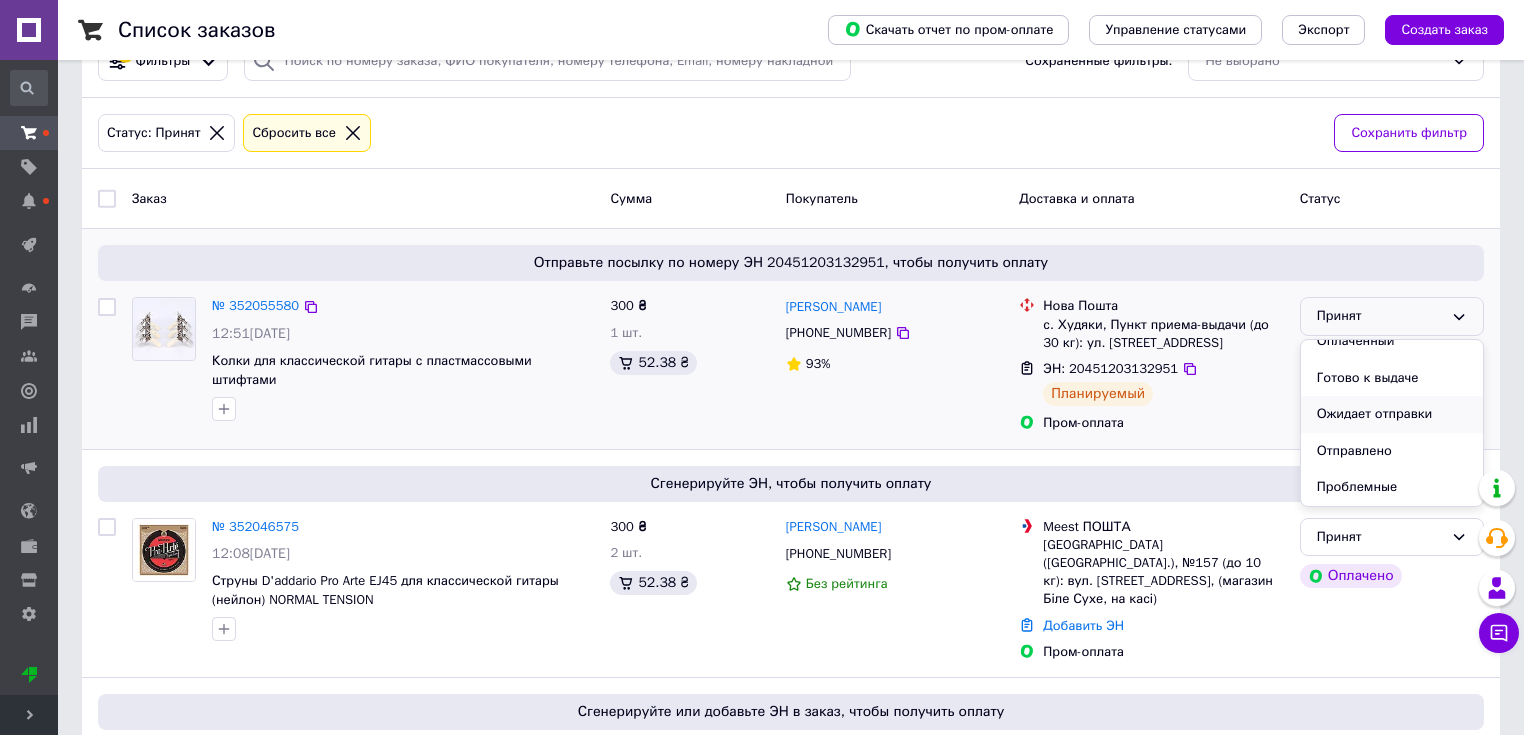 click on "Ожидает отправки" at bounding box center [1392, 414] 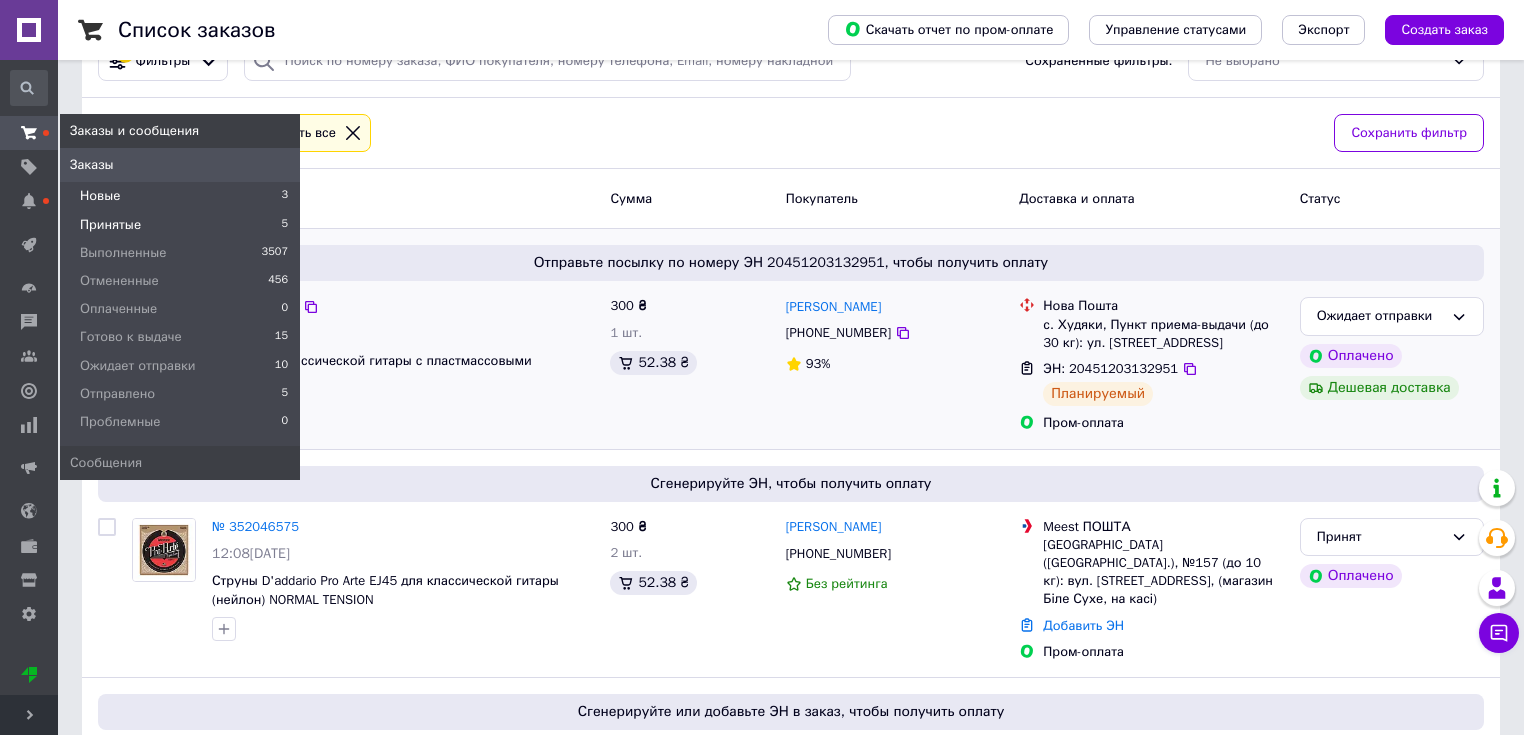 click on "Новые" at bounding box center (100, 196) 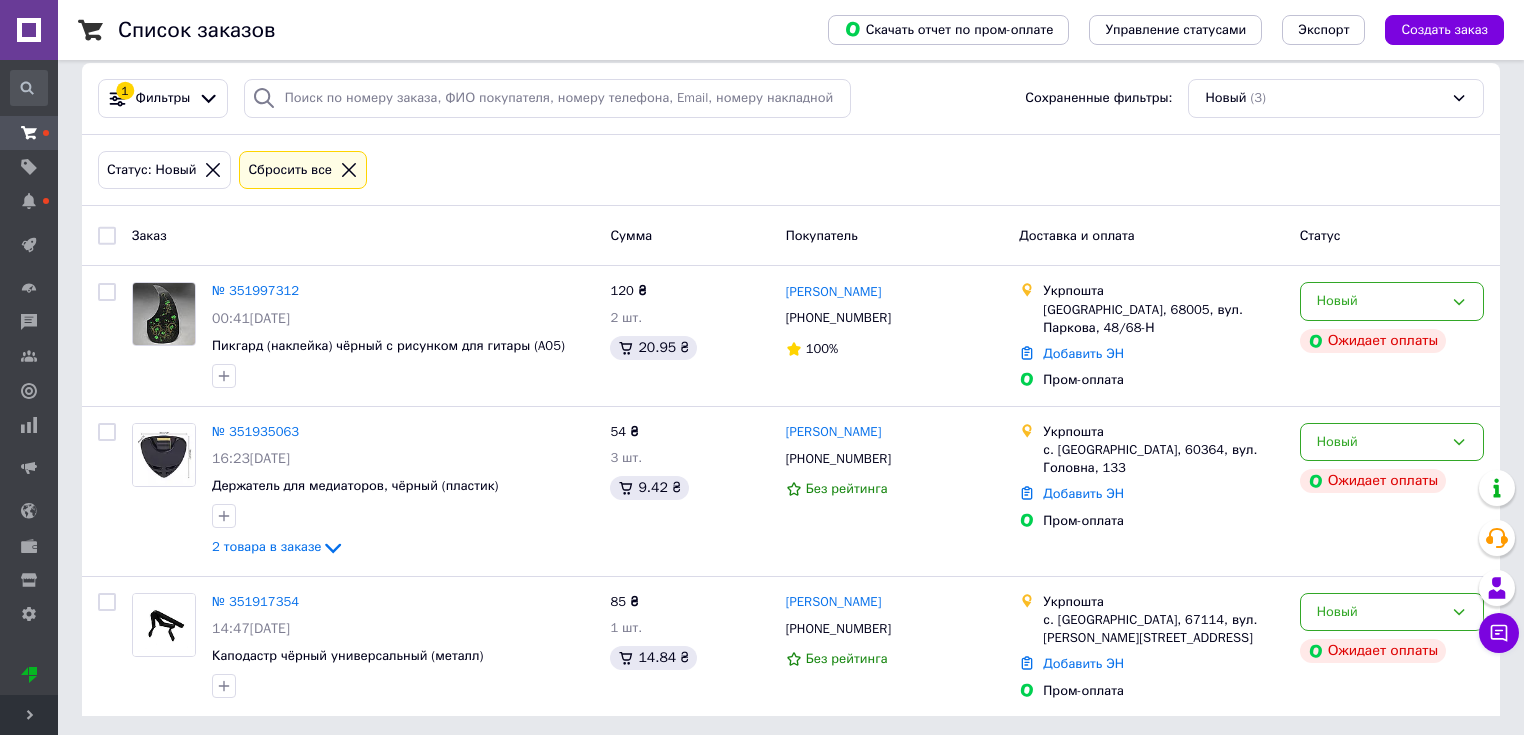 scroll, scrollTop: 126, scrollLeft: 0, axis: vertical 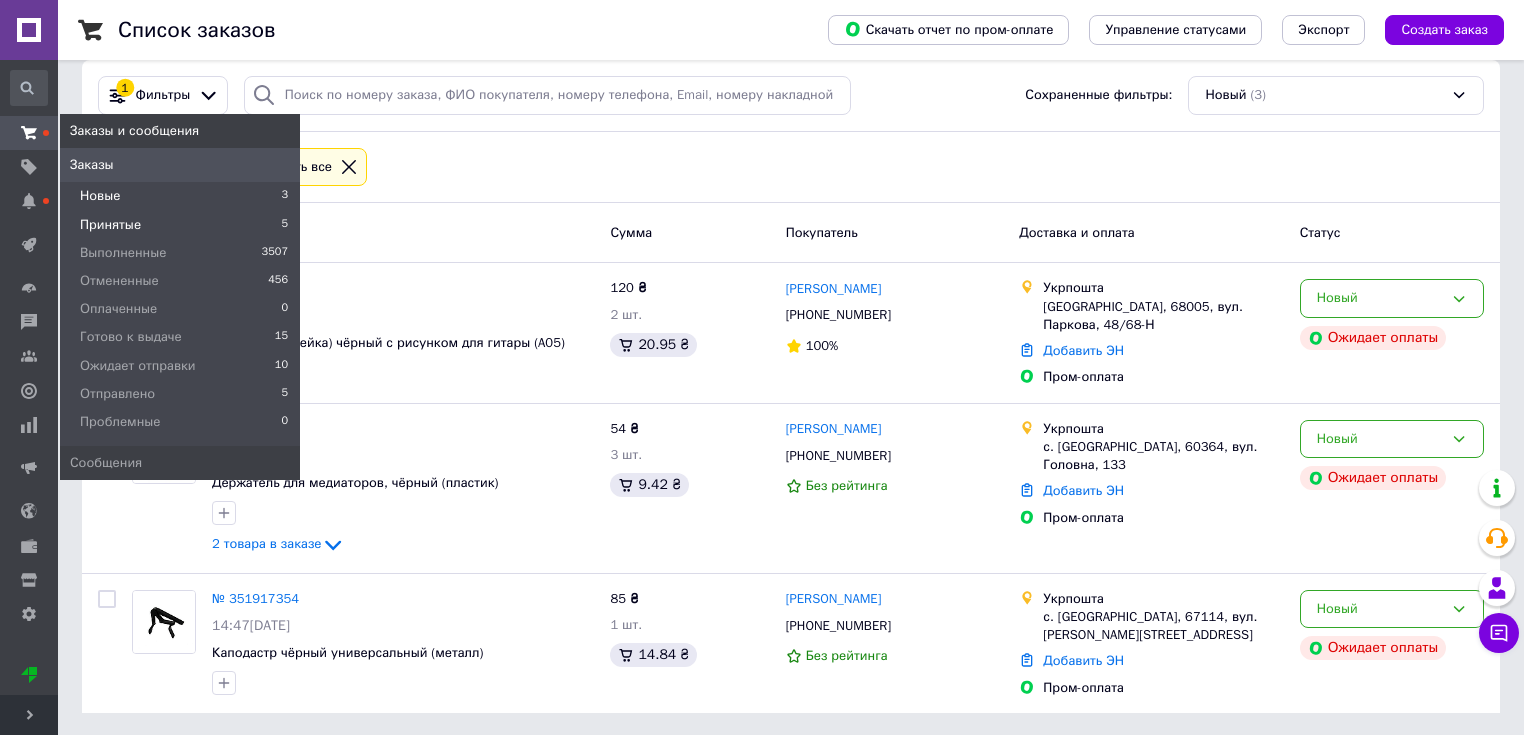 click on "Принятые" at bounding box center (110, 225) 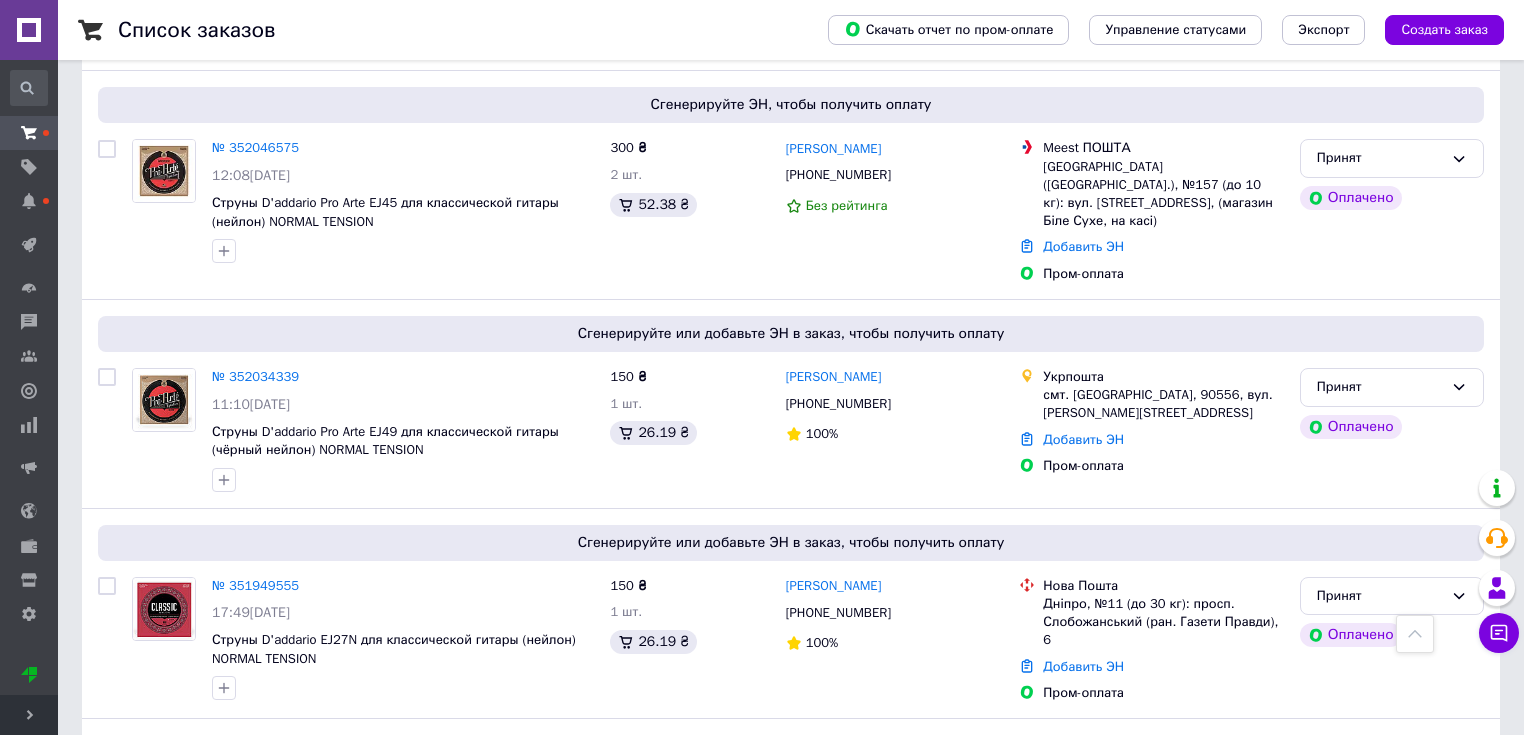 scroll, scrollTop: 121, scrollLeft: 0, axis: vertical 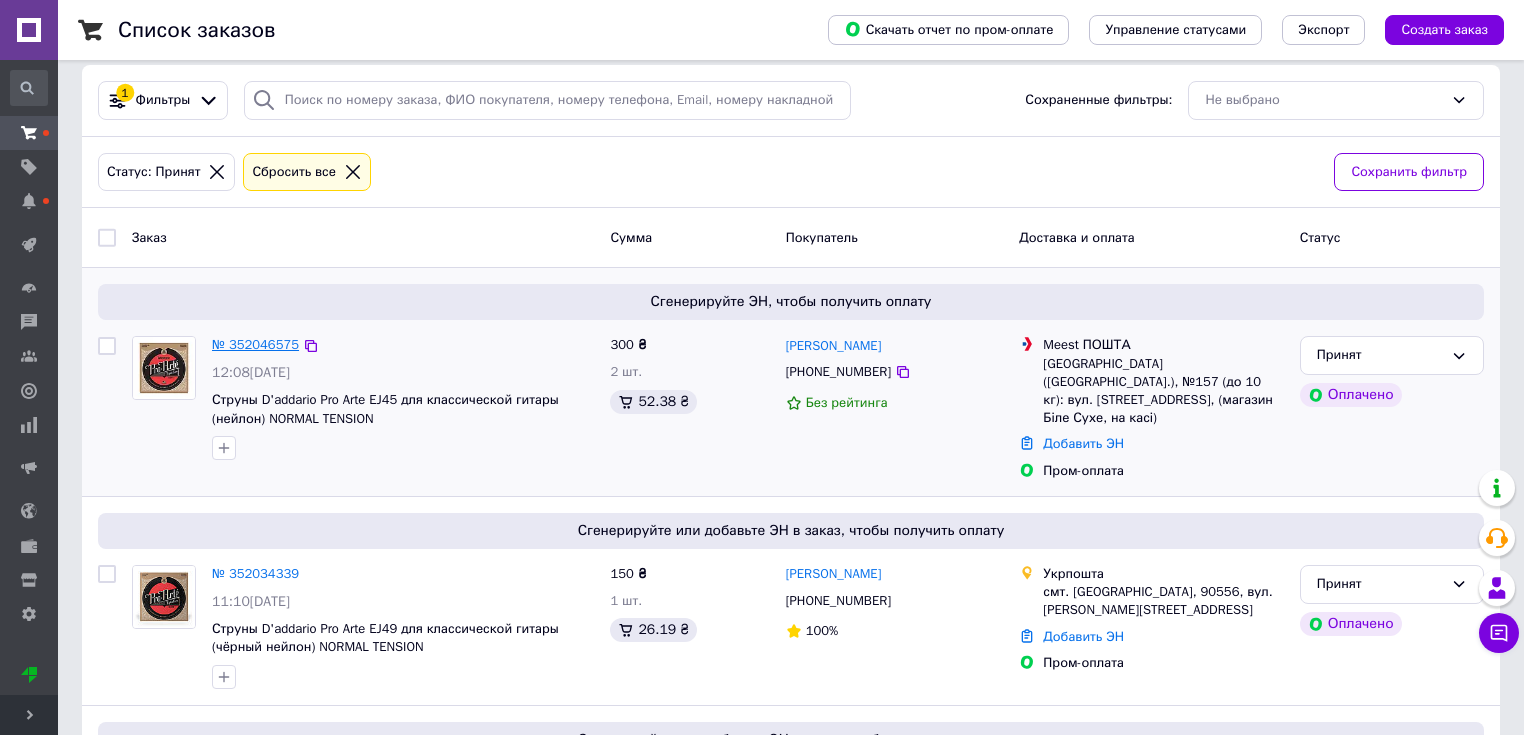 click on "№ 352046575" at bounding box center [255, 344] 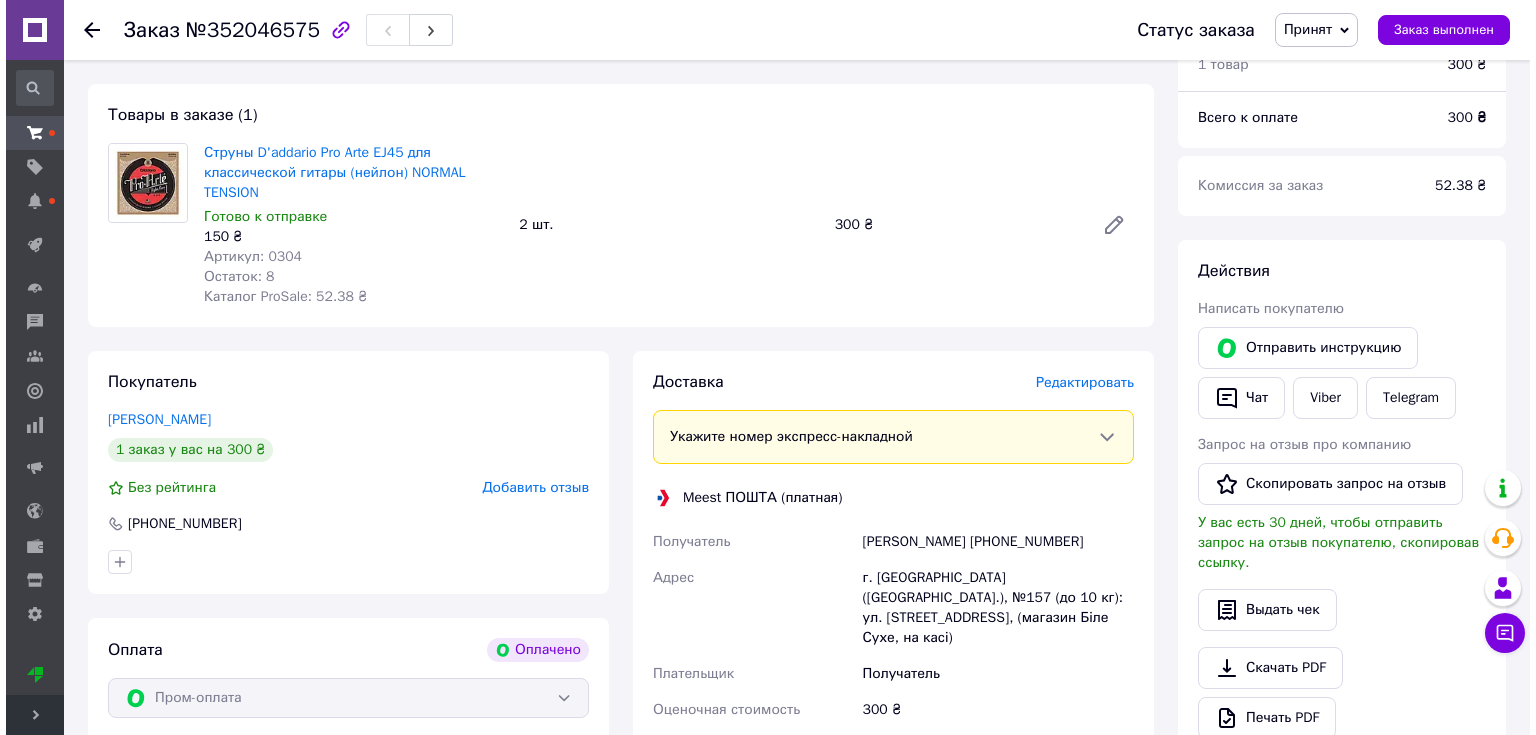 scroll, scrollTop: 201, scrollLeft: 0, axis: vertical 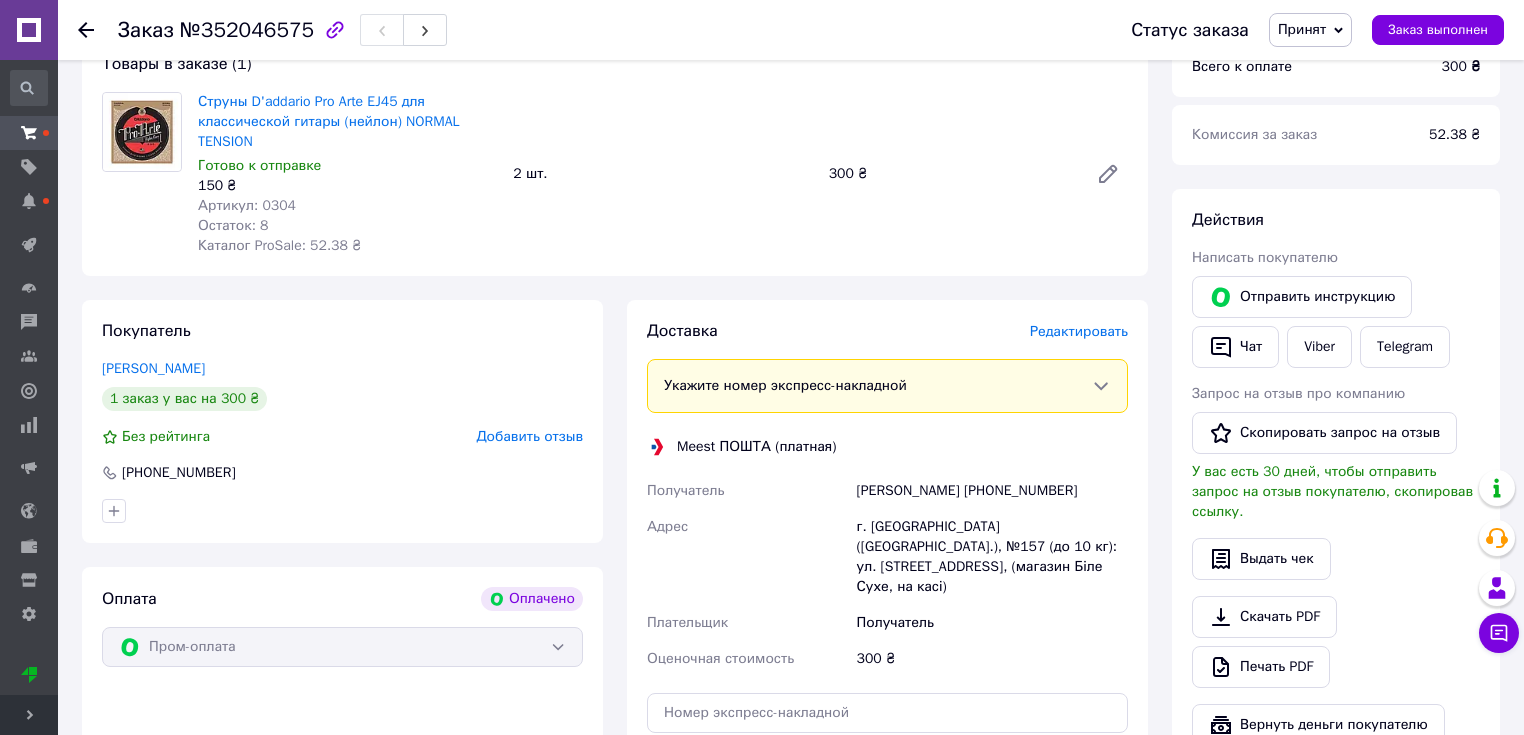 click on "Редактировать" at bounding box center (1079, 331) 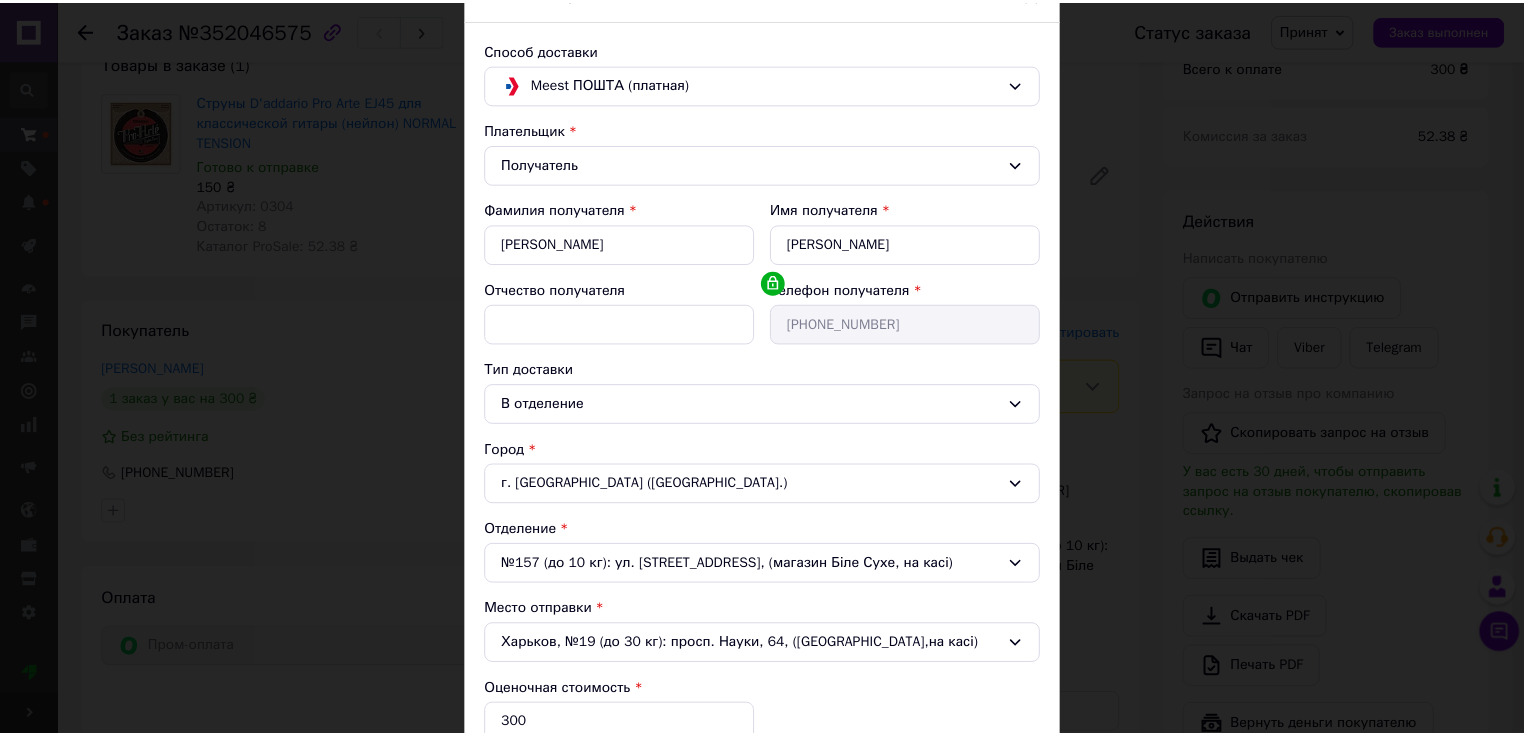 scroll, scrollTop: 381, scrollLeft: 0, axis: vertical 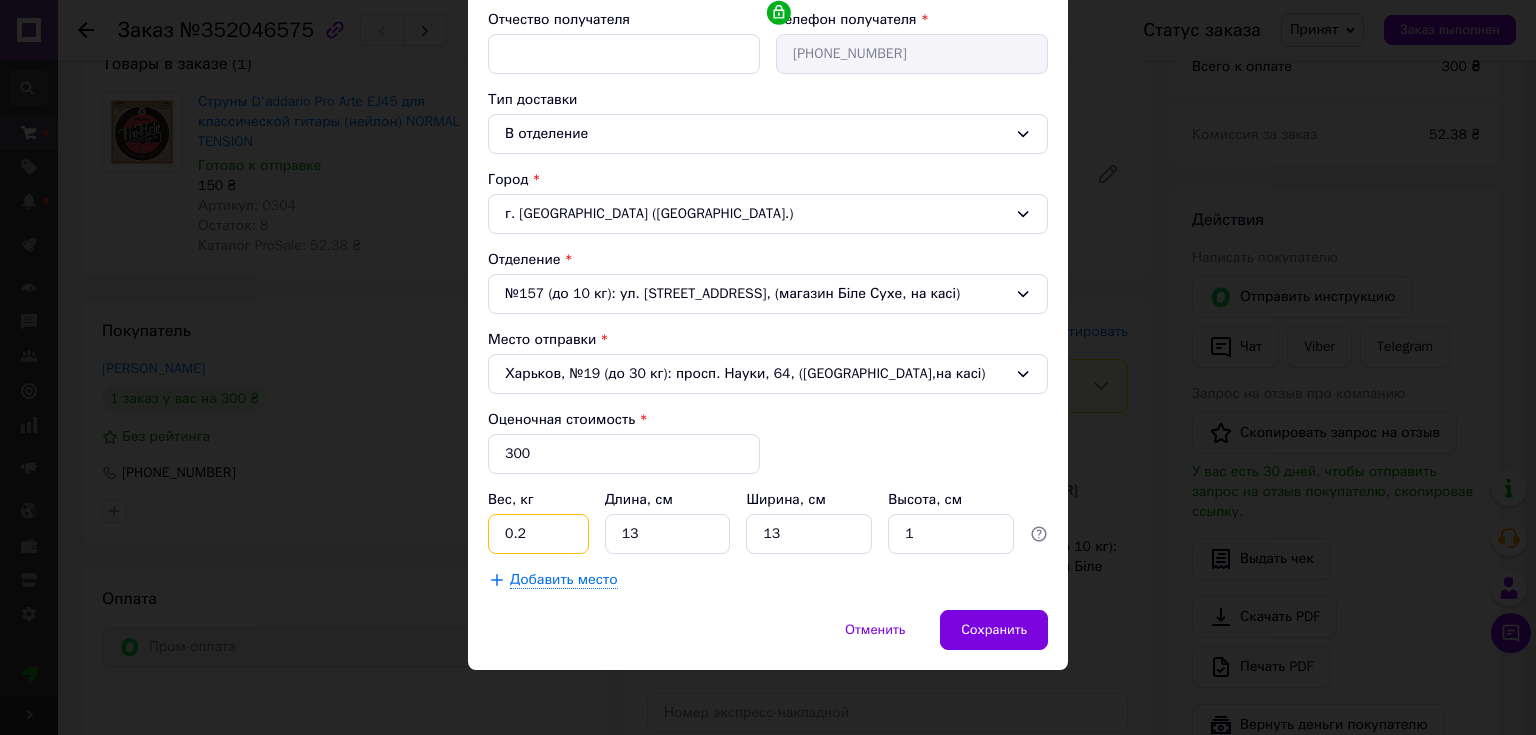 click on "0.2" at bounding box center (538, 534) 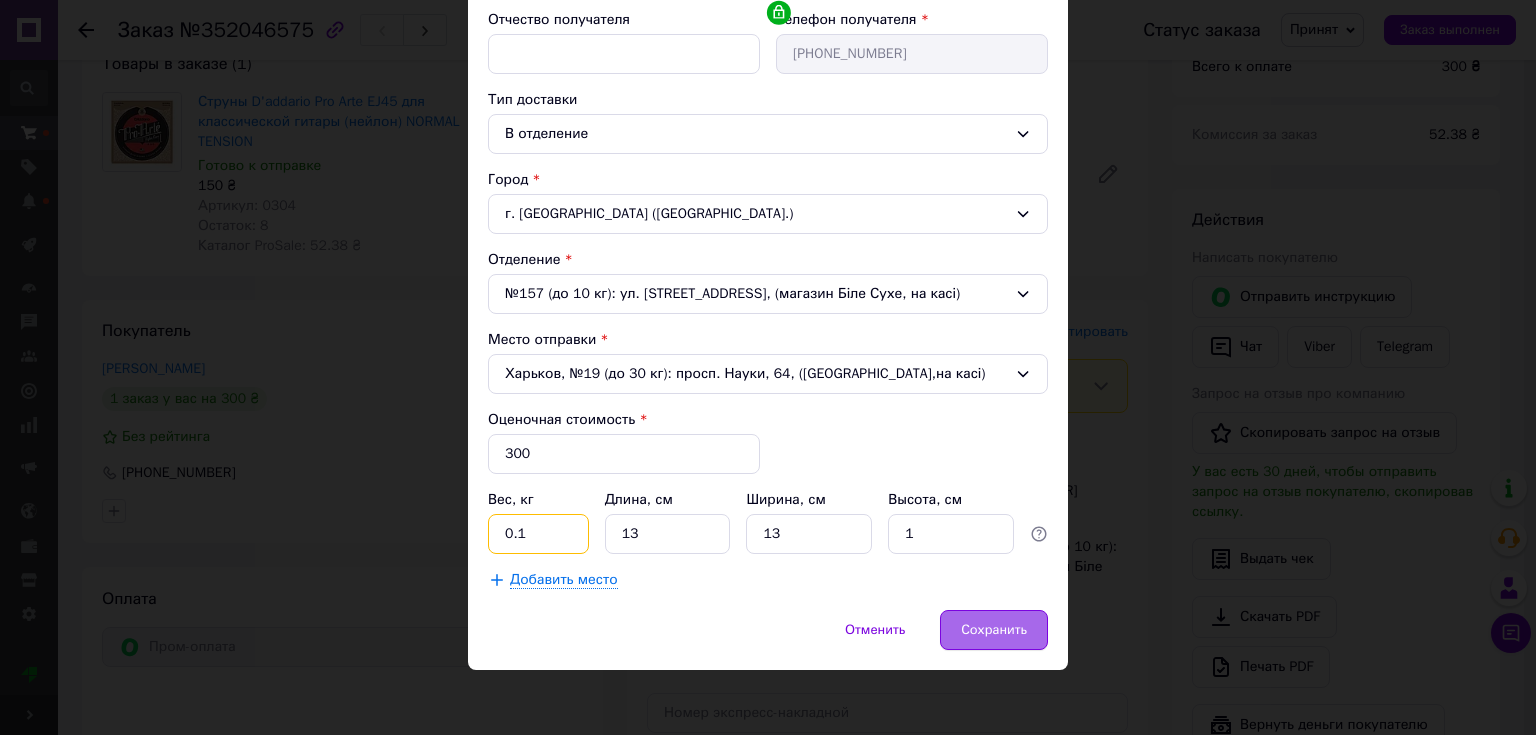 type on "0.1" 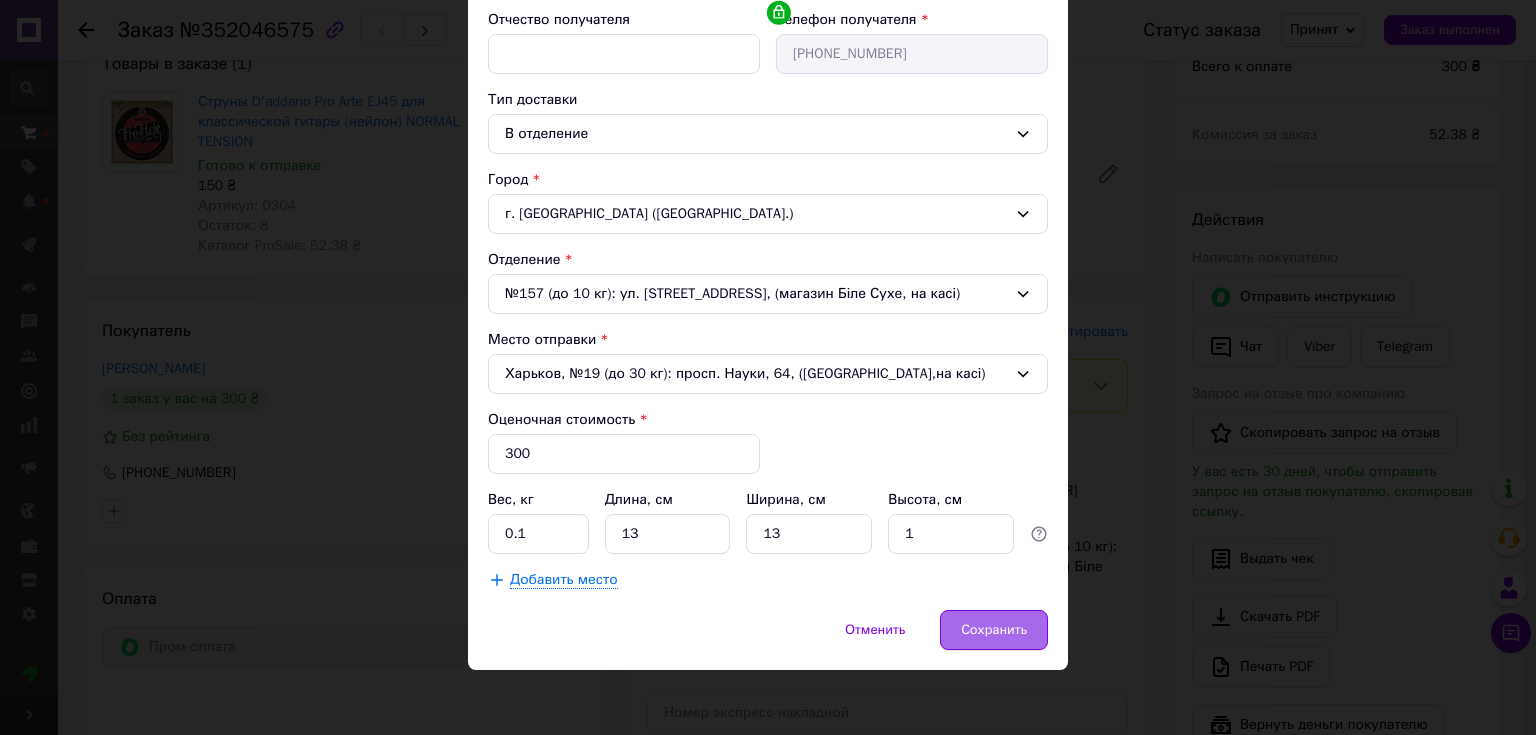 click on "Сохранить" at bounding box center [994, 630] 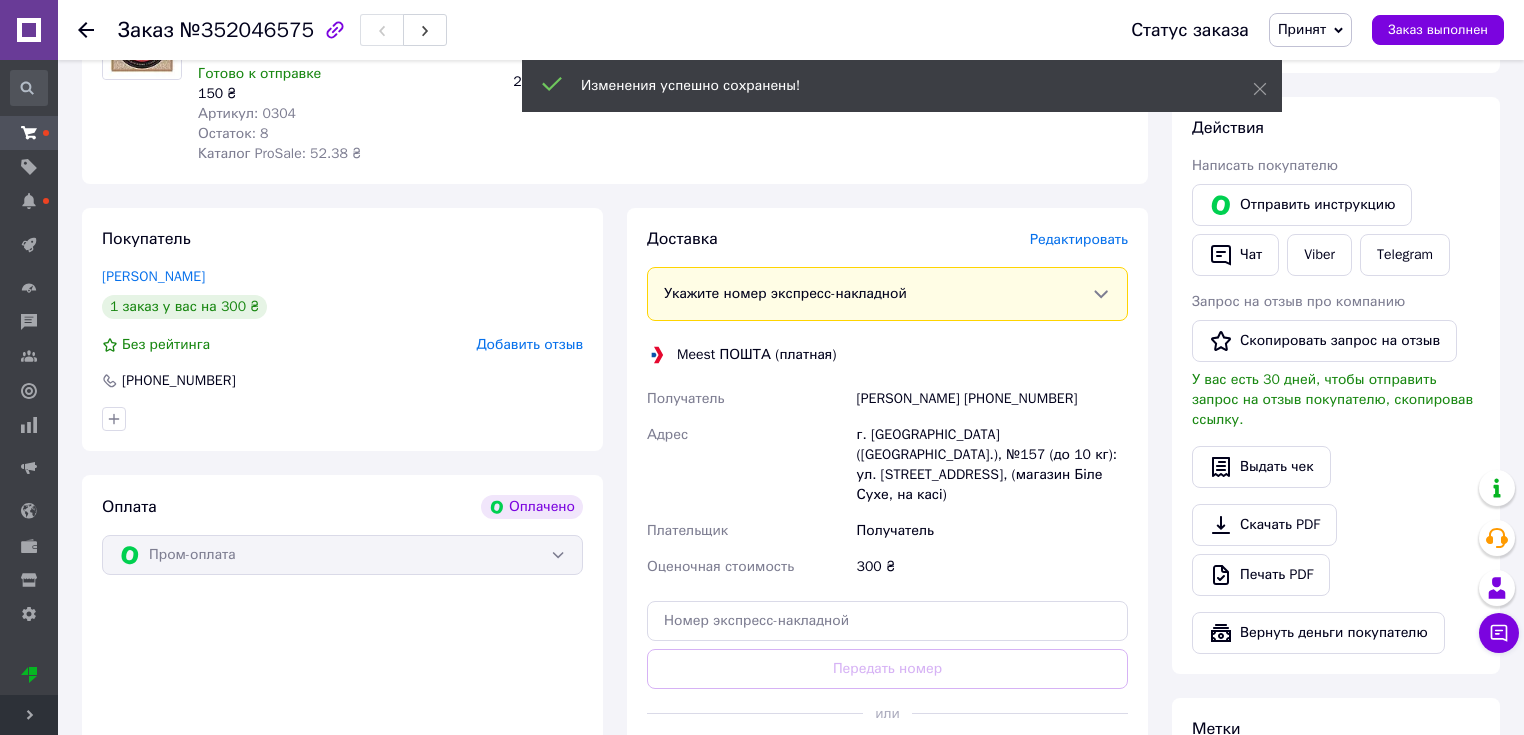 scroll, scrollTop: 601, scrollLeft: 0, axis: vertical 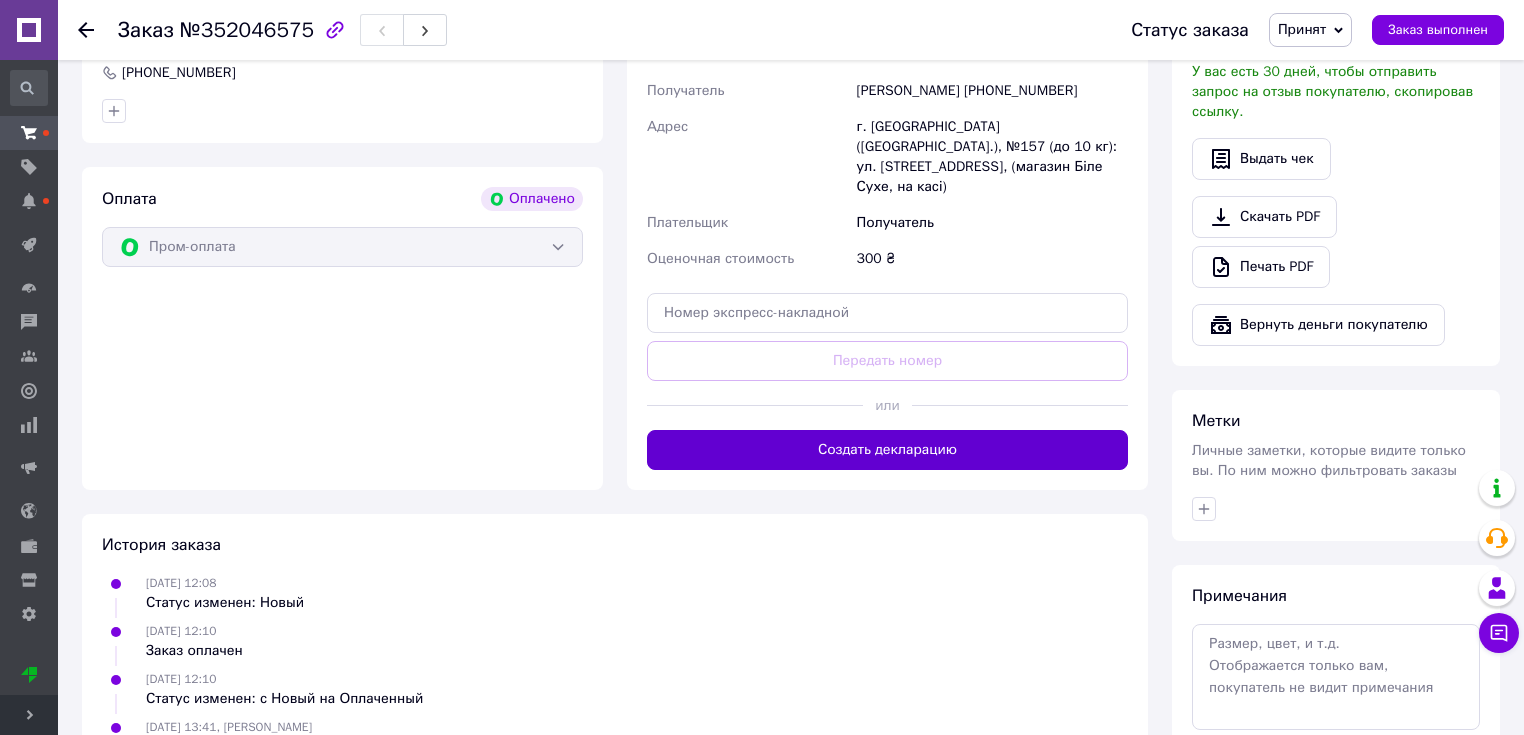 click on "Создать декларацию" at bounding box center [887, 450] 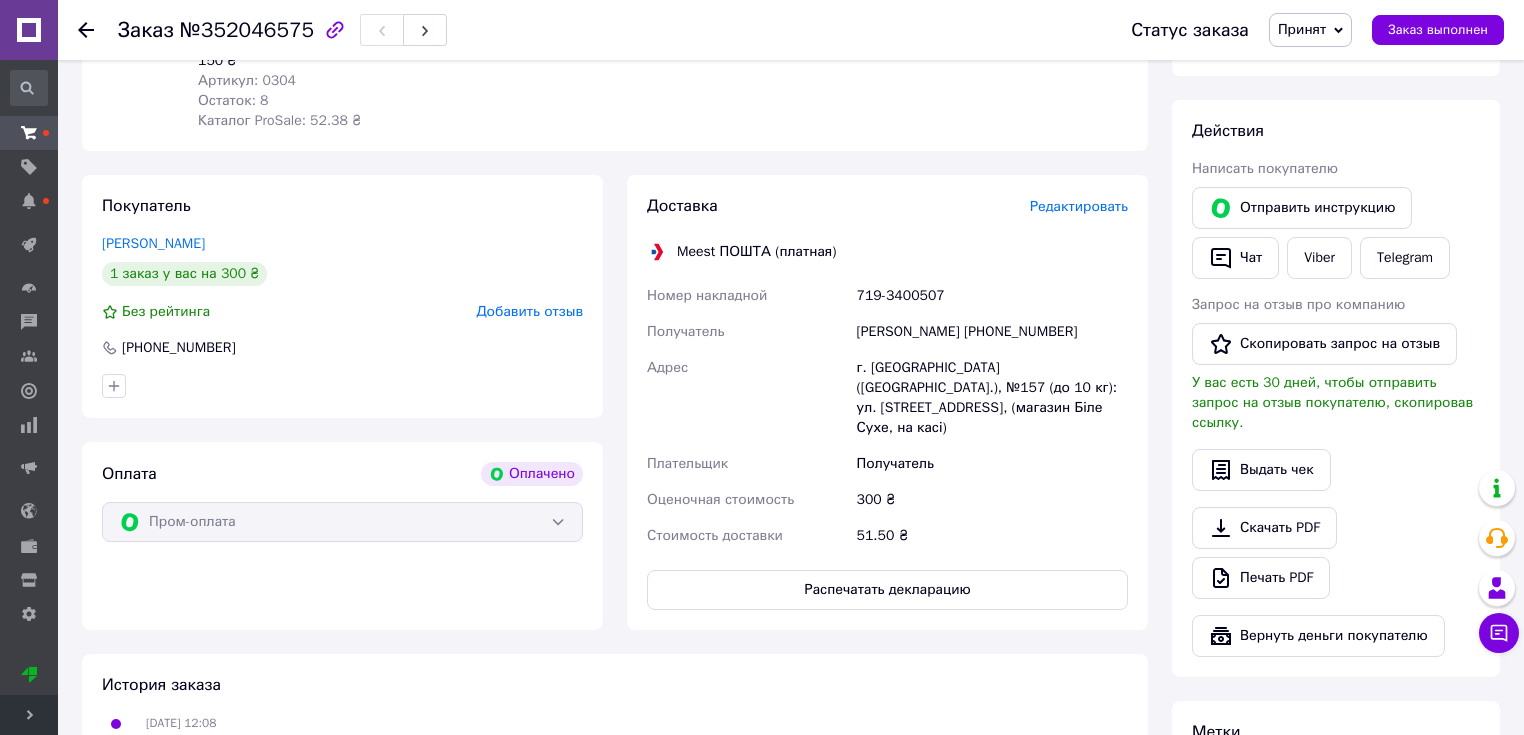 scroll, scrollTop: 320, scrollLeft: 0, axis: vertical 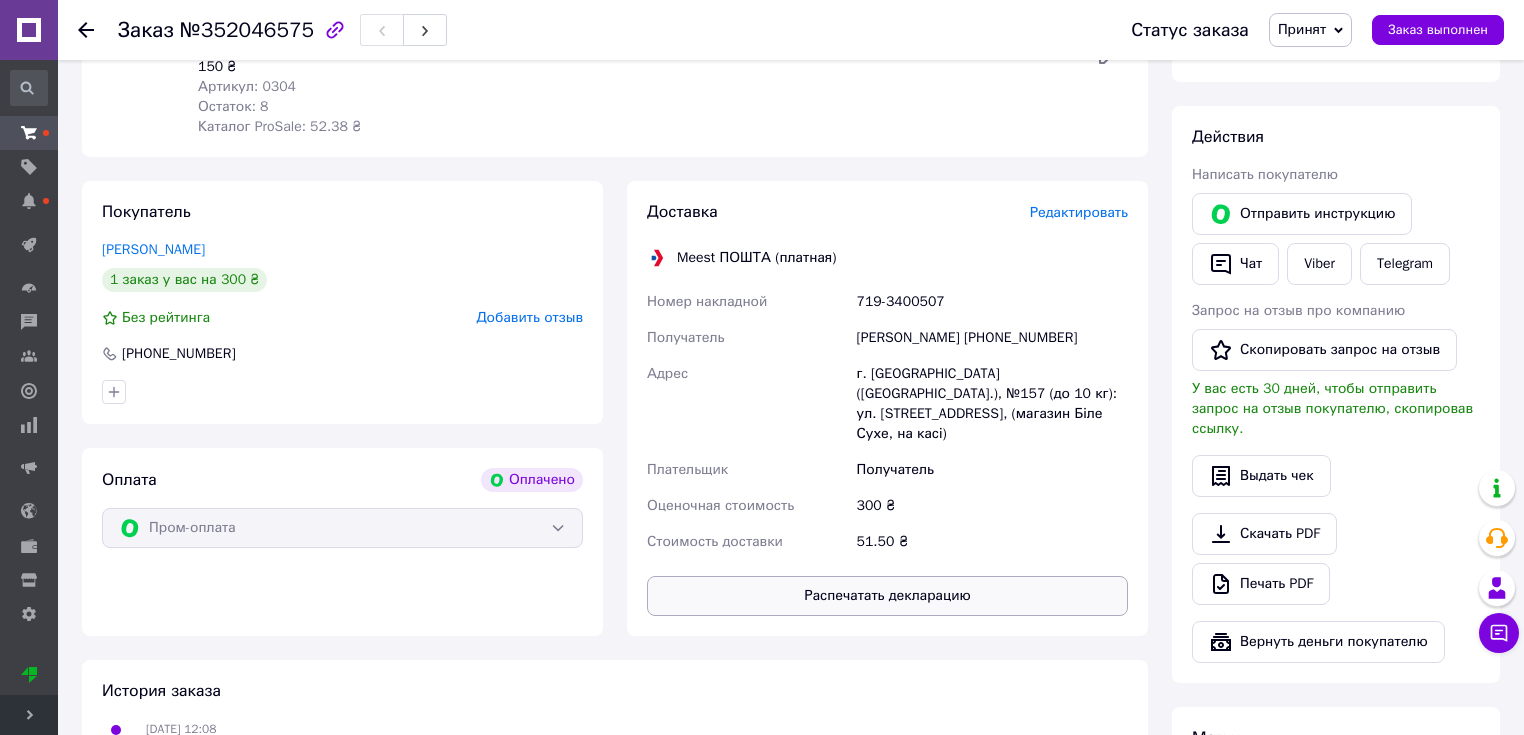 click on "Распечатать декларацию" at bounding box center (887, 596) 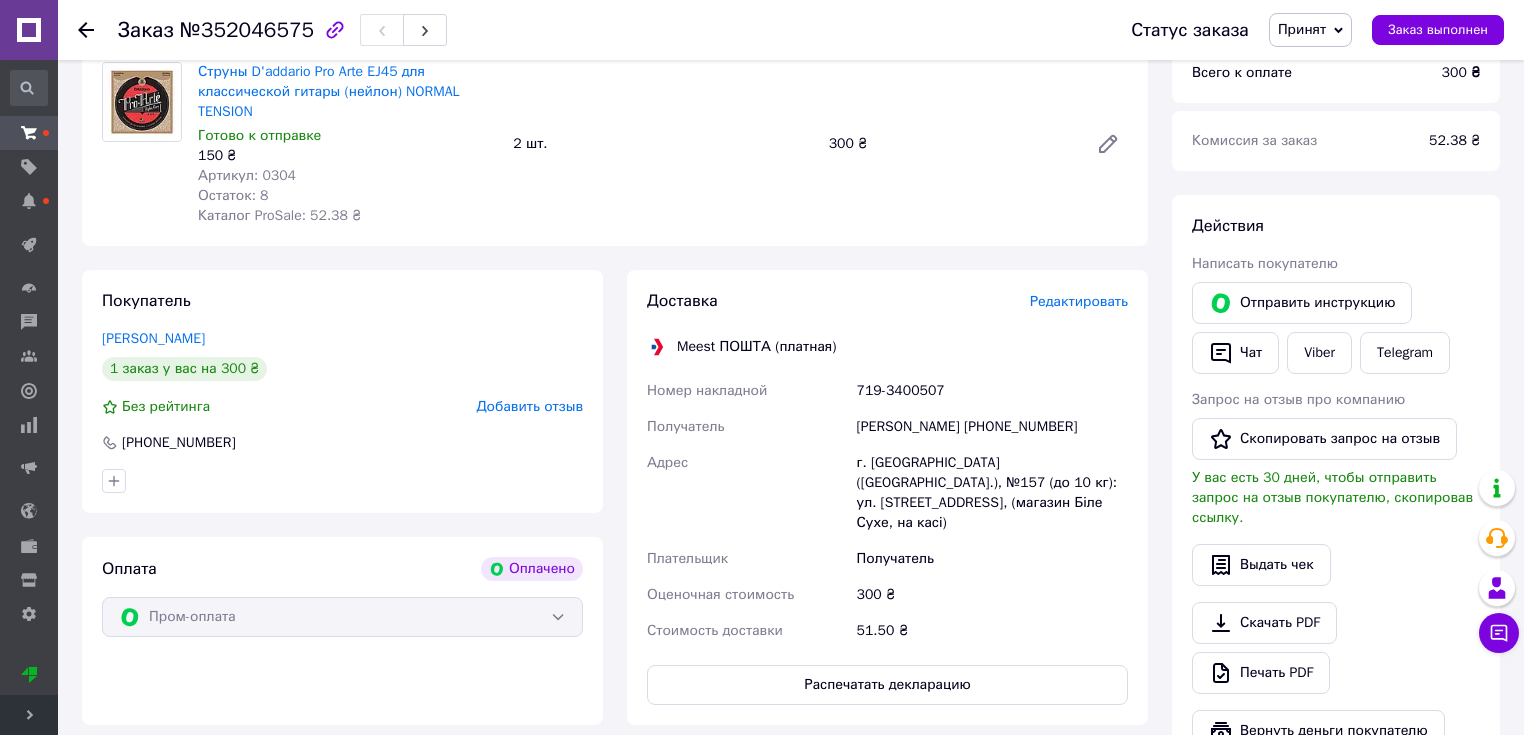 scroll, scrollTop: 0, scrollLeft: 0, axis: both 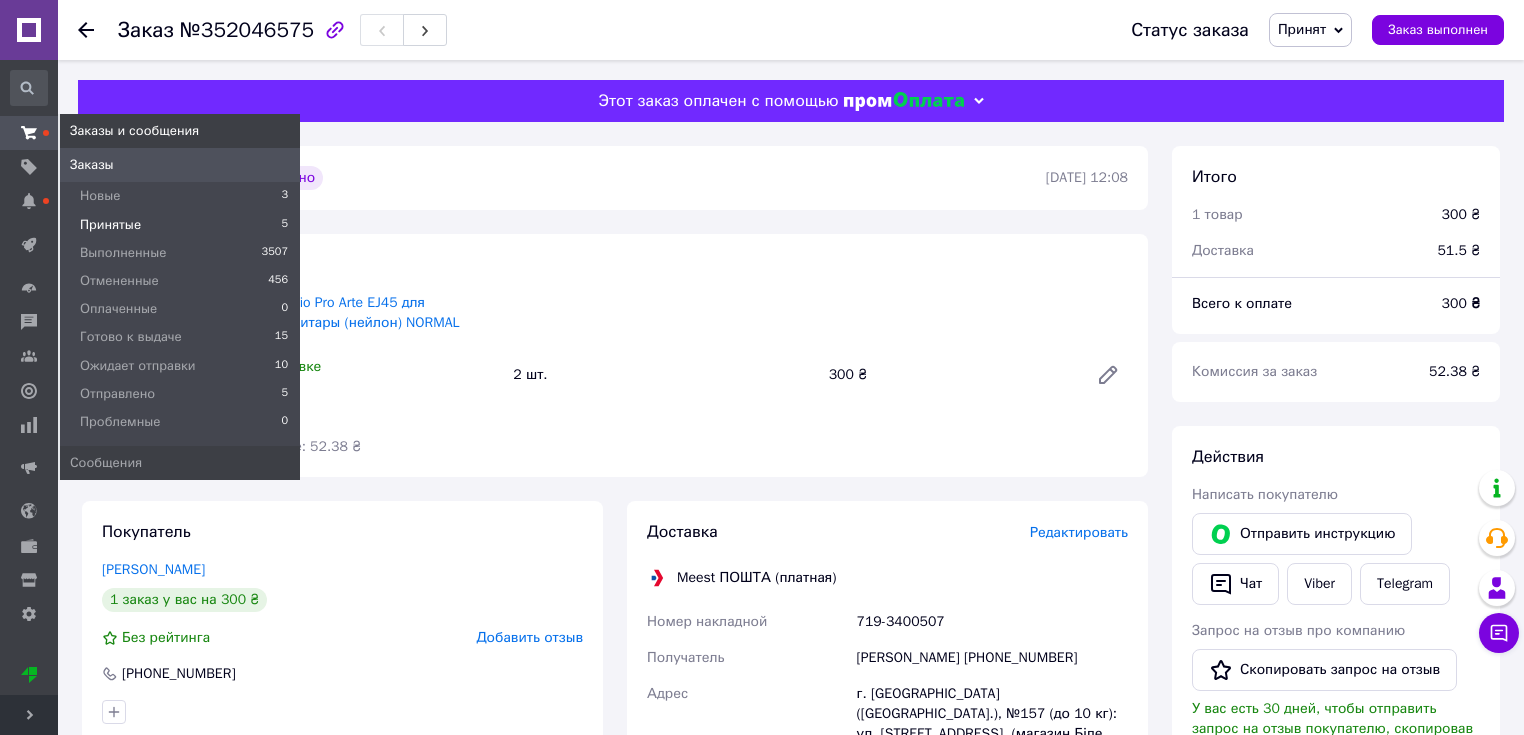 click on "Принятые" at bounding box center (110, 225) 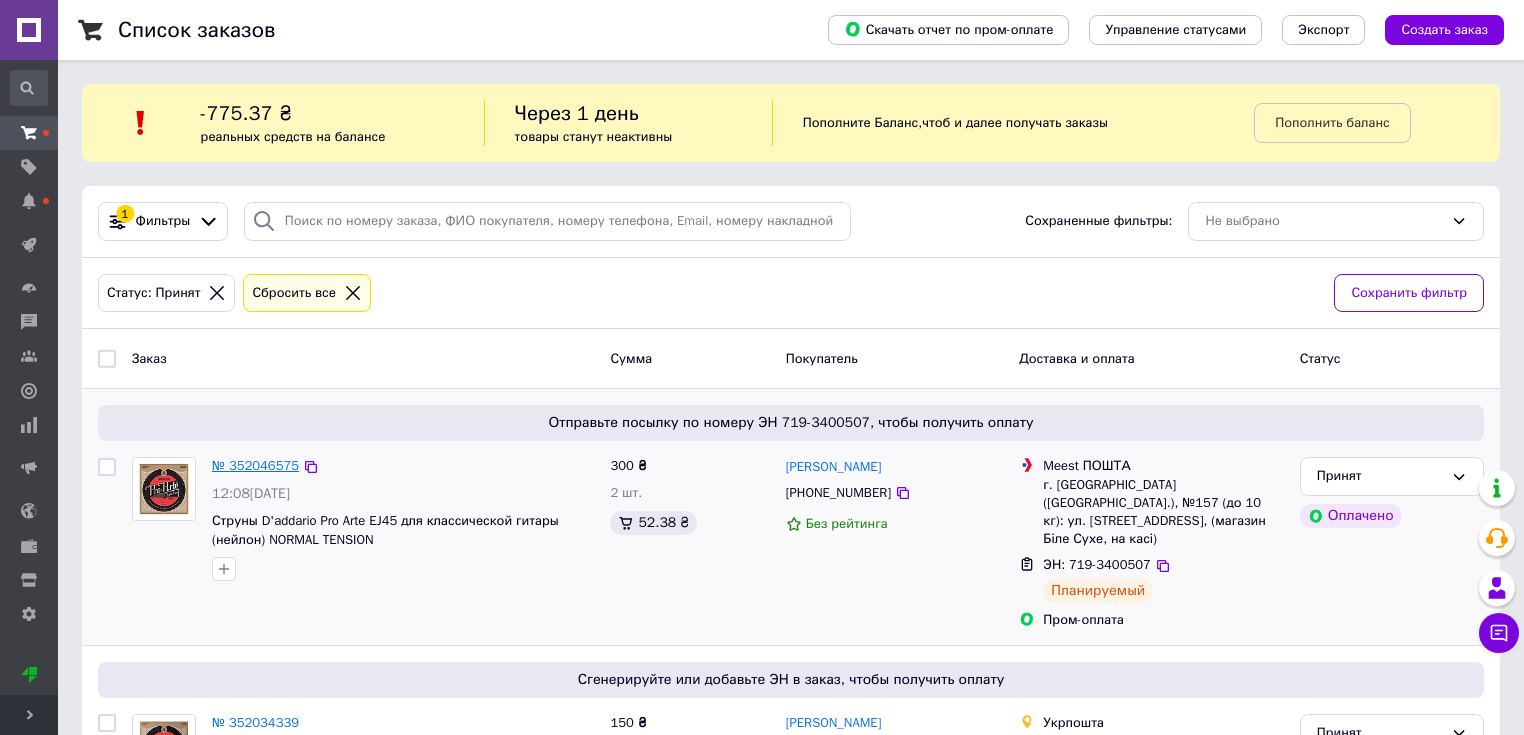 click on "№ 352046575" at bounding box center [255, 465] 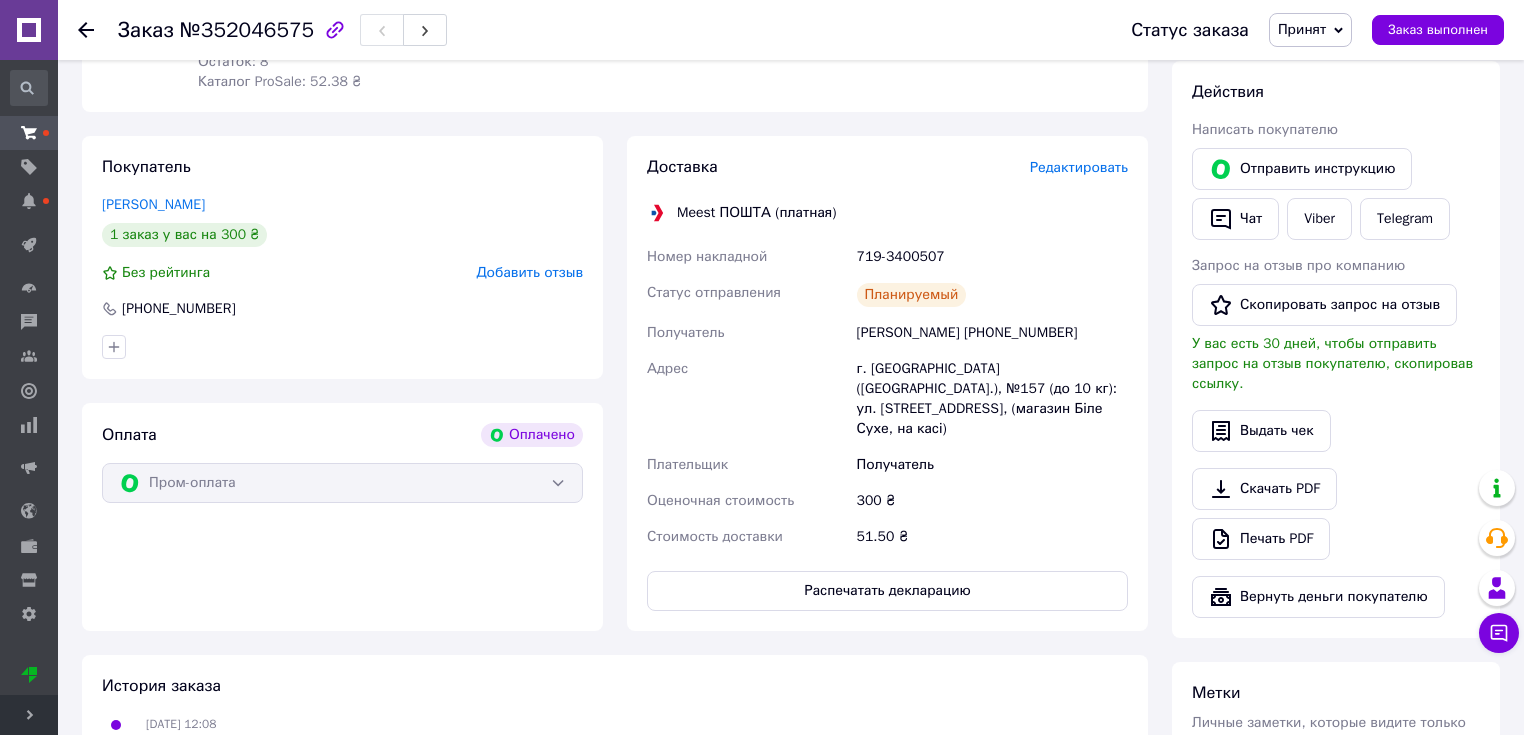 scroll, scrollTop: 480, scrollLeft: 0, axis: vertical 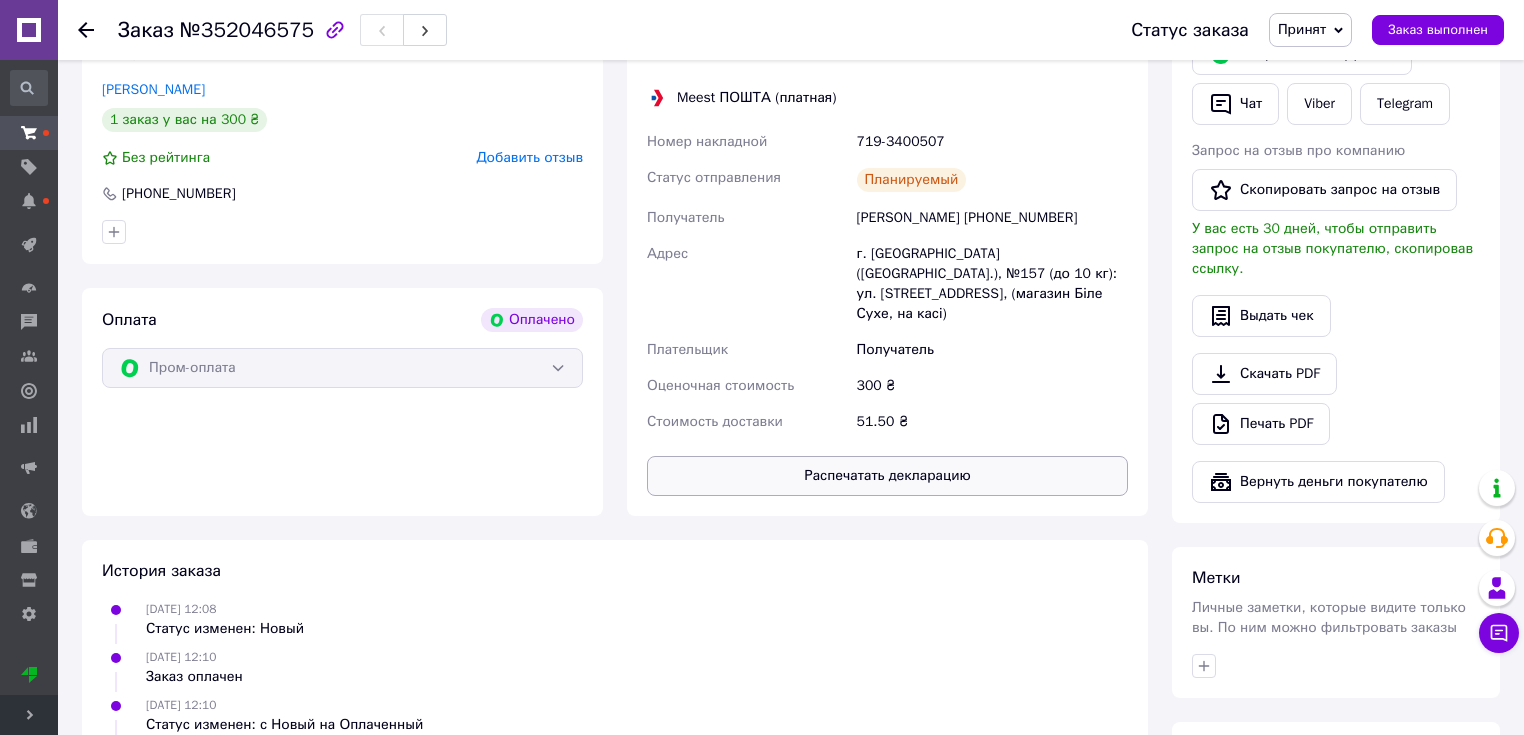 click on "Распечатать декларацию" at bounding box center (887, 476) 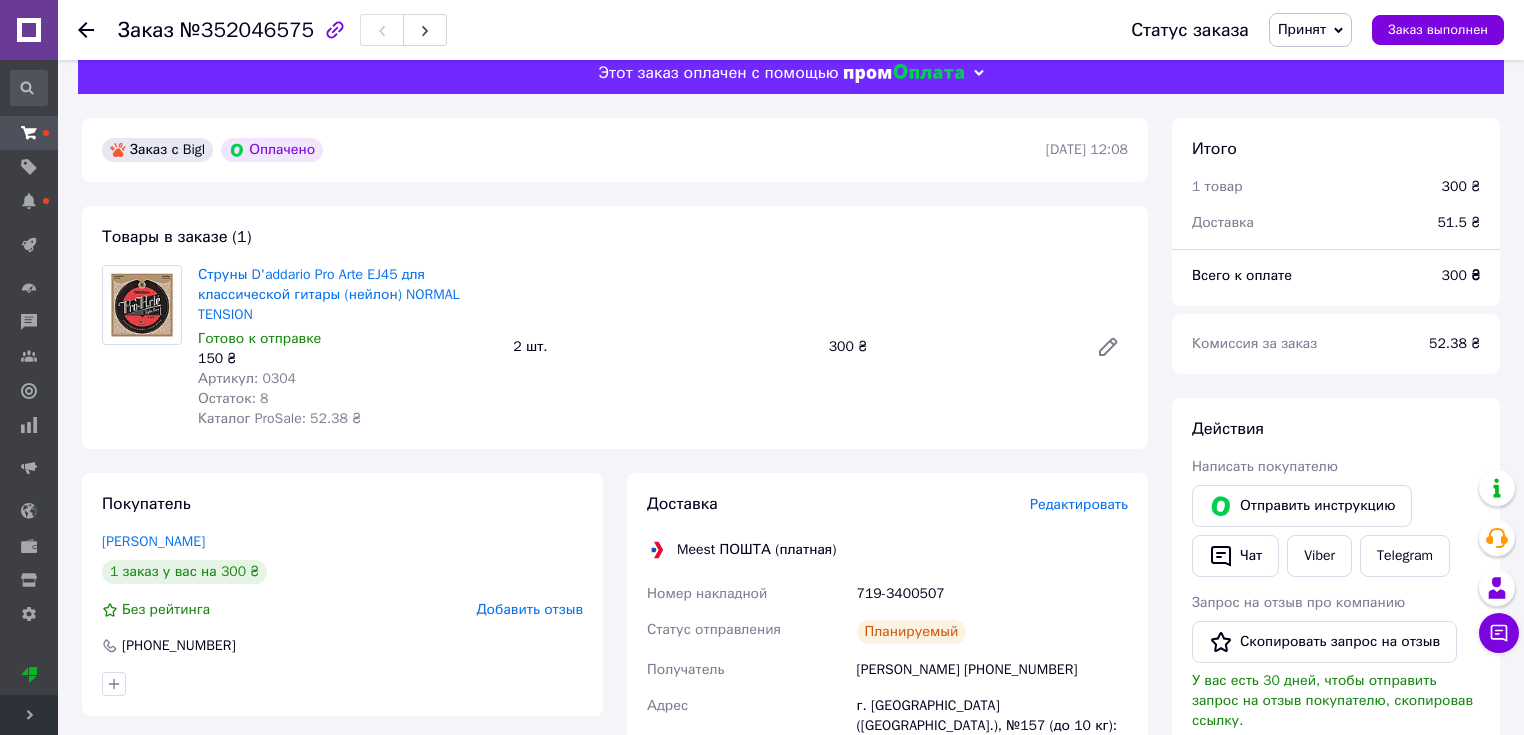 scroll, scrollTop: 0, scrollLeft: 0, axis: both 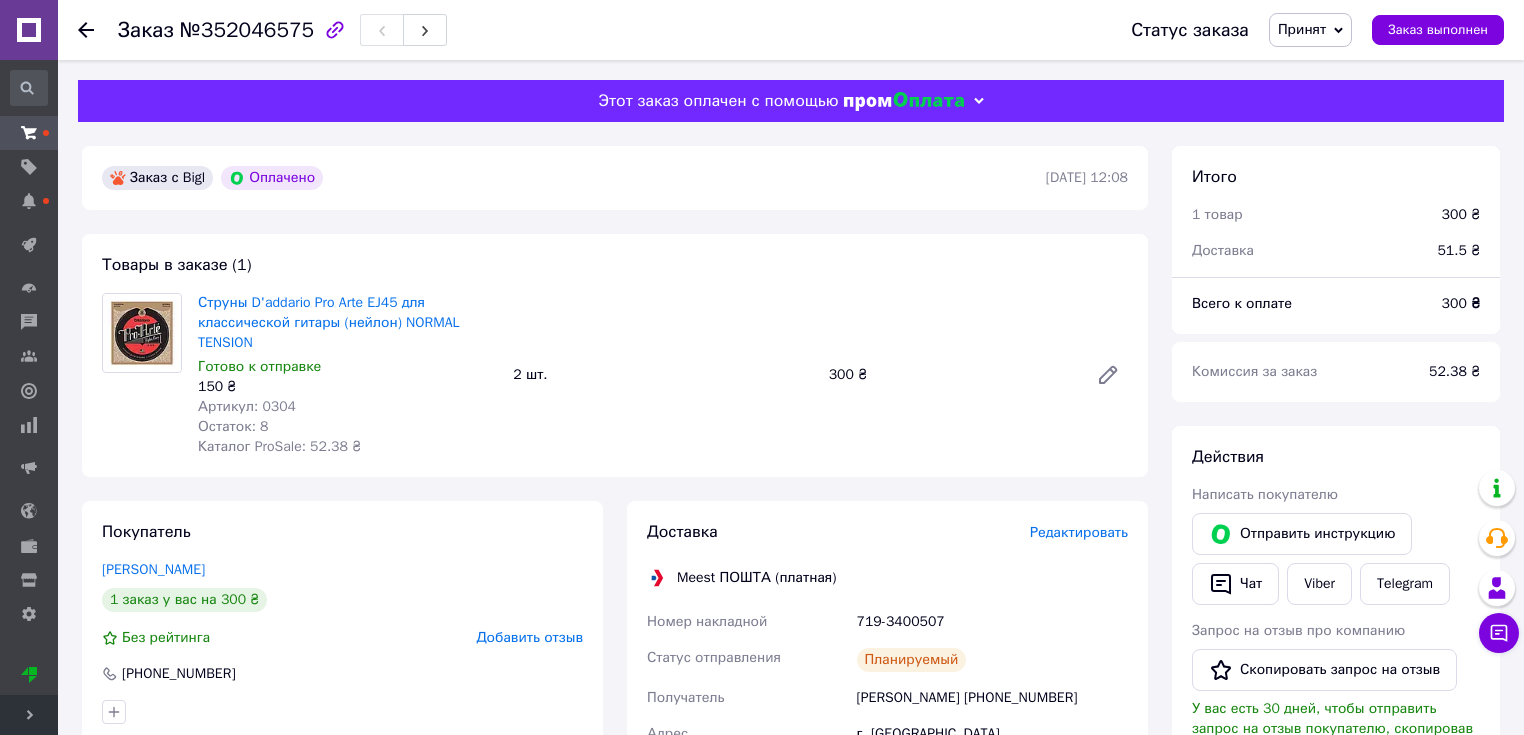 click on "Принят" at bounding box center [1302, 29] 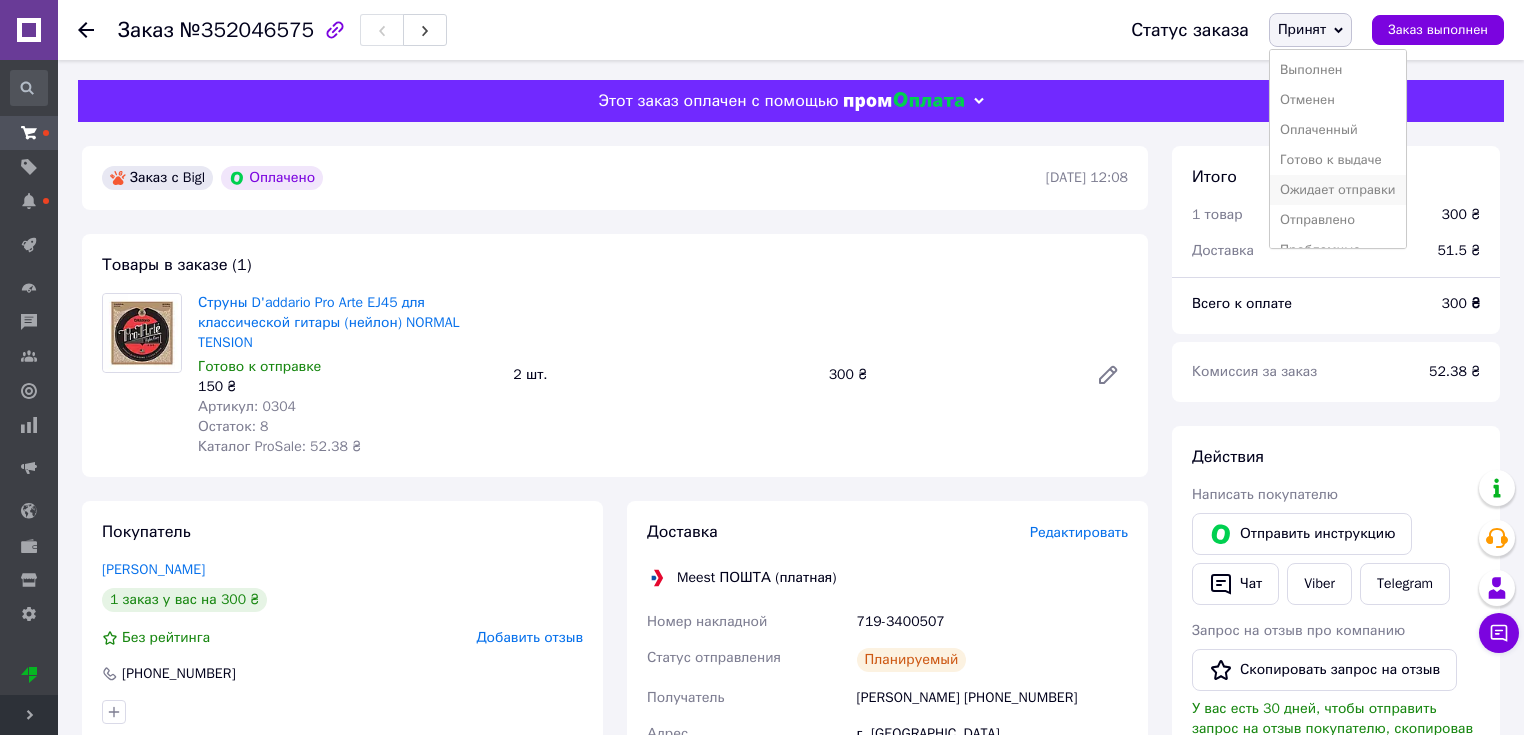 click on "Ожидает отправки" at bounding box center (1338, 190) 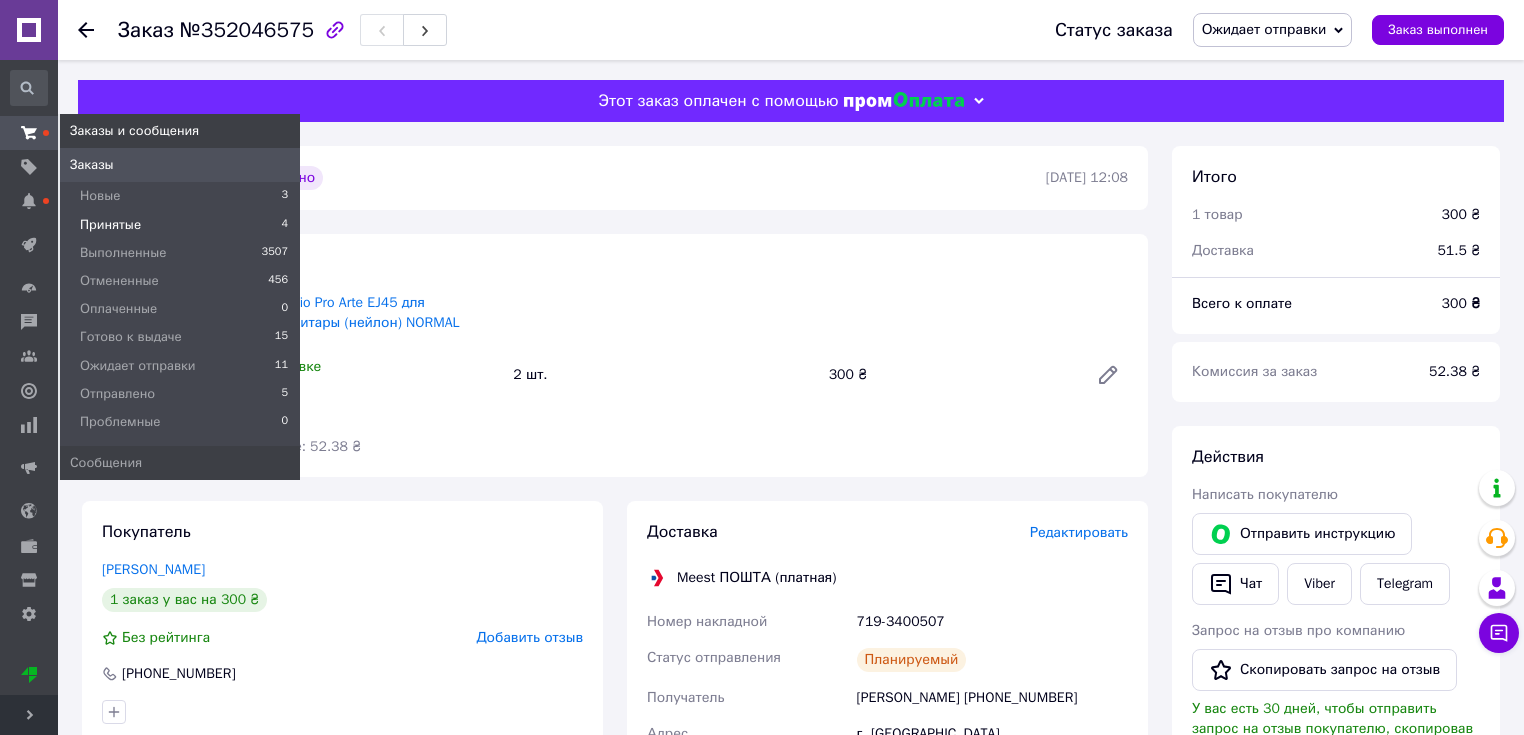 click on "Принятые" at bounding box center [110, 225] 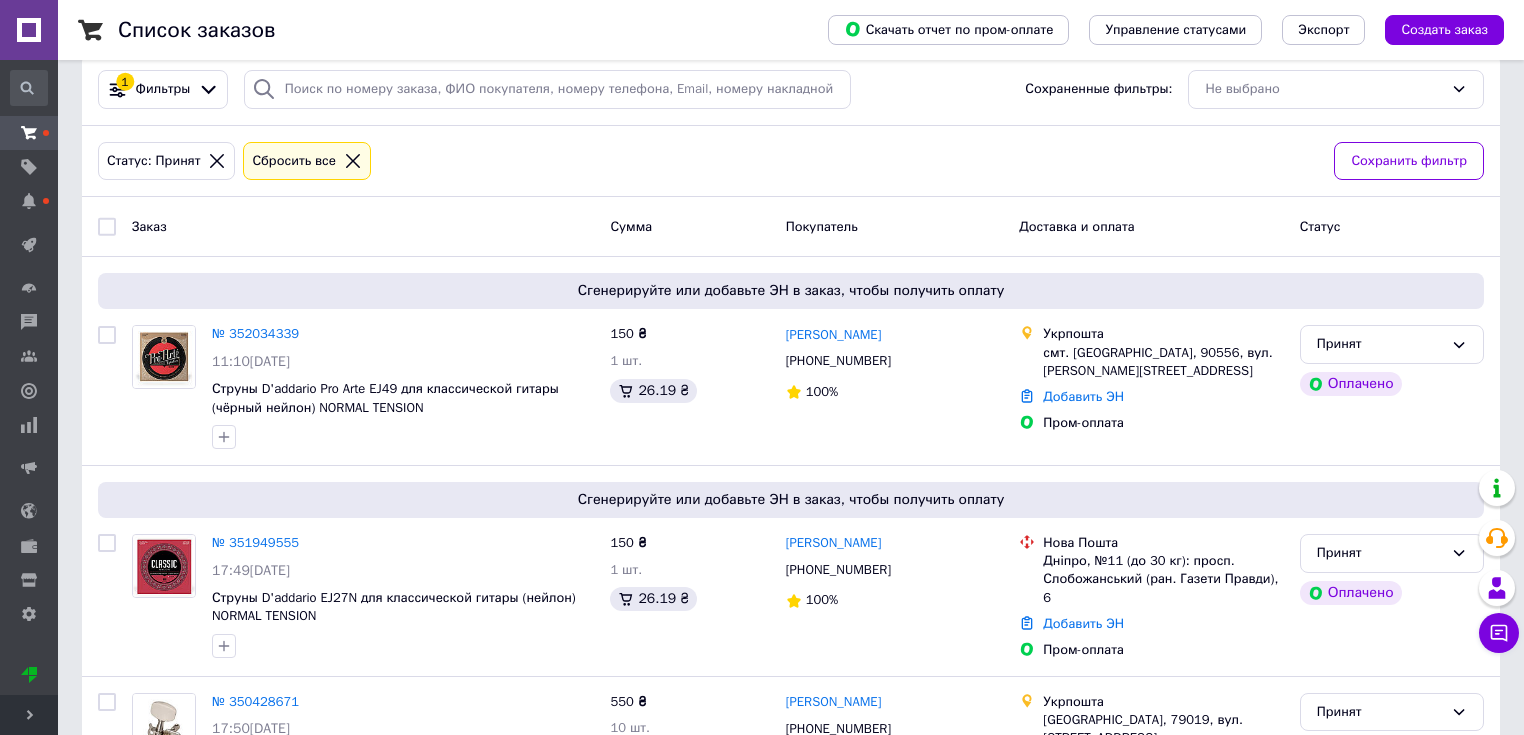scroll, scrollTop: 231, scrollLeft: 0, axis: vertical 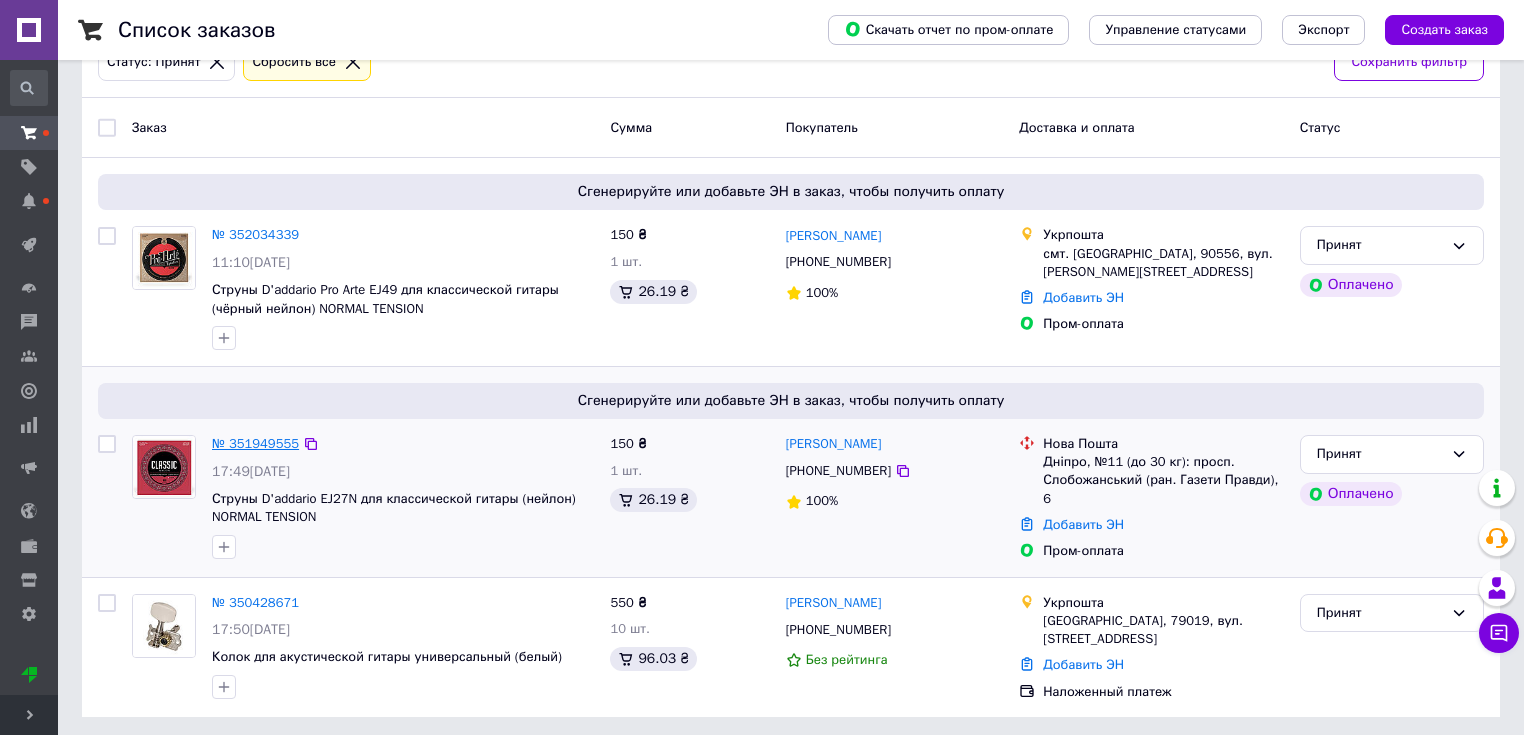 click on "№ 351949555" at bounding box center [255, 443] 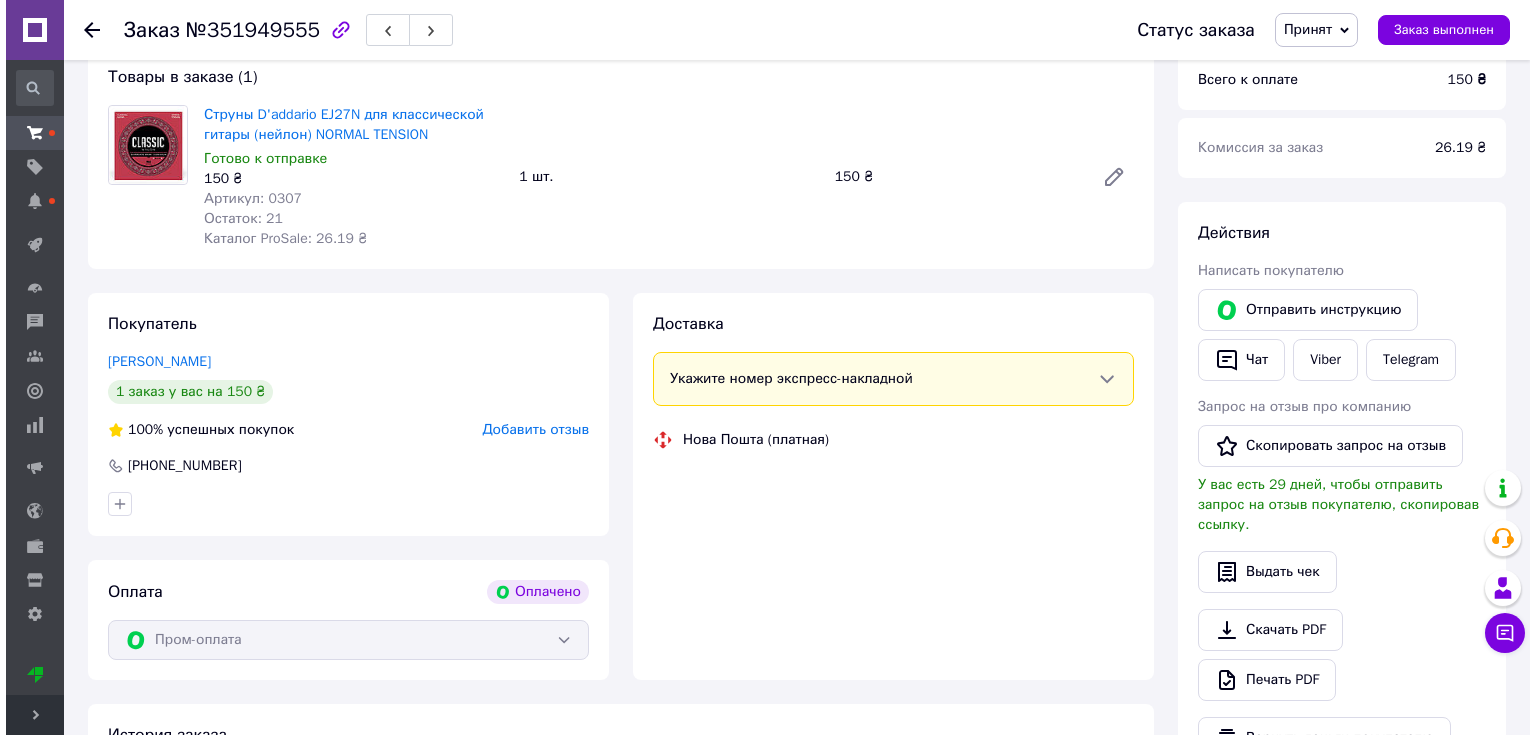 scroll, scrollTop: 231, scrollLeft: 0, axis: vertical 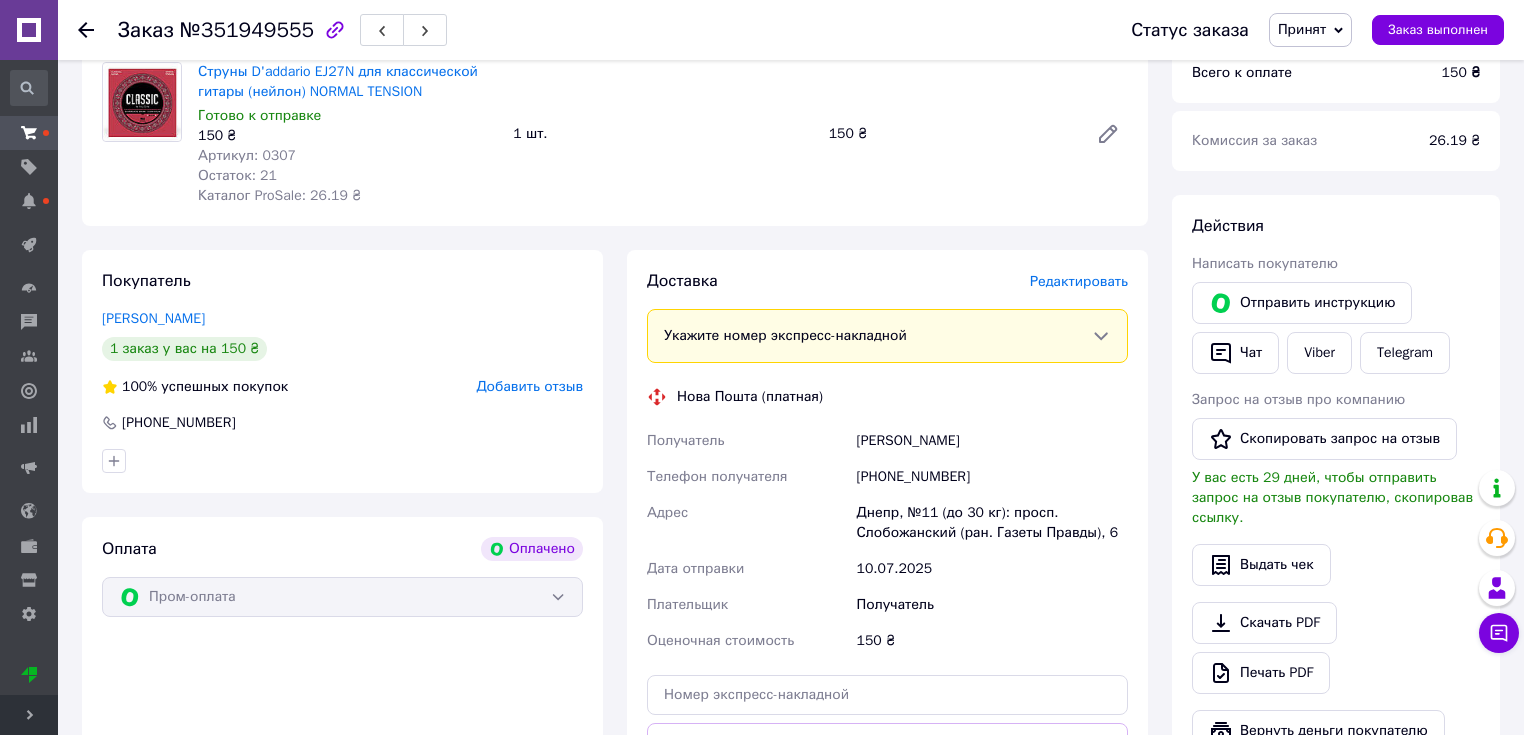 click on "Редактировать" at bounding box center [1079, 281] 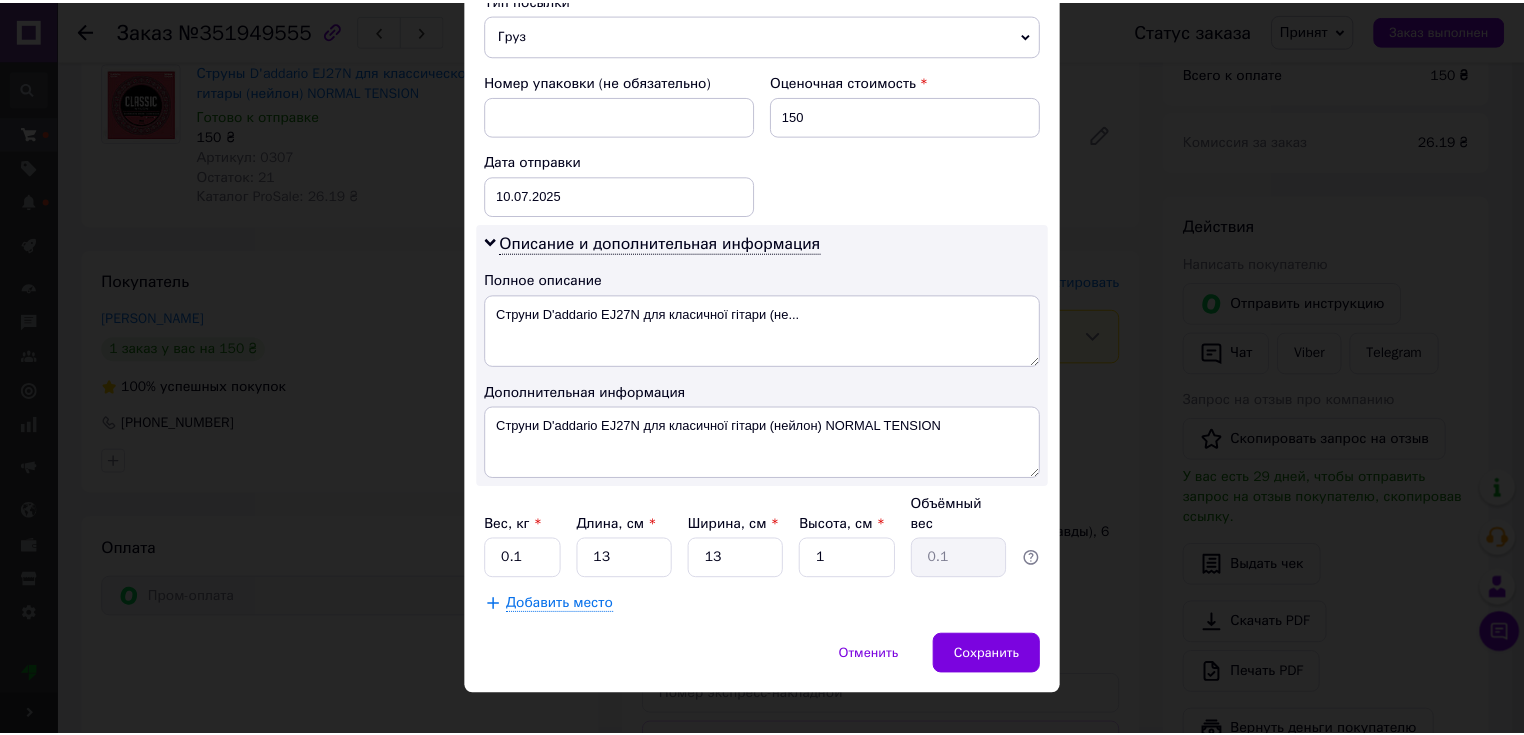 scroll, scrollTop: 810, scrollLeft: 0, axis: vertical 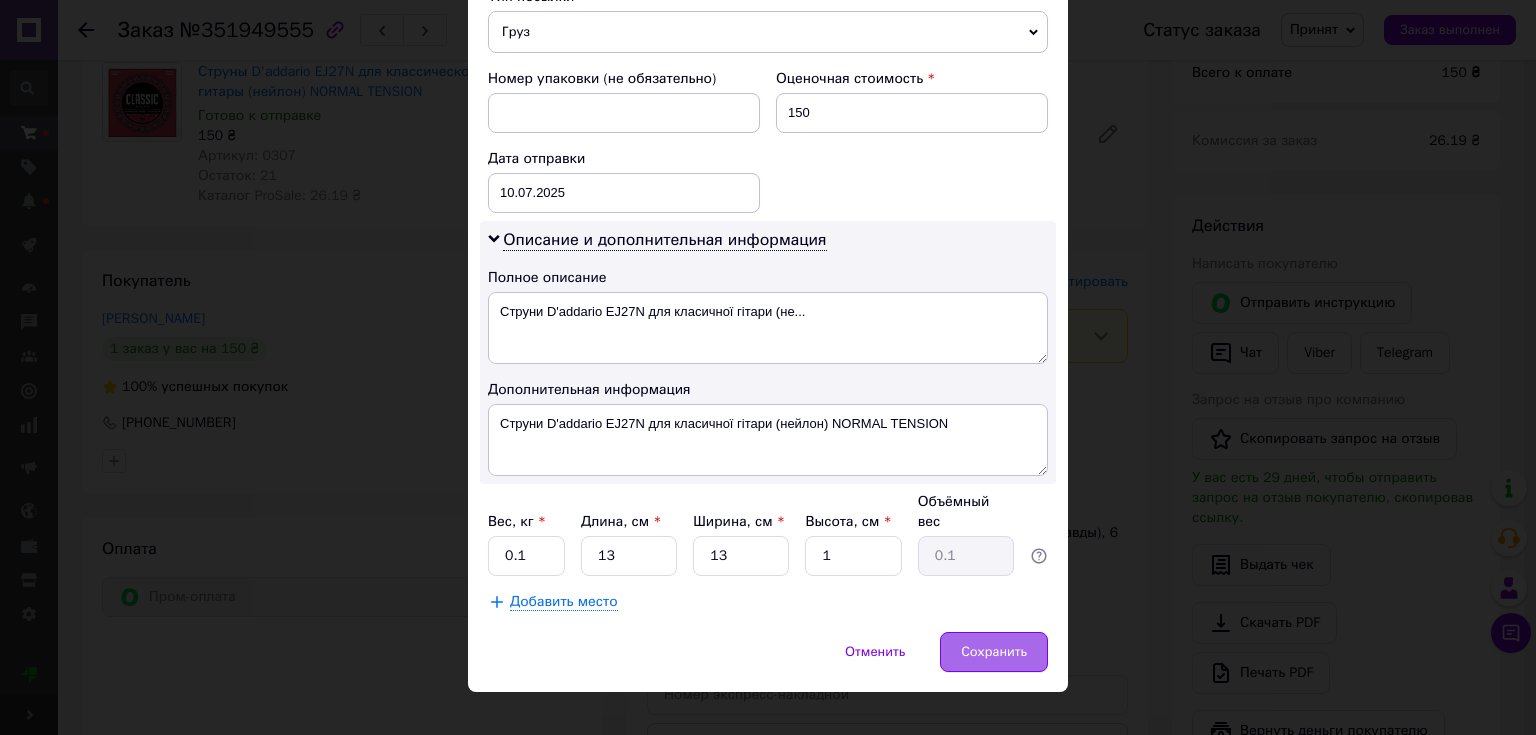 click on "Сохранить" at bounding box center (994, 652) 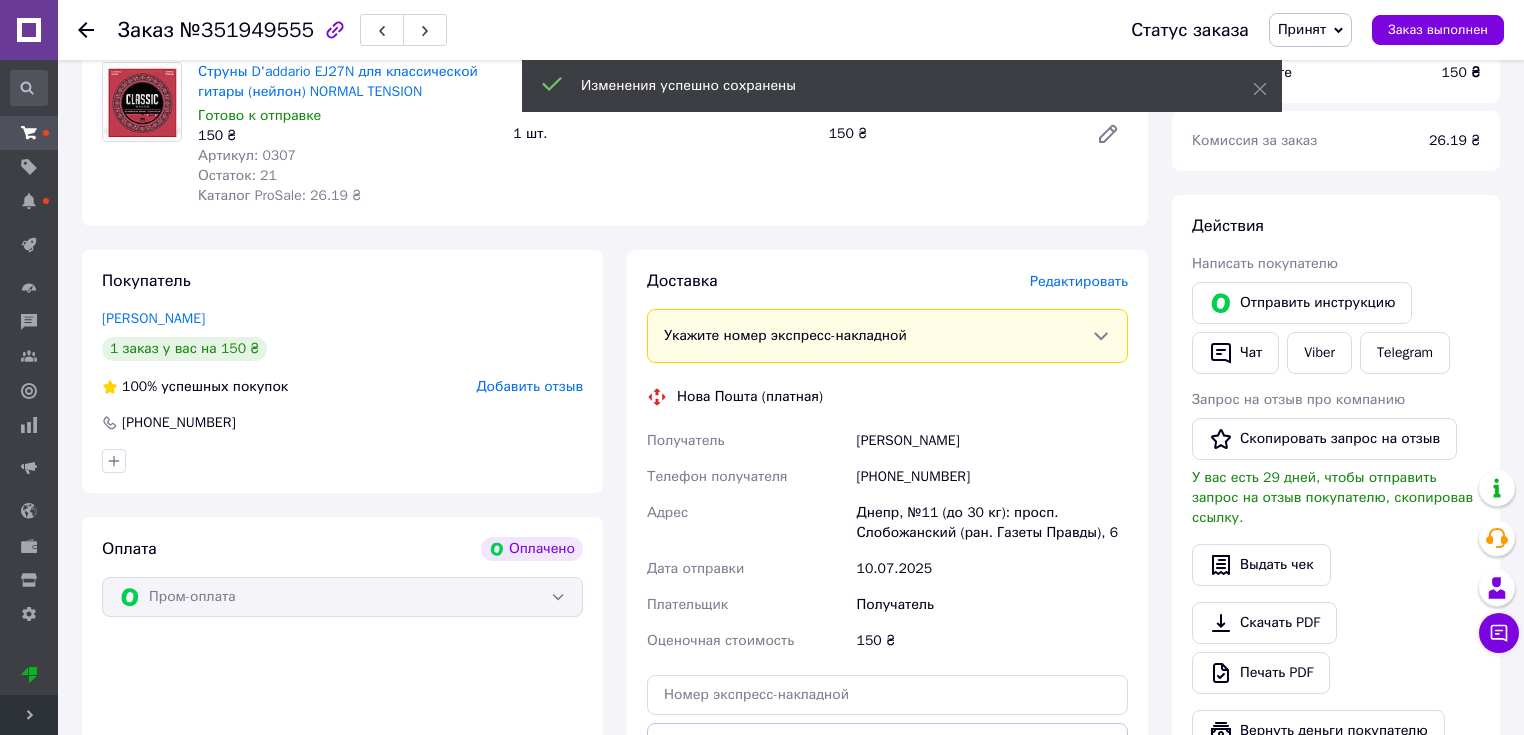 scroll, scrollTop: 631, scrollLeft: 0, axis: vertical 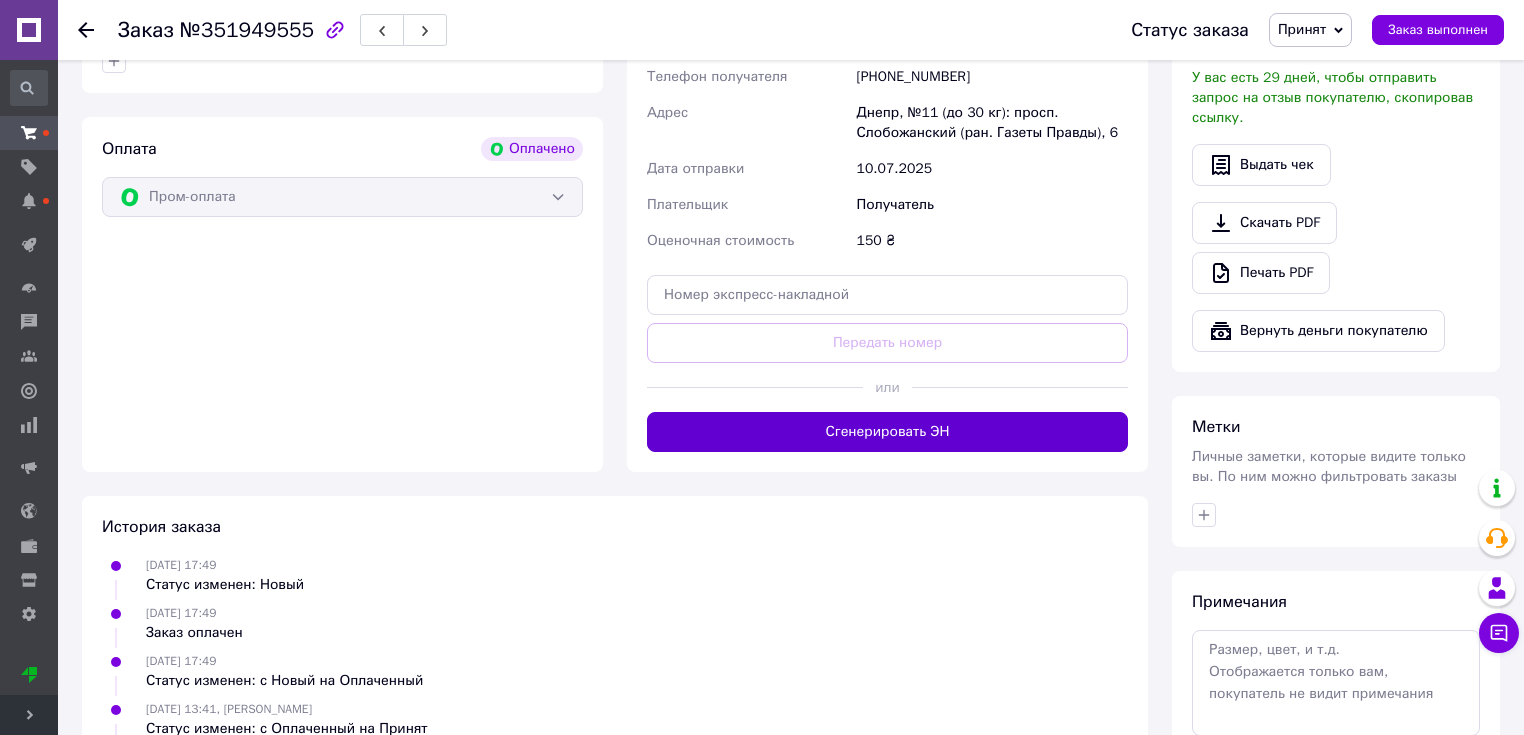 click on "Сгенерировать ЭН" at bounding box center [887, 432] 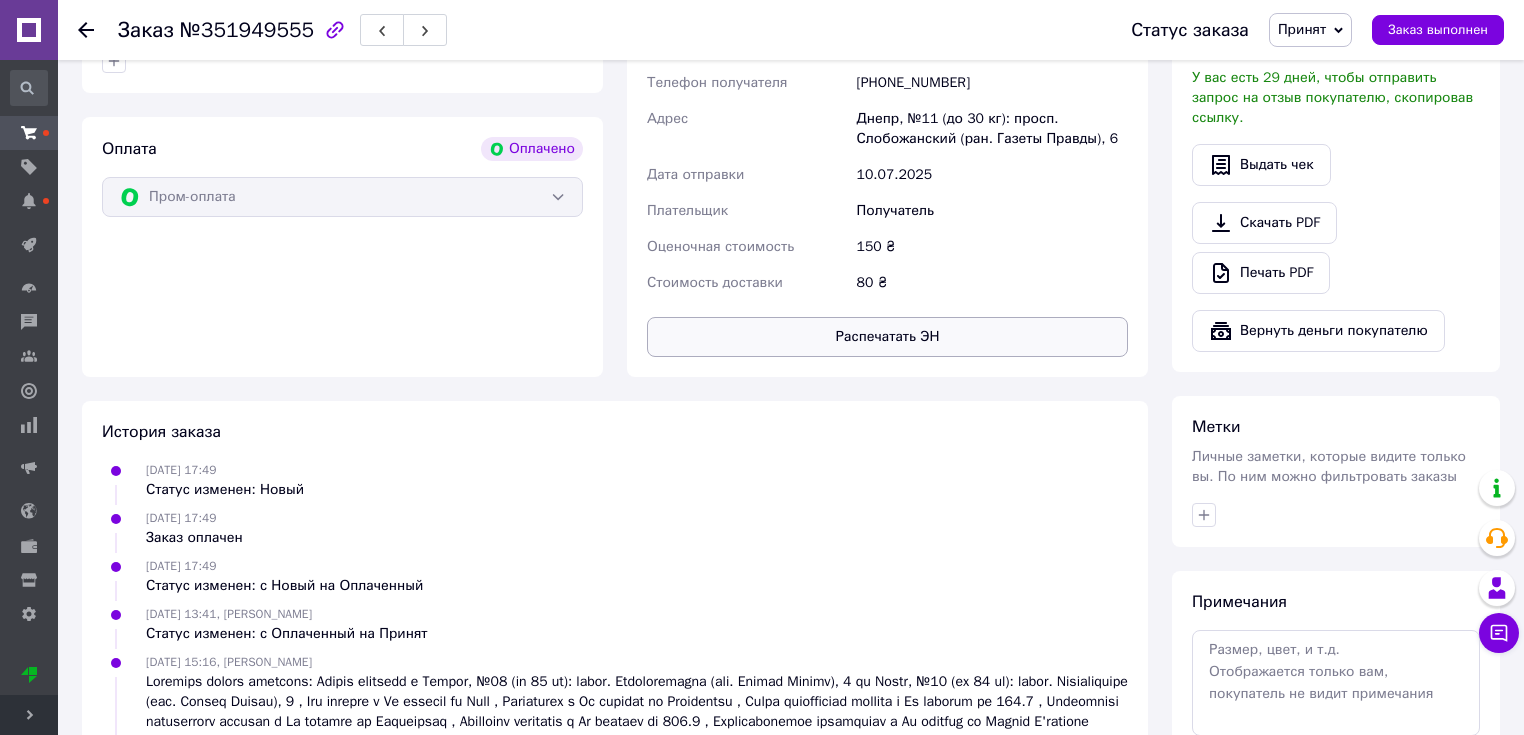 click on "Распечатать ЭН" at bounding box center [887, 337] 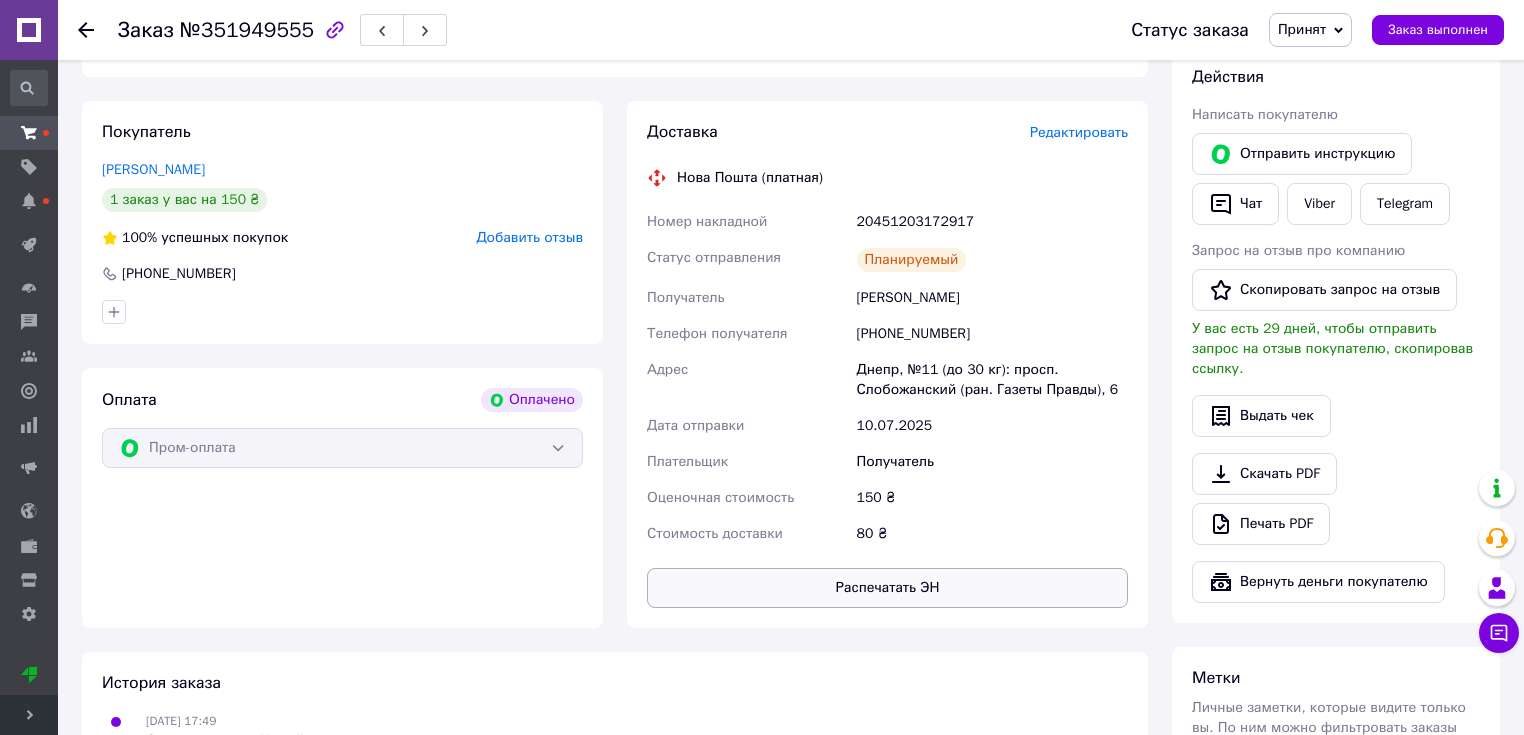 scroll, scrollTop: 480, scrollLeft: 0, axis: vertical 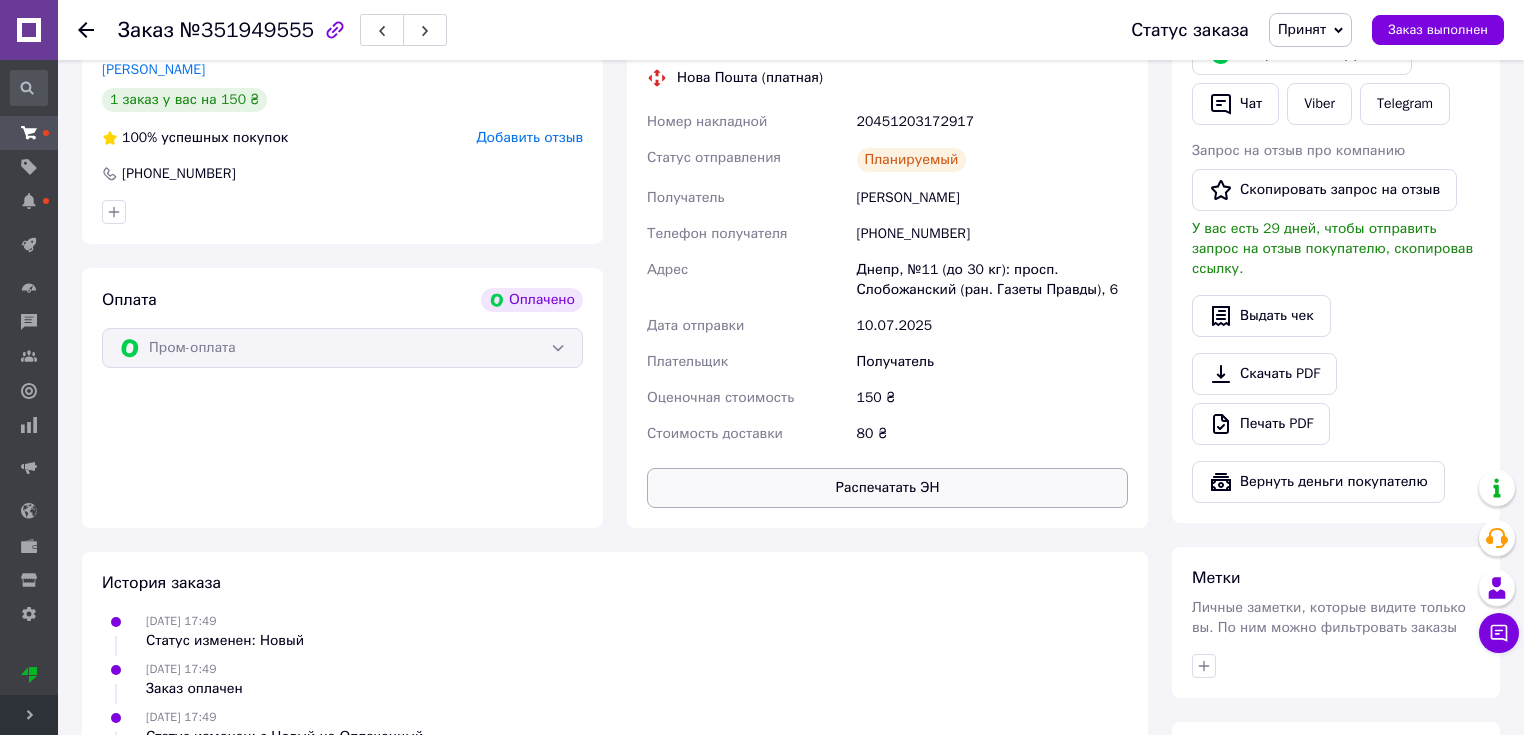 click on "Распечатать ЭН" at bounding box center [887, 488] 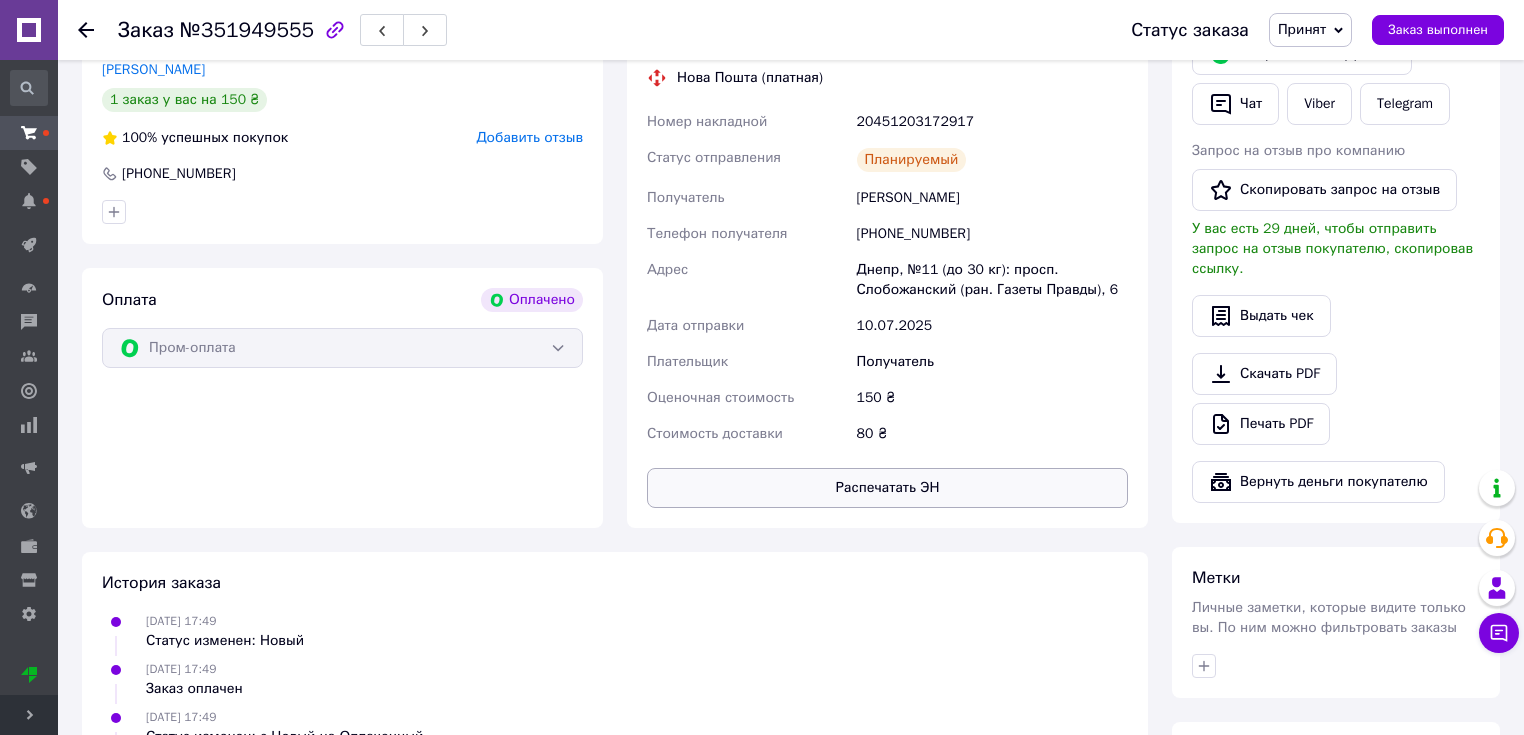 click on "Распечатать ЭН" at bounding box center (887, 488) 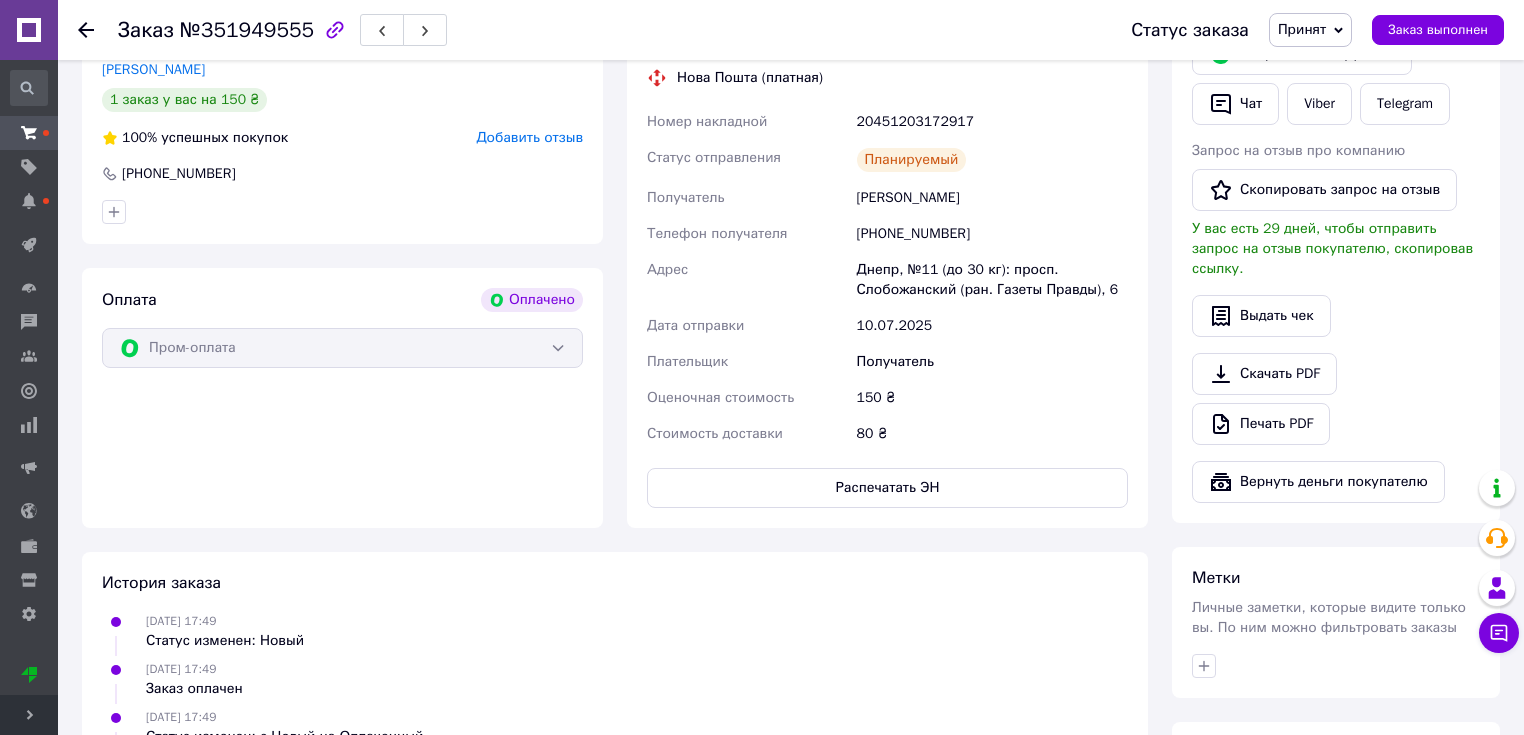 scroll, scrollTop: 0, scrollLeft: 0, axis: both 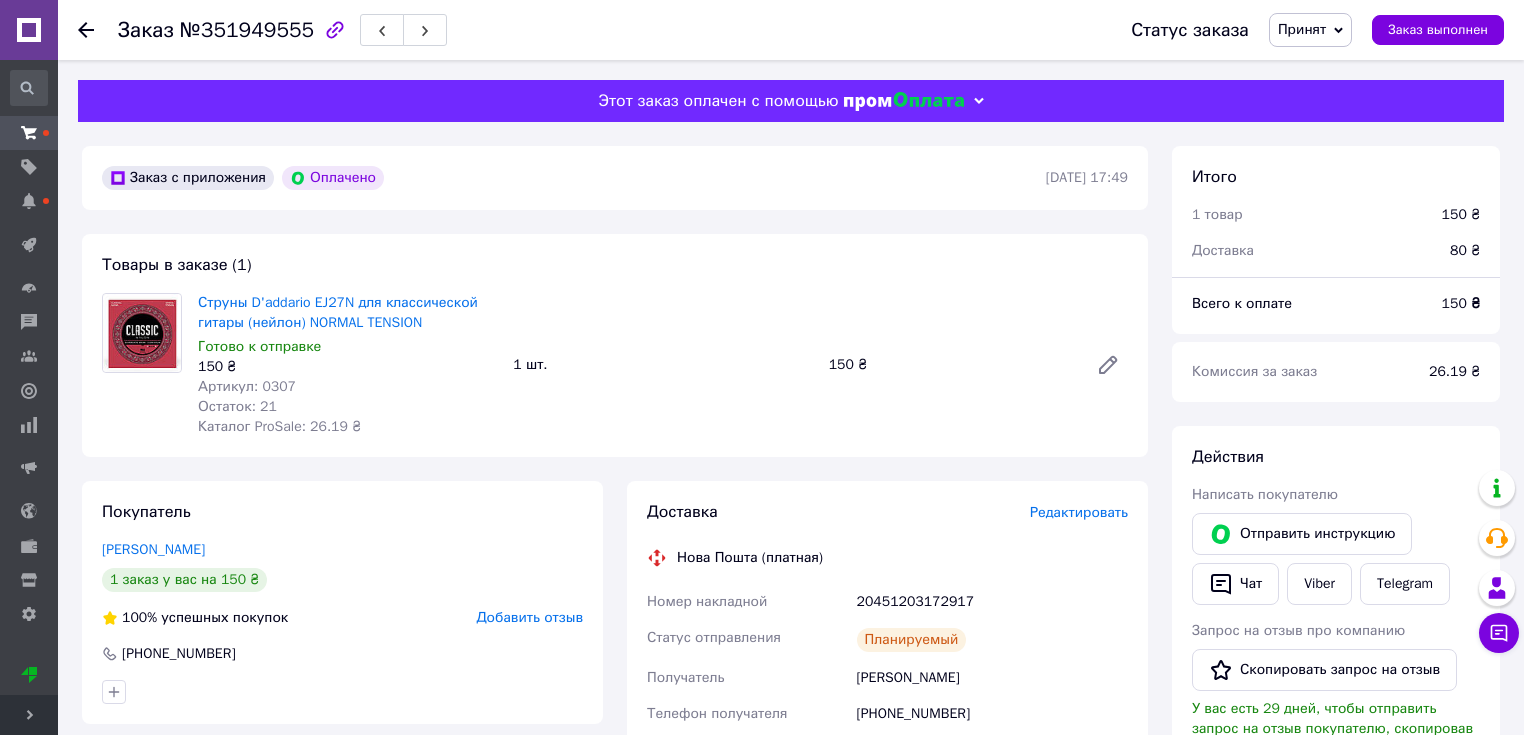 click on "Принят" at bounding box center [1302, 29] 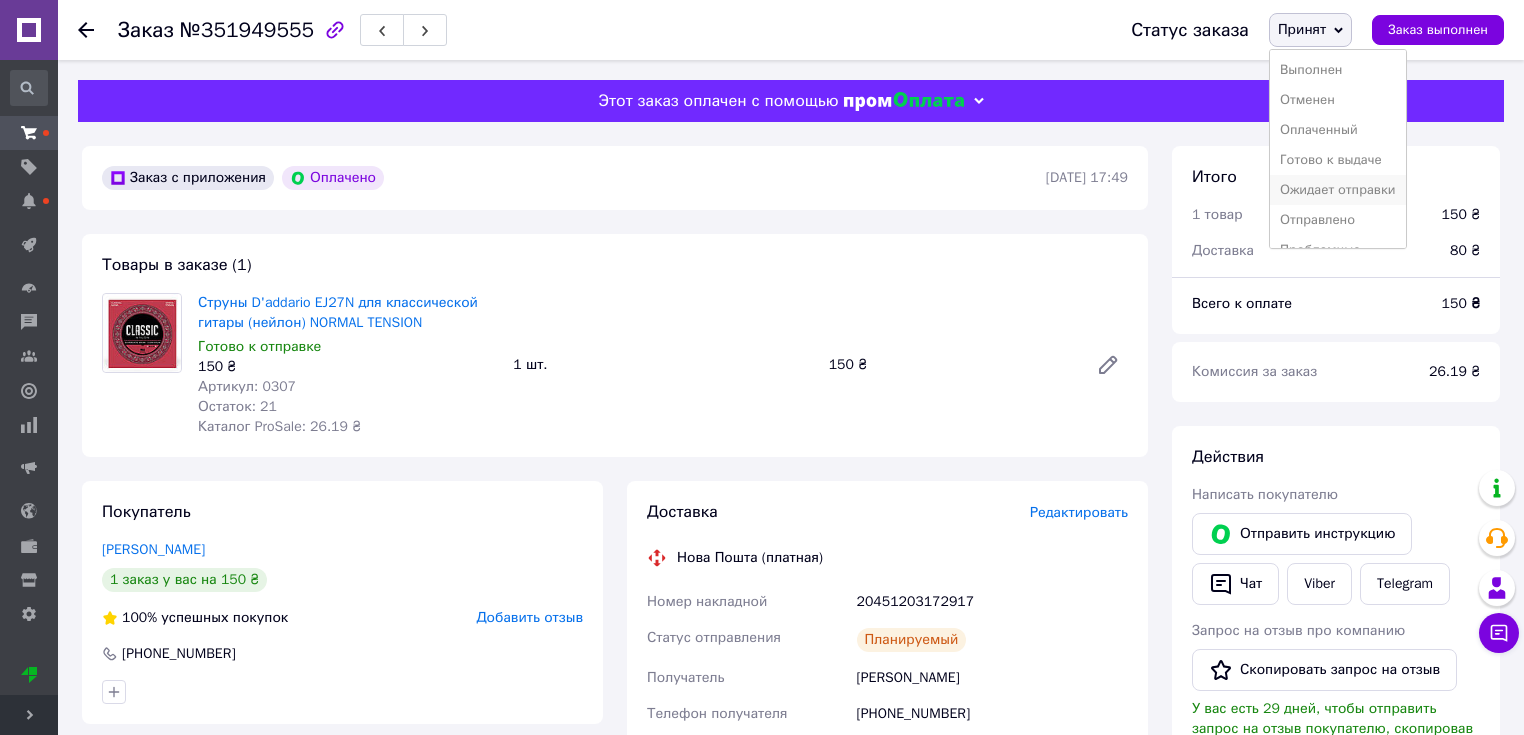 click on "Ожидает отправки" at bounding box center [1338, 190] 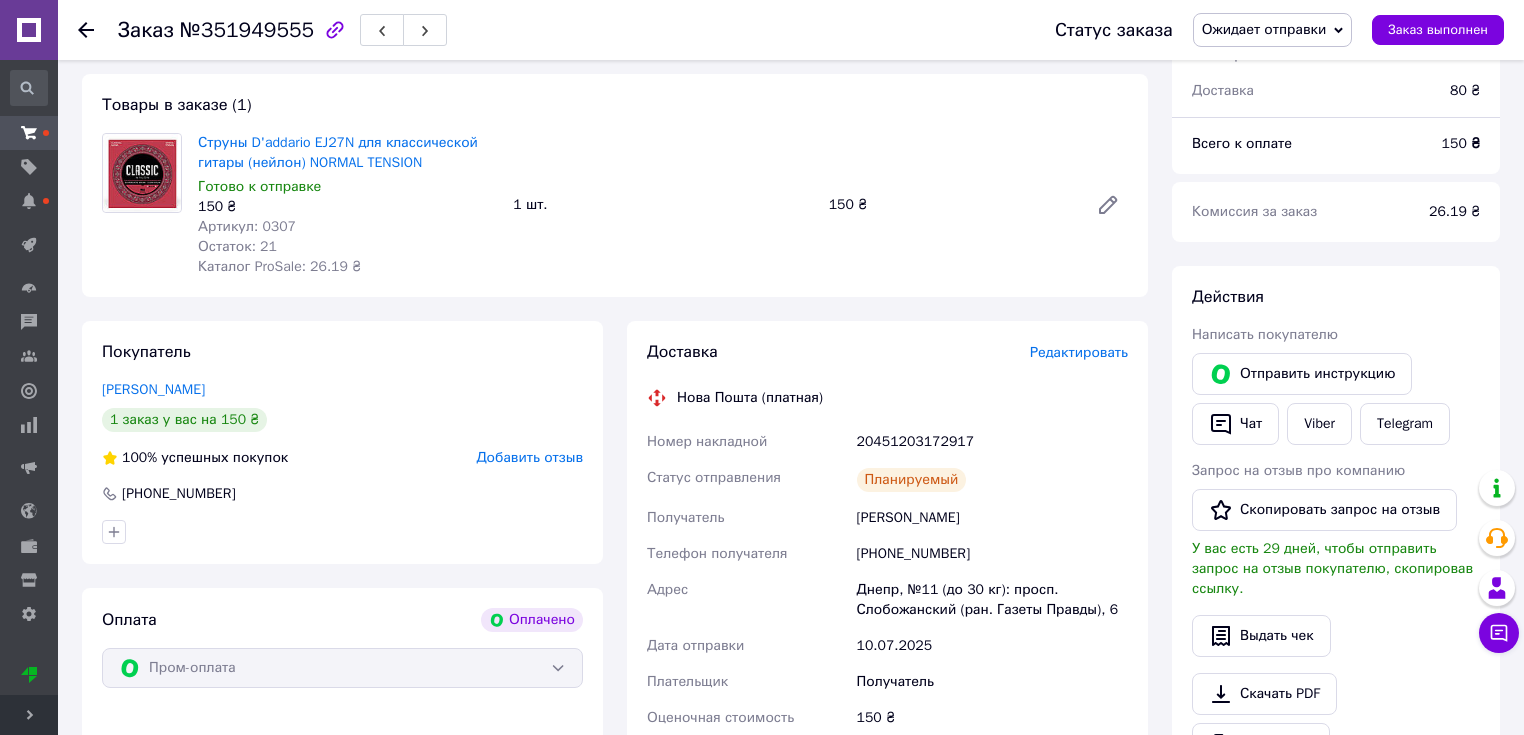 scroll, scrollTop: 0, scrollLeft: 0, axis: both 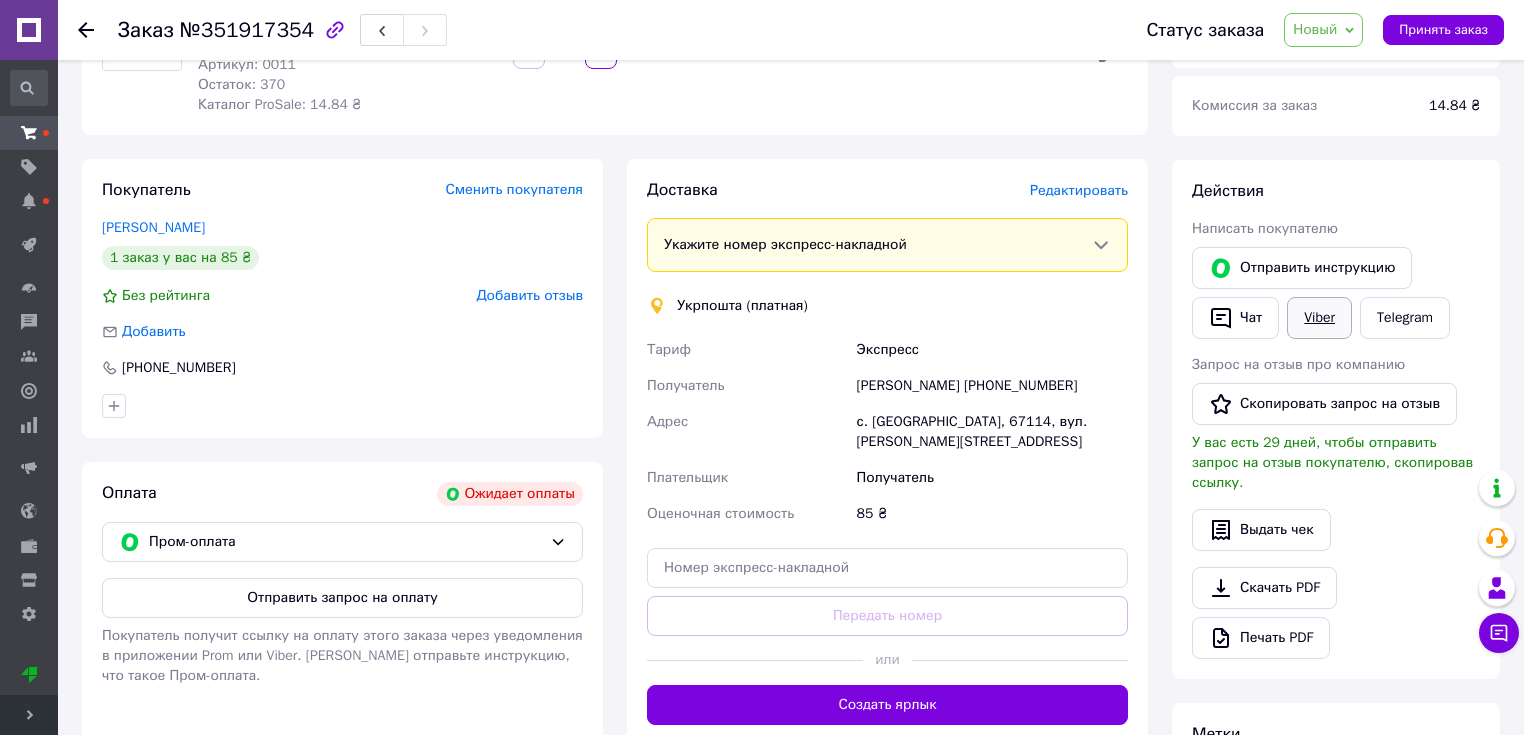 click on "Viber" at bounding box center (1319, 318) 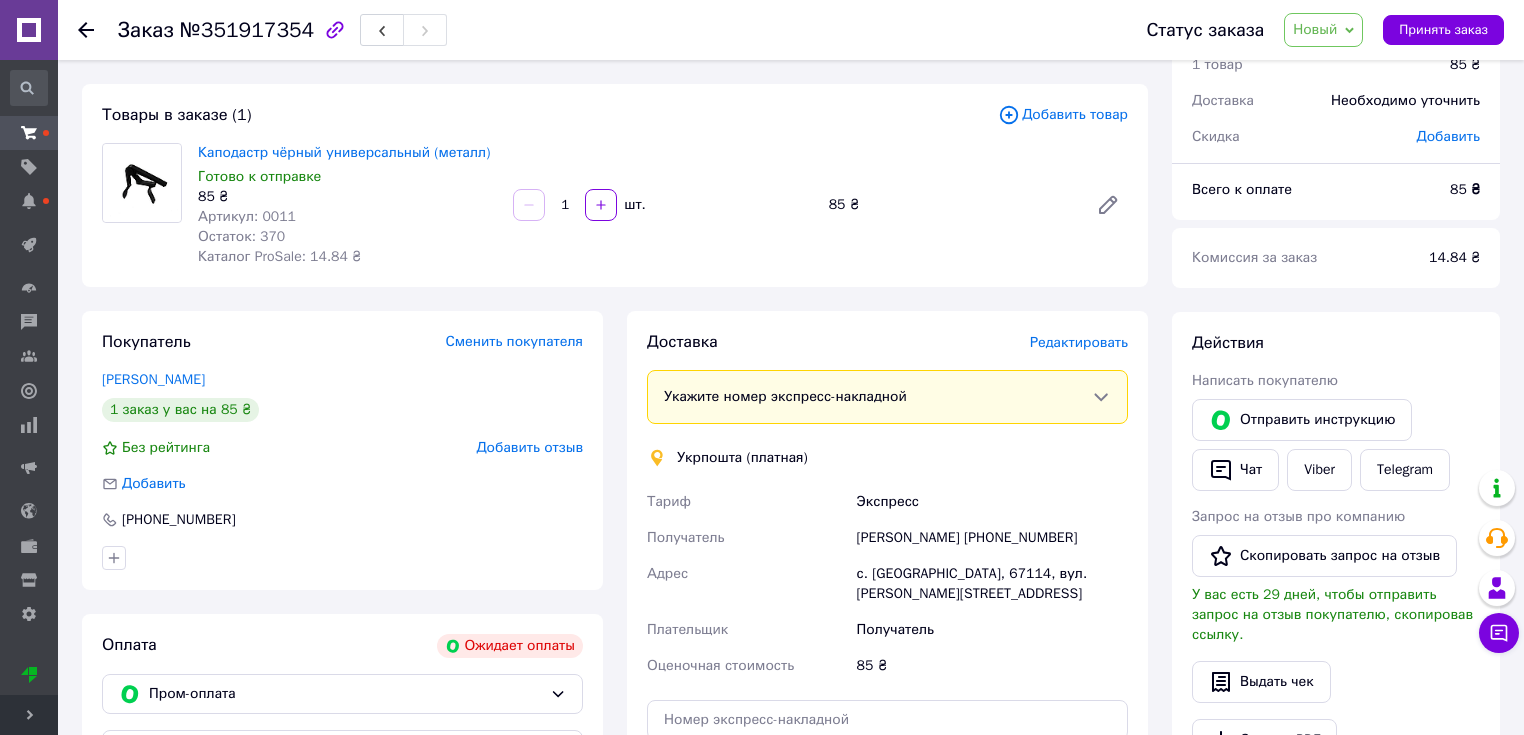 scroll, scrollTop: 0, scrollLeft: 0, axis: both 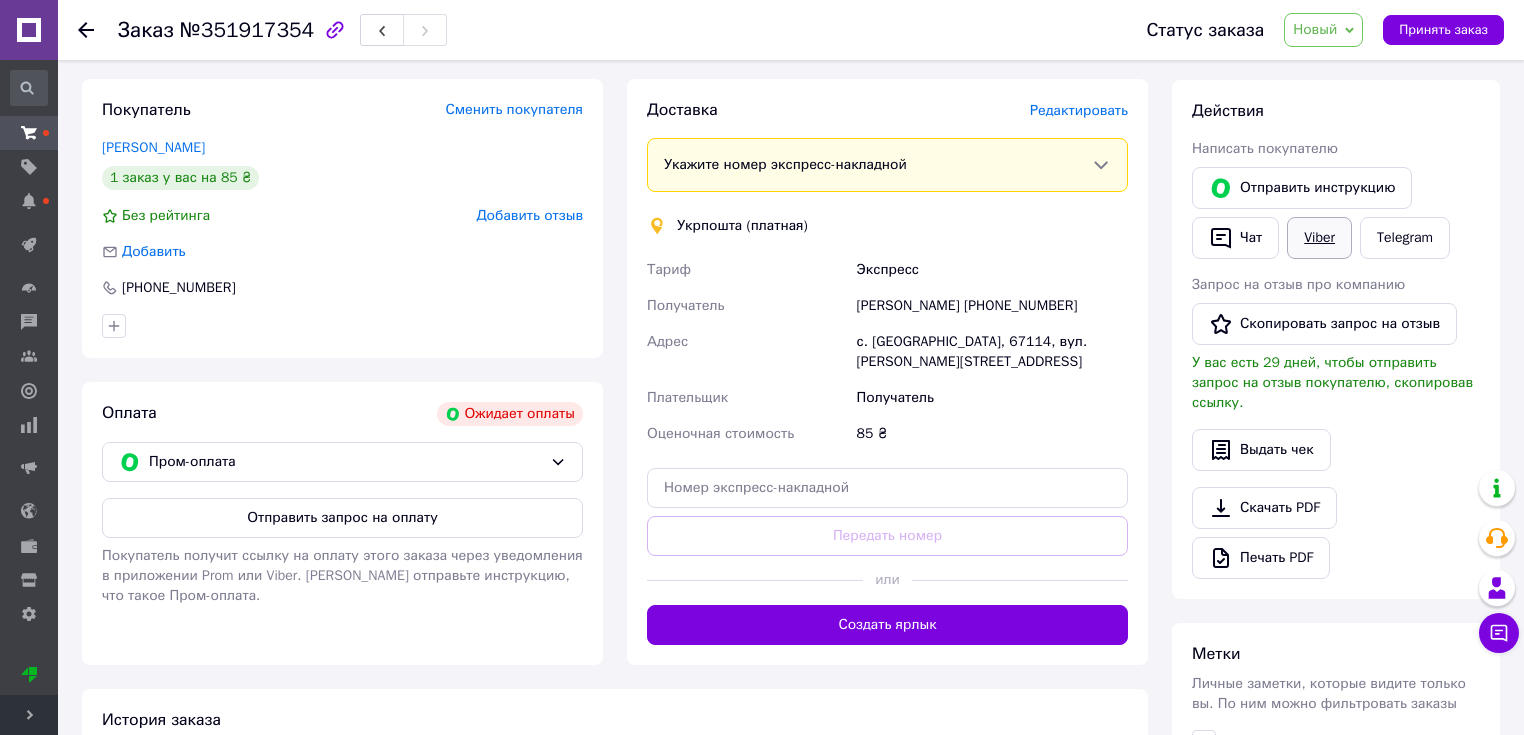 click on "Viber" at bounding box center [1319, 238] 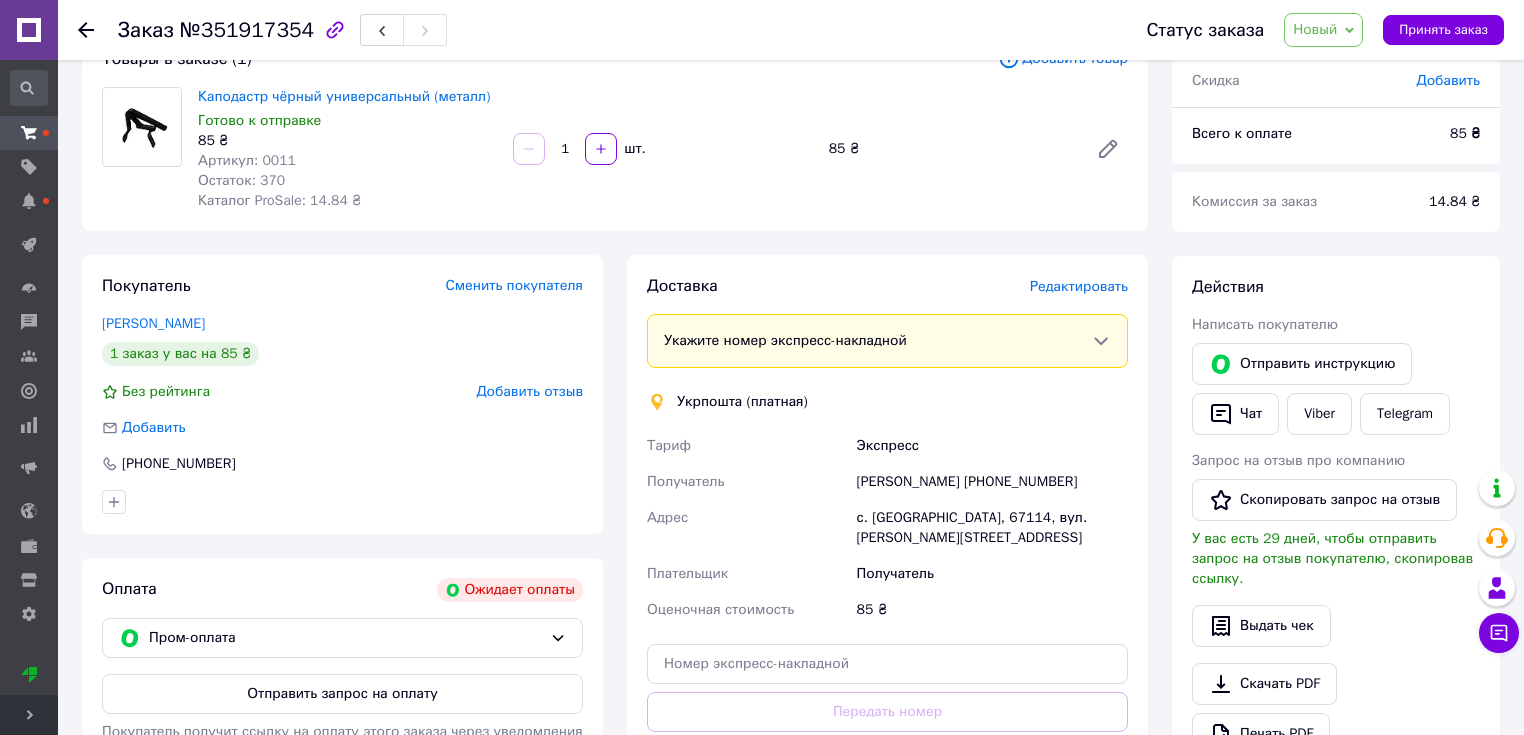 scroll, scrollTop: 0, scrollLeft: 0, axis: both 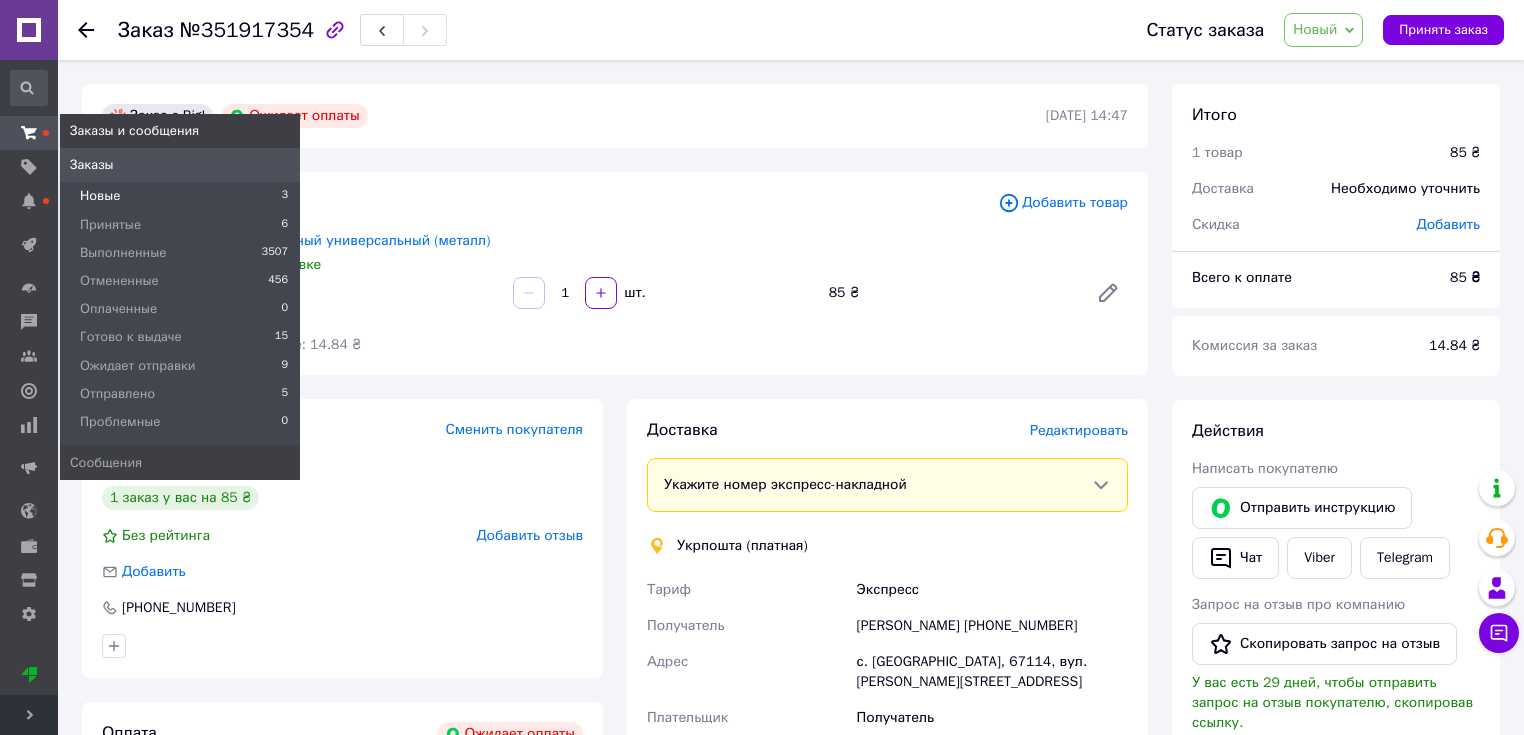 click on "Новые 3" at bounding box center [180, 196] 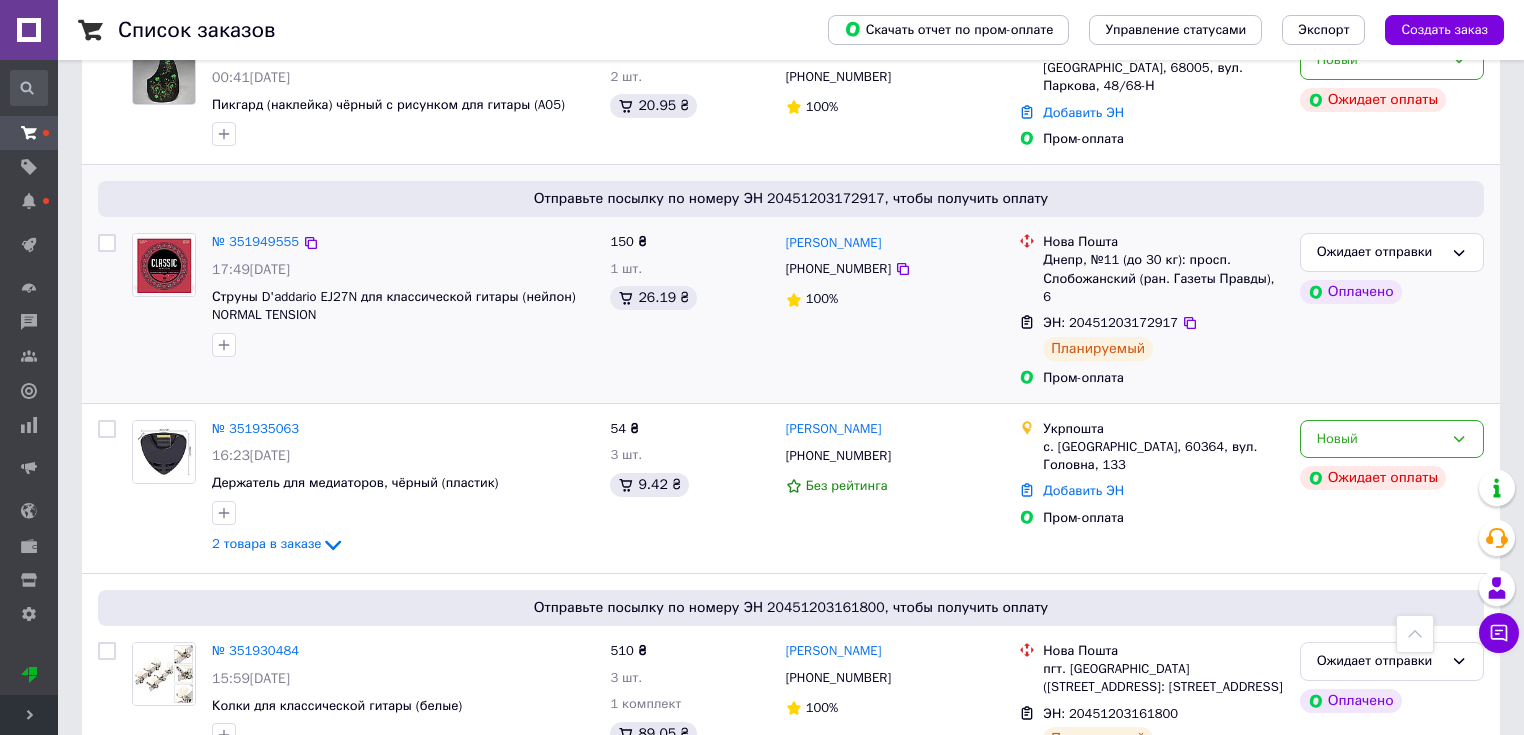 scroll, scrollTop: 1120, scrollLeft: 0, axis: vertical 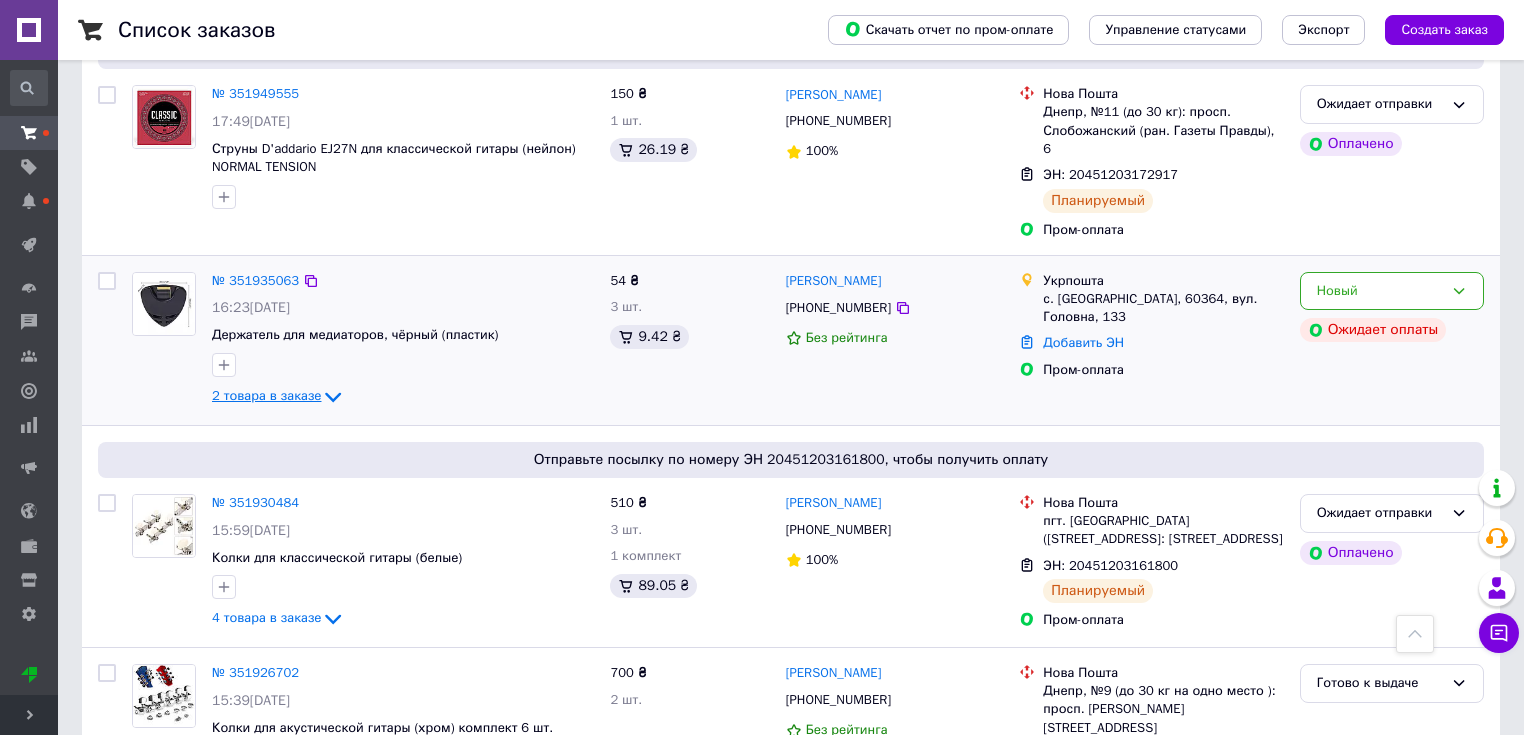 click on "2 товара в заказе" at bounding box center [266, 396] 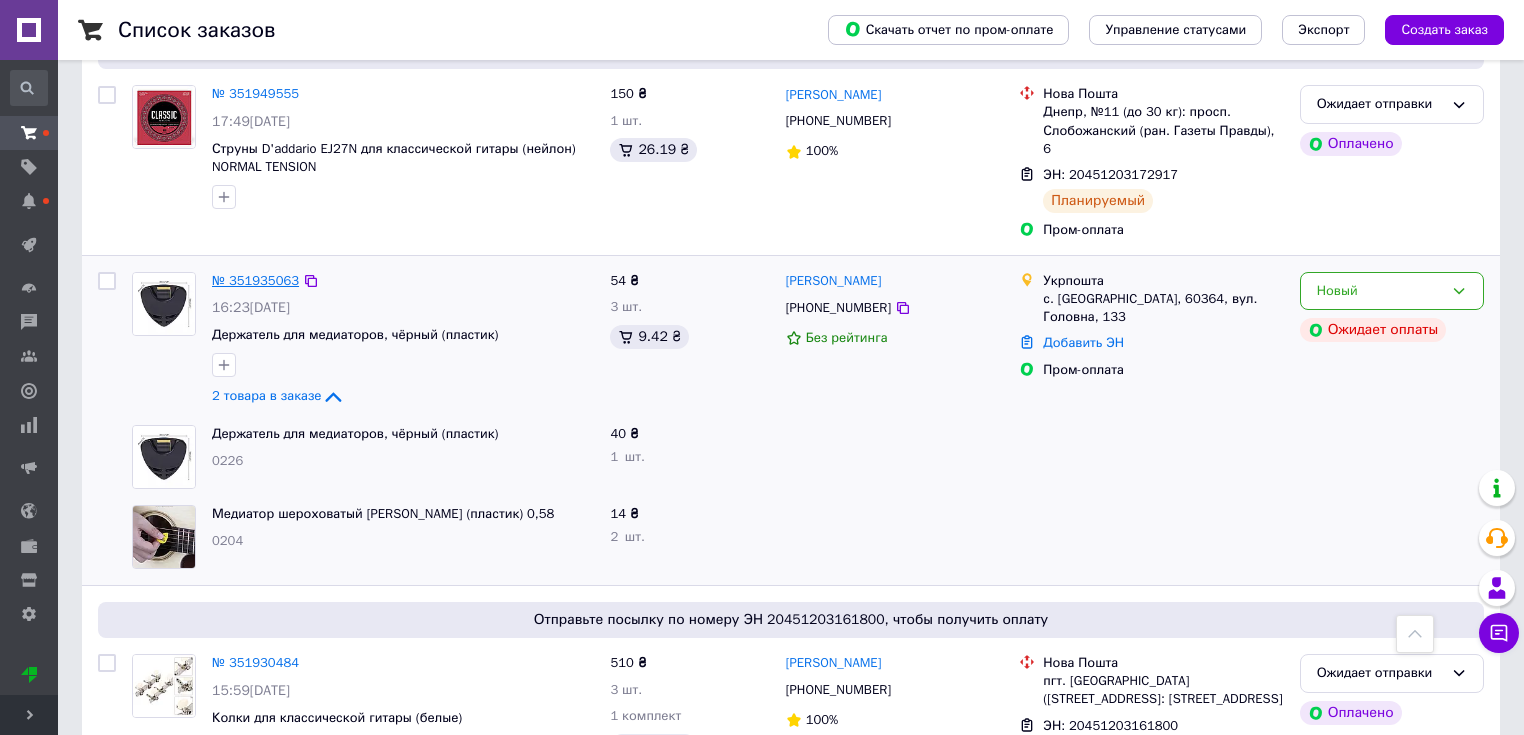 click on "№ 351935063" at bounding box center (255, 280) 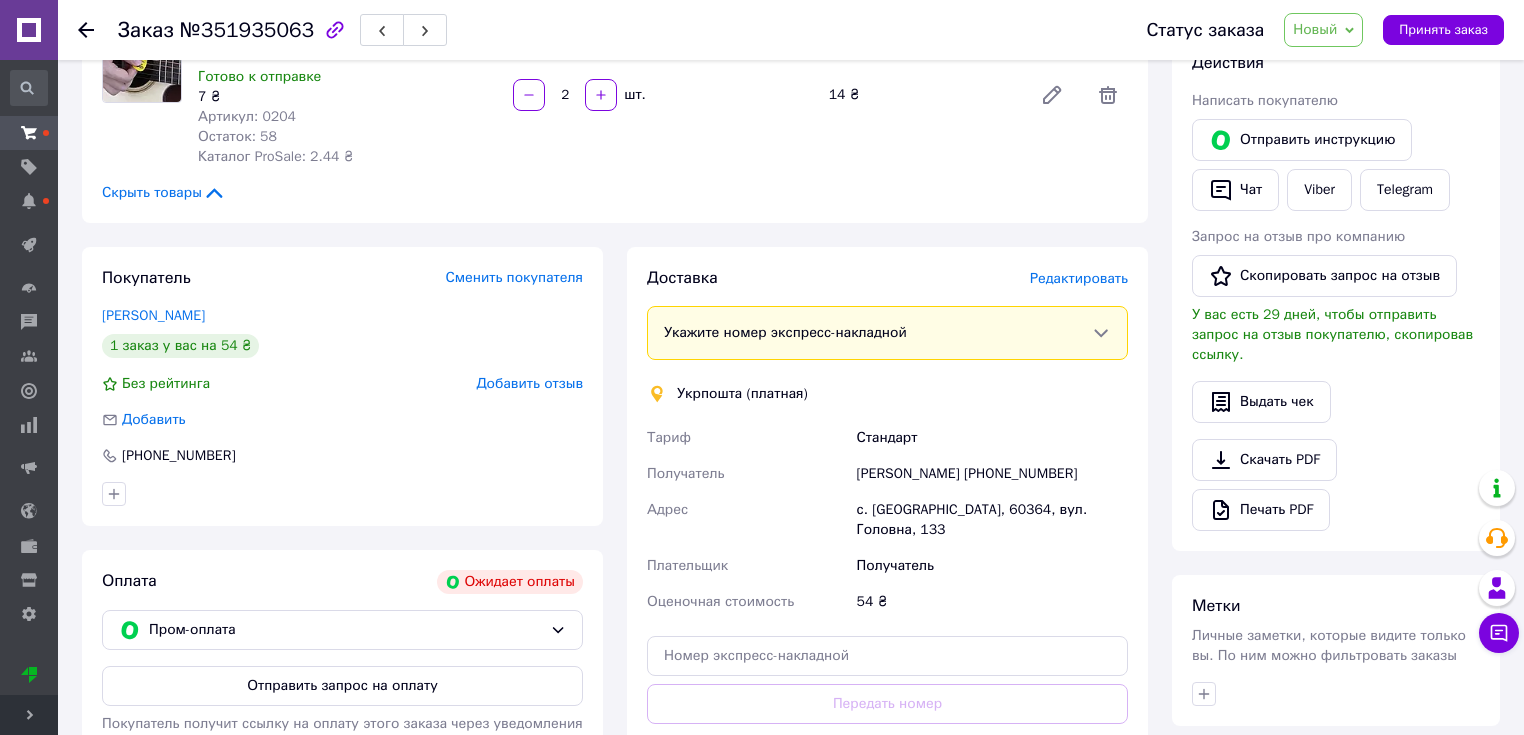 scroll, scrollTop: 489, scrollLeft: 0, axis: vertical 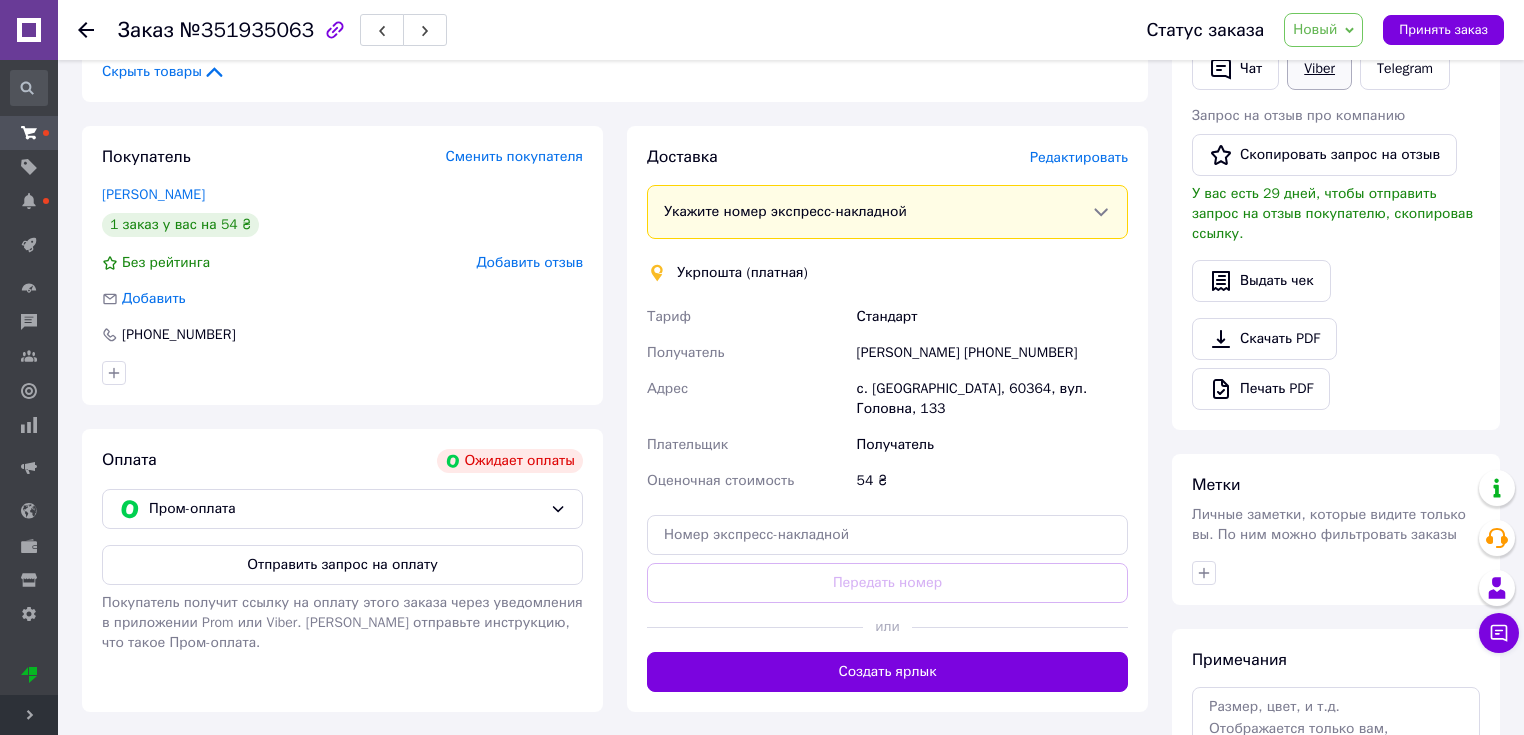 click on "Viber" at bounding box center [1319, 69] 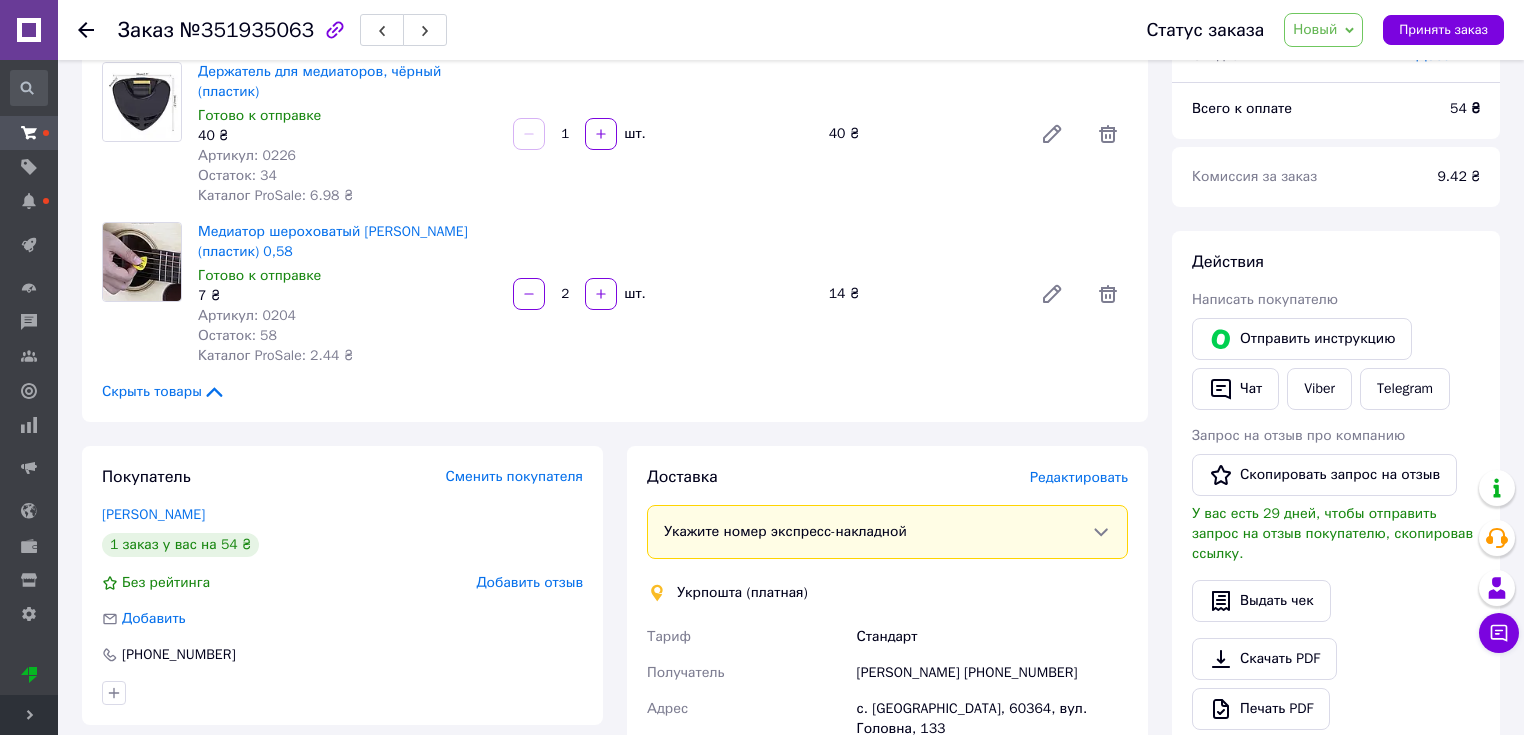scroll, scrollTop: 0, scrollLeft: 0, axis: both 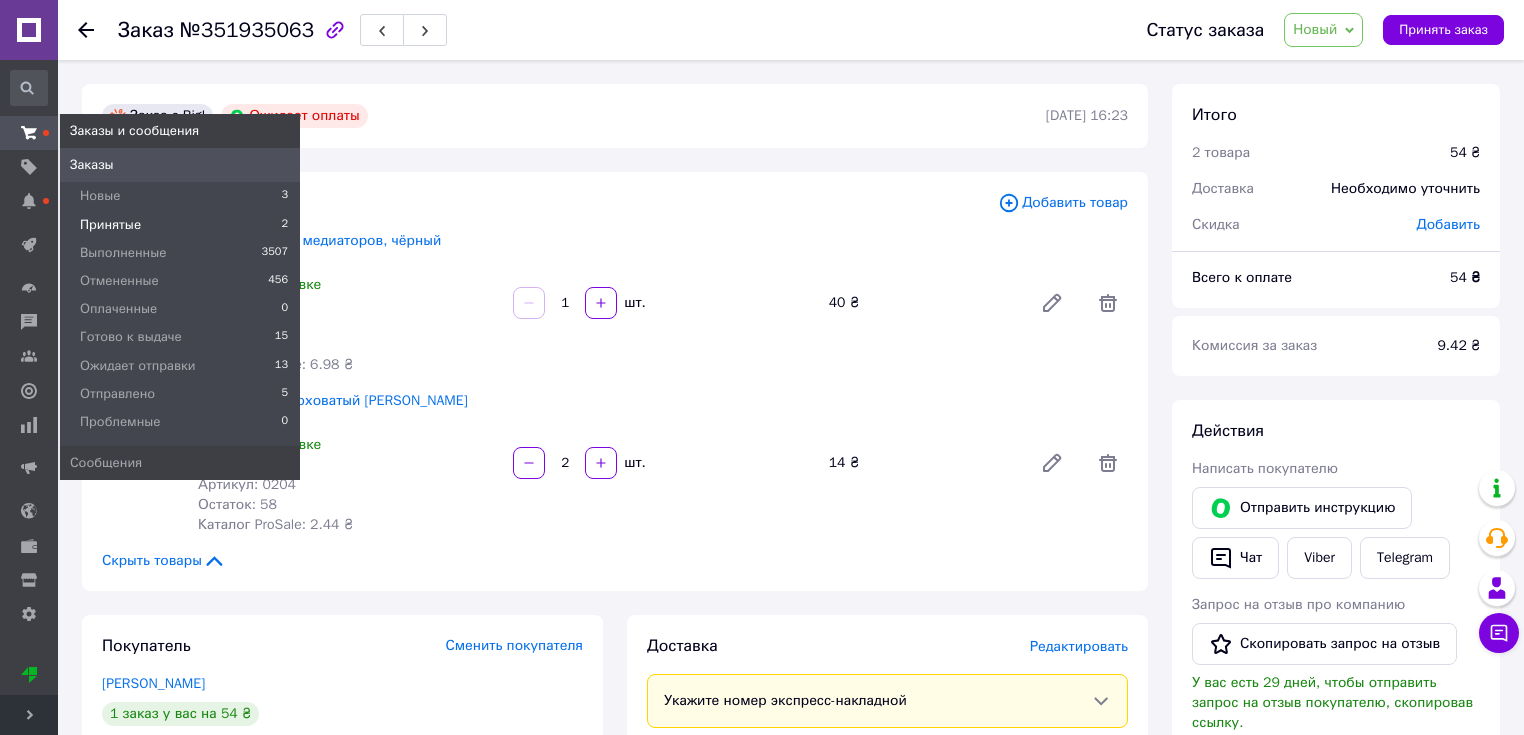 click on "Принятые" at bounding box center [110, 225] 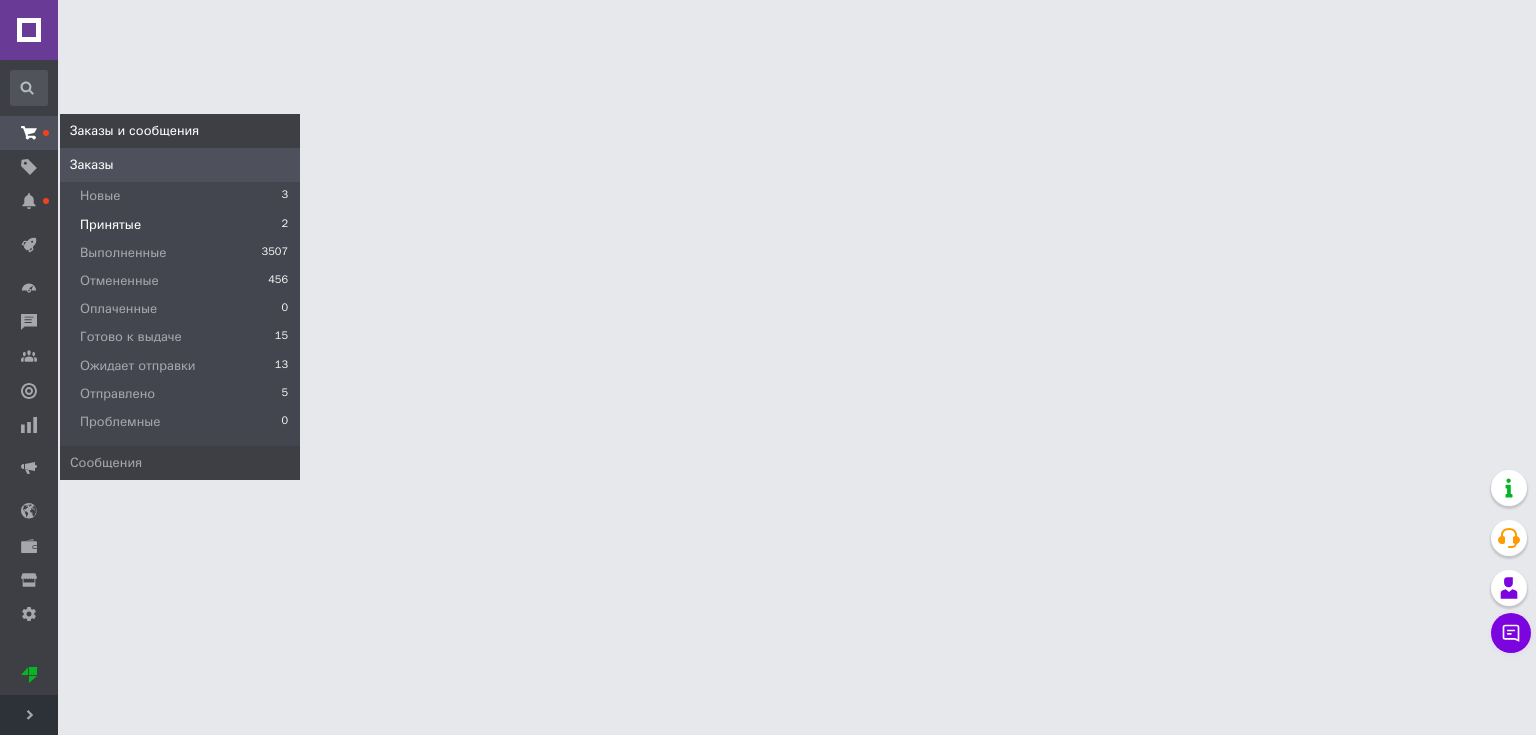 click on "Принятые" at bounding box center [110, 225] 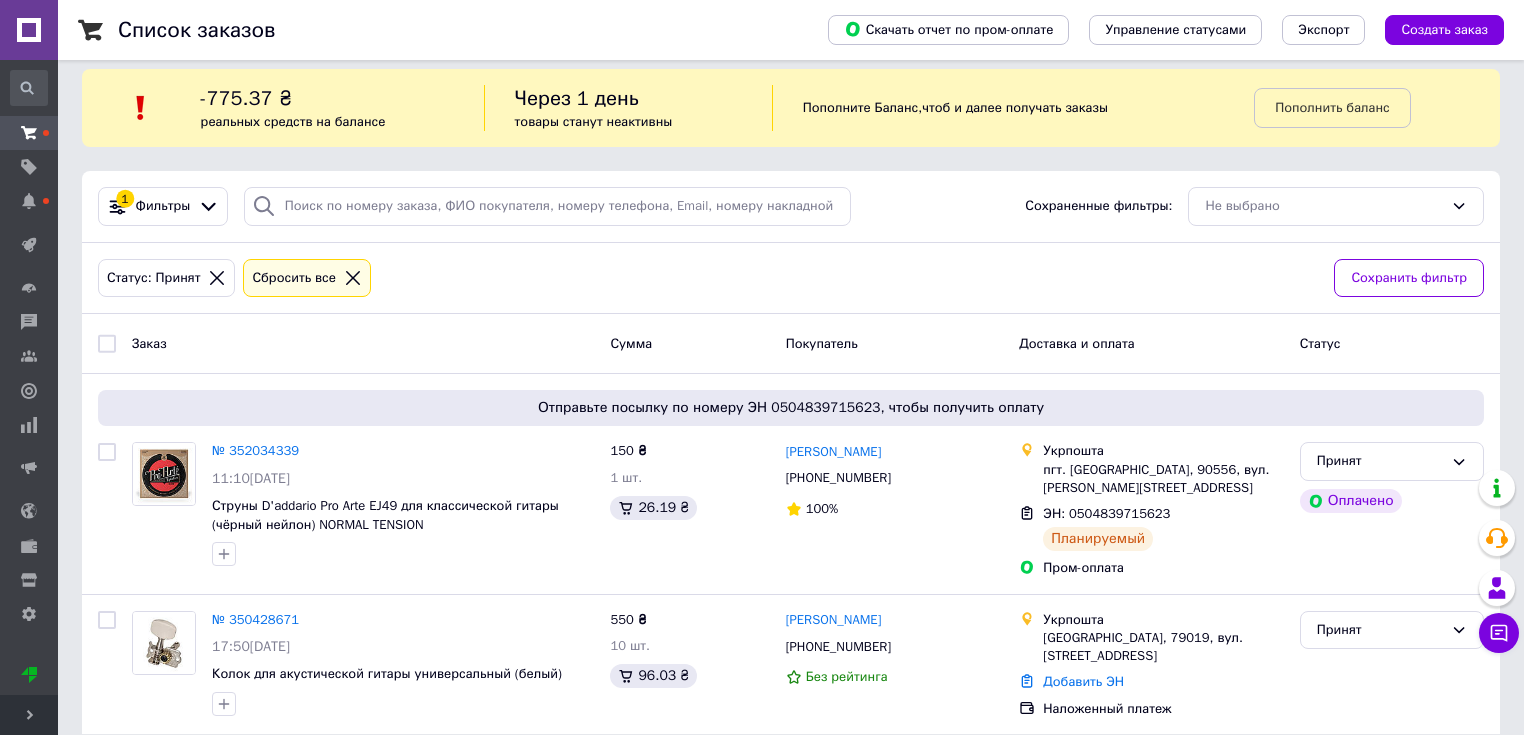 scroll, scrollTop: 22, scrollLeft: 0, axis: vertical 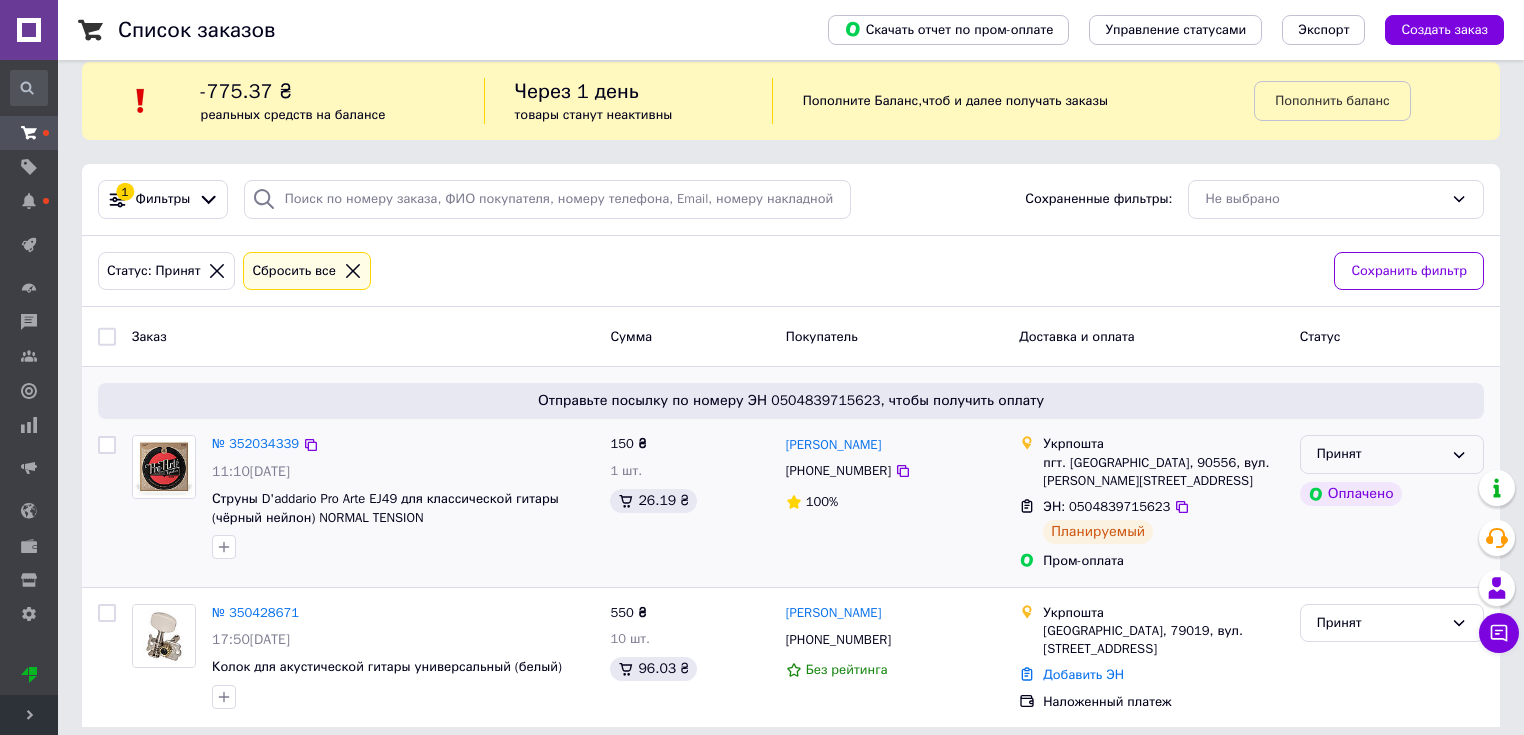 click on "Принят" at bounding box center (1380, 454) 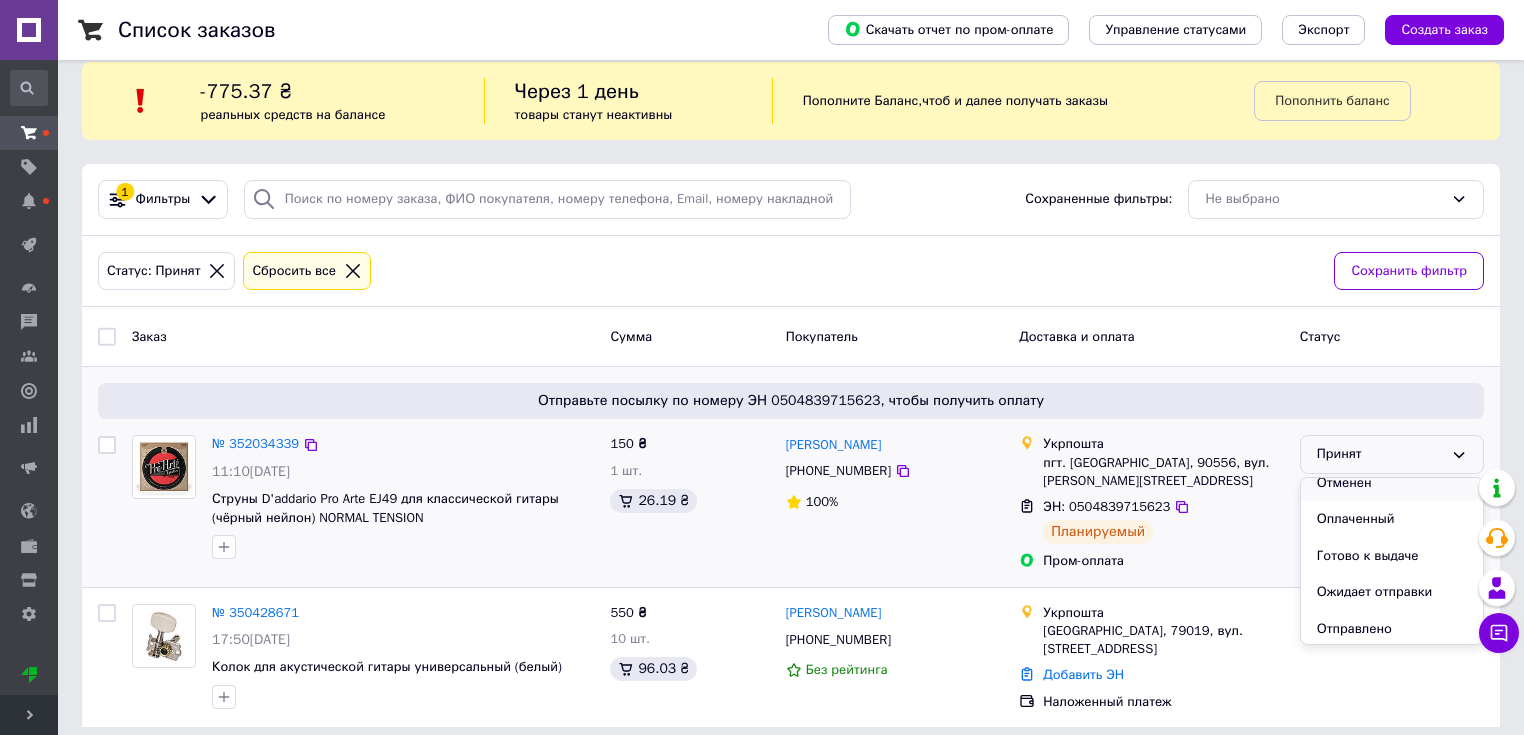 scroll, scrollTop: 90, scrollLeft: 0, axis: vertical 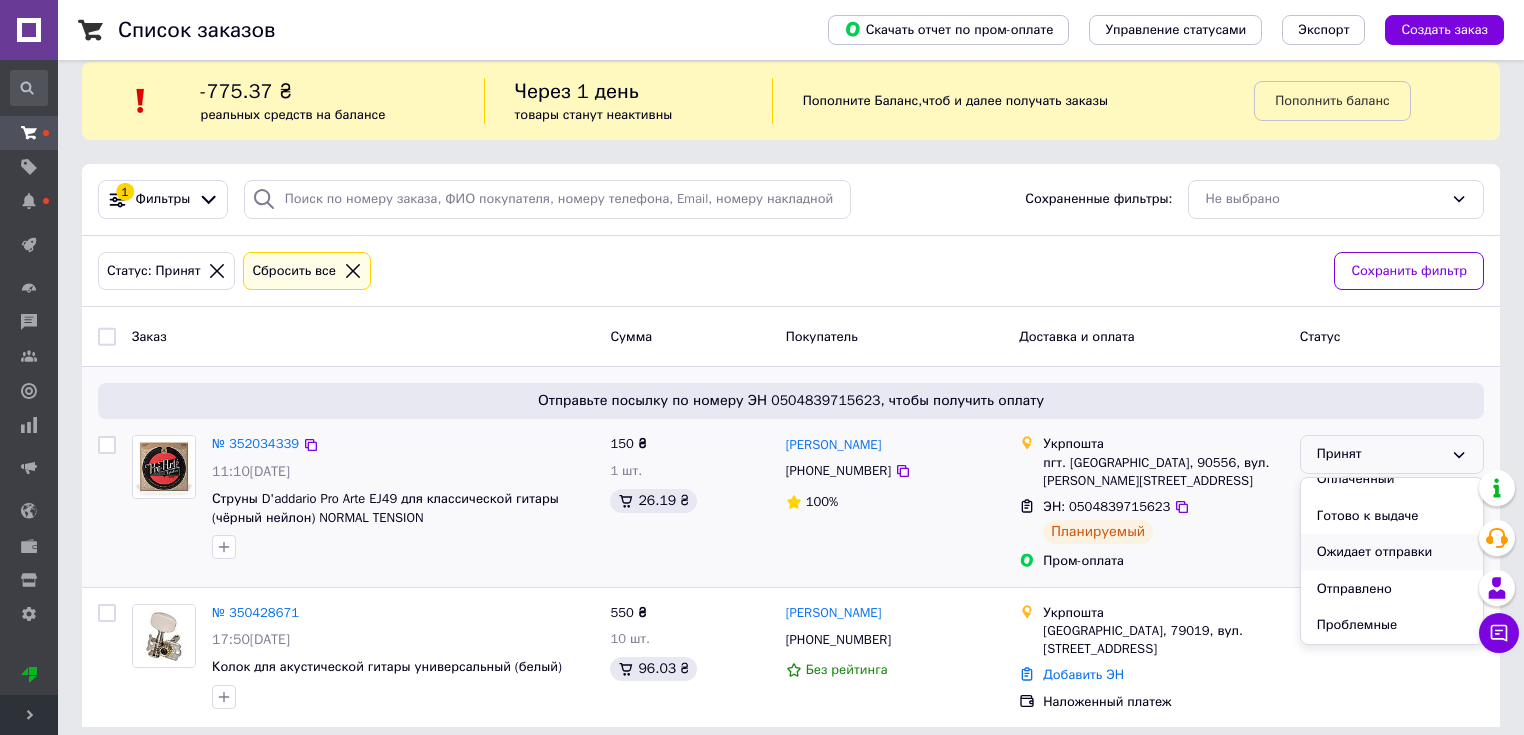 click on "Ожидает отправки" at bounding box center [1392, 552] 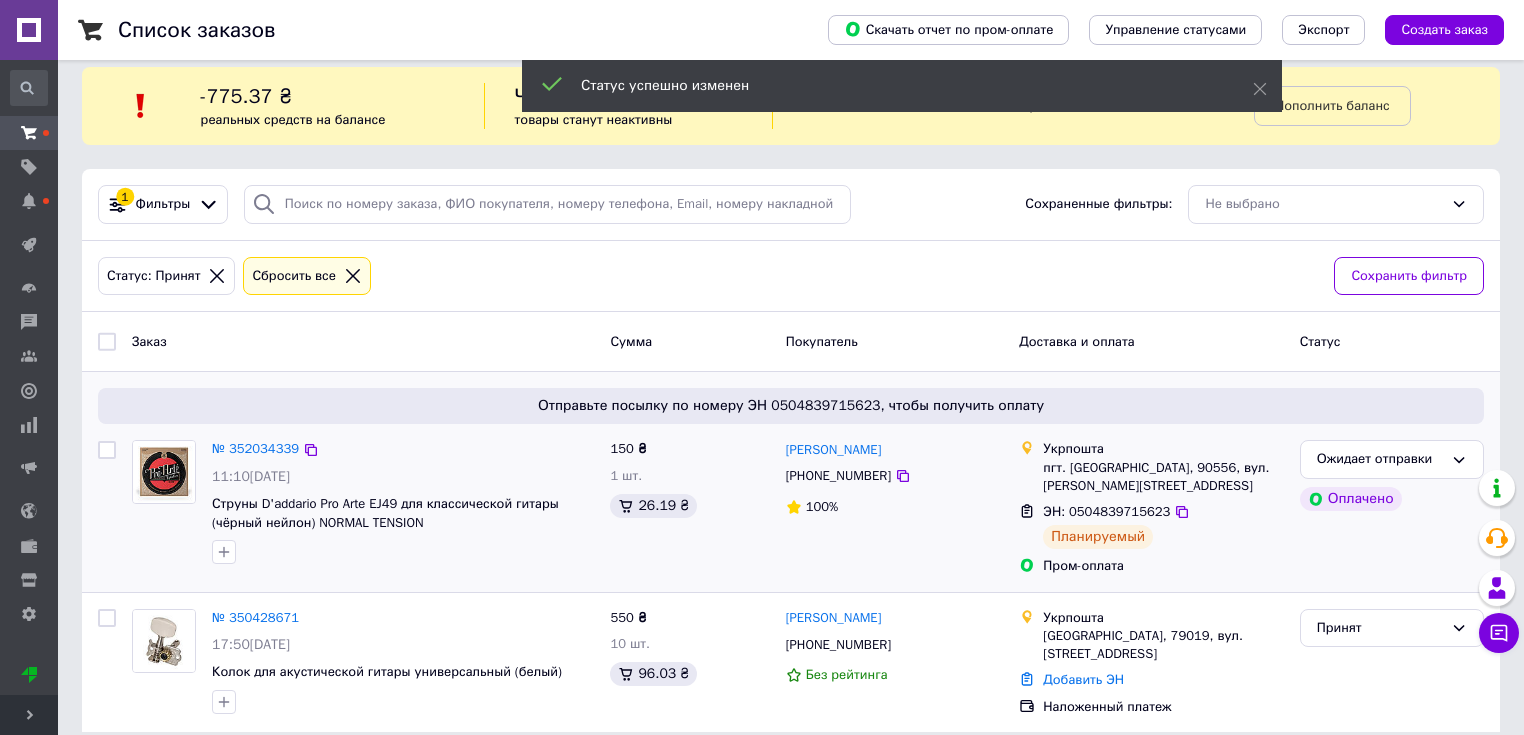 scroll, scrollTop: 22, scrollLeft: 0, axis: vertical 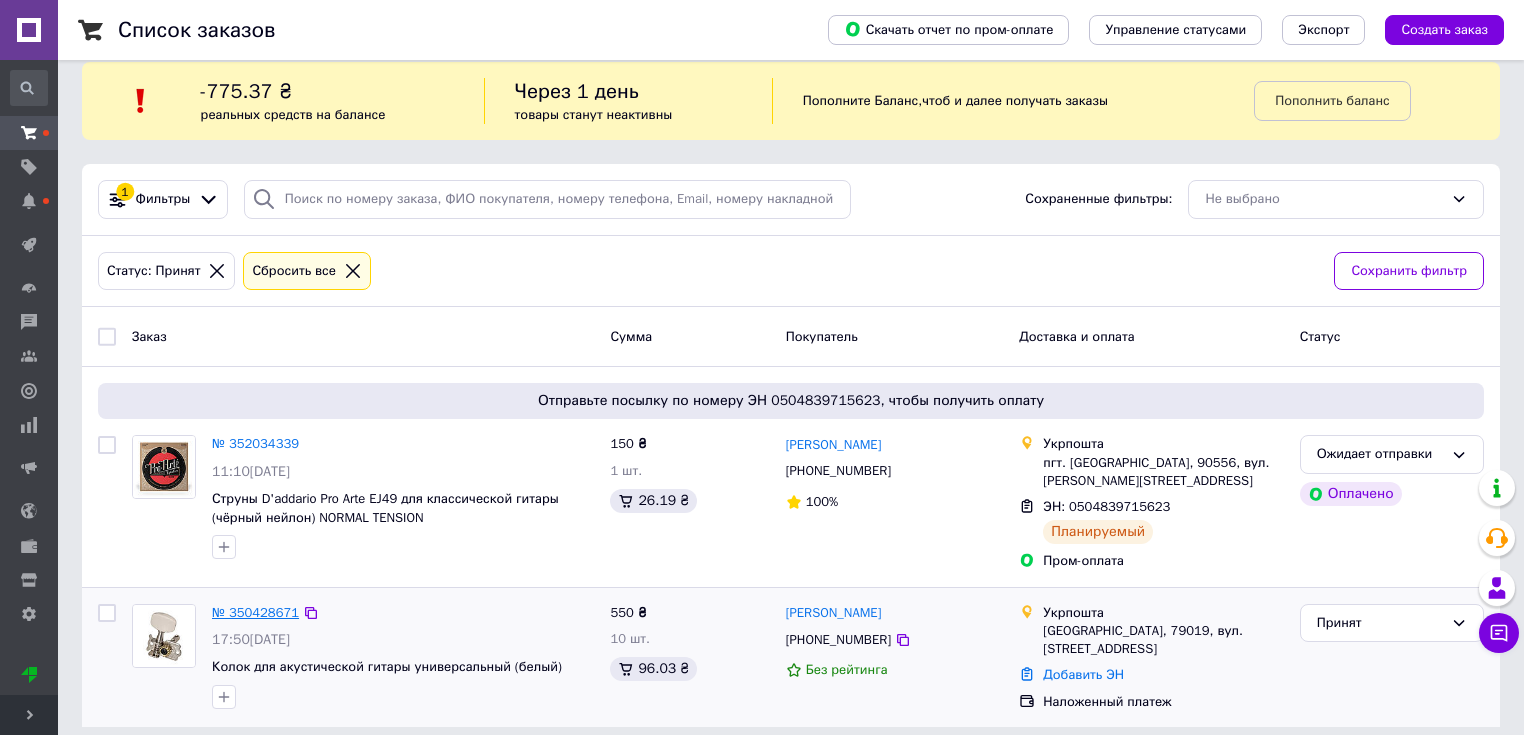 click on "№ 350428671" at bounding box center [255, 612] 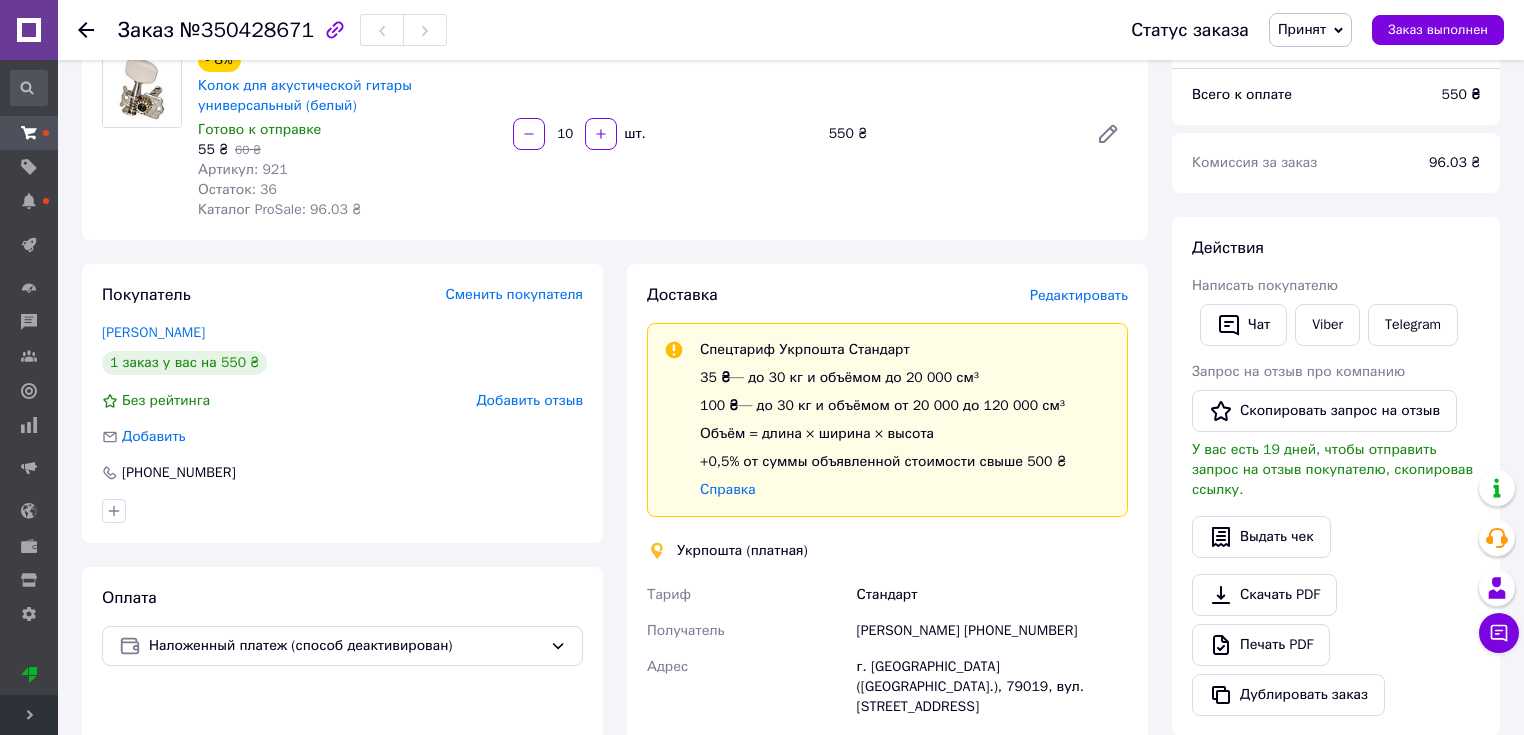 scroll, scrollTop: 182, scrollLeft: 0, axis: vertical 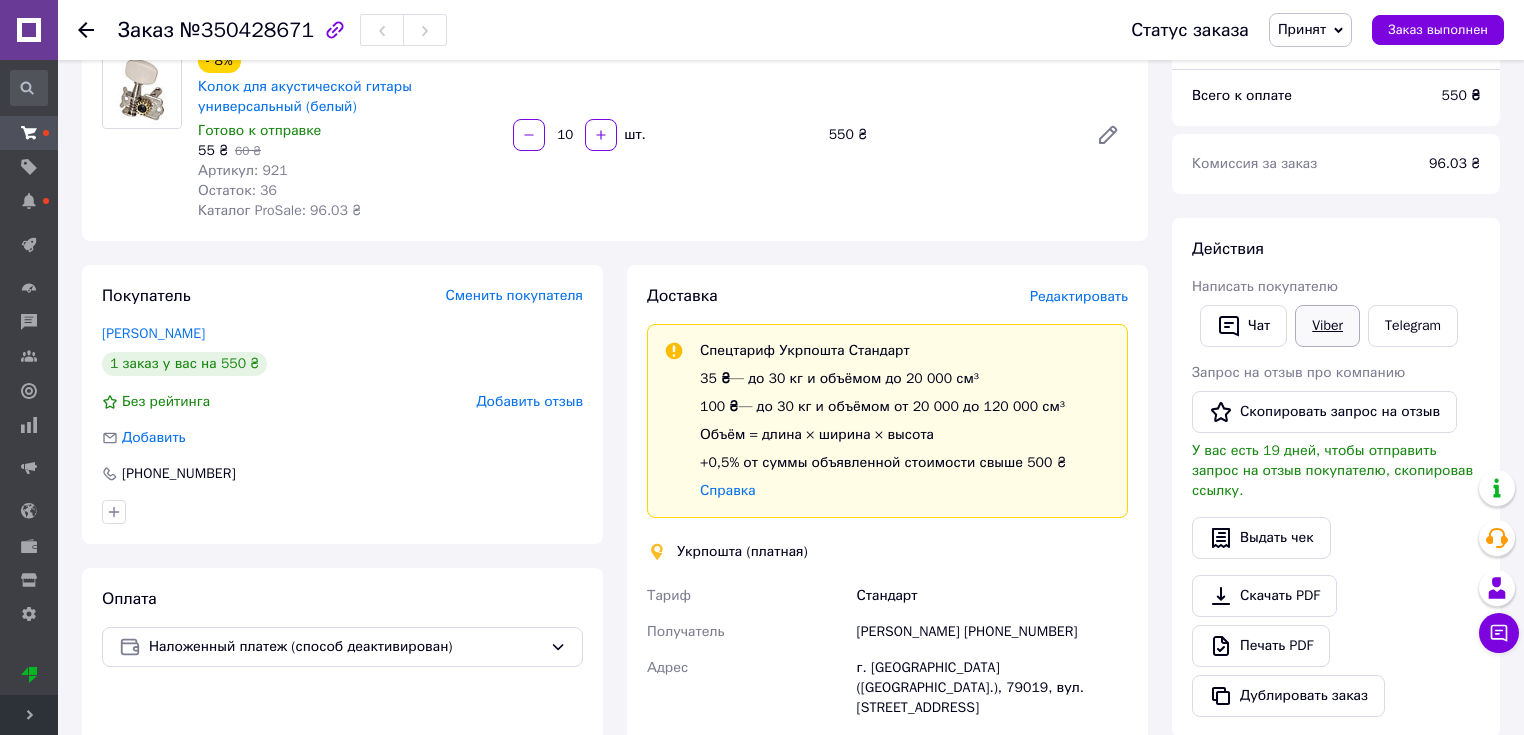 click on "Viber" at bounding box center (1327, 326) 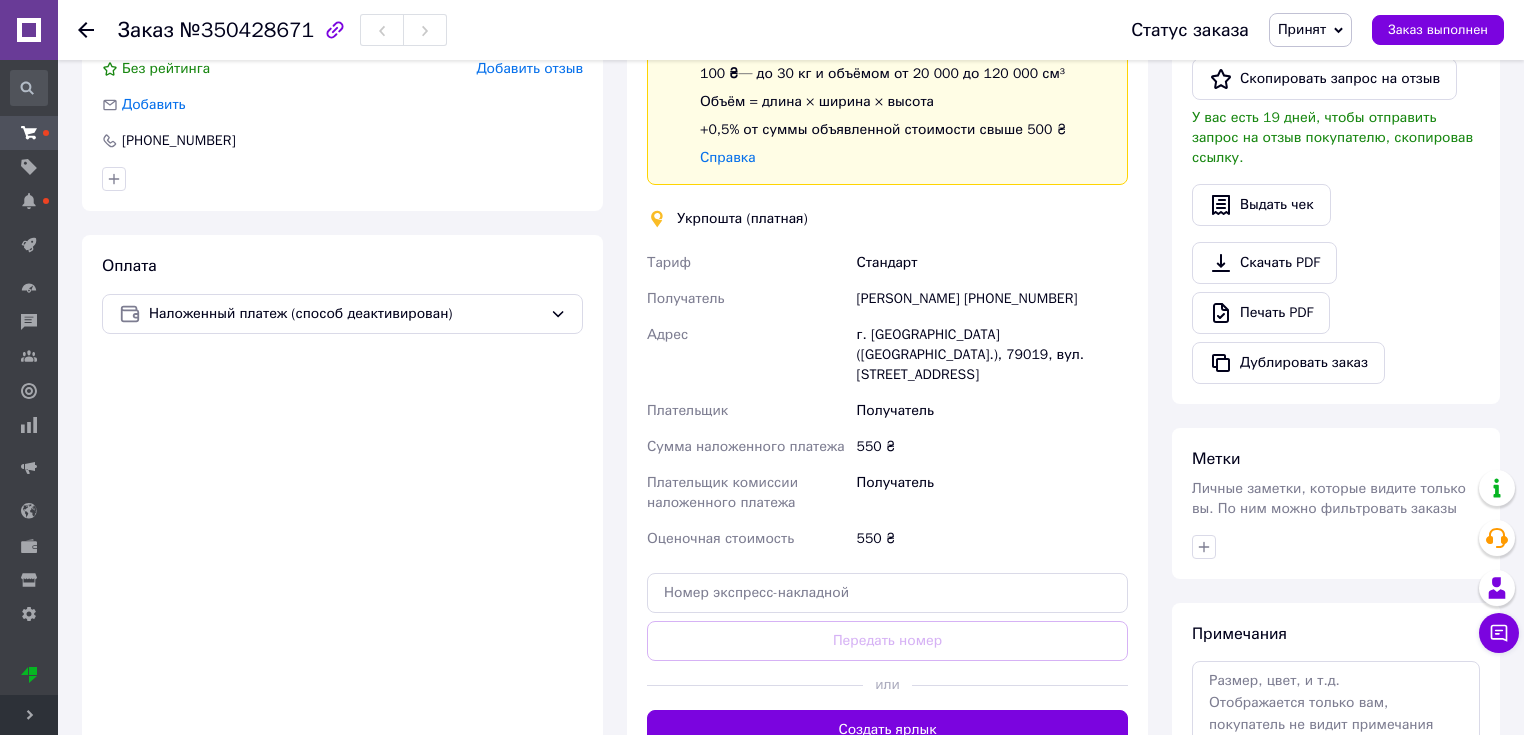 scroll, scrollTop: 720, scrollLeft: 0, axis: vertical 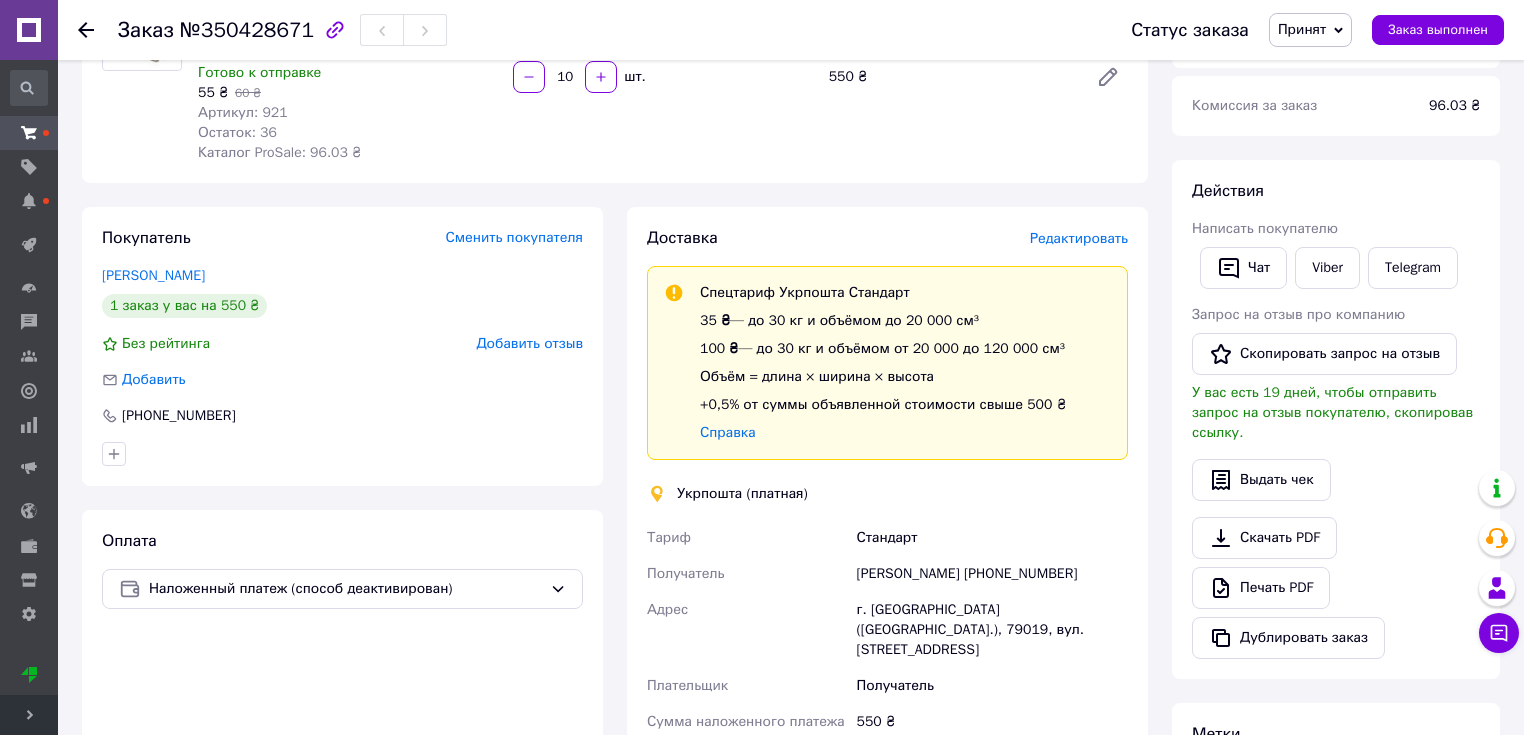 click on "Редактировать" at bounding box center [1079, 238] 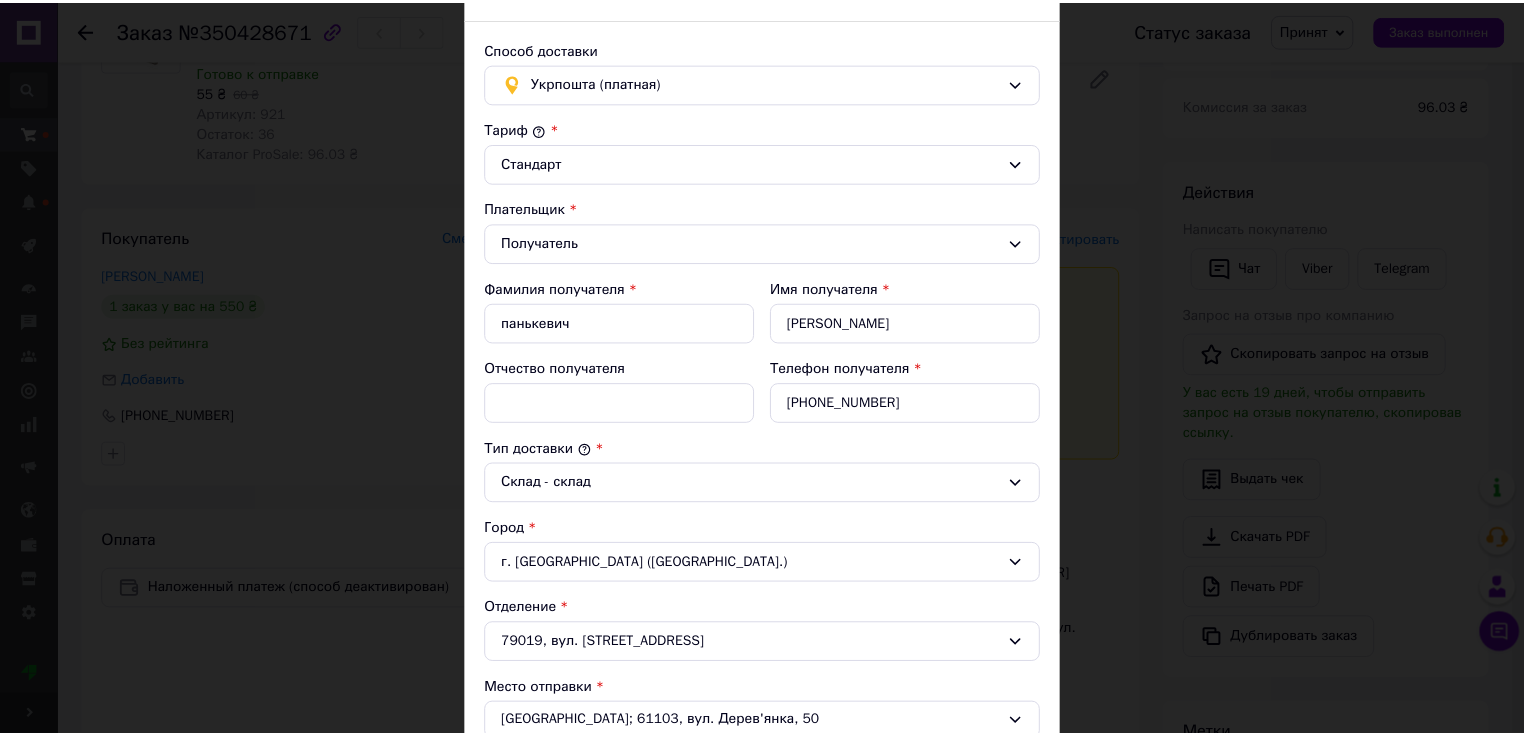 scroll, scrollTop: 0, scrollLeft: 0, axis: both 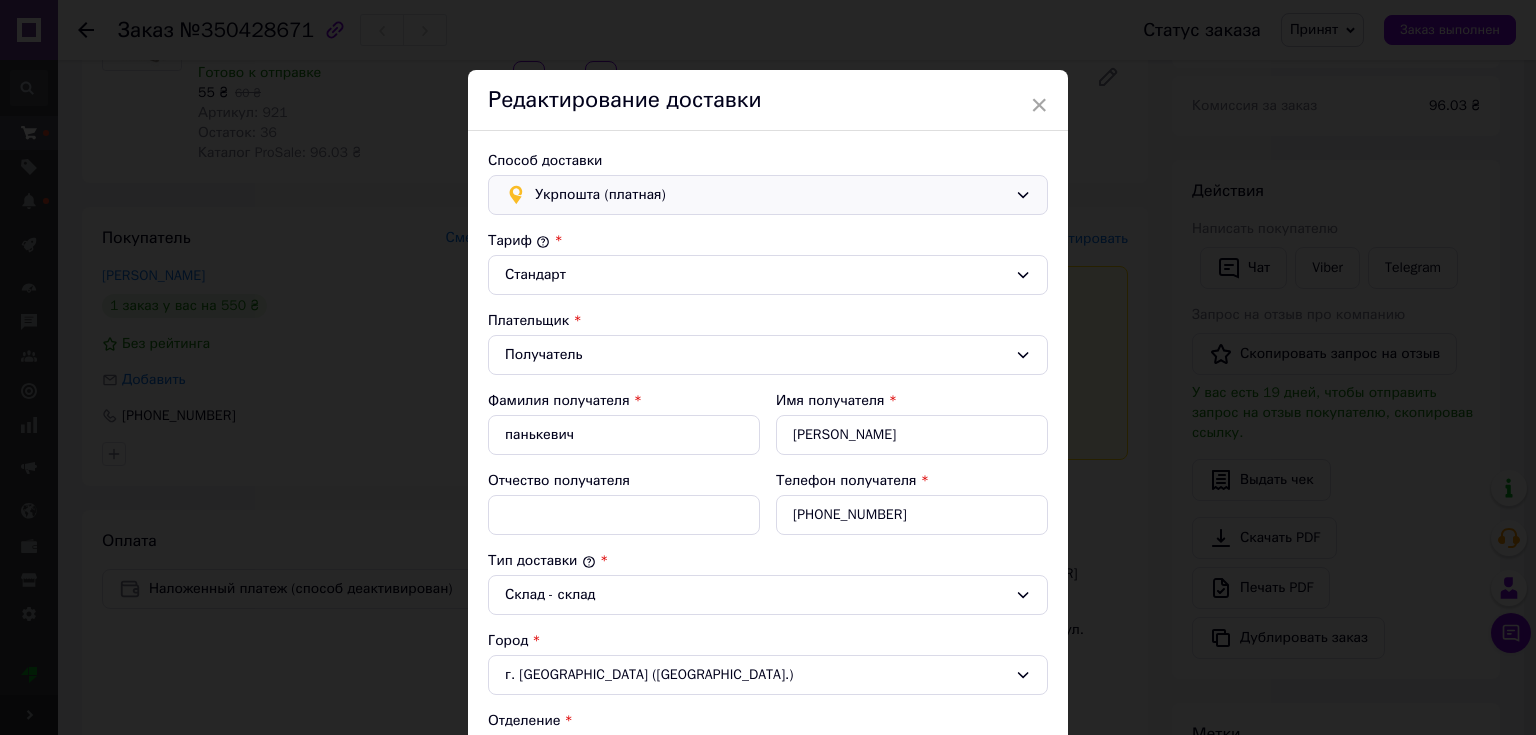 click on "Укрпошта (платная)" at bounding box center (771, 195) 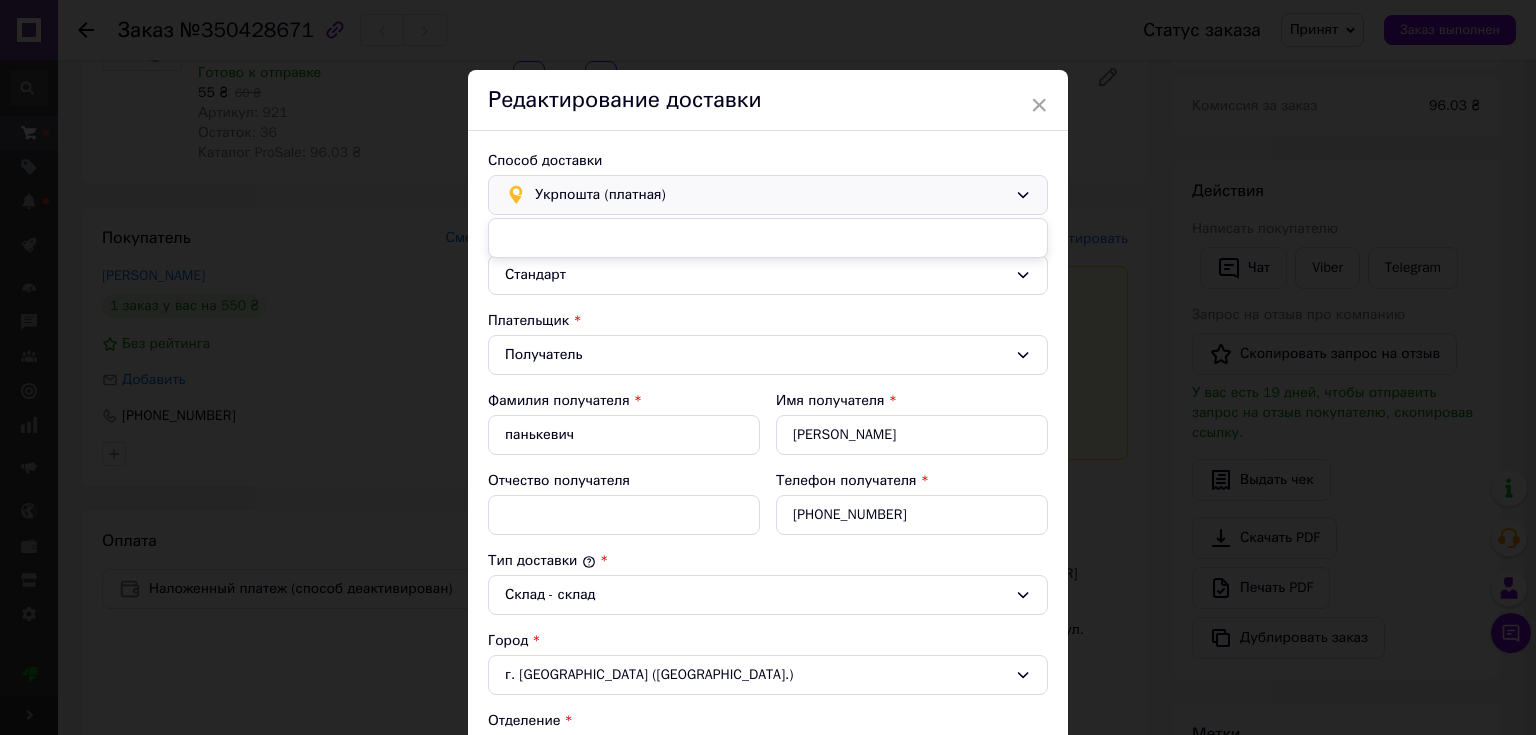 click on "Способ доставки Укрпошта (платная)   Тариф     * Стандарт Плательщик   * Получатель Фамилия получателя   * панькевич Имя получателя   * богдан Отчество получателя Телефон получателя   * +380672773480 Тип доставки     * Склад - склад Город г. Львов (Львовская обл.) Отделение 79019, вул. Замарстинівська, 30 Место отправки   * Харьков; 61103, вул. Дерев'янка, 50 Оценочная стоимость     * 550 Вес, грам   * 2000 Длина, см   * 15 Ширина, см   * 20 Высота, см   * 5 Объём, см³ 1500 Добавить место SMS уведомление отправителю (3 ₴)   Сумма наложенного платежа     * 550 Плательщик комиссии наложенного платежа" at bounding box center (768, 707) 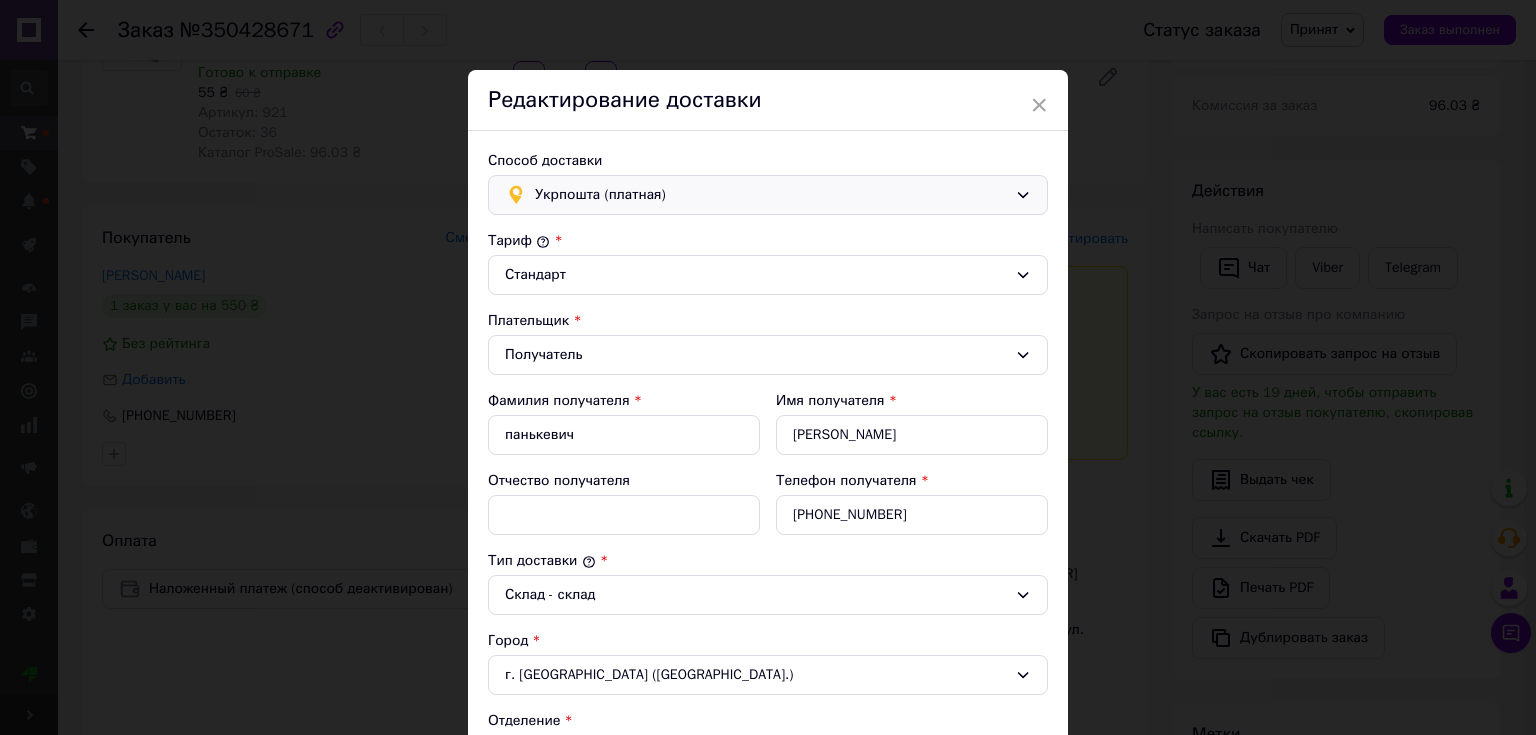 click on "Укрпошта (платная)" at bounding box center [771, 195] 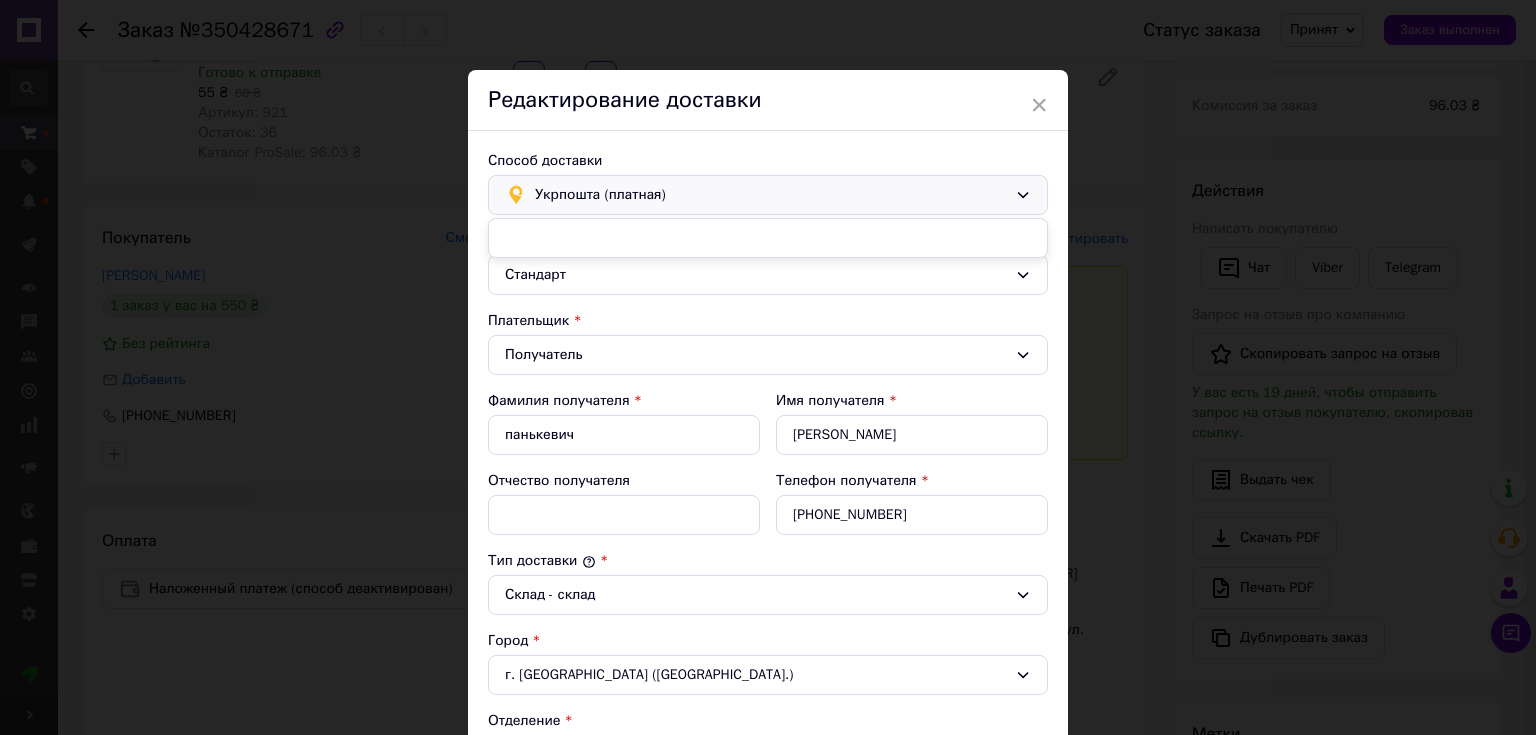 drag, startPoint x: 655, startPoint y: 197, endPoint x: 1056, endPoint y: 128, distance: 406.8931 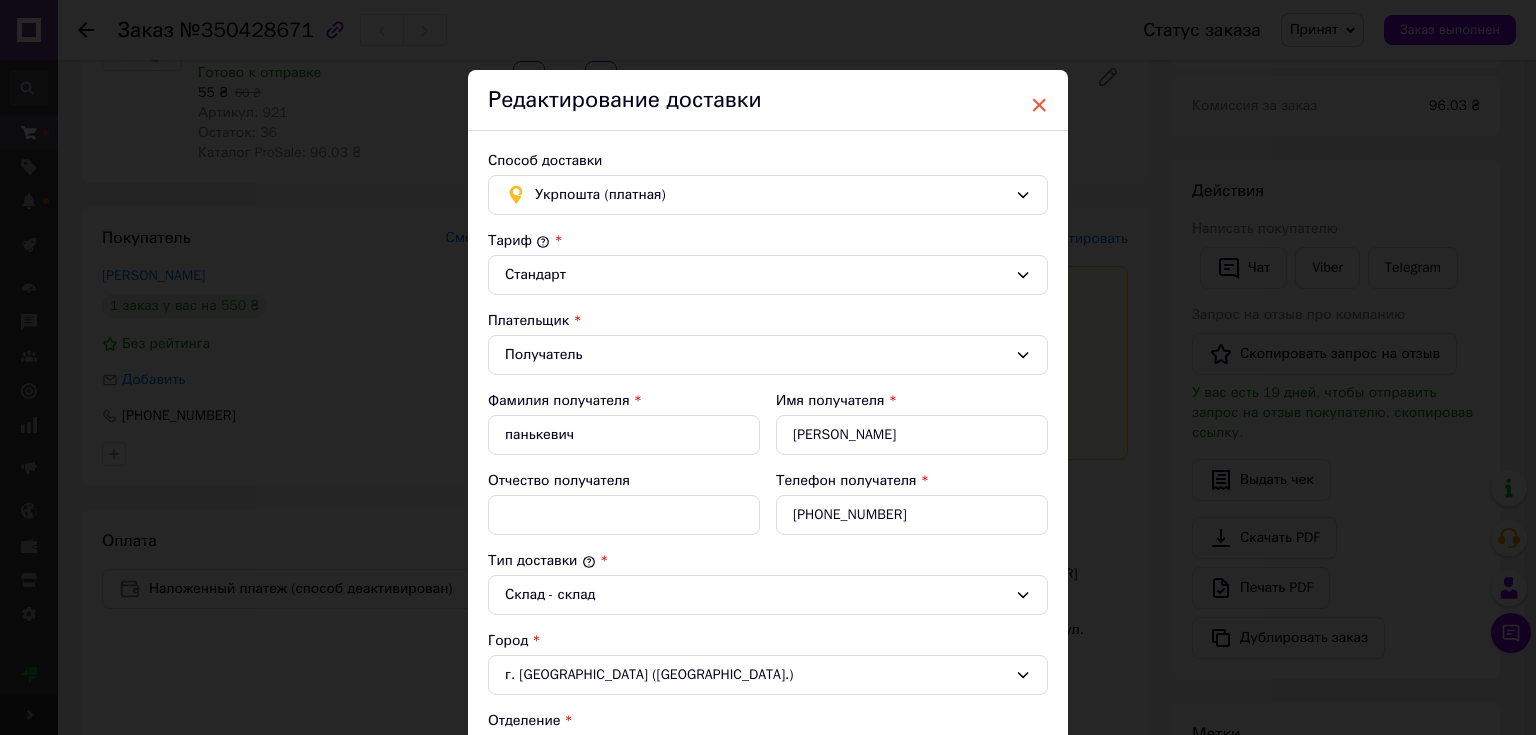 click on "×" at bounding box center [1039, 105] 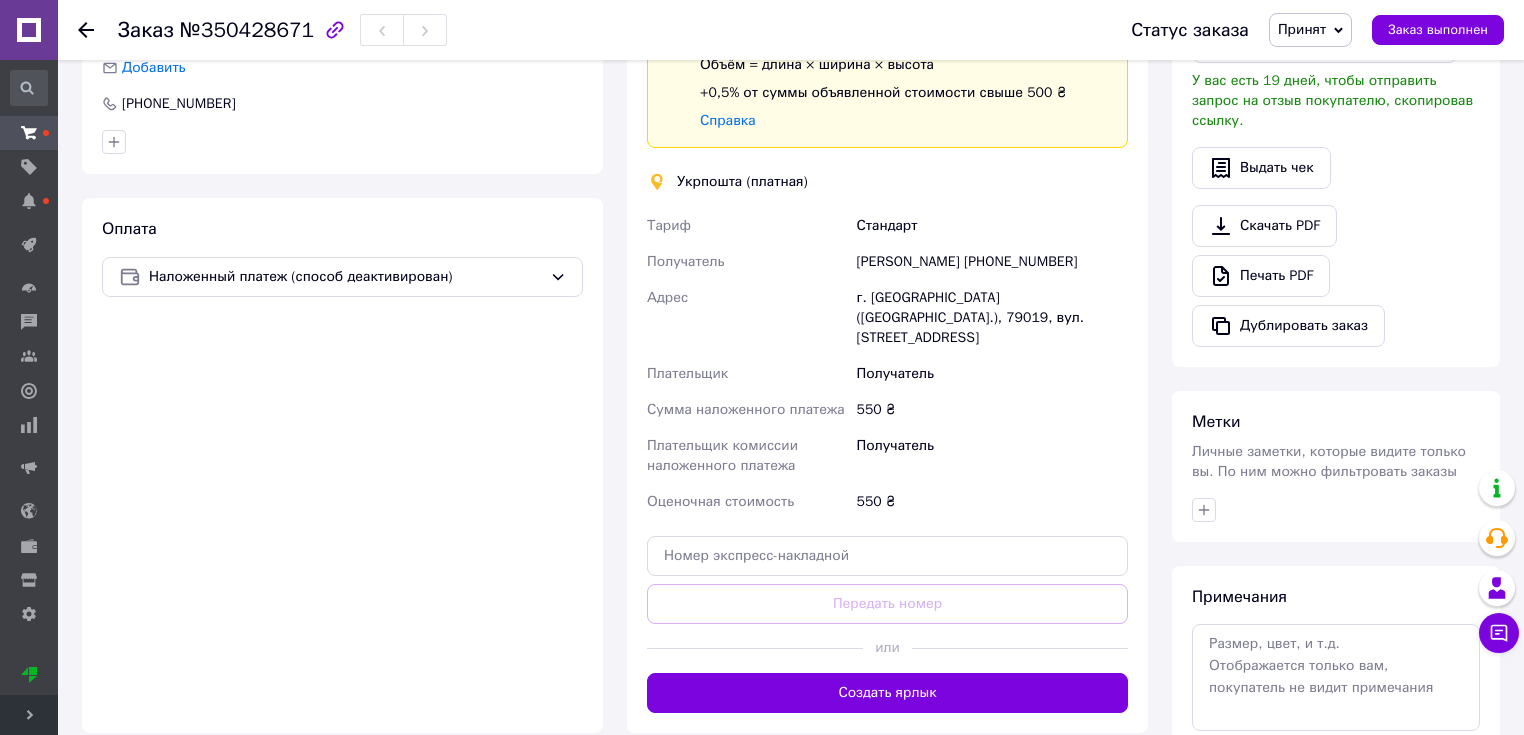 scroll, scrollTop: 320, scrollLeft: 0, axis: vertical 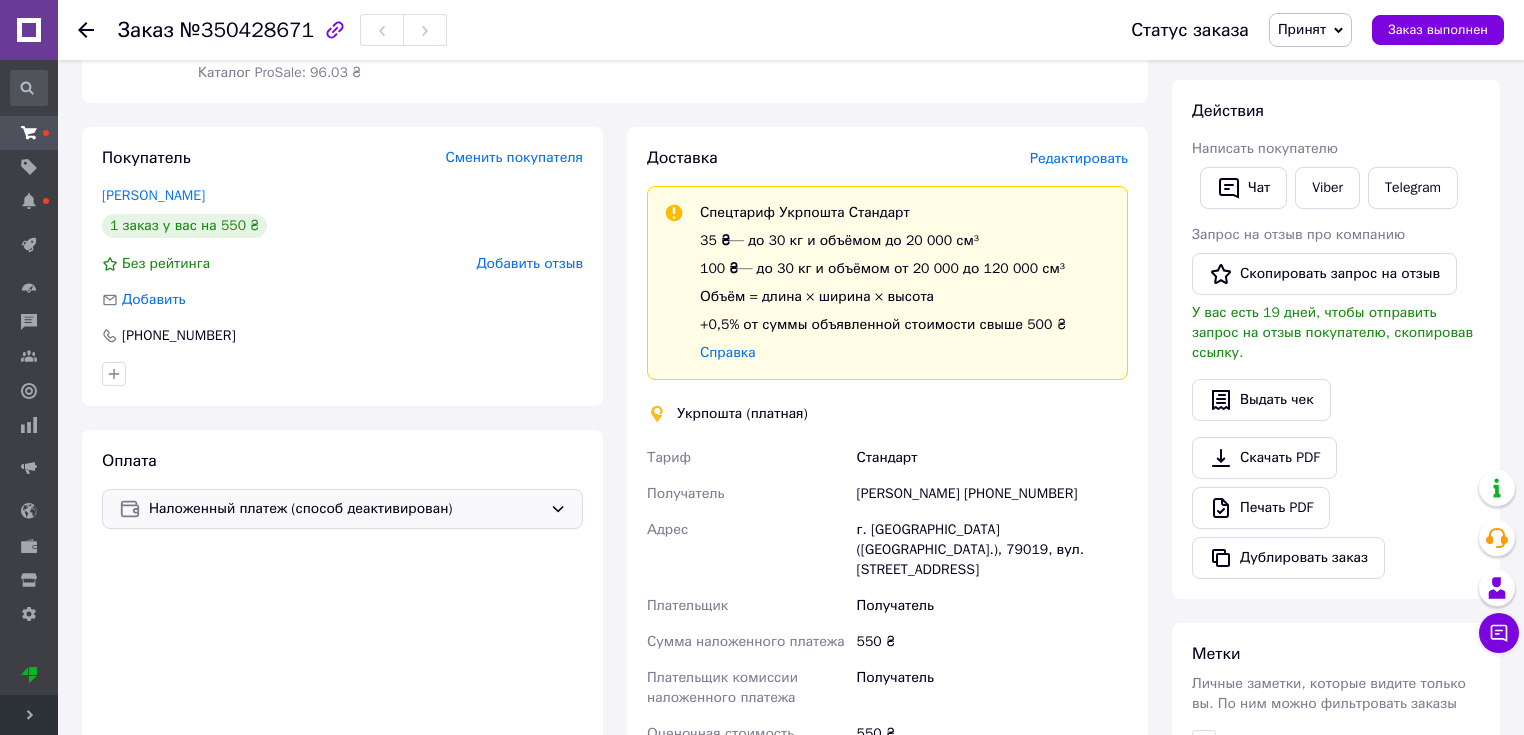 click on "Наложенный платеж (способ деактивирован)" at bounding box center [345, 509] 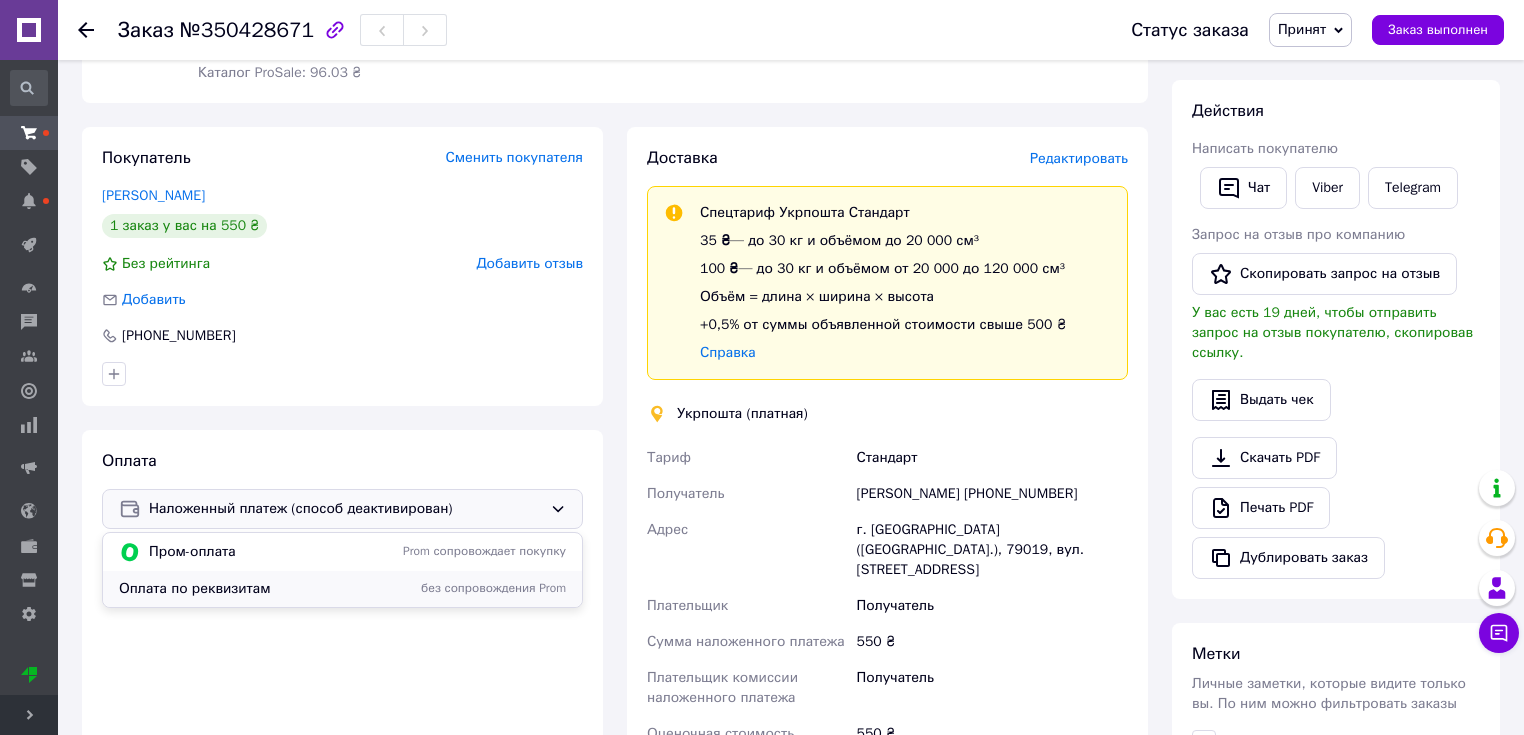 click on "Оплата по реквизитам" at bounding box center [251, 589] 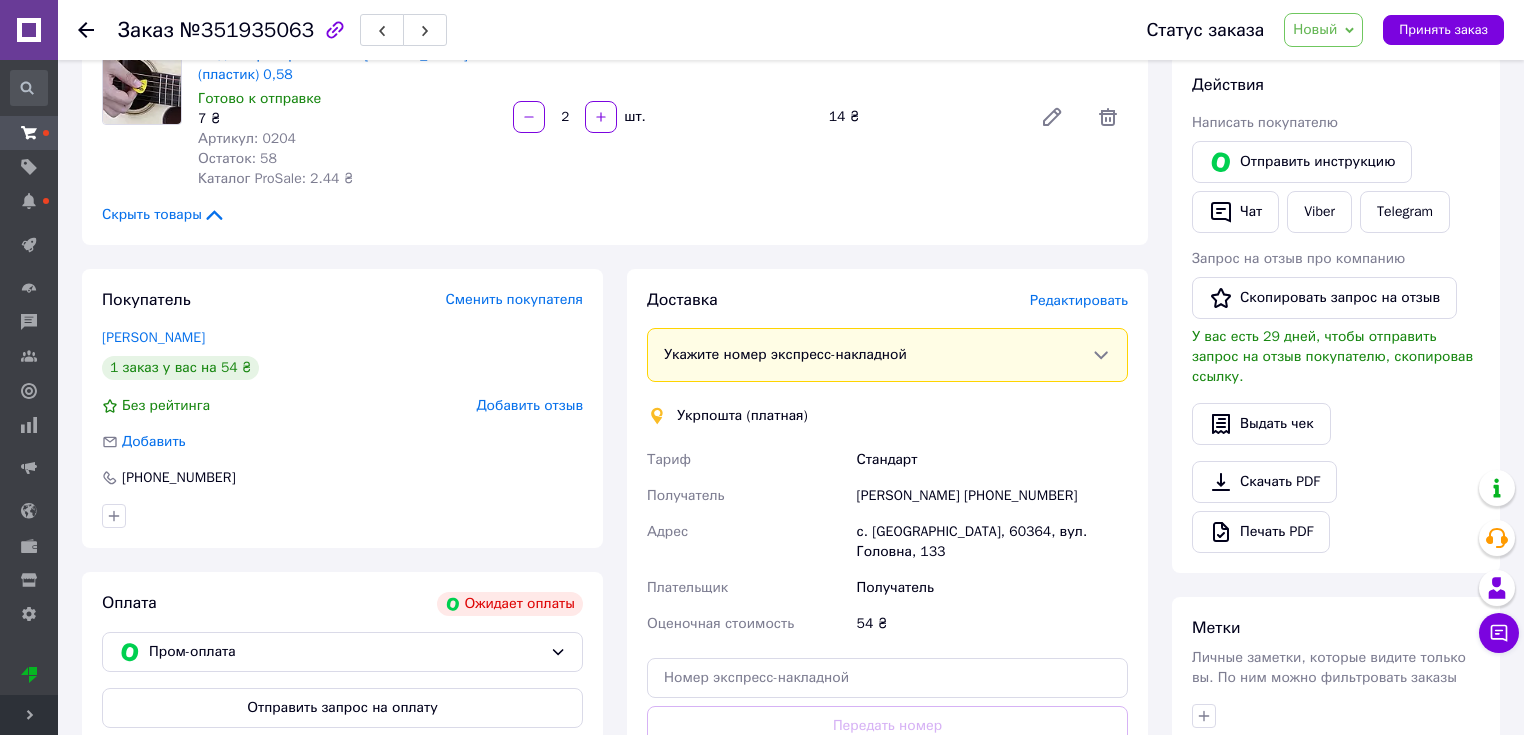scroll, scrollTop: 480, scrollLeft: 0, axis: vertical 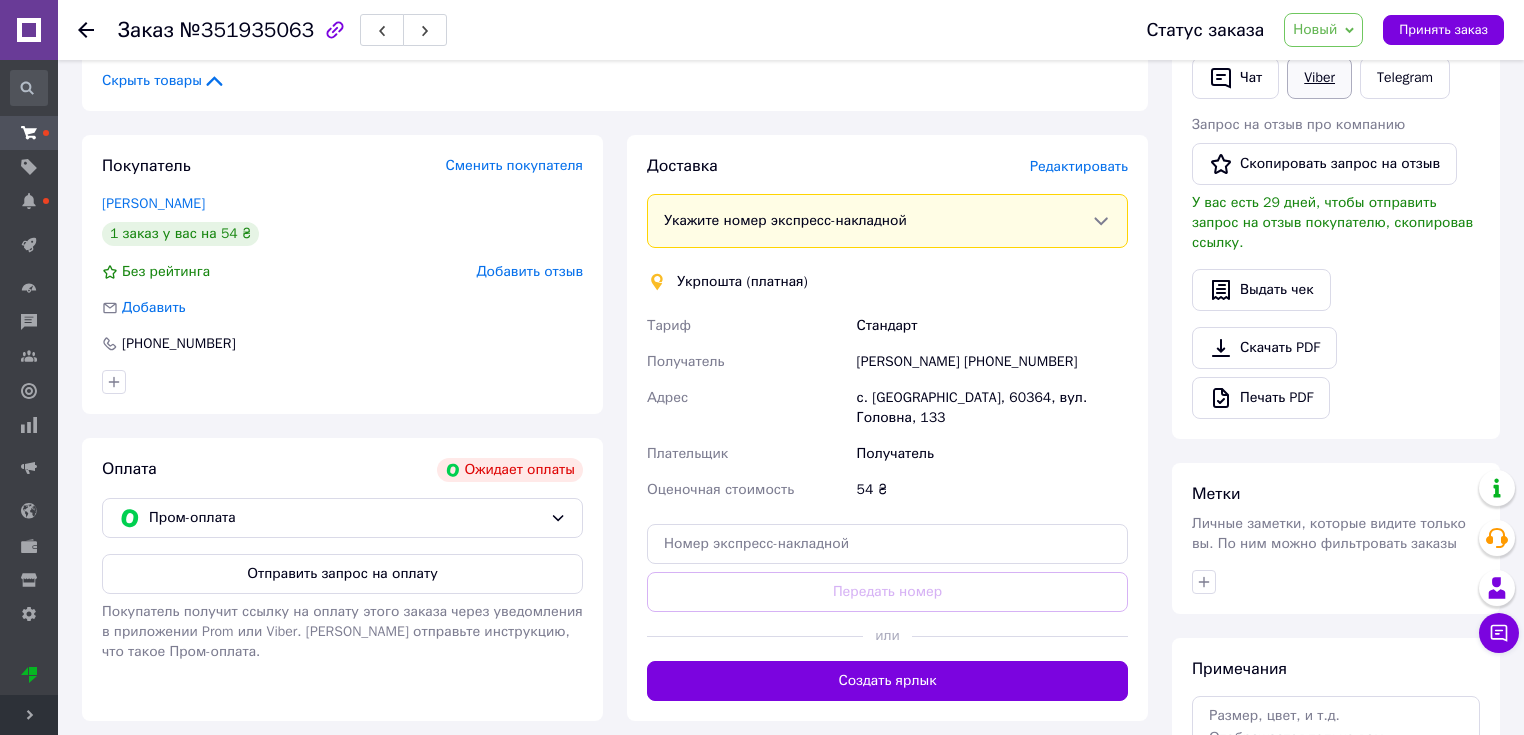 click on "Viber" at bounding box center (1319, 78) 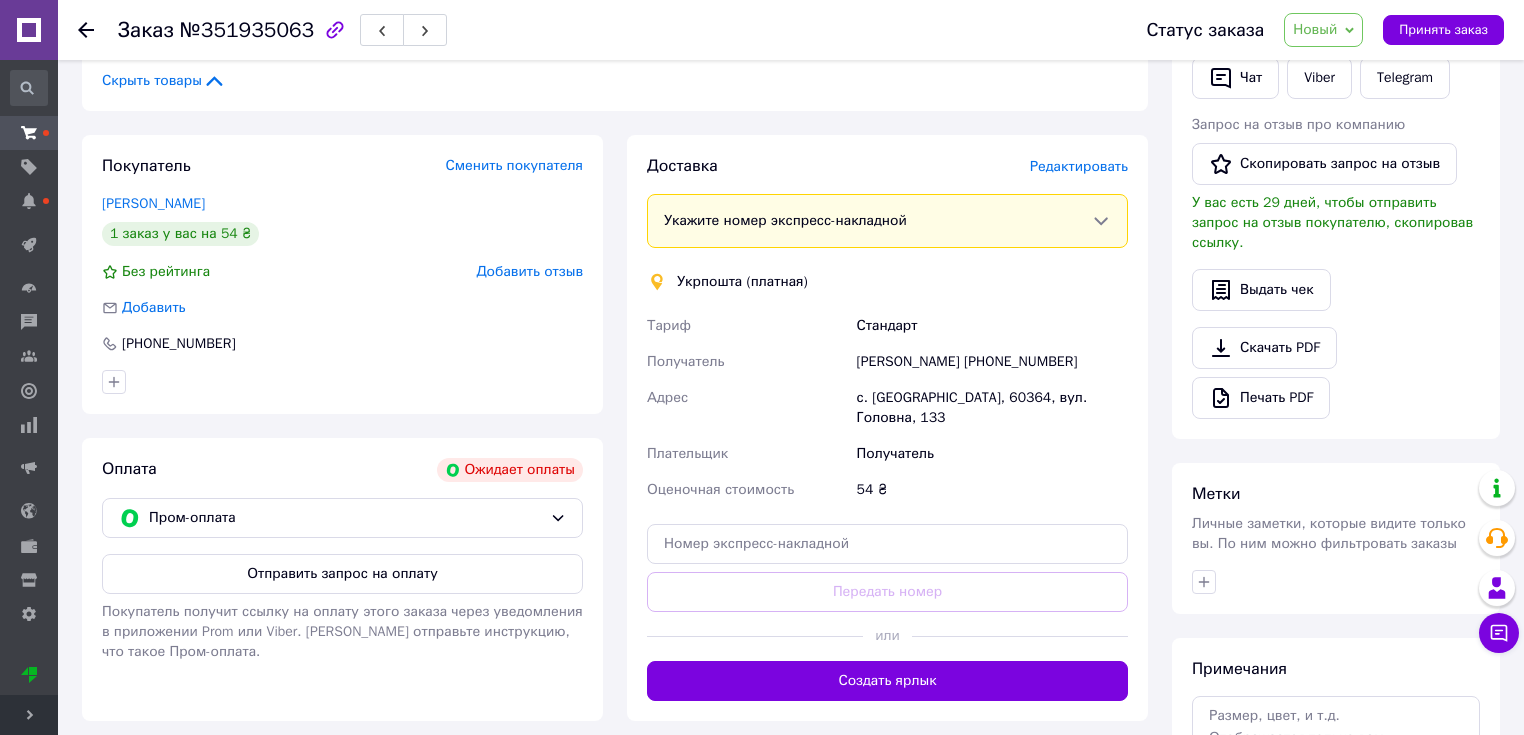 click on "[PHONE_NUMBER]" at bounding box center (342, 344) 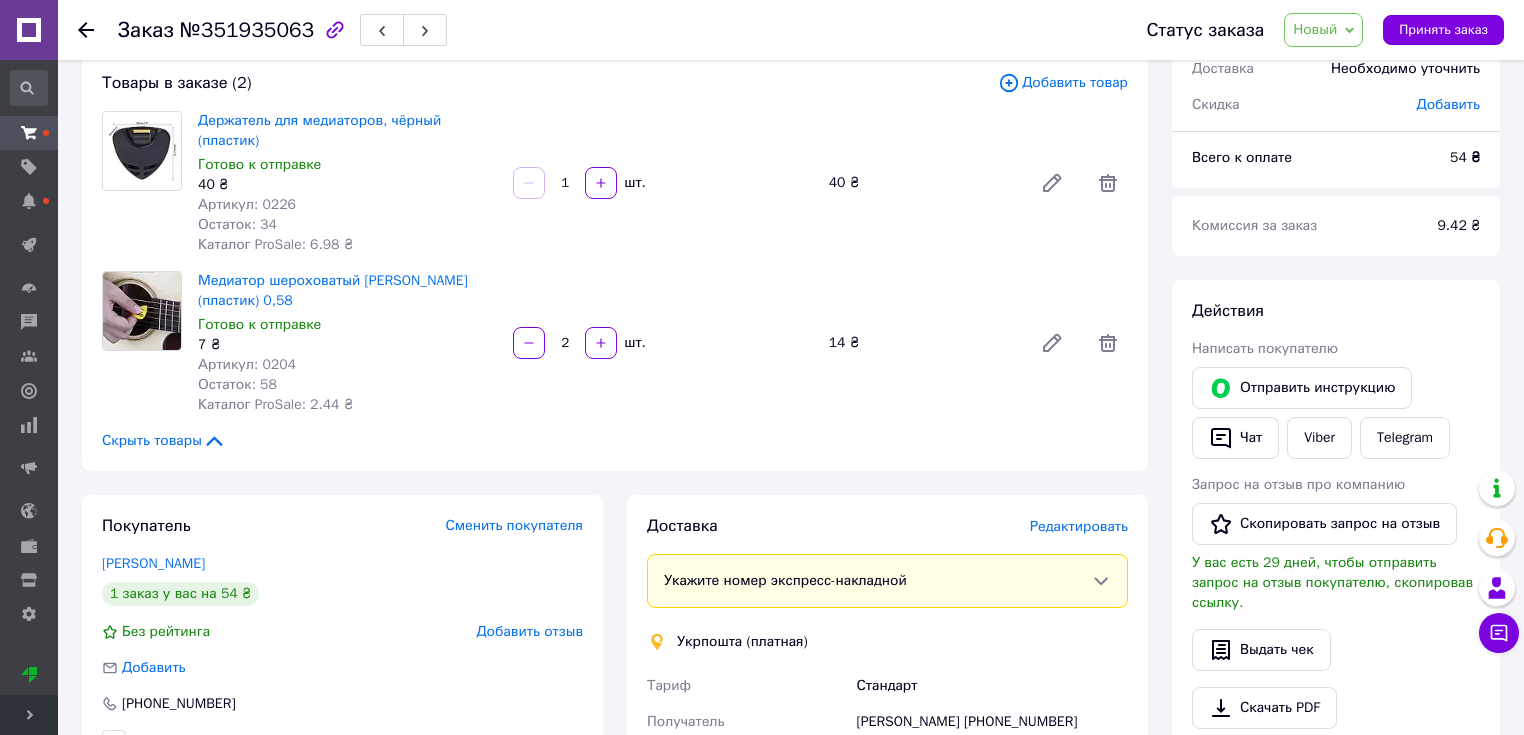 scroll, scrollTop: 80, scrollLeft: 0, axis: vertical 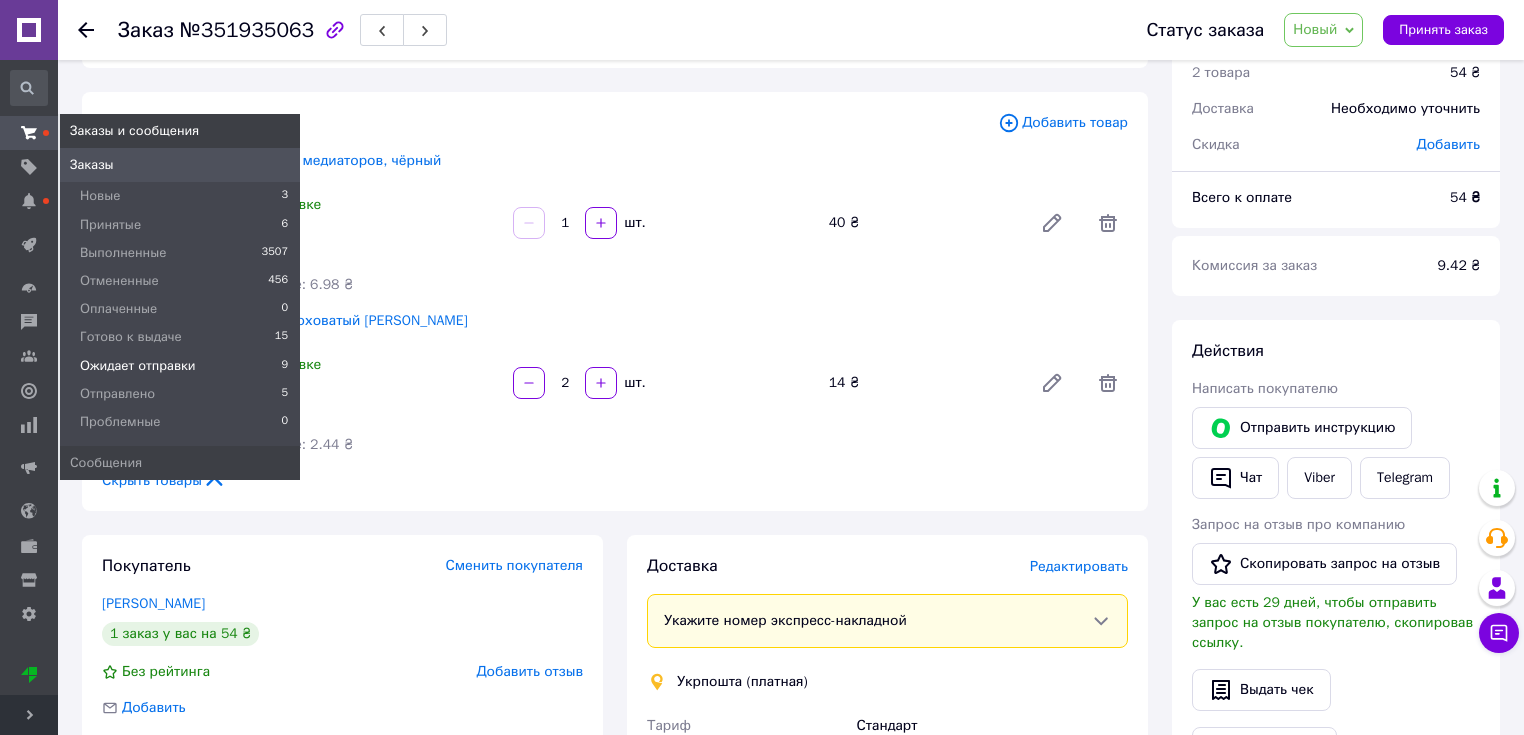 click on "Ожидает отправки" at bounding box center [138, 366] 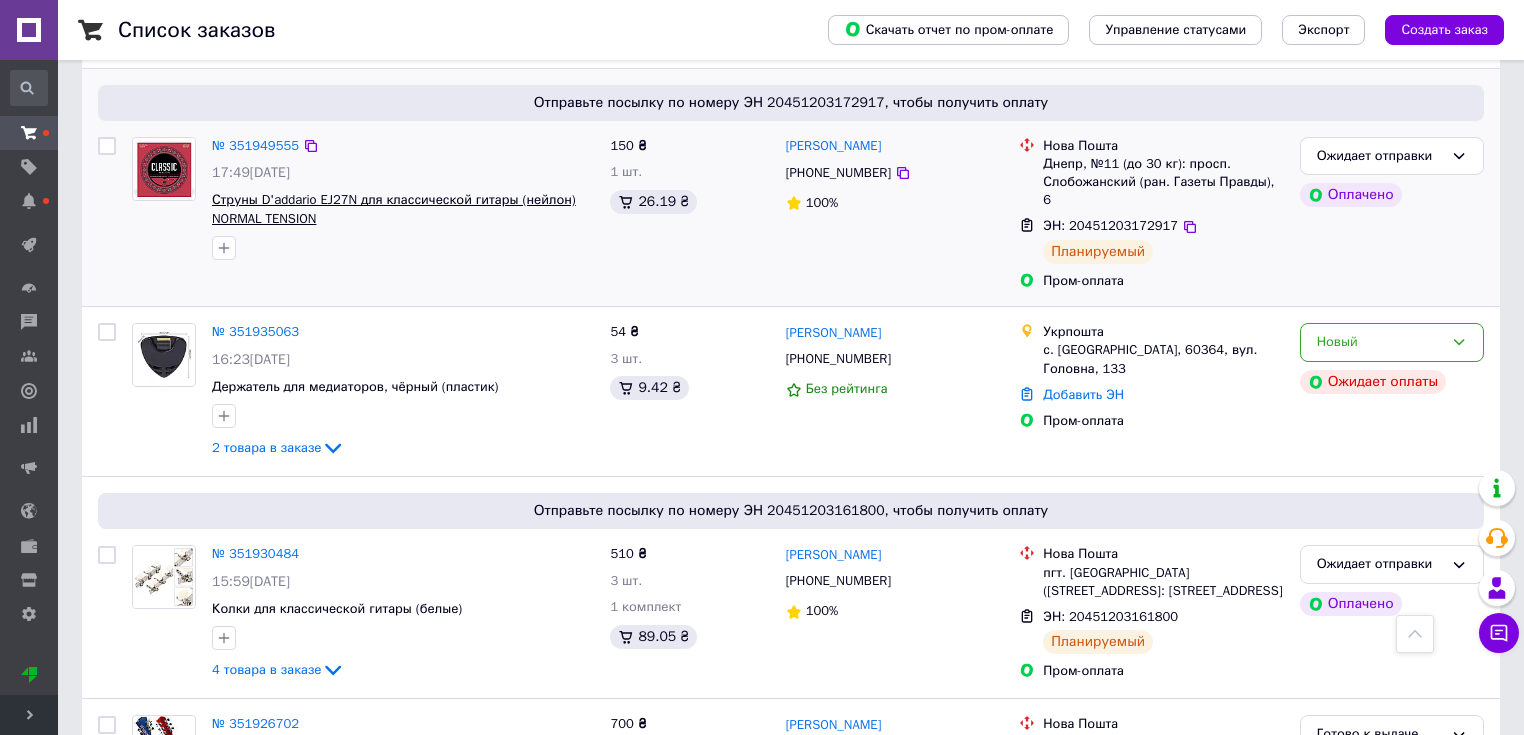 scroll, scrollTop: 1360, scrollLeft: 0, axis: vertical 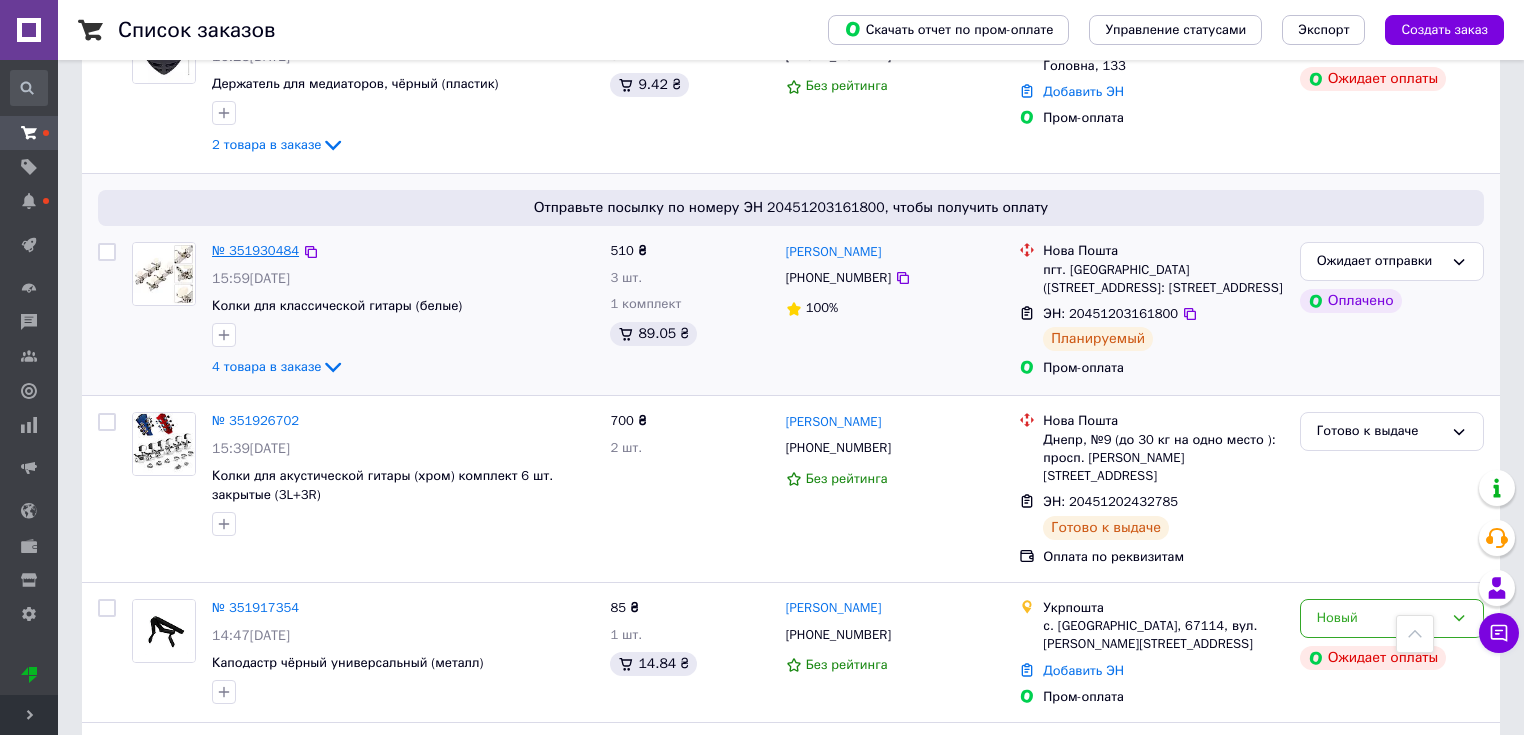 click on "№ 351930484" at bounding box center [255, 250] 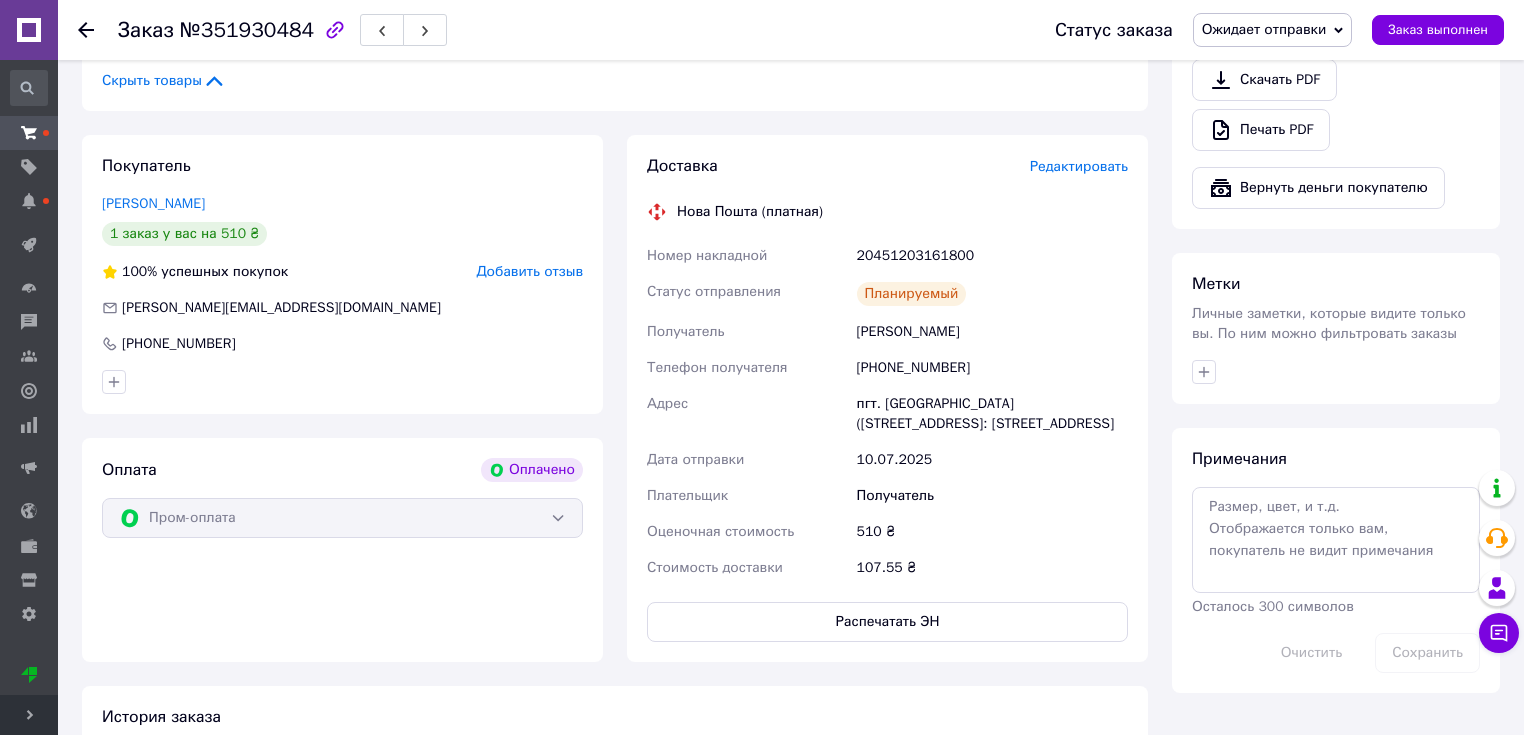scroll, scrollTop: 688, scrollLeft: 0, axis: vertical 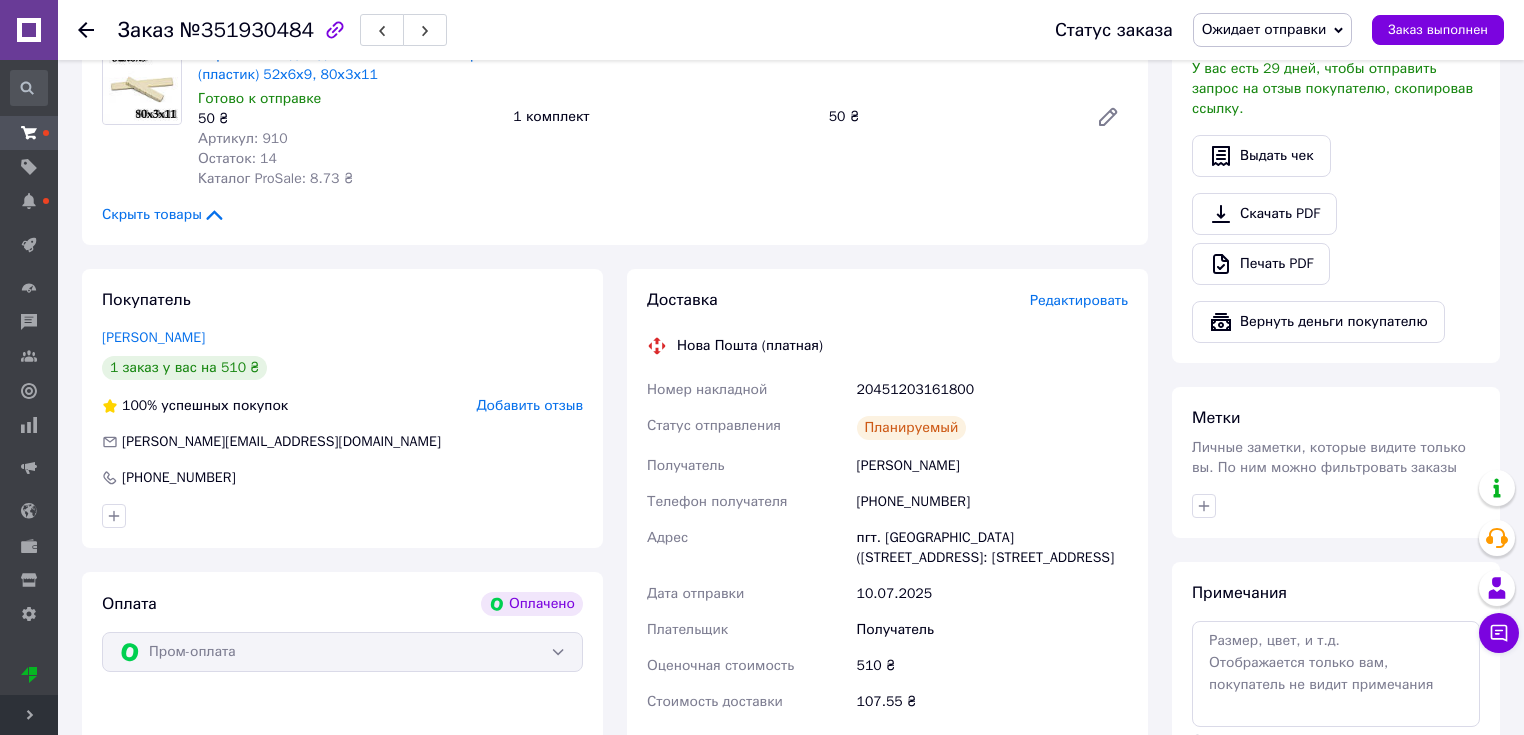 click on "Редактировать" at bounding box center (1079, 300) 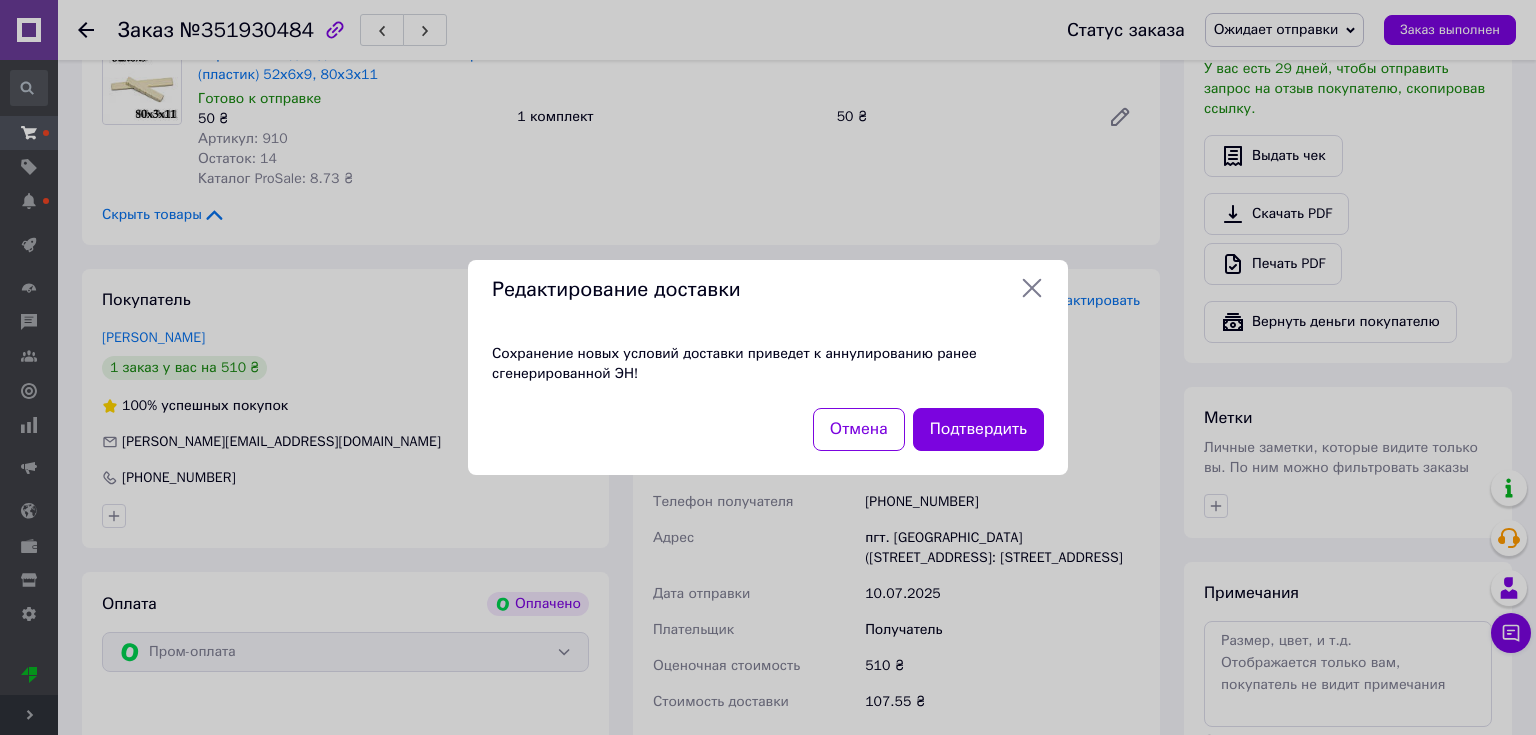 click 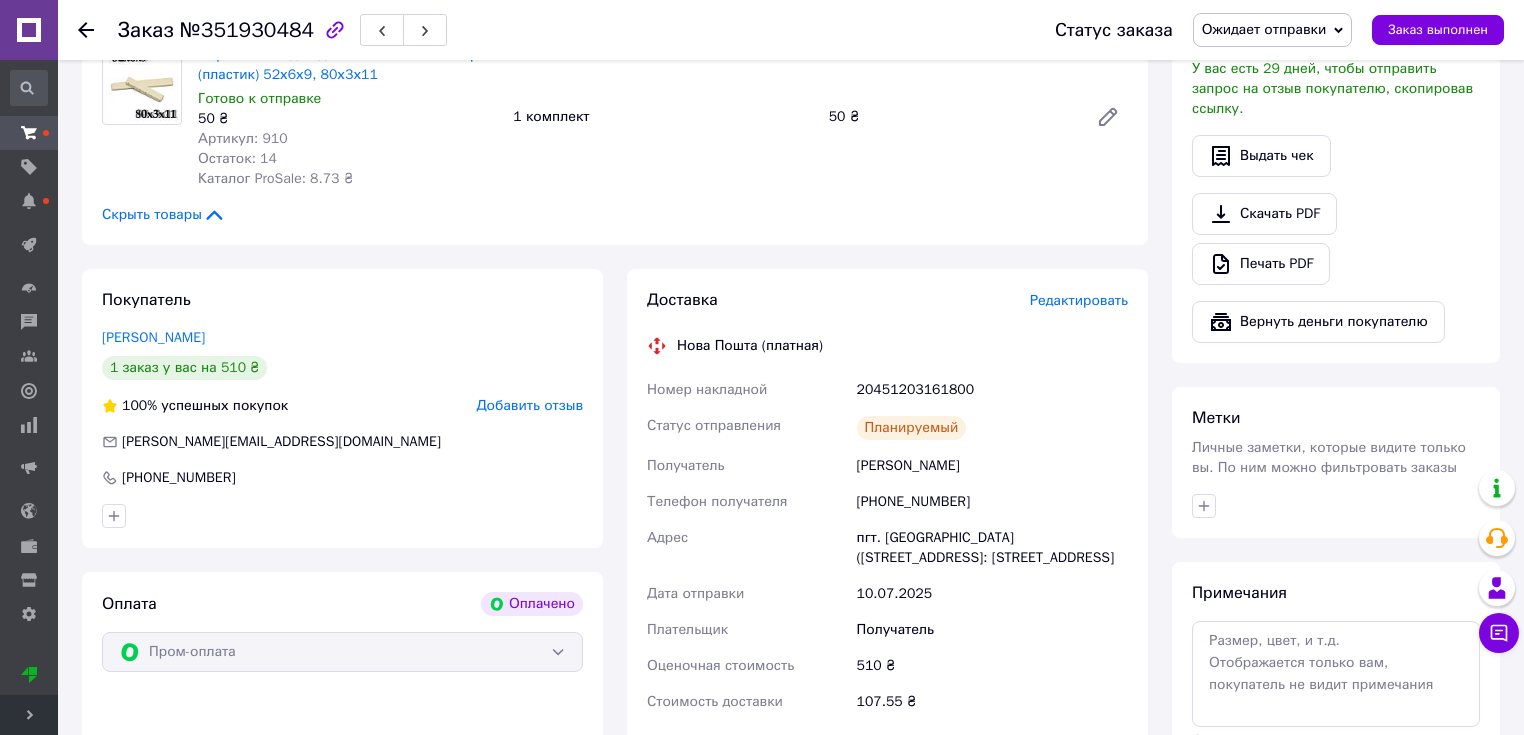 scroll, scrollTop: 1168, scrollLeft: 0, axis: vertical 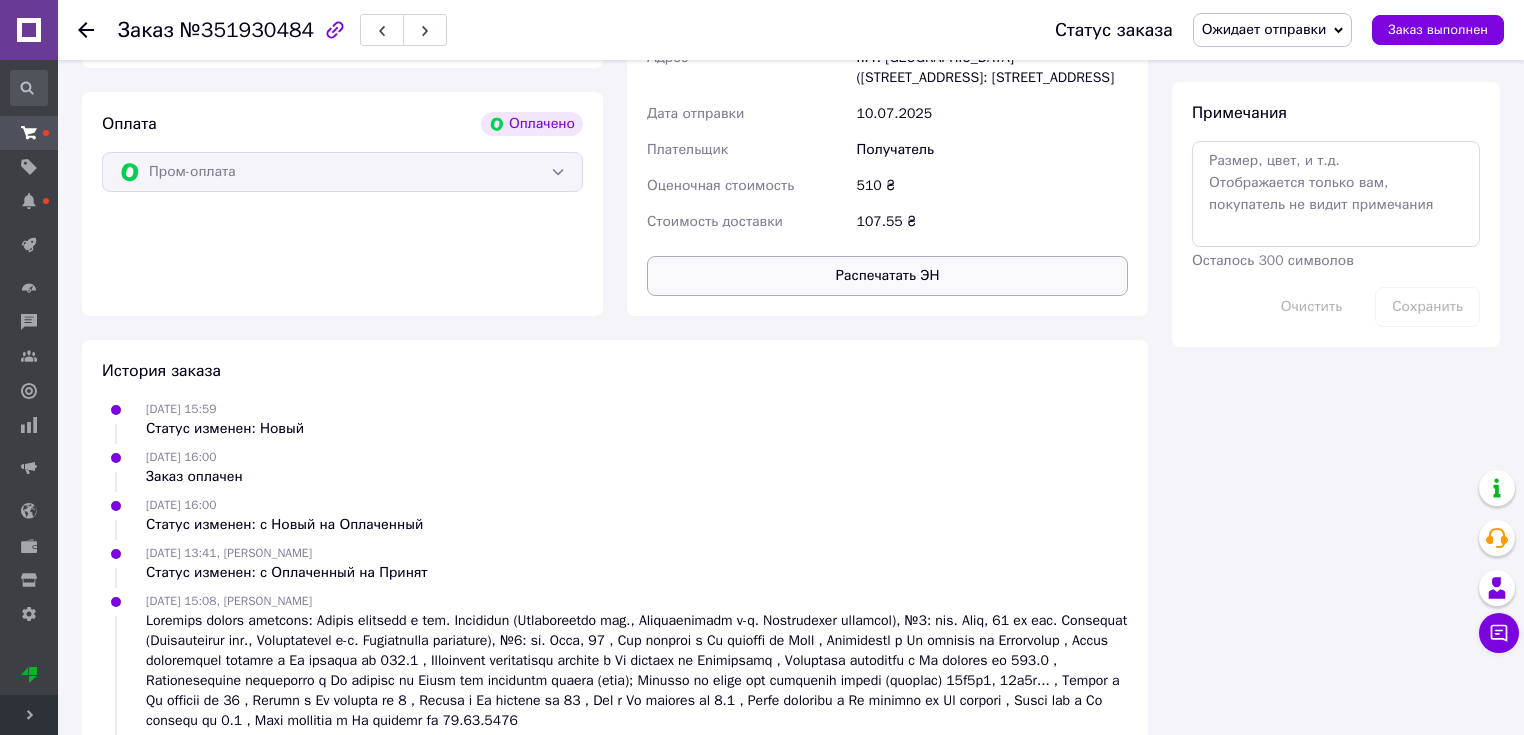 click on "Распечатать ЭН" at bounding box center (887, 276) 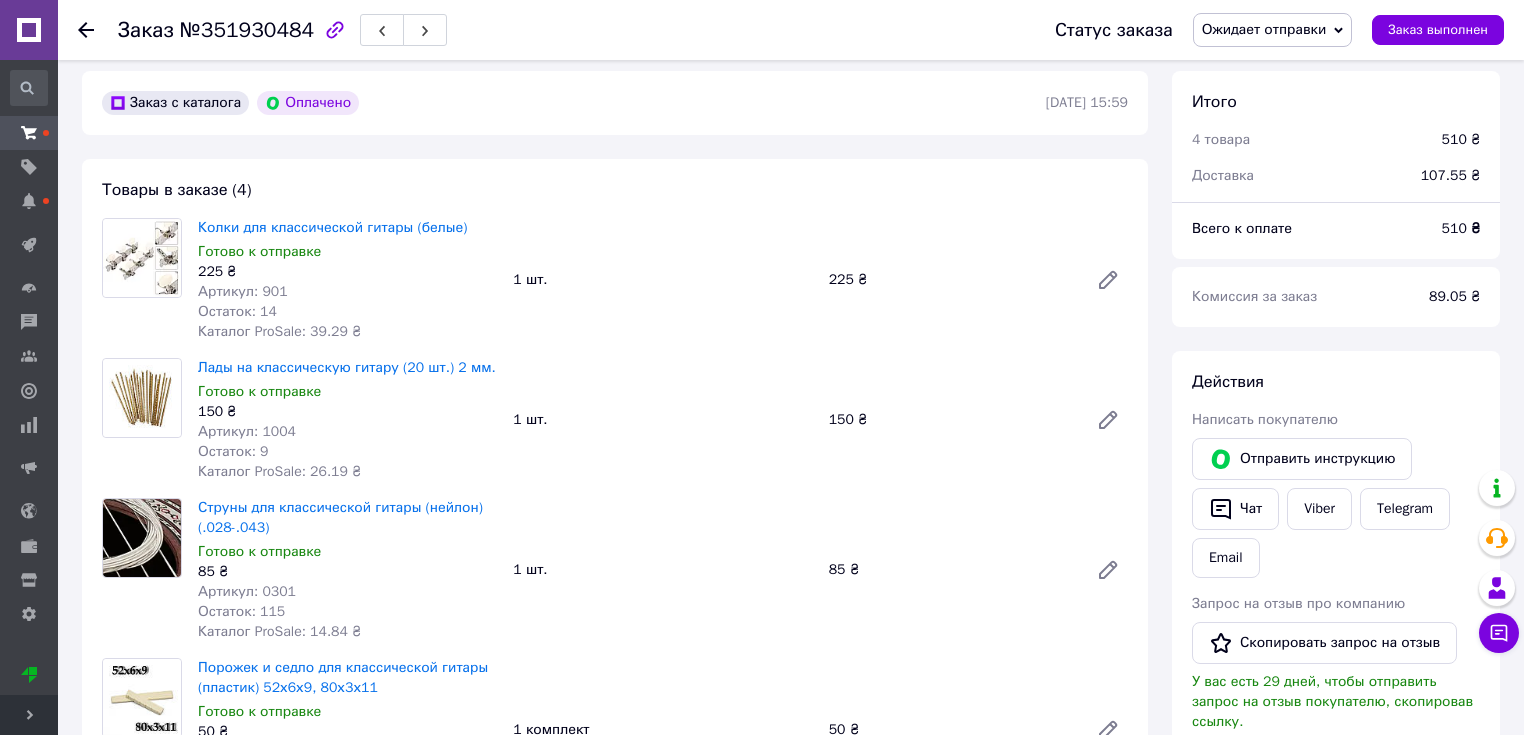 scroll, scrollTop: 0, scrollLeft: 0, axis: both 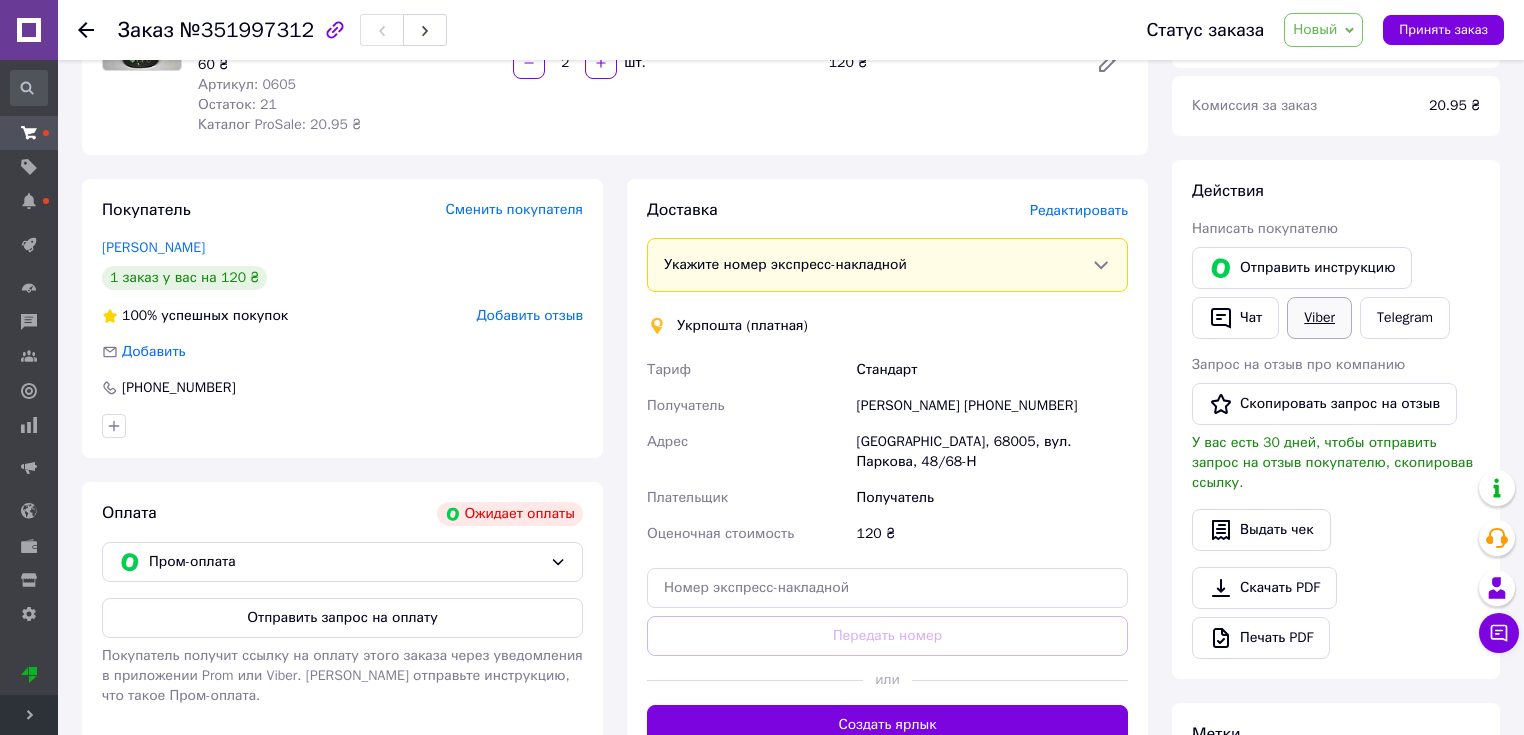 click on "Viber" at bounding box center [1319, 318] 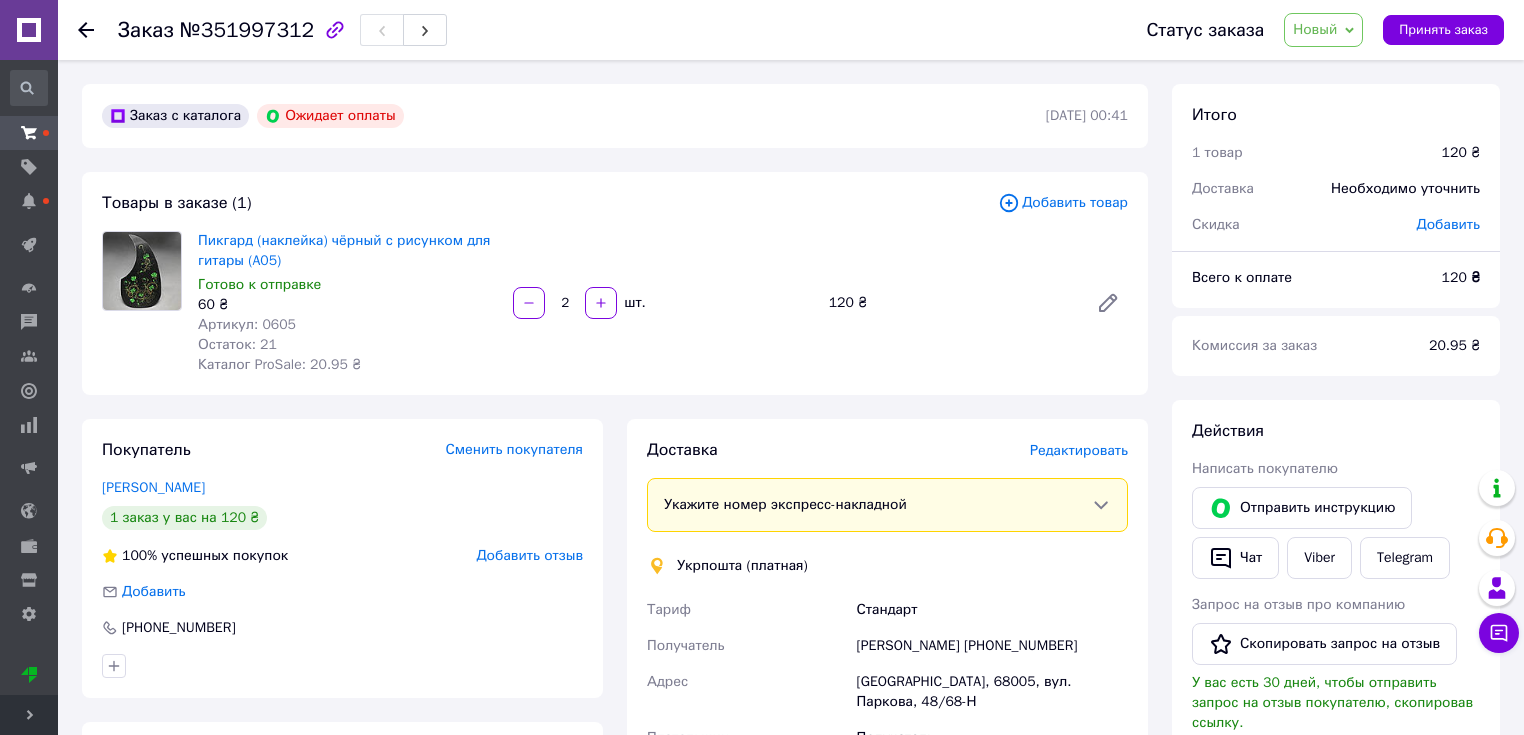 scroll, scrollTop: 240, scrollLeft: 0, axis: vertical 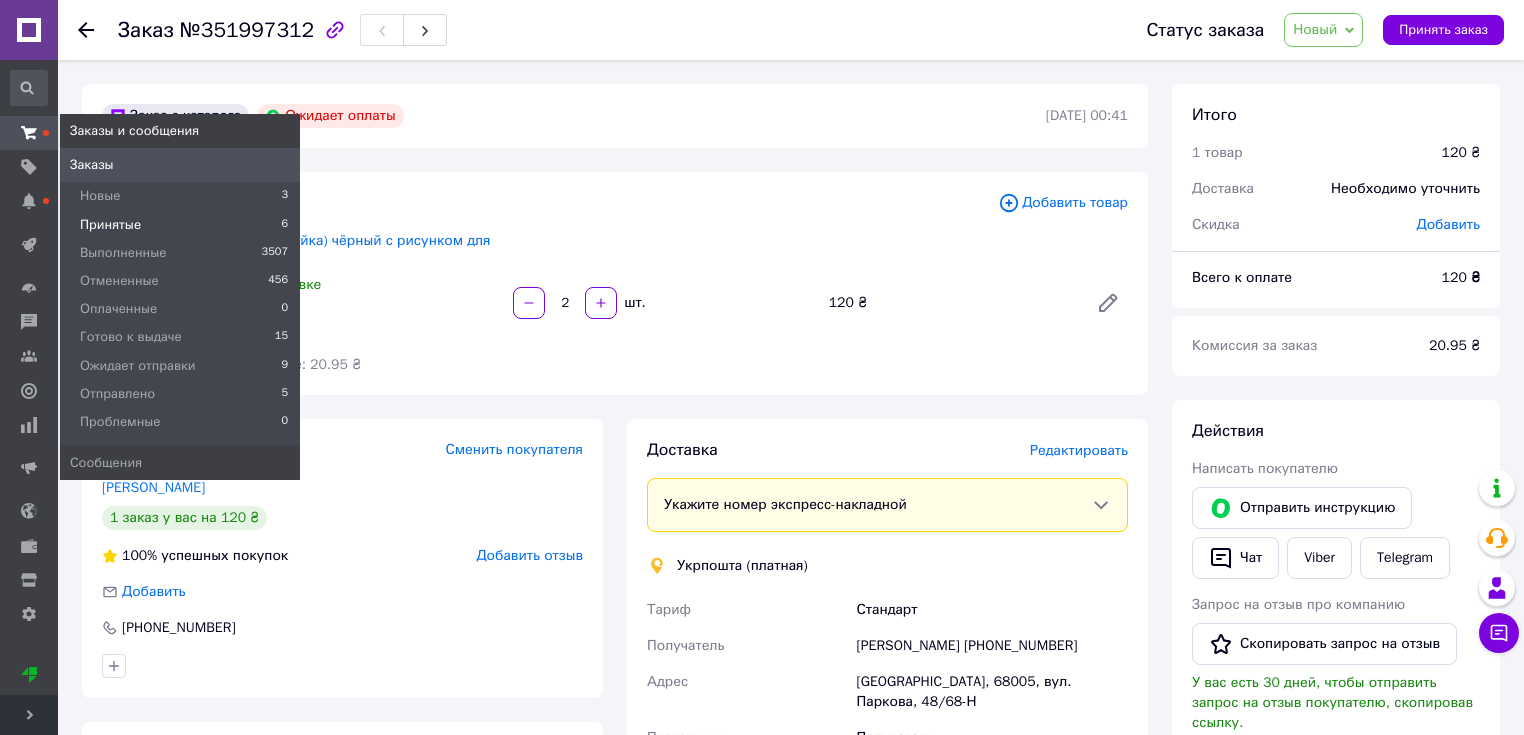 click on "Принятые" at bounding box center (110, 225) 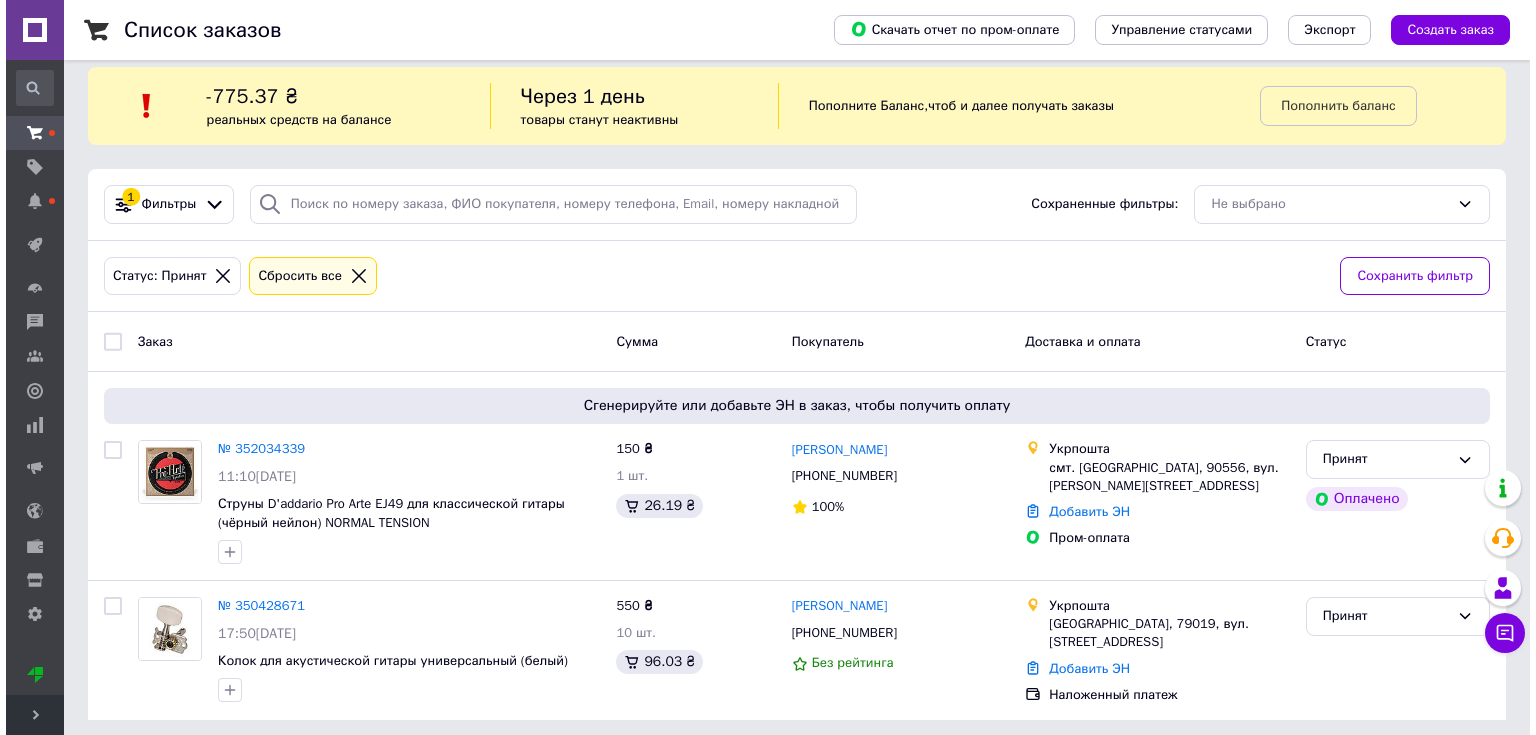 scroll, scrollTop: 22, scrollLeft: 0, axis: vertical 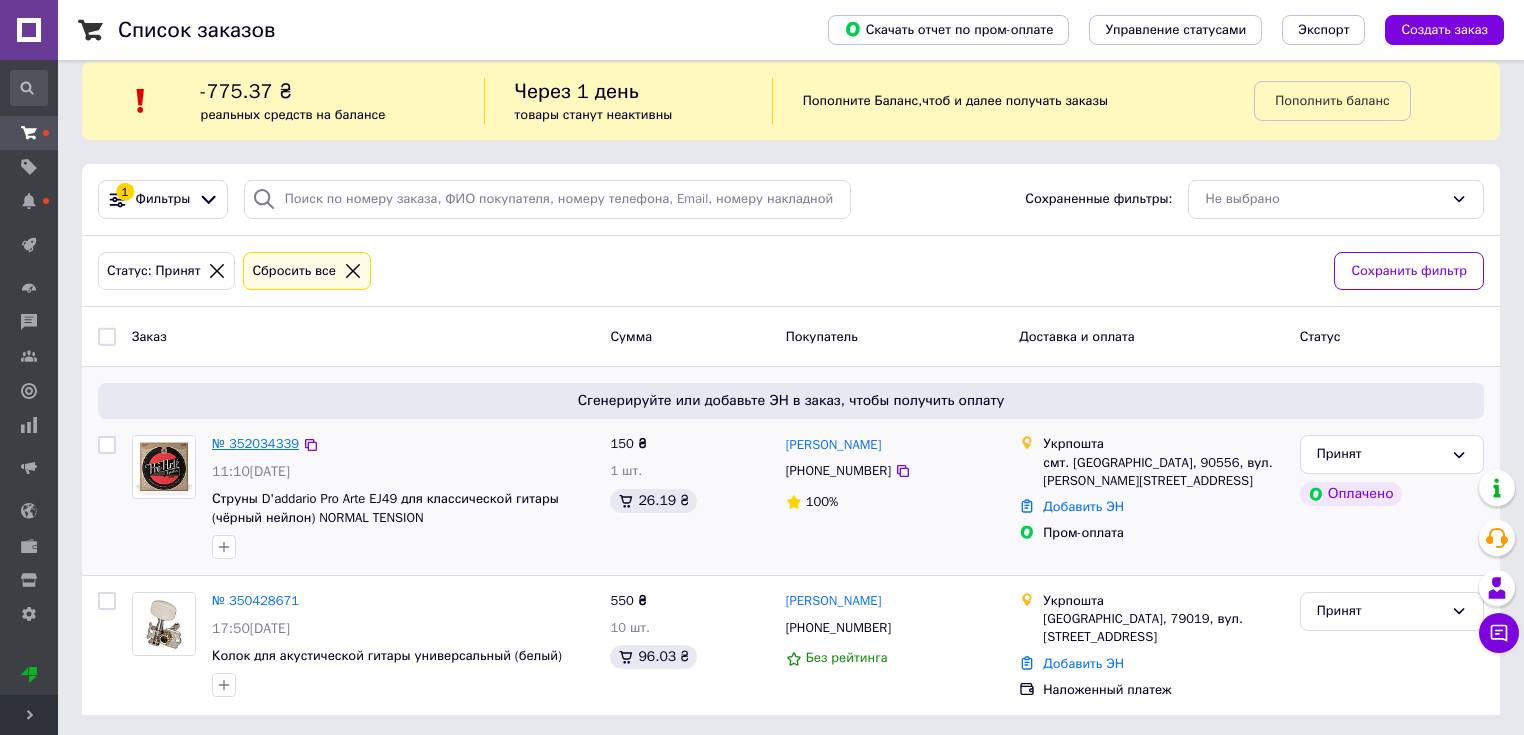 click on "№ 352034339" at bounding box center (255, 443) 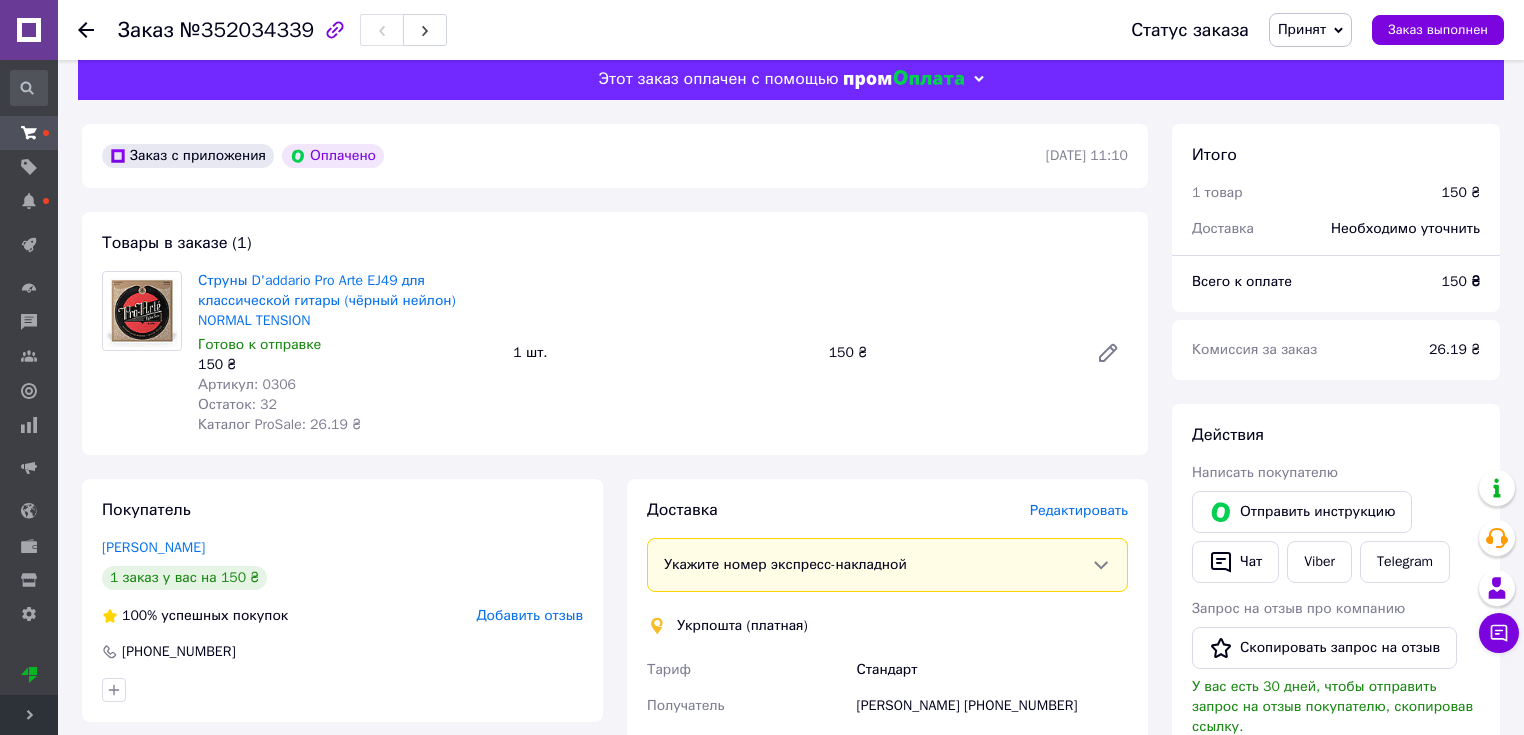 click on "Редактировать" at bounding box center (1079, 510) 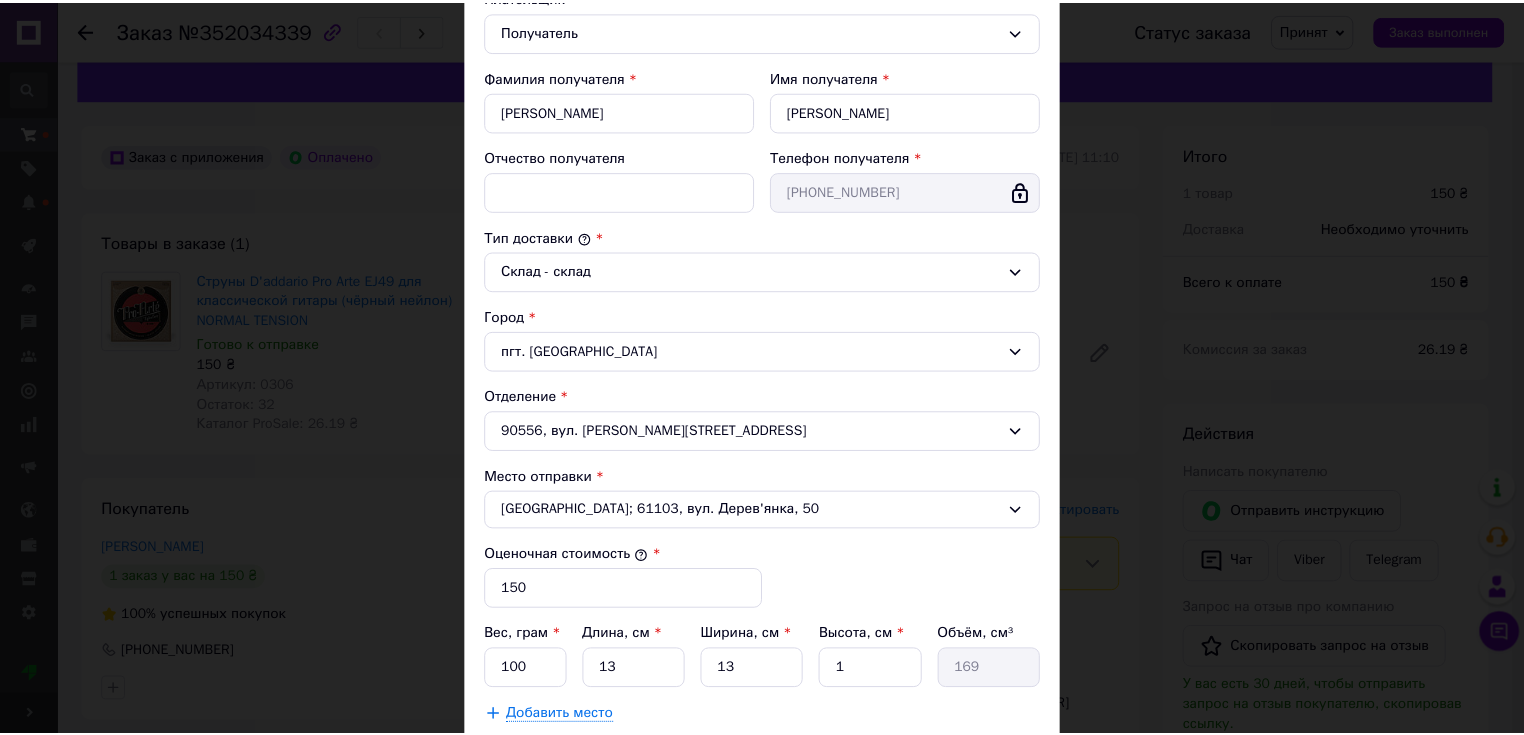 scroll, scrollTop: 511, scrollLeft: 0, axis: vertical 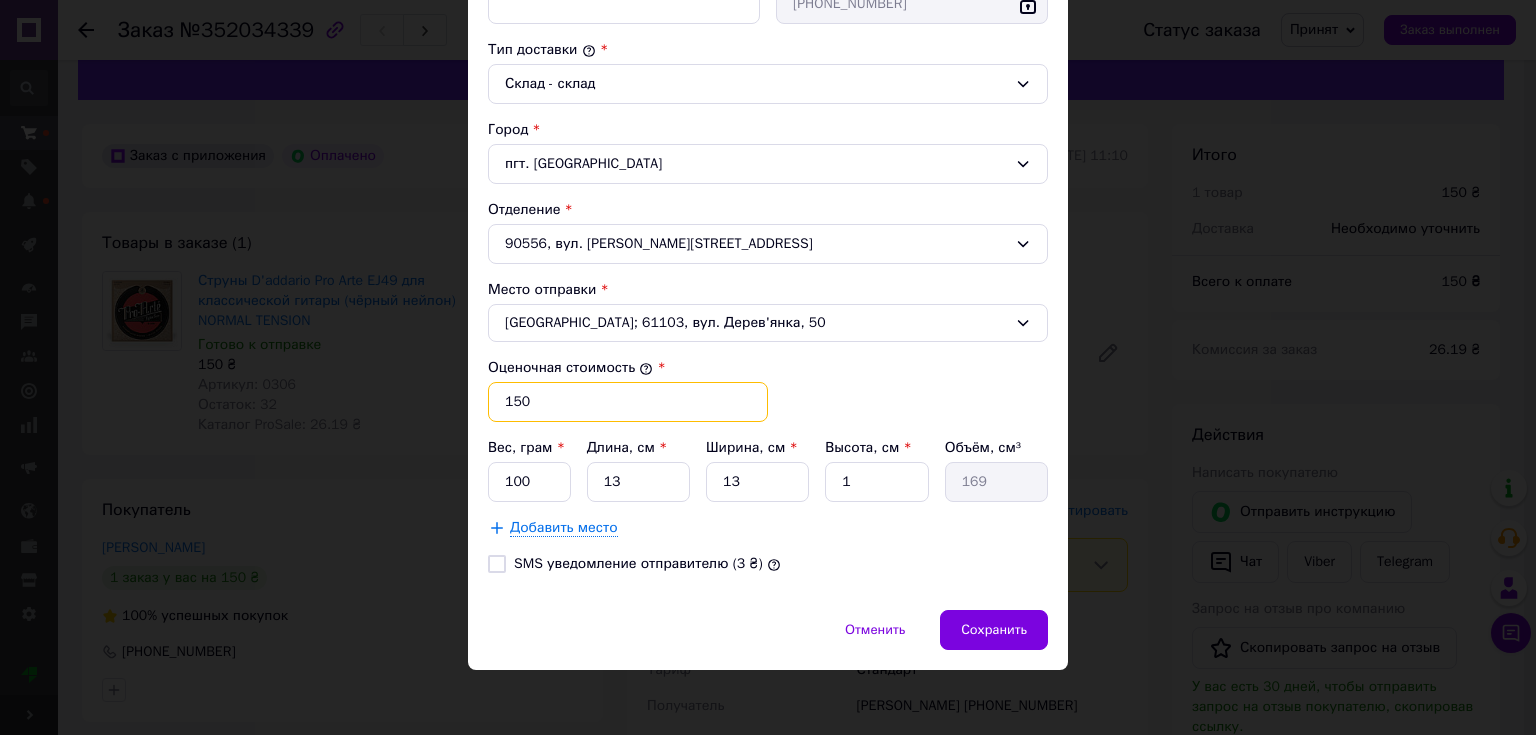 drag, startPoint x: 539, startPoint y: 400, endPoint x: 555, endPoint y: 405, distance: 16.763054 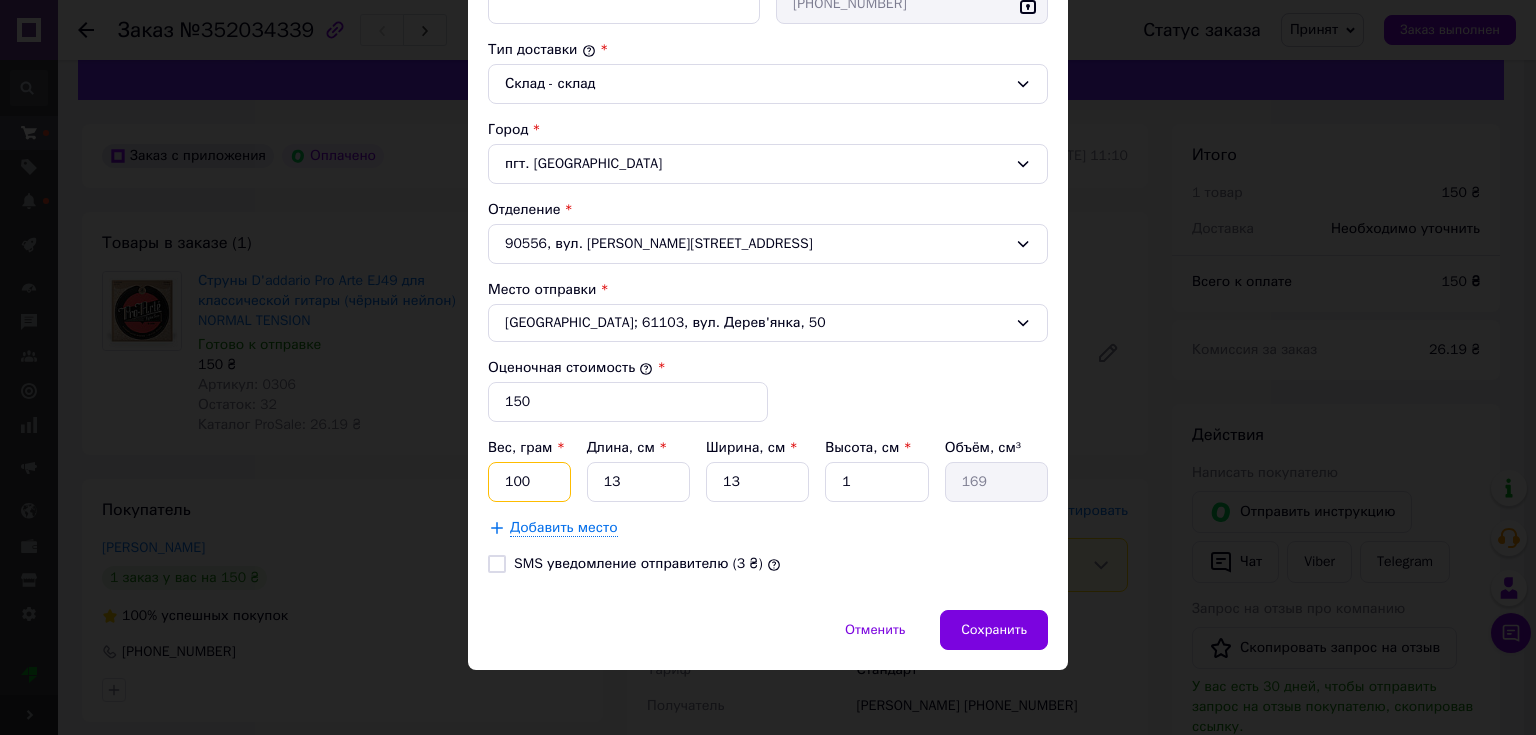 drag, startPoint x: 532, startPoint y: 479, endPoint x: 494, endPoint y: 479, distance: 38 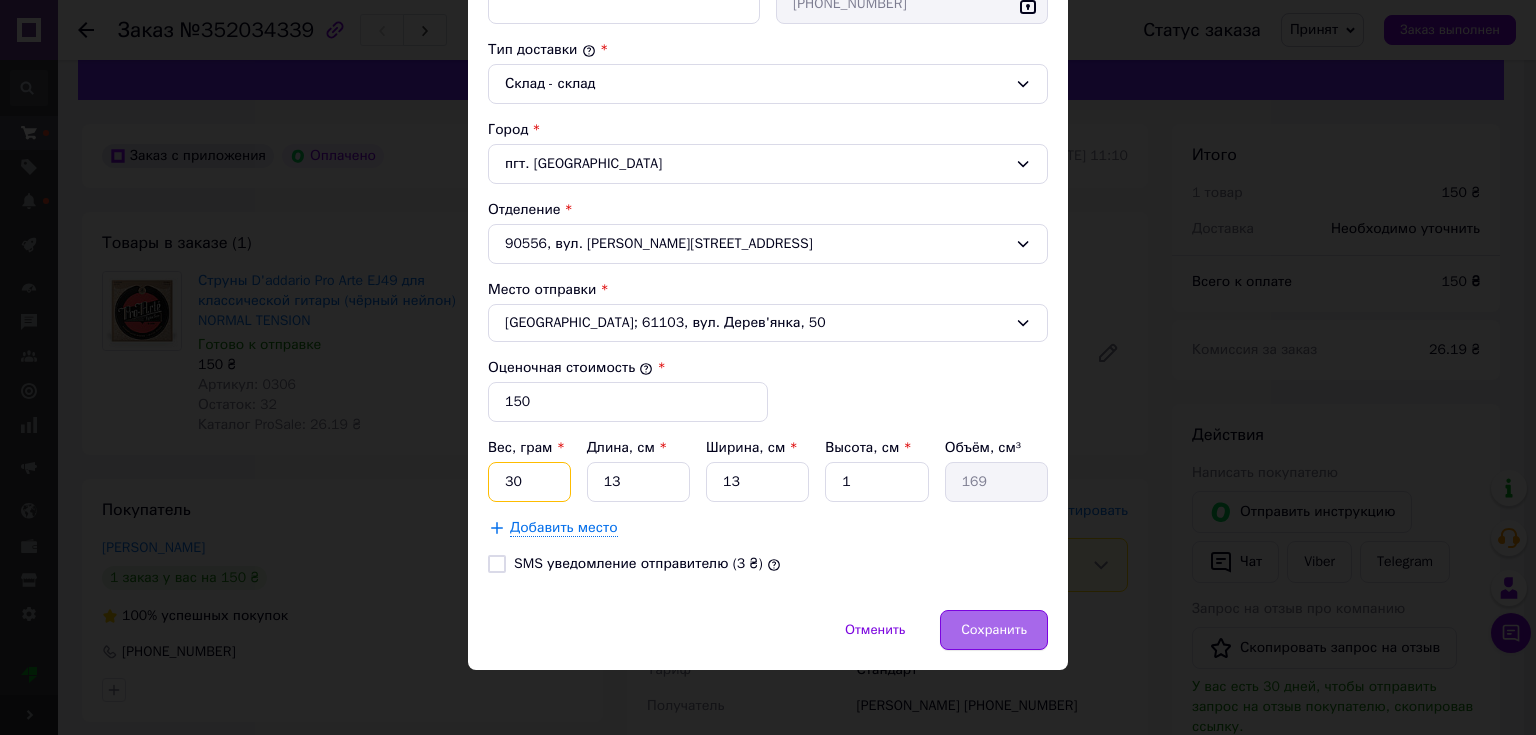type on "30" 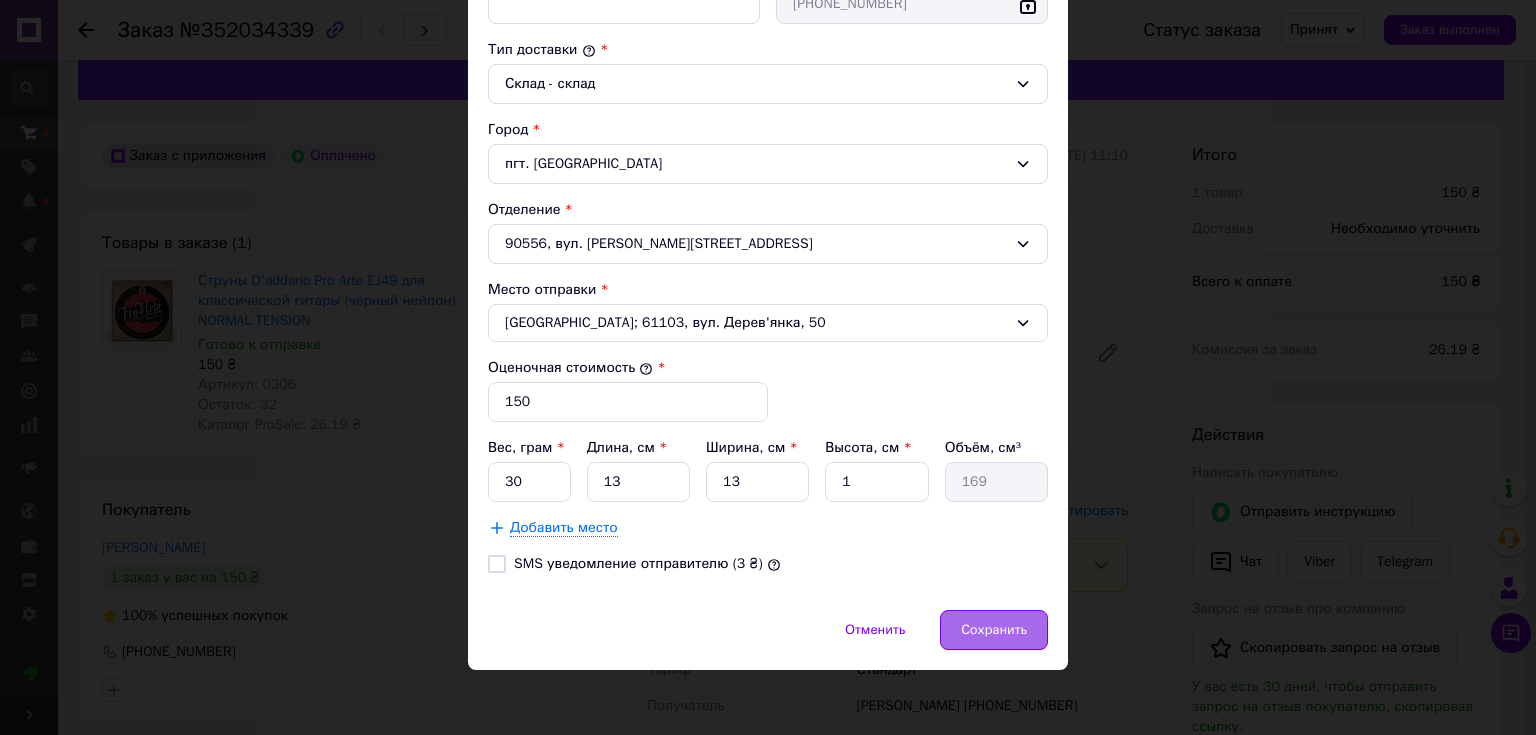 click on "Сохранить" at bounding box center (994, 630) 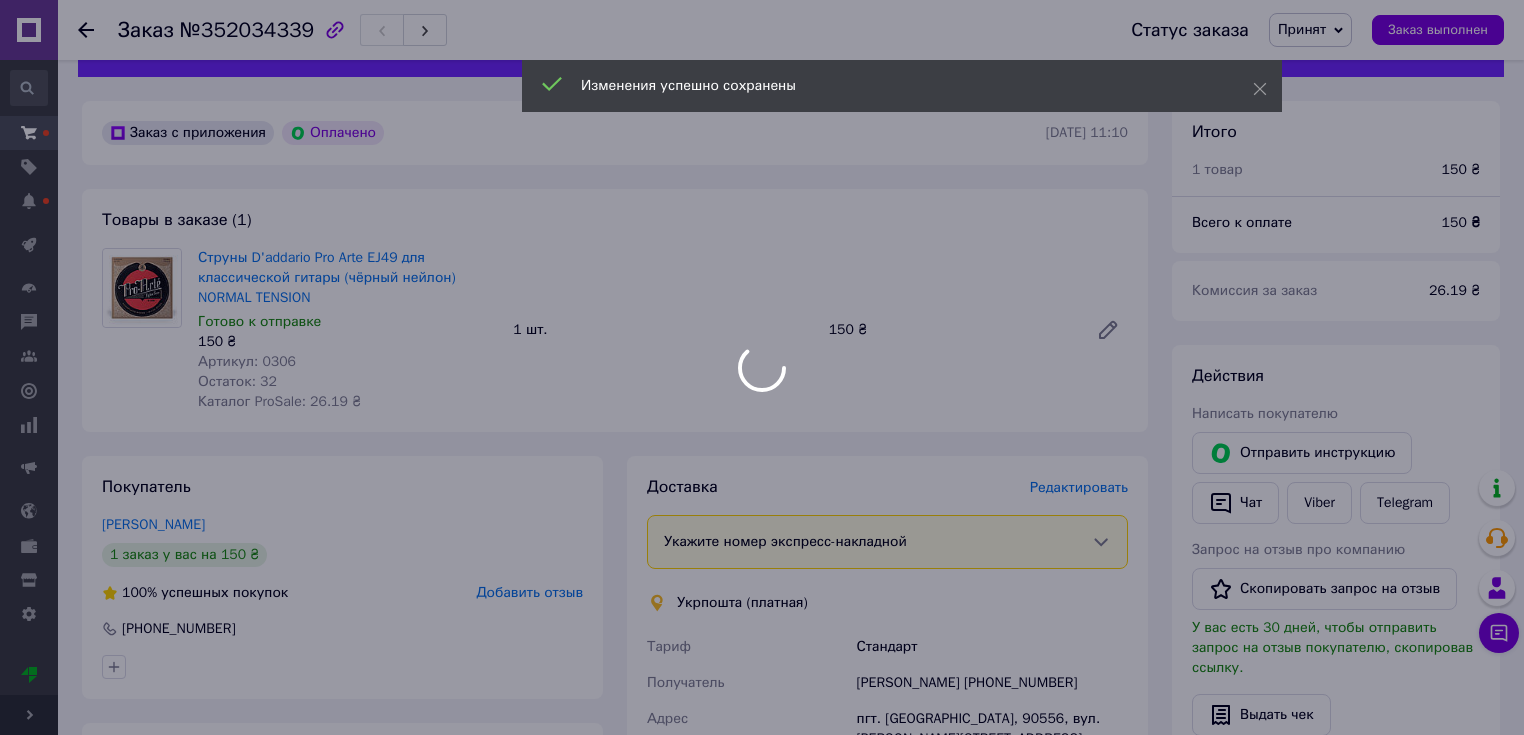 scroll, scrollTop: 422, scrollLeft: 0, axis: vertical 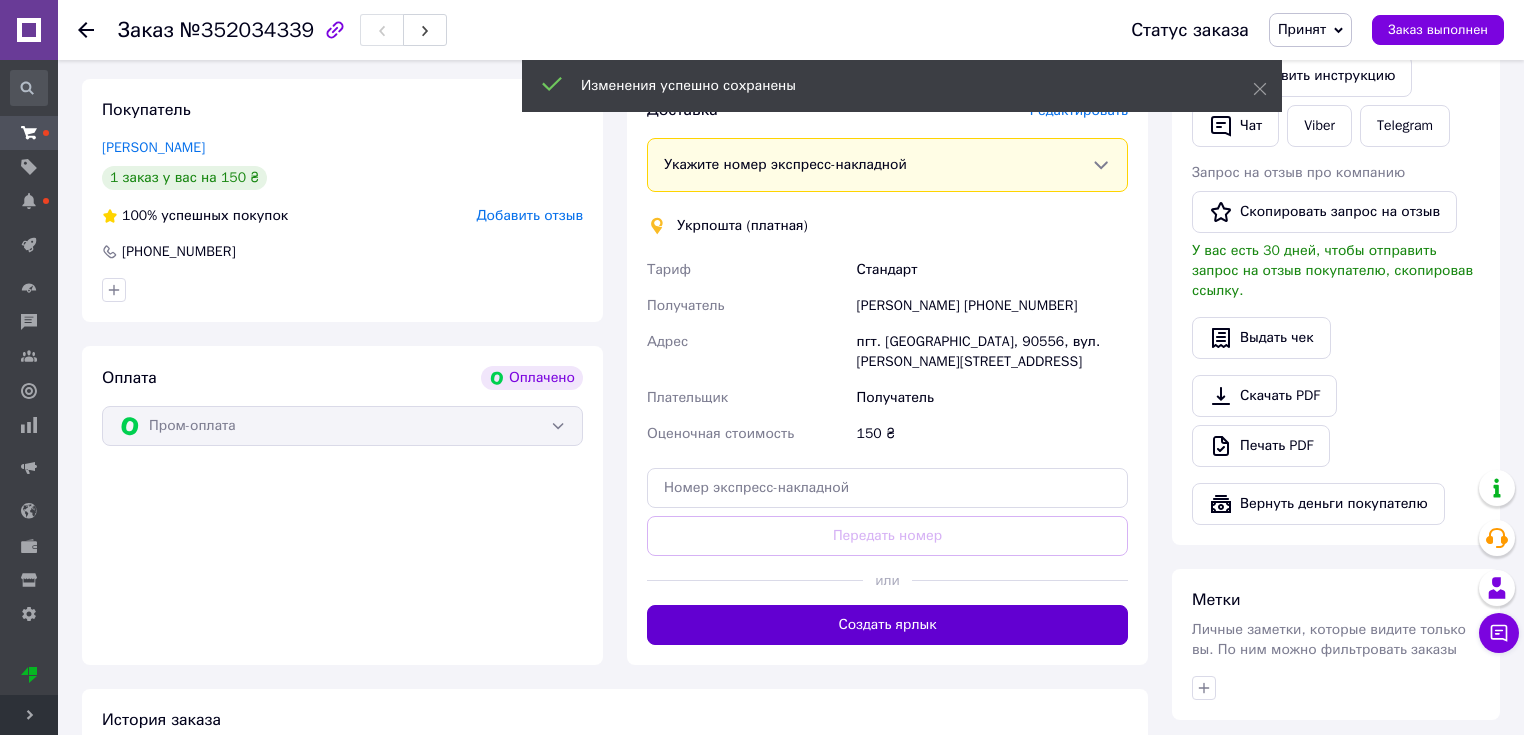 click on "Создать ярлык" at bounding box center (887, 625) 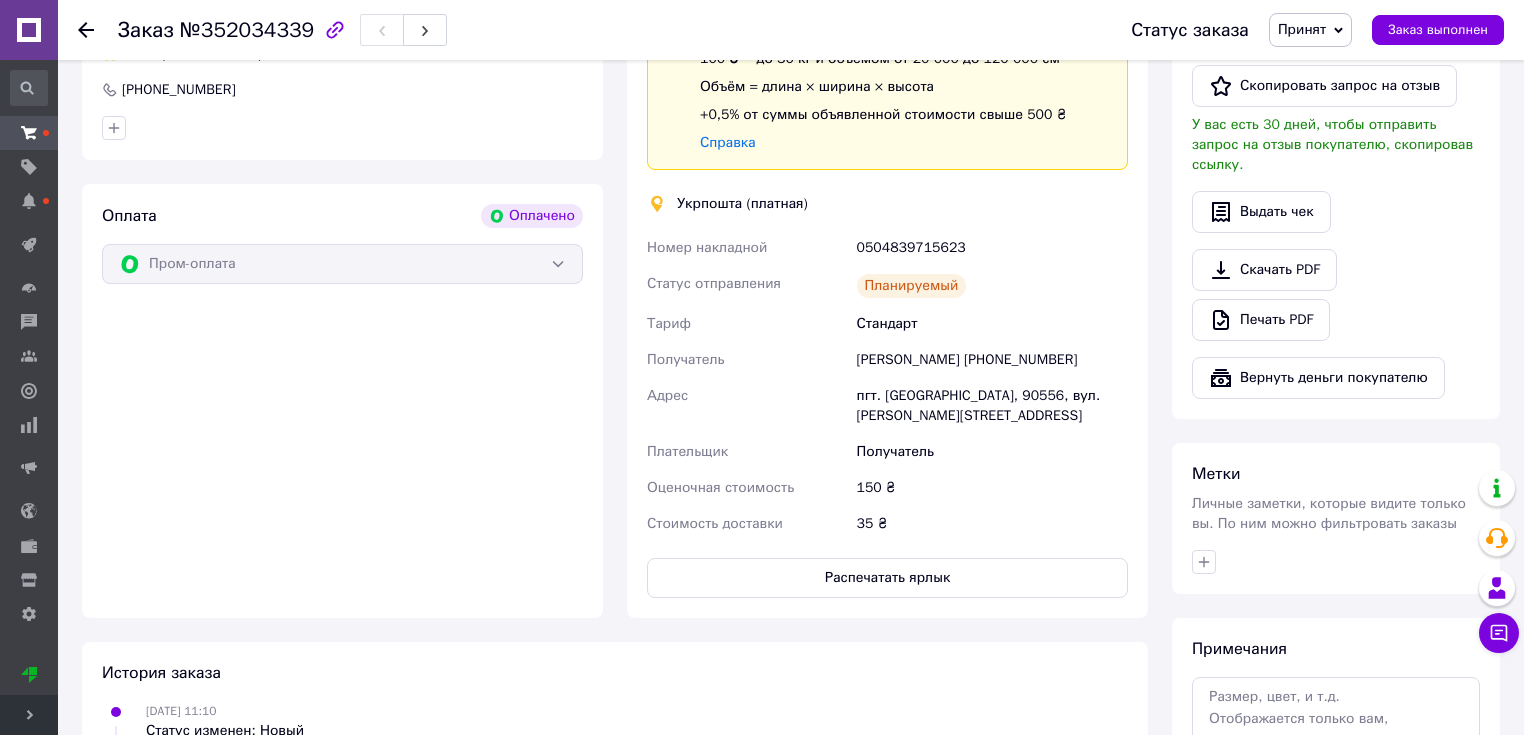 scroll, scrollTop: 742, scrollLeft: 0, axis: vertical 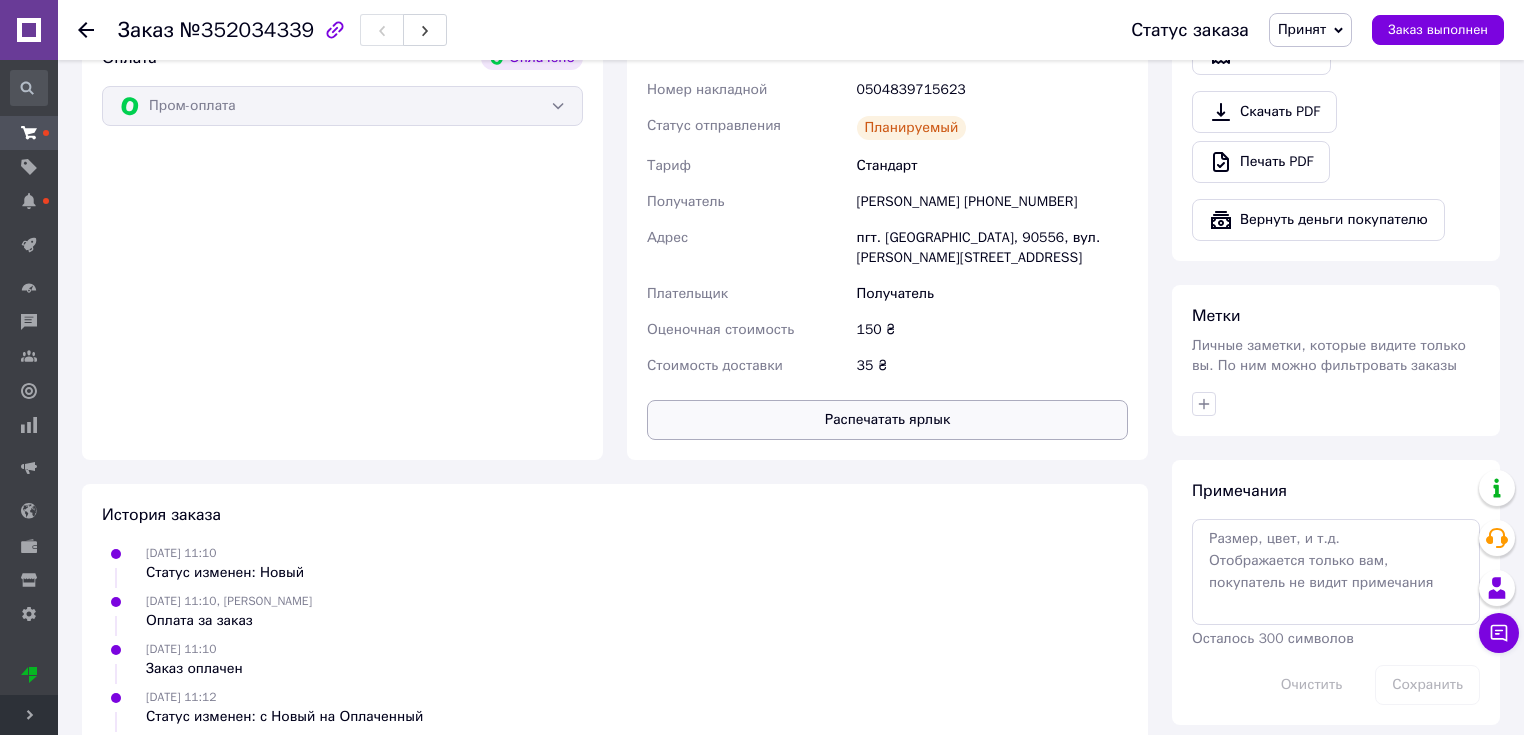 click on "Распечатать ярлык" at bounding box center (887, 420) 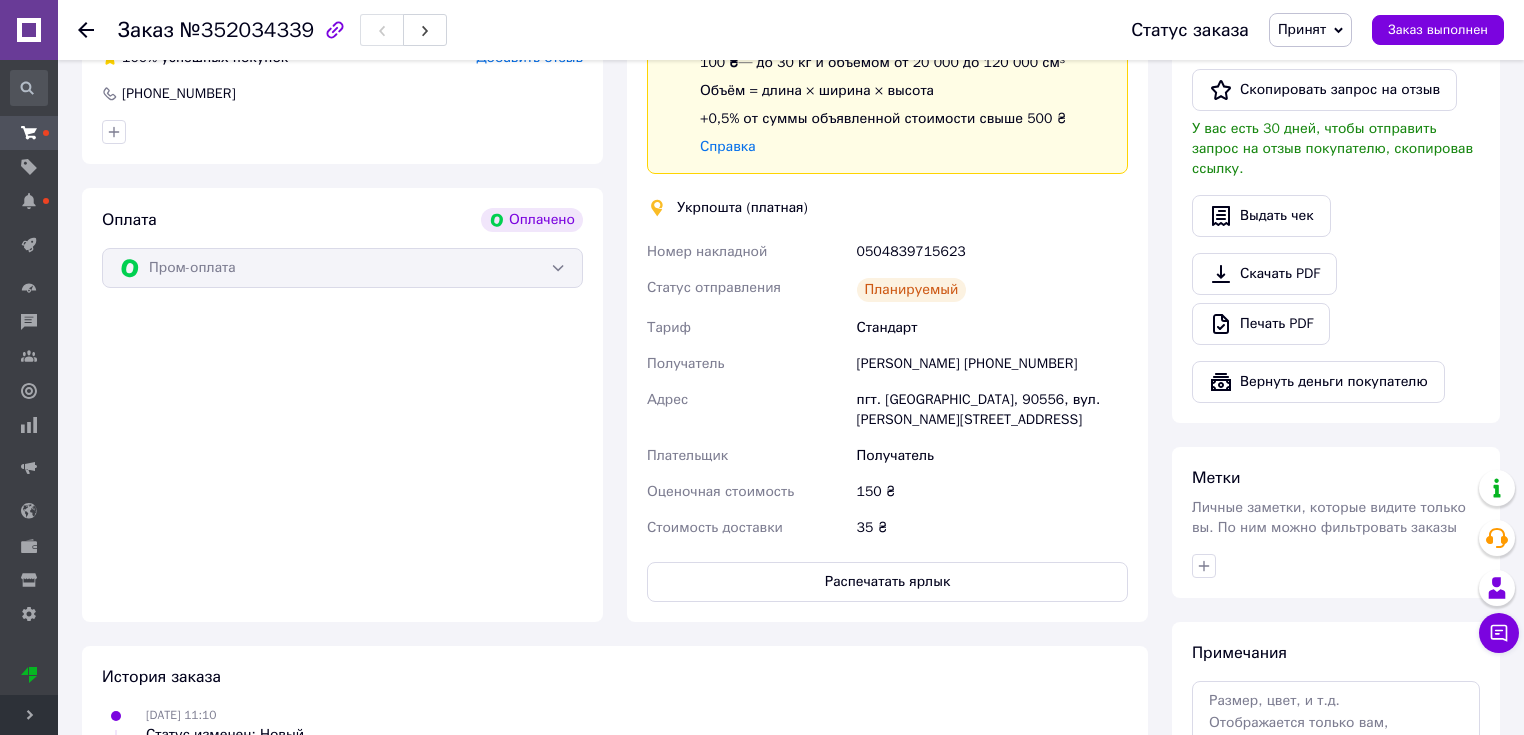 scroll, scrollTop: 582, scrollLeft: 0, axis: vertical 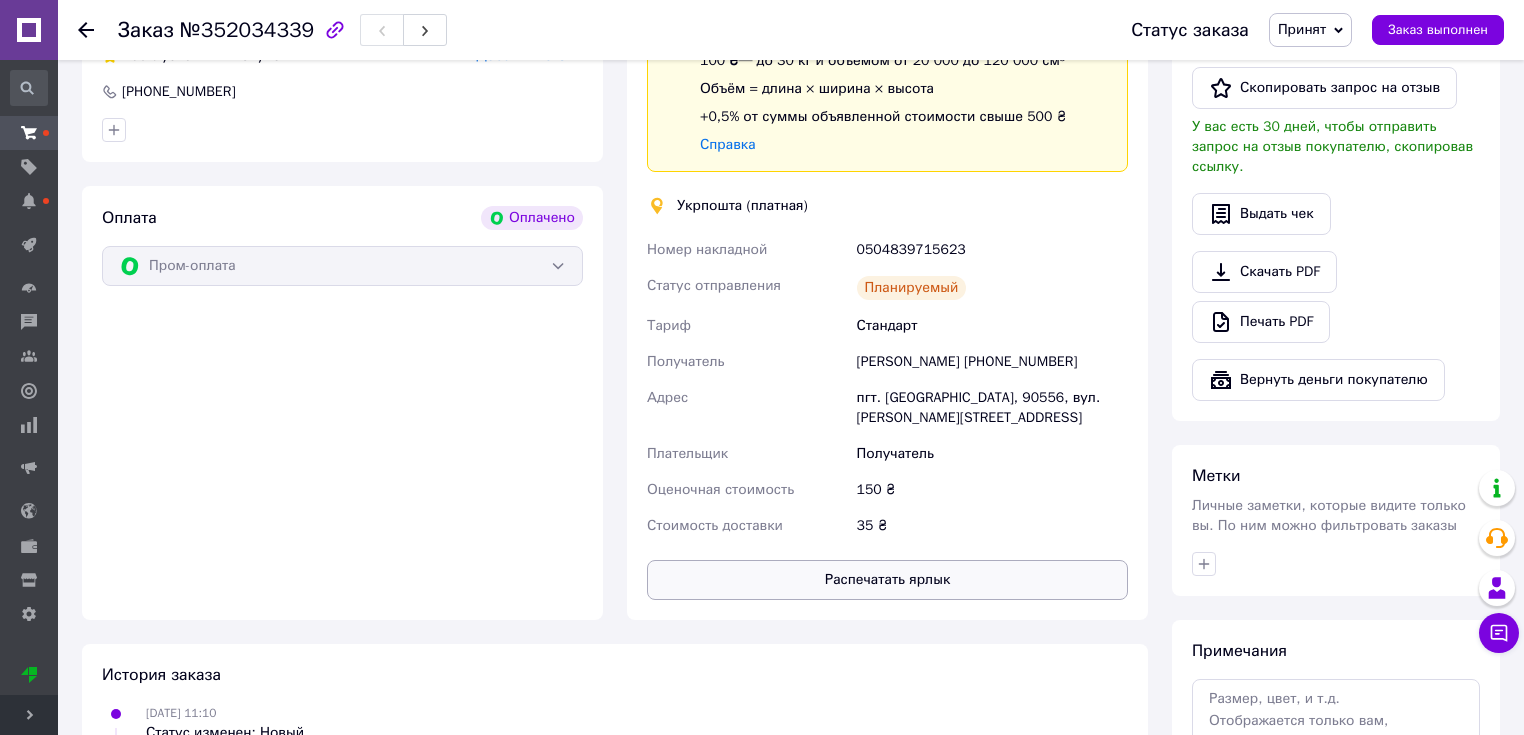 click on "Распечатать ярлык" at bounding box center (887, 580) 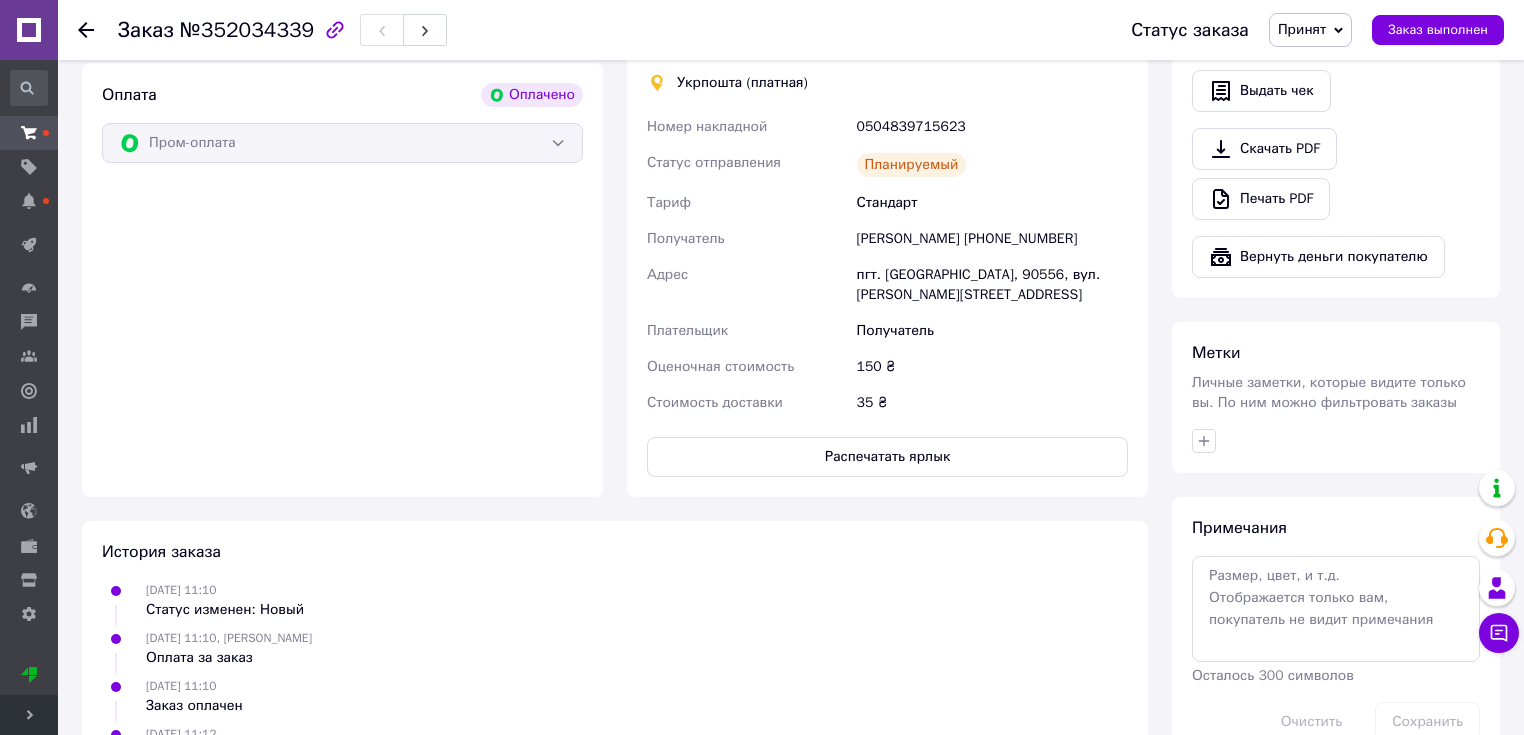 scroll, scrollTop: 822, scrollLeft: 0, axis: vertical 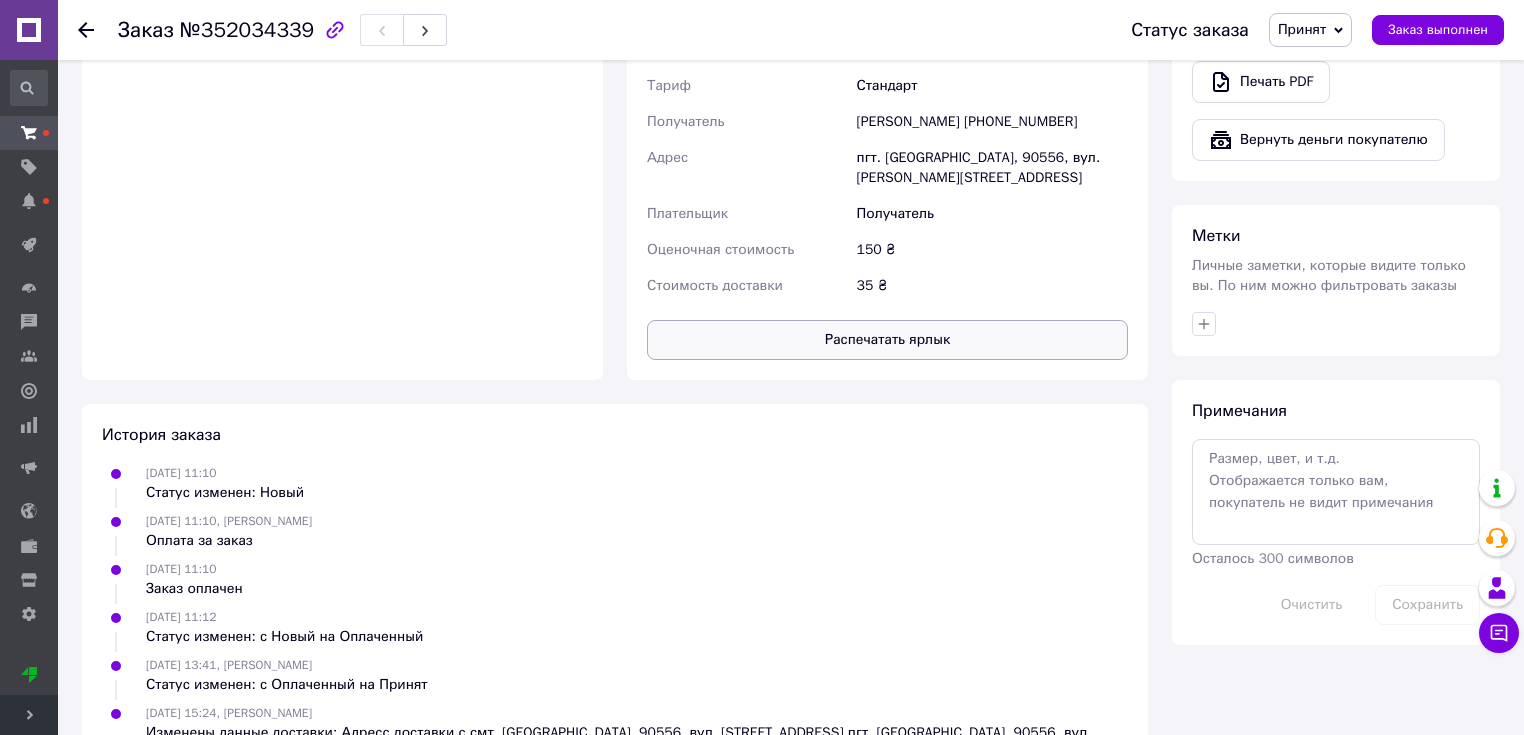 click on "Распечатать ярлык" at bounding box center (887, 340) 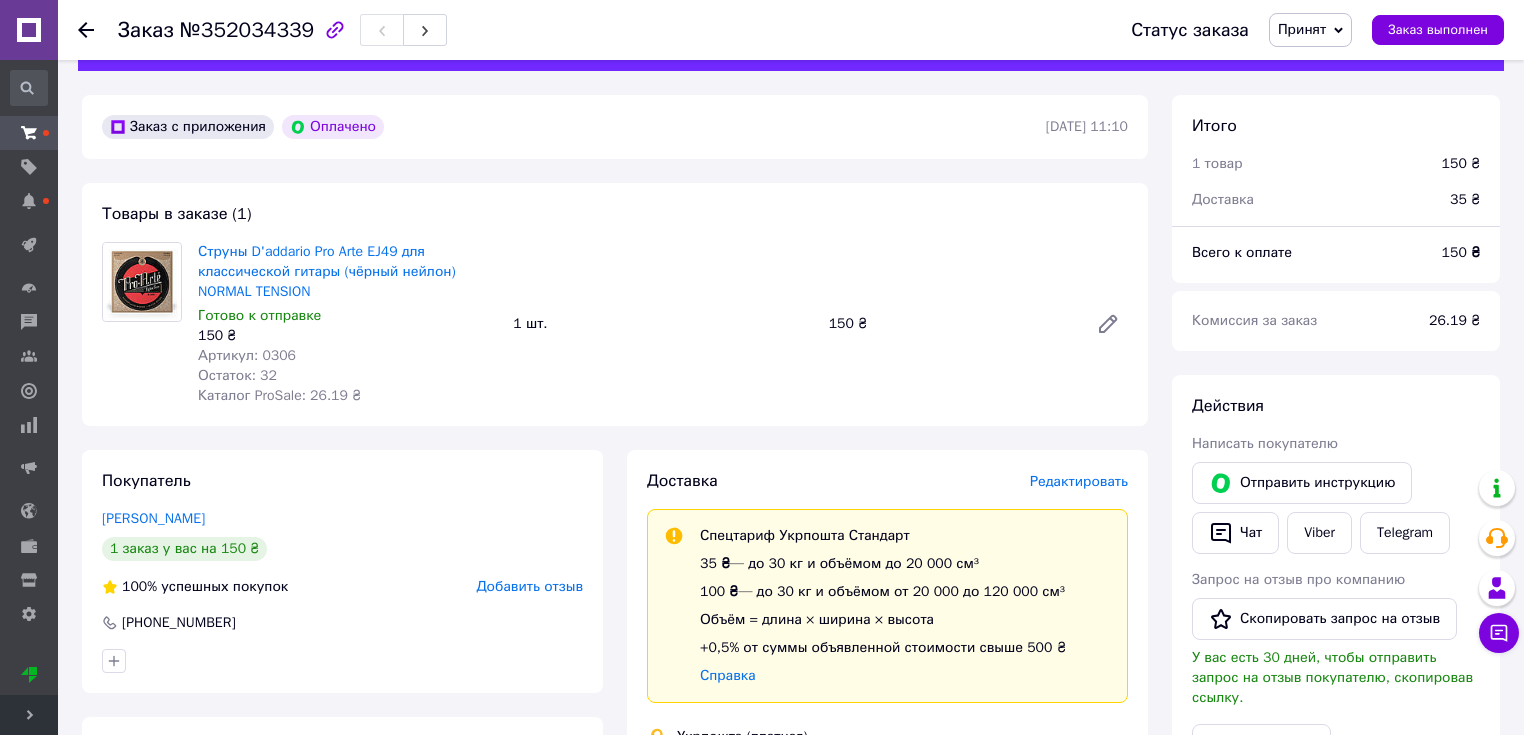scroll, scrollTop: 80, scrollLeft: 0, axis: vertical 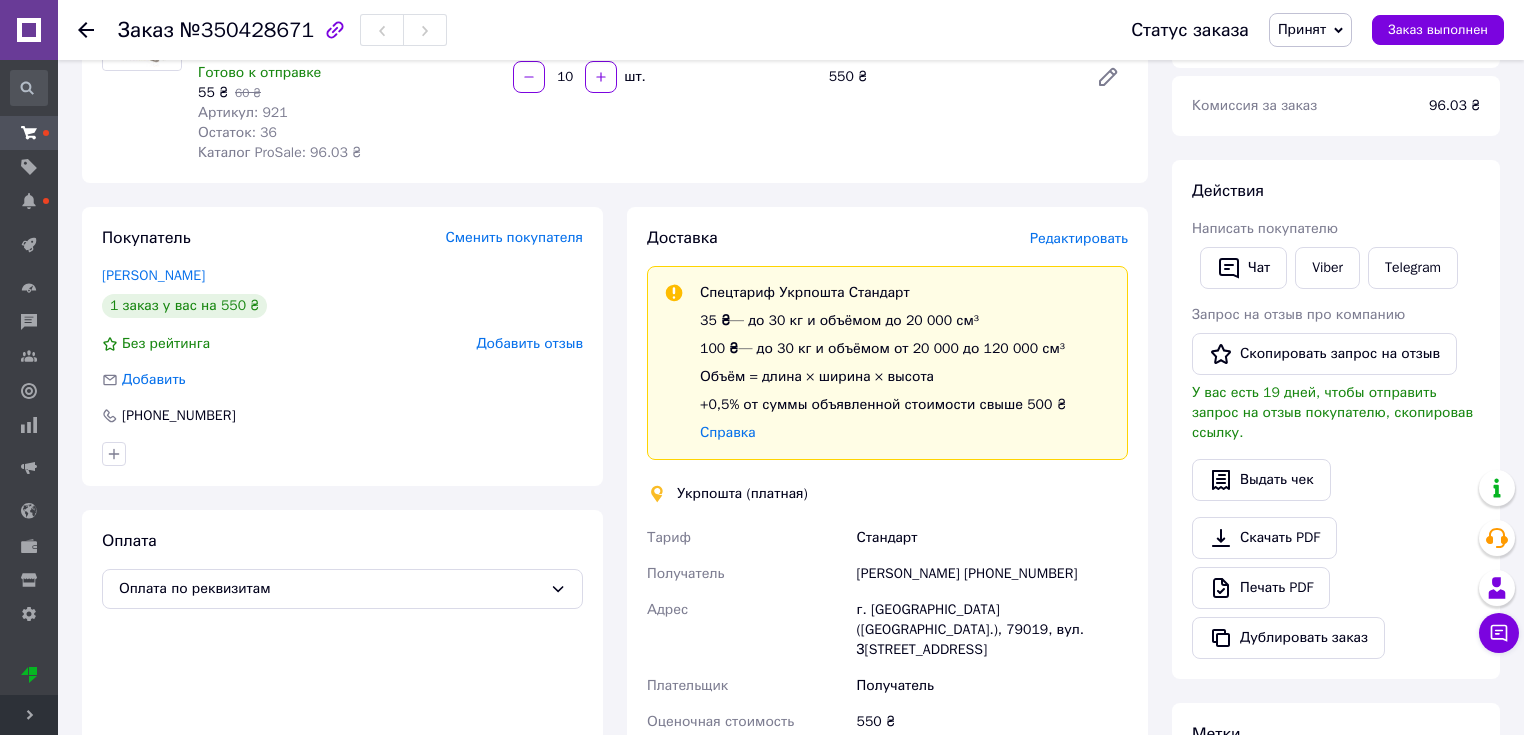 click on "Редактировать" at bounding box center (1079, 238) 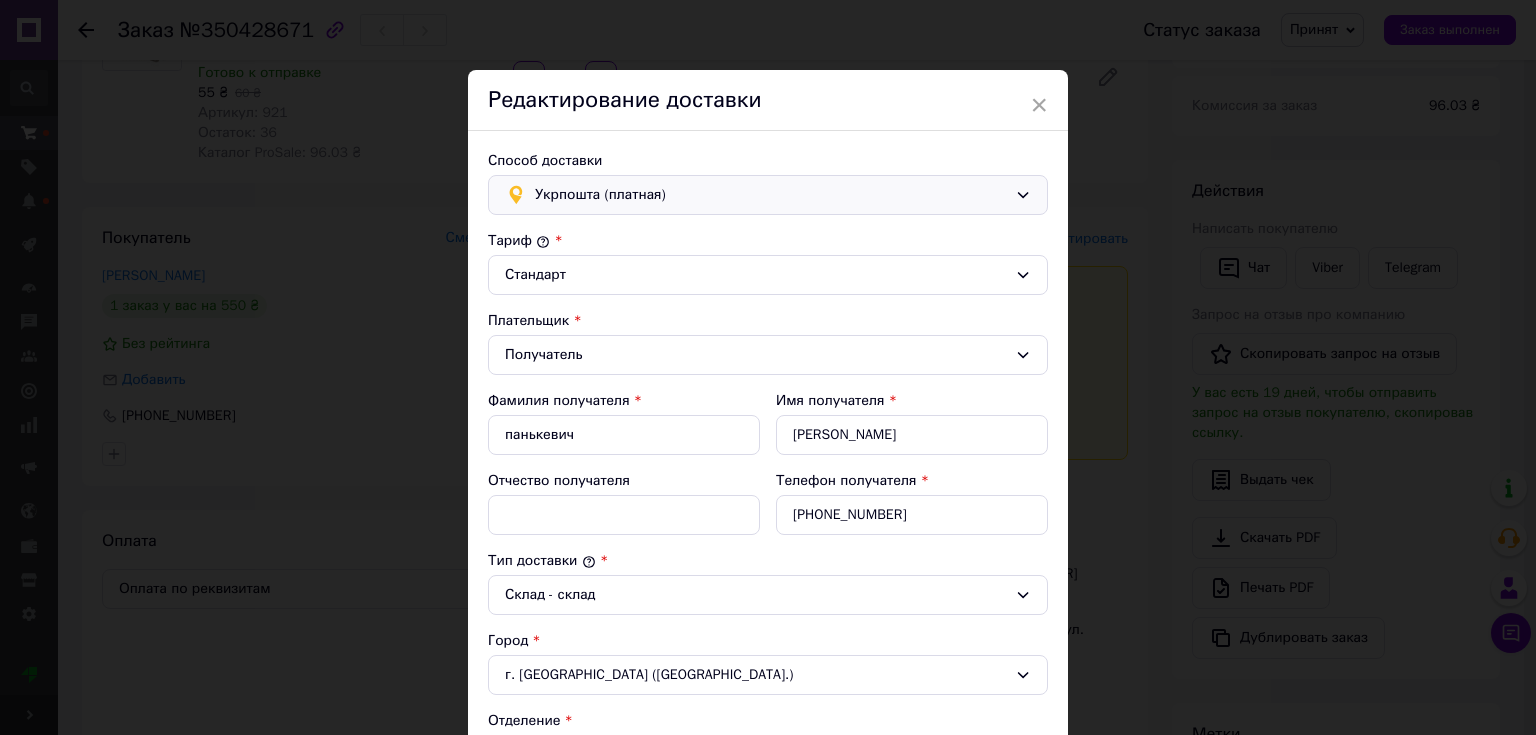 drag, startPoint x: 752, startPoint y: 220, endPoint x: 744, endPoint y: 208, distance: 14.422205 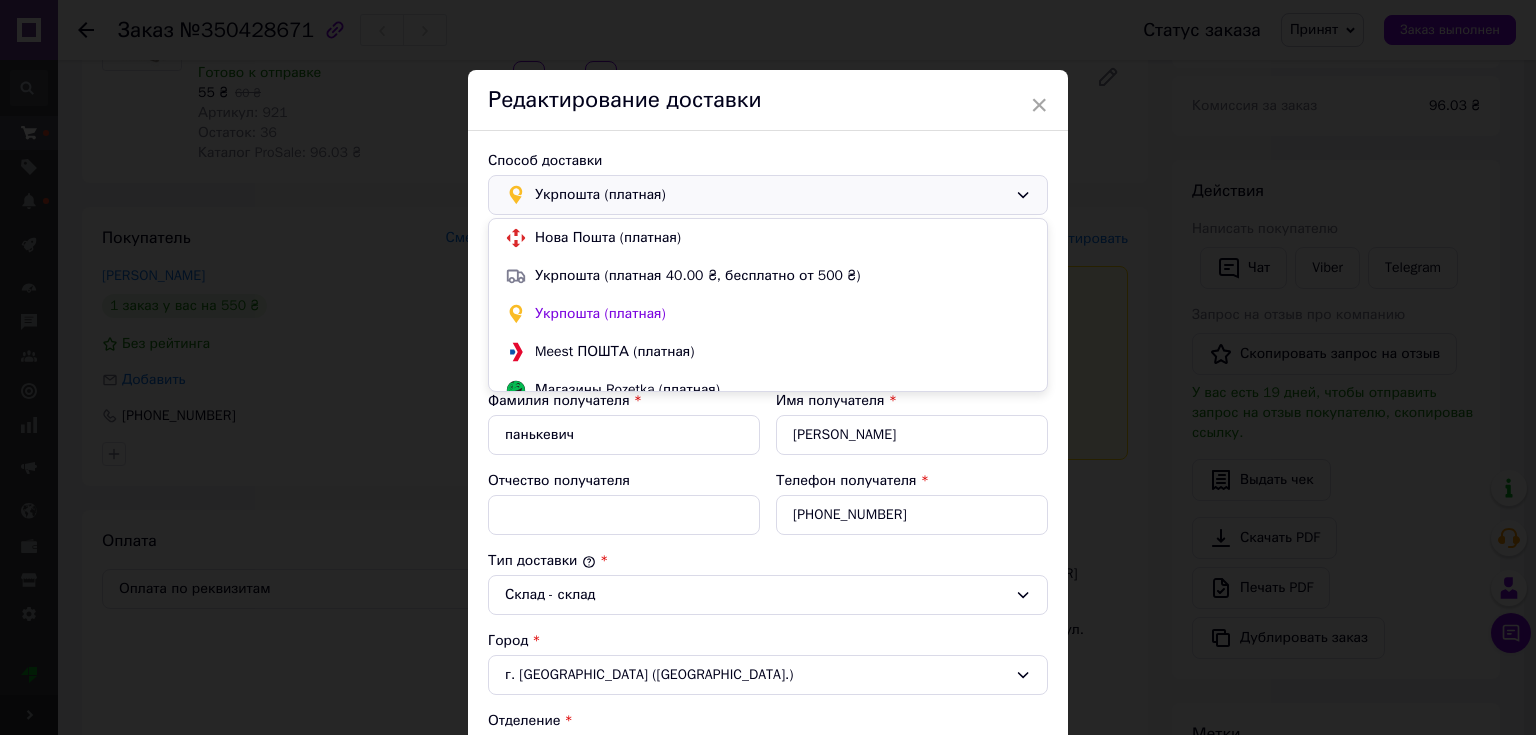 scroll, scrollTop: 18, scrollLeft: 0, axis: vertical 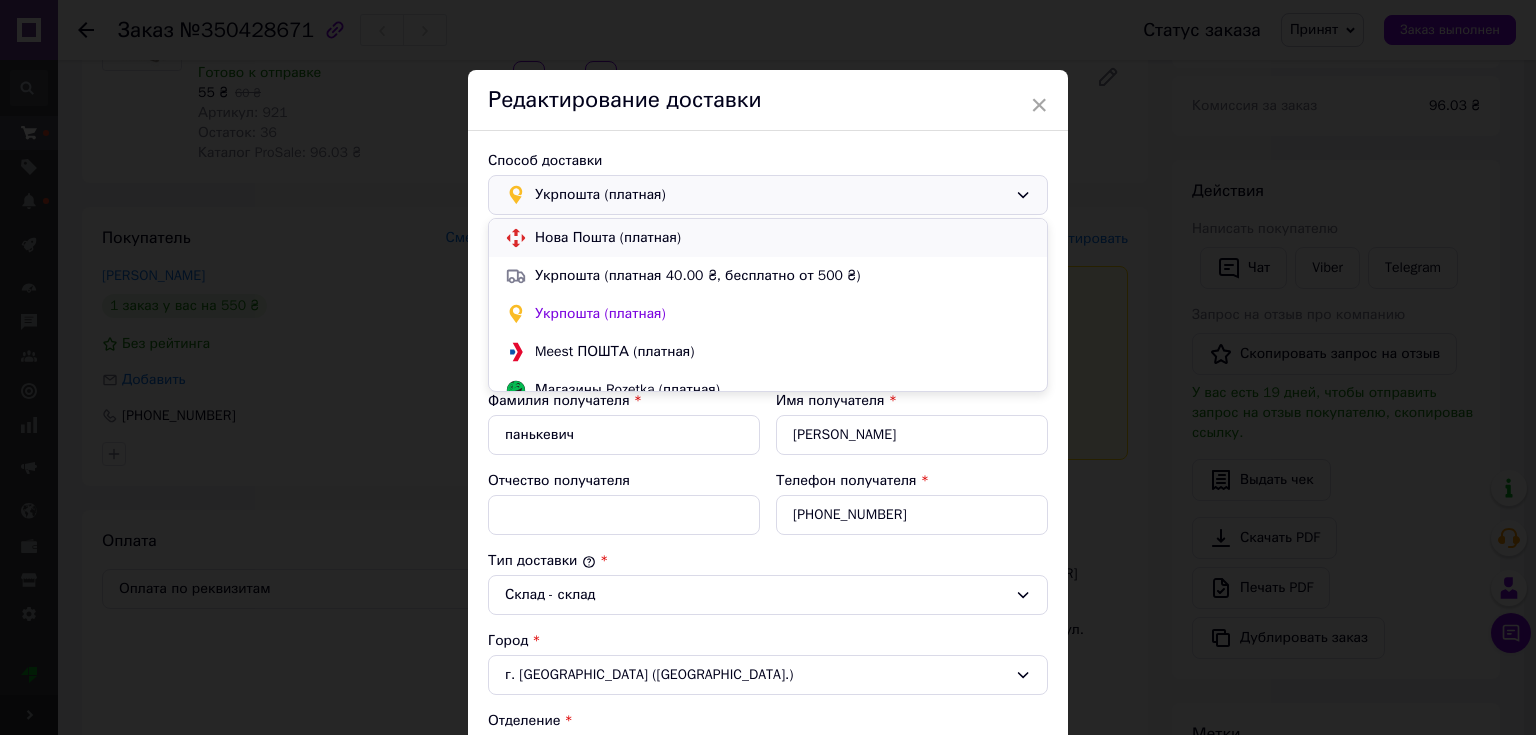 click on "Нова Пошта (платная)" at bounding box center (783, 238) 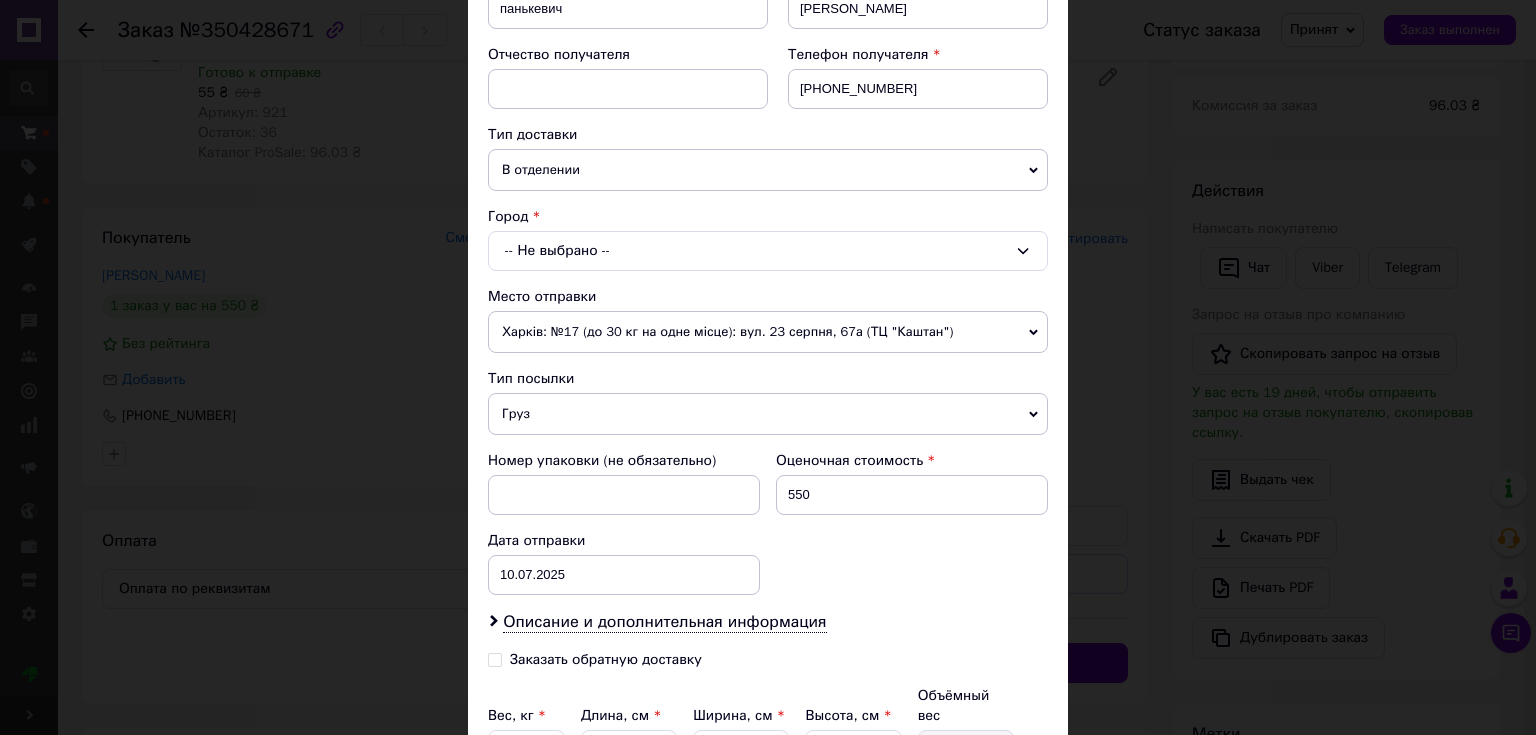 scroll, scrollTop: 320, scrollLeft: 0, axis: vertical 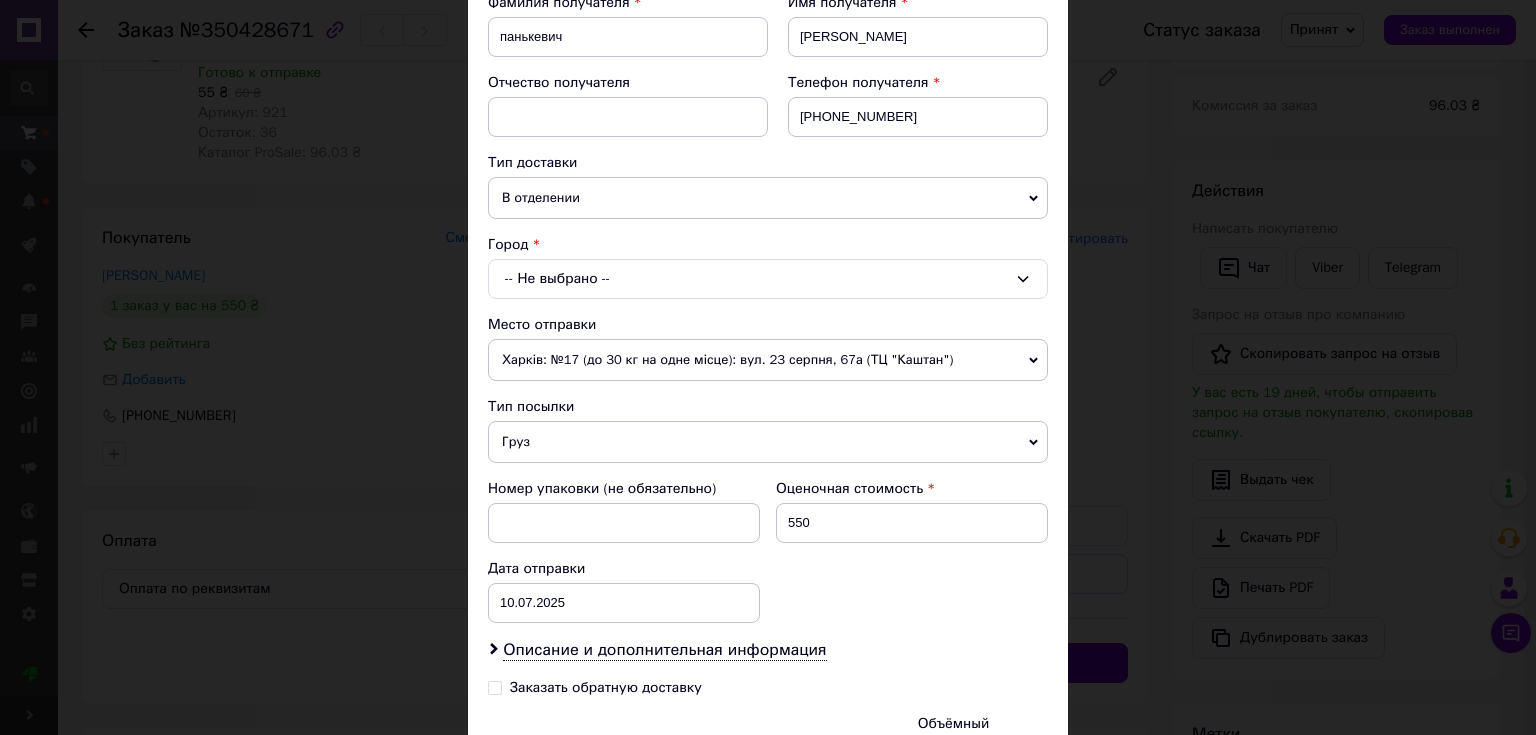 click on "-- Не выбрано --" at bounding box center (768, 279) 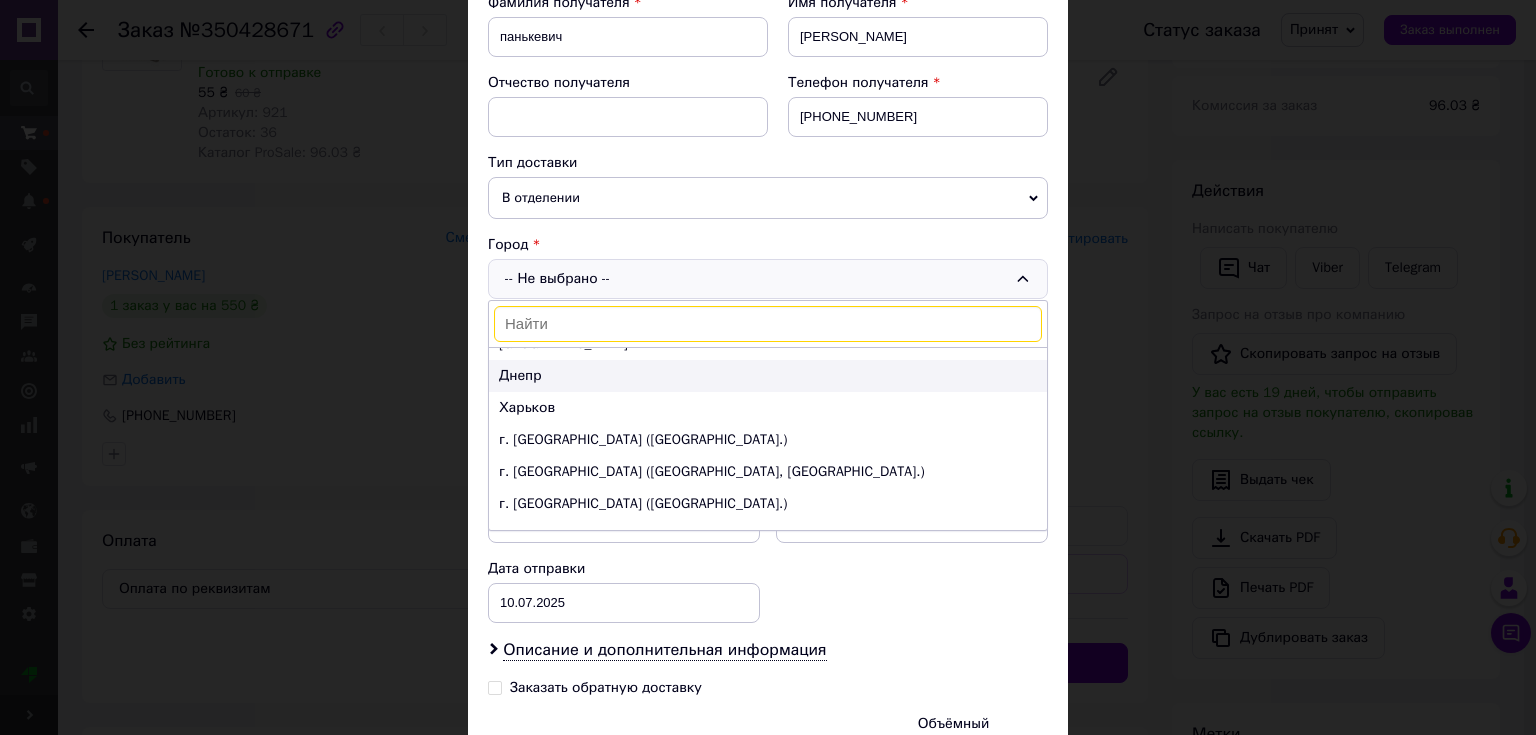 scroll, scrollTop: 80, scrollLeft: 0, axis: vertical 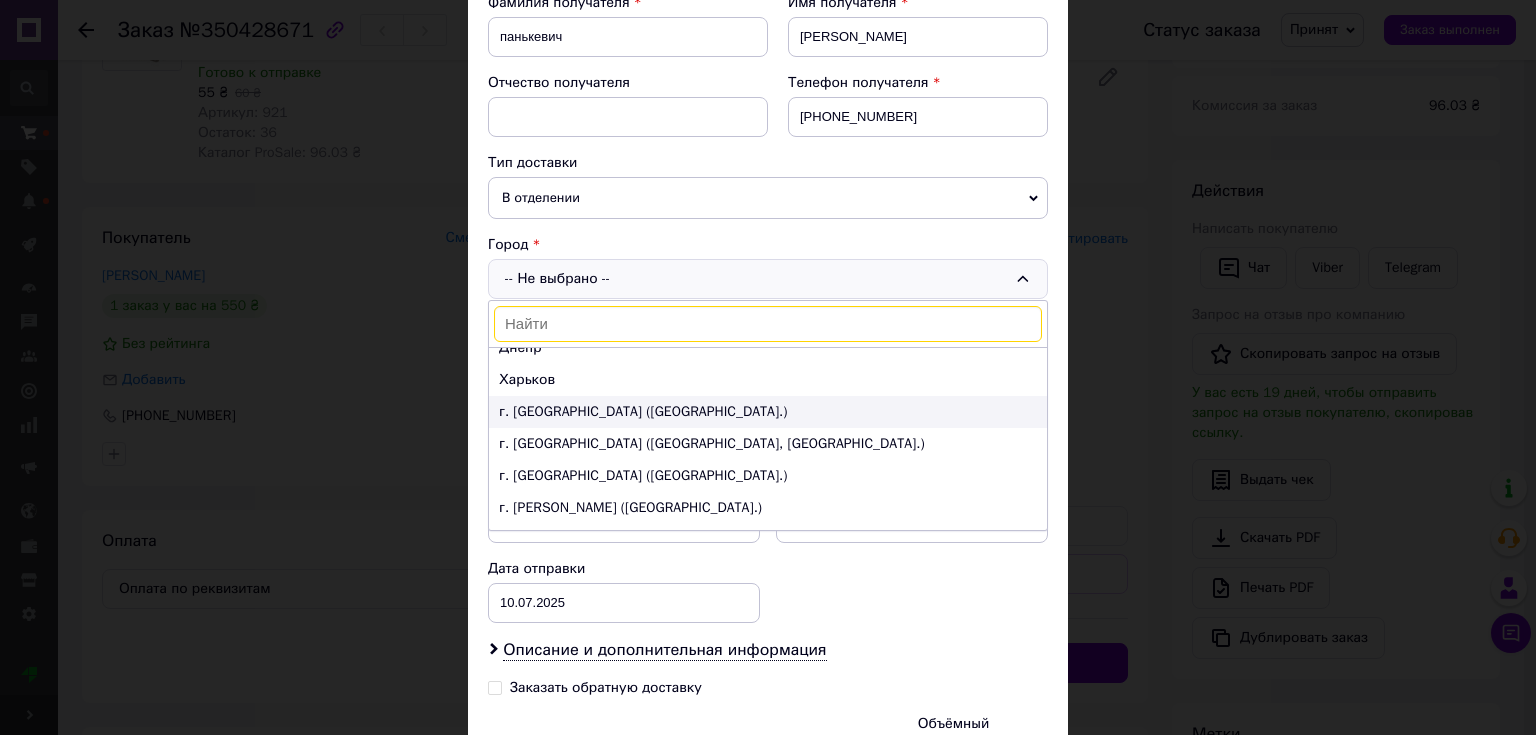 click on "г. [GEOGRAPHIC_DATA] ([GEOGRAPHIC_DATA].)" at bounding box center [768, 412] 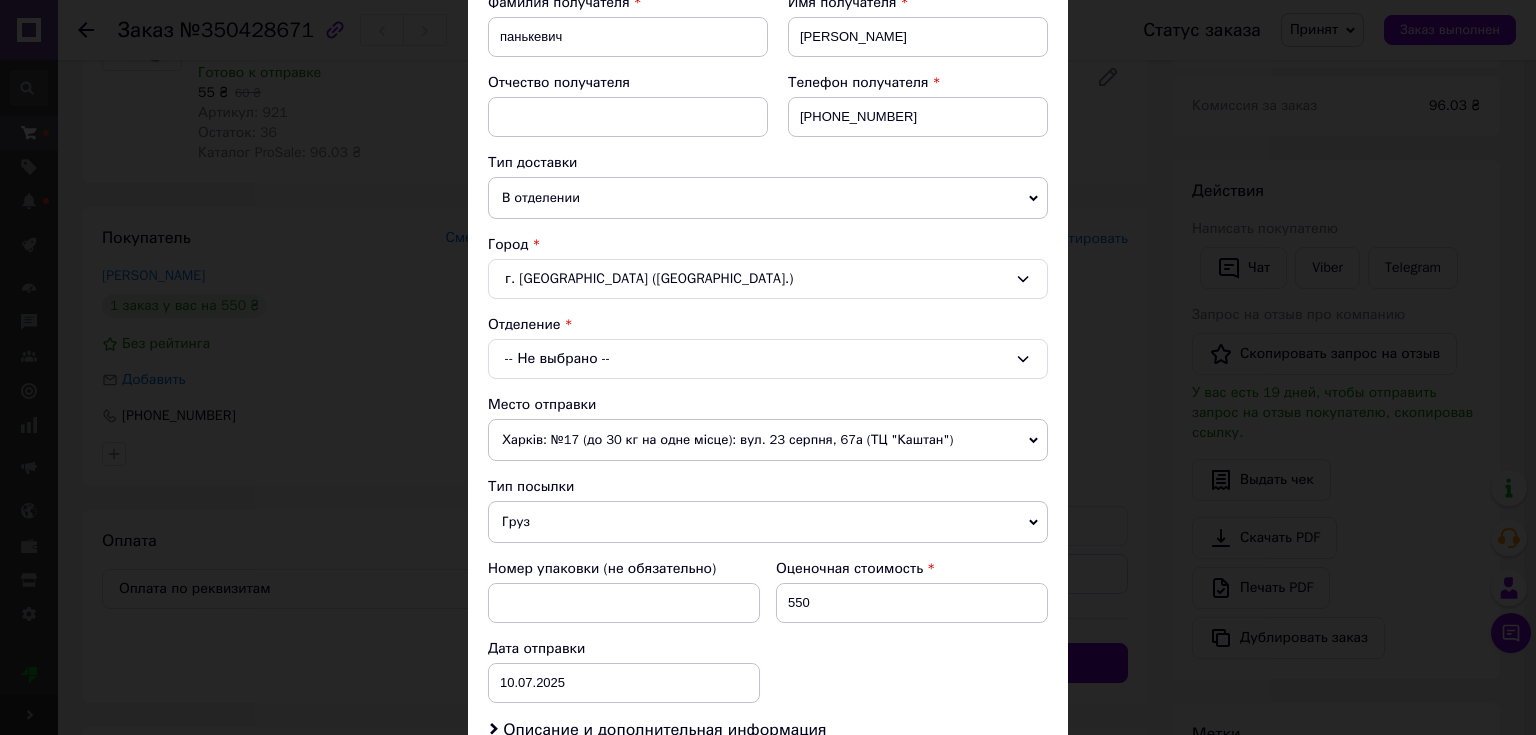 click on "-- Не выбрано --" at bounding box center [768, 359] 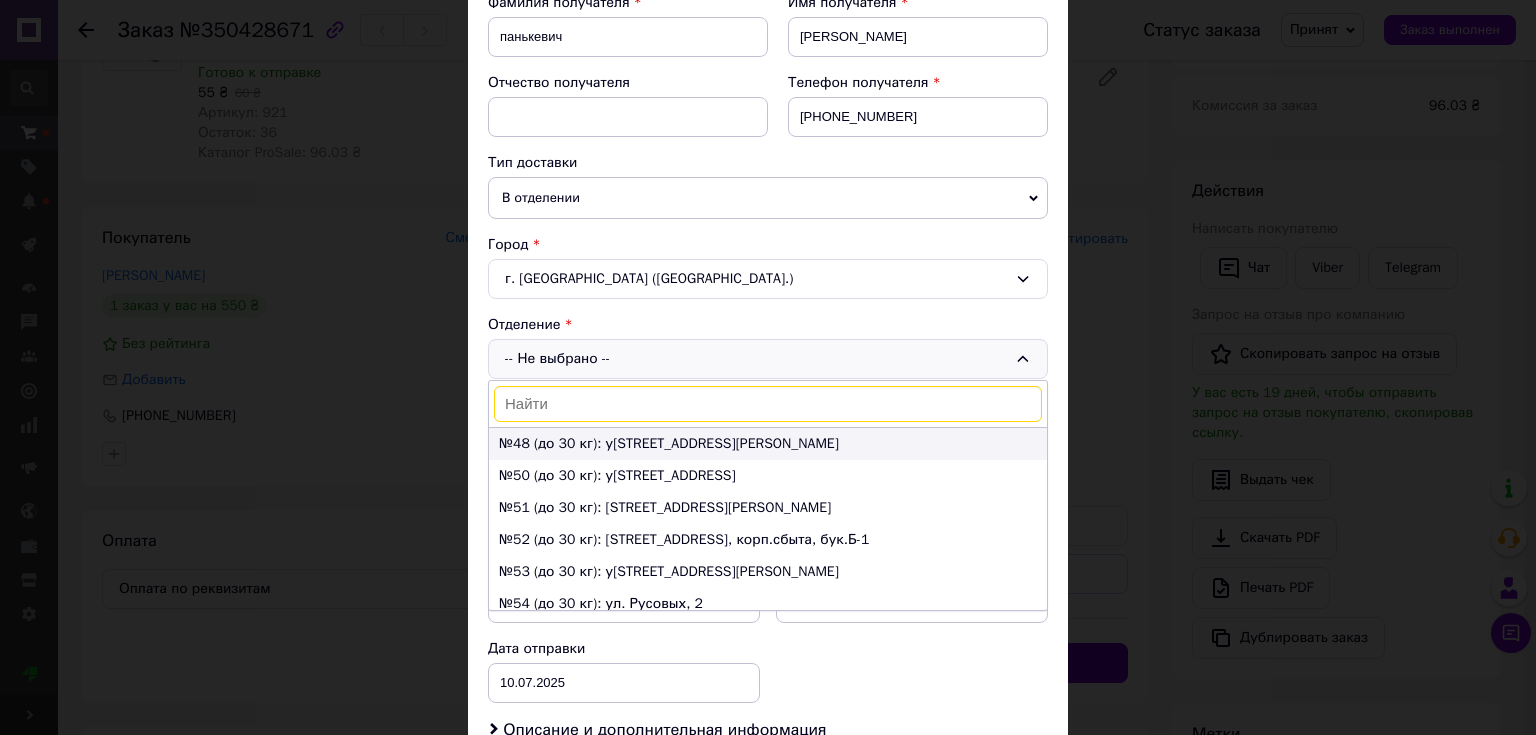 scroll, scrollTop: 1520, scrollLeft: 0, axis: vertical 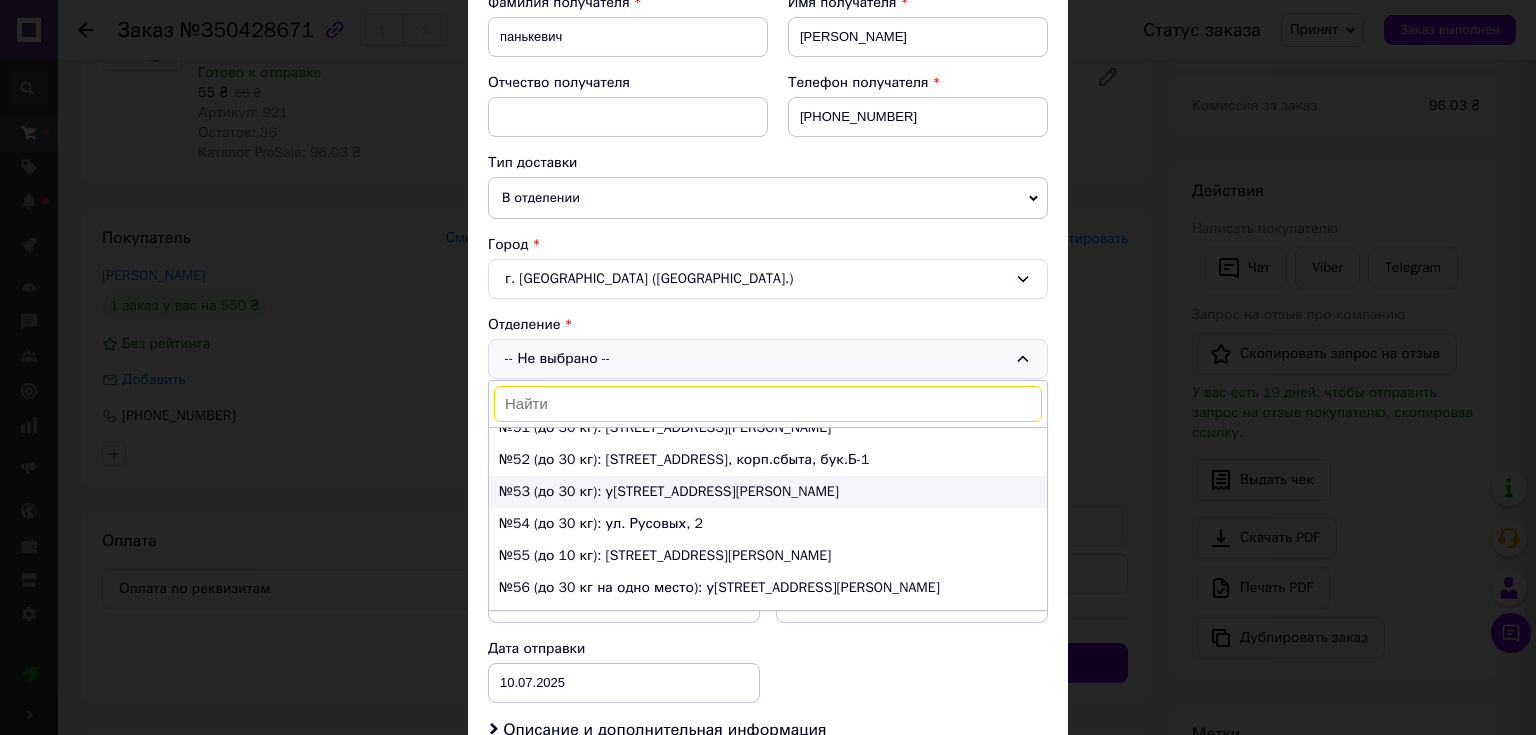 click on "№53 (до 30 кг): у[STREET_ADDRESS][PERSON_NAME]" at bounding box center (768, 492) 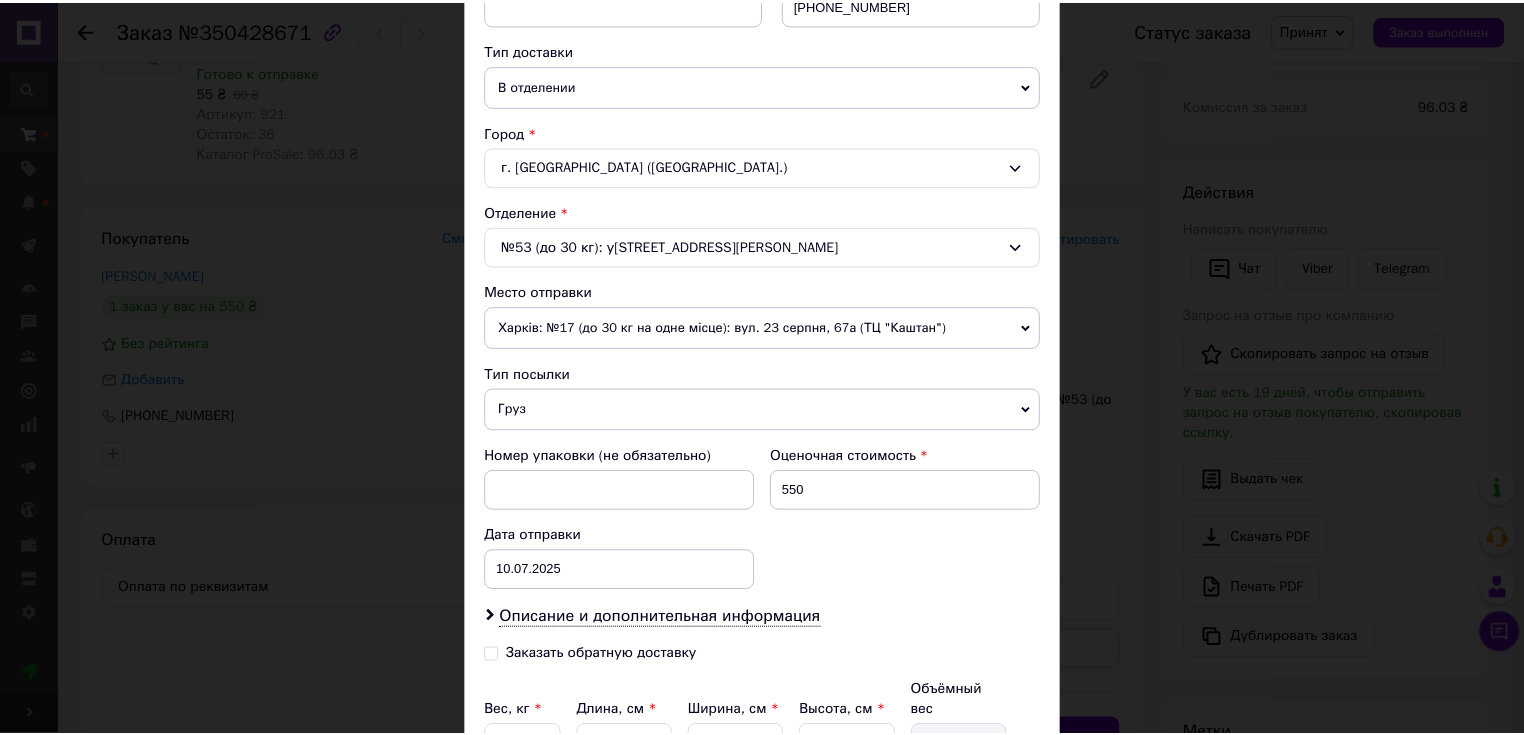 scroll, scrollTop: 623, scrollLeft: 0, axis: vertical 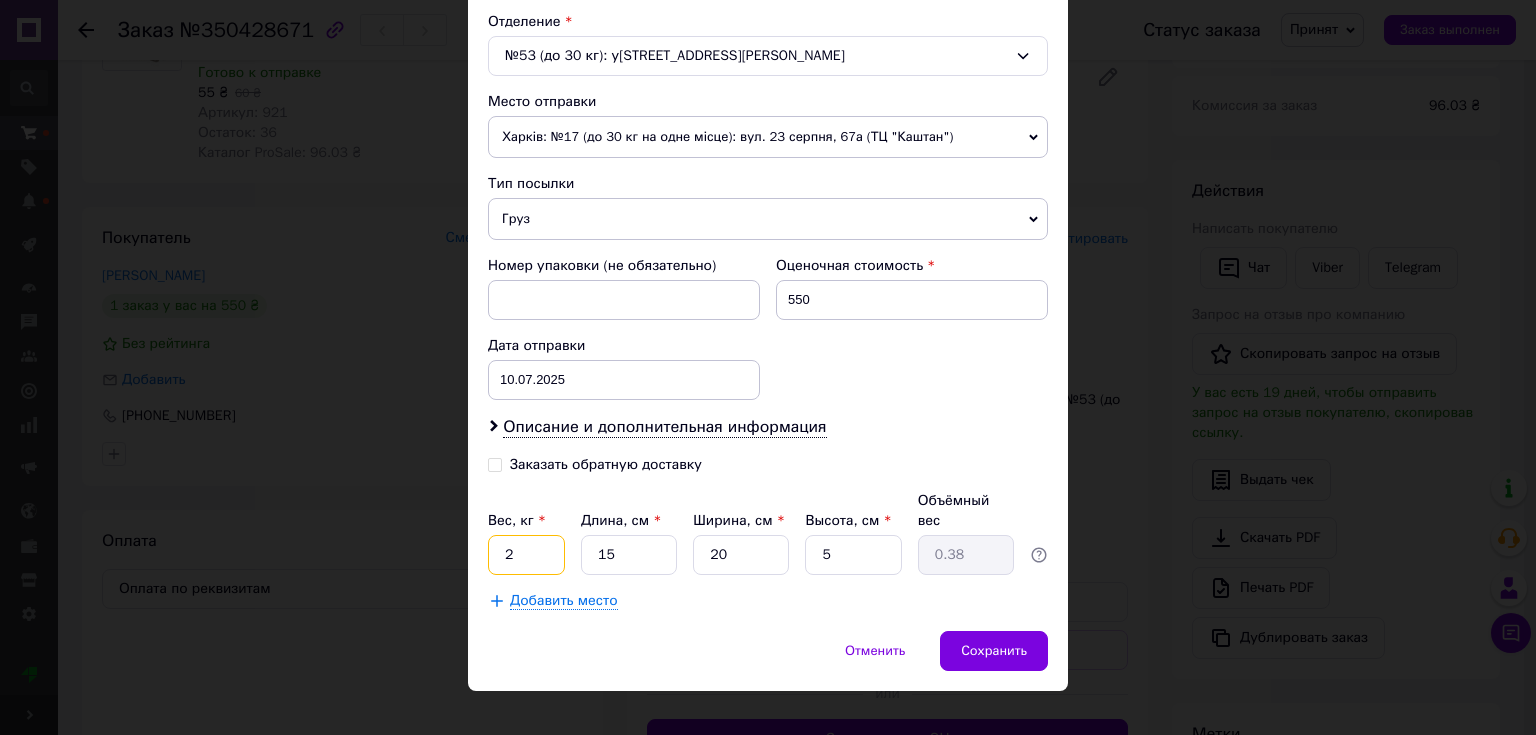 drag, startPoint x: 516, startPoint y: 535, endPoint x: 493, endPoint y: 533, distance: 23.086792 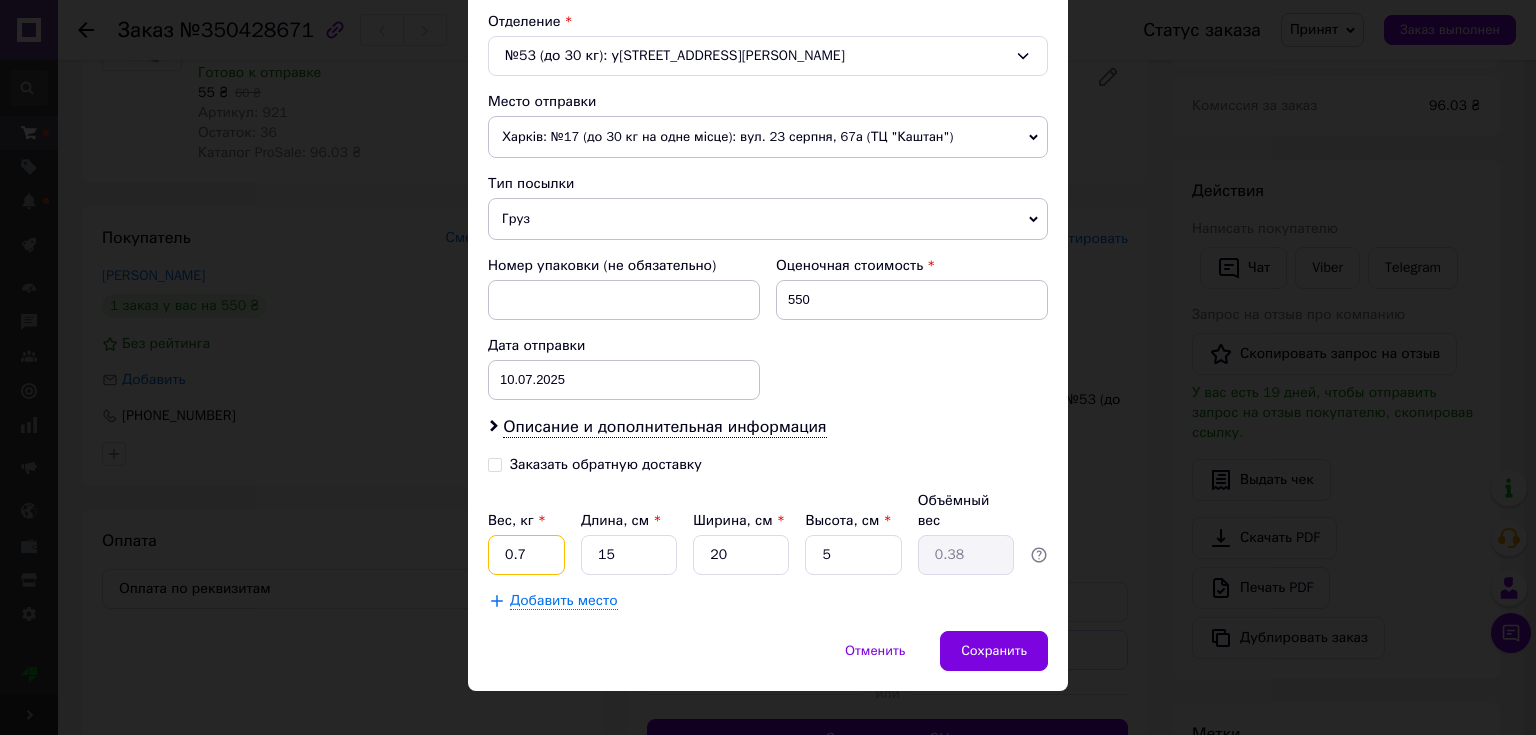 type on "0.7" 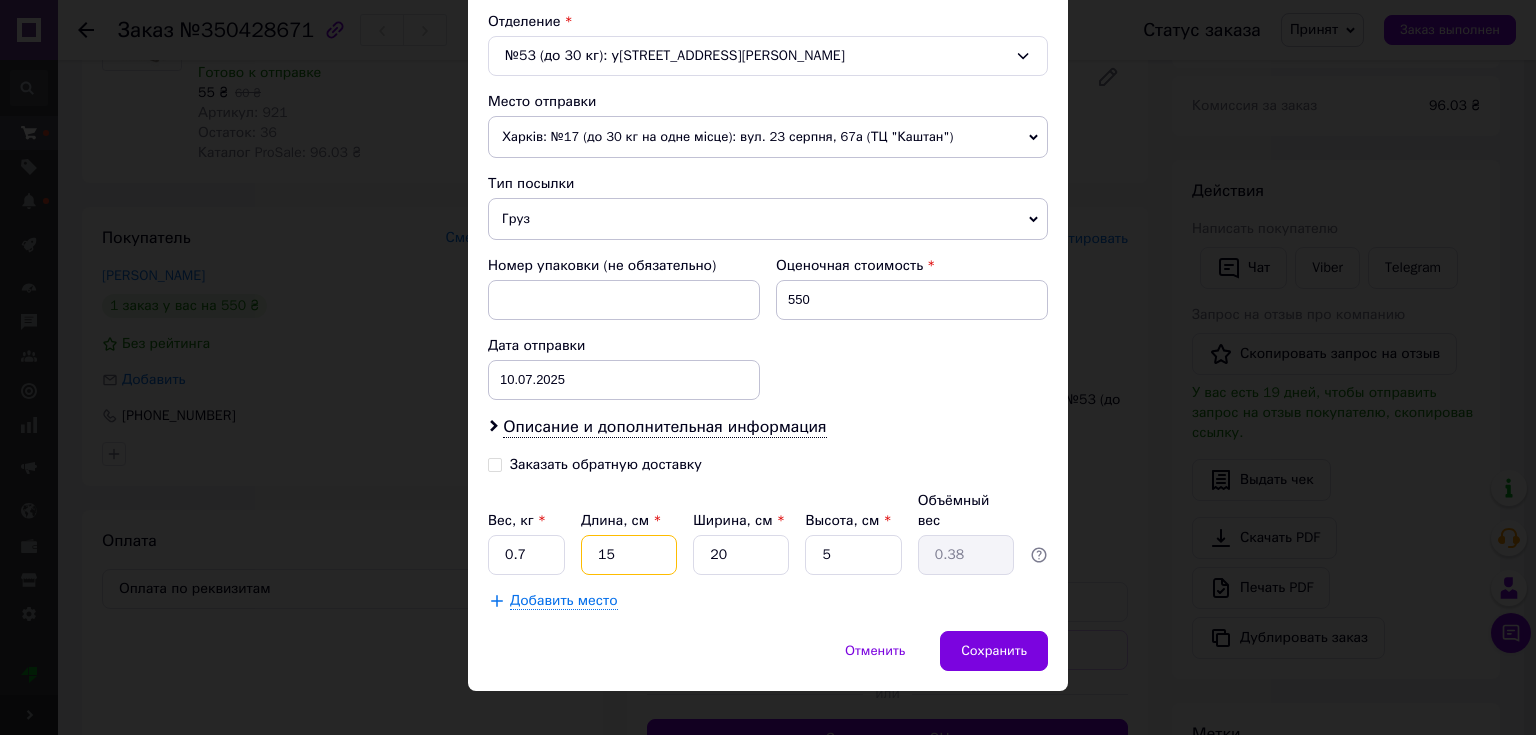 drag, startPoint x: 629, startPoint y: 522, endPoint x: 591, endPoint y: 524, distance: 38.052597 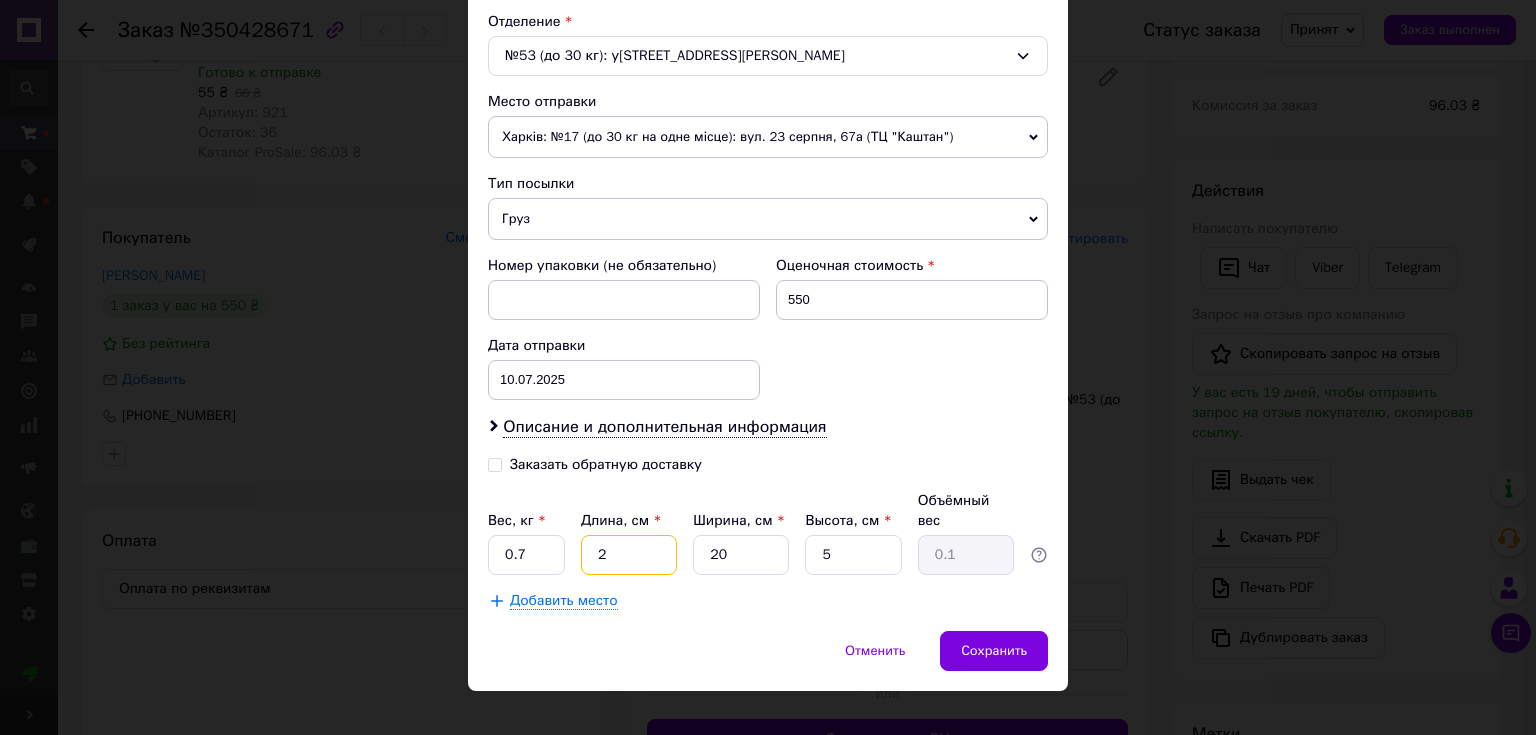 type on "25" 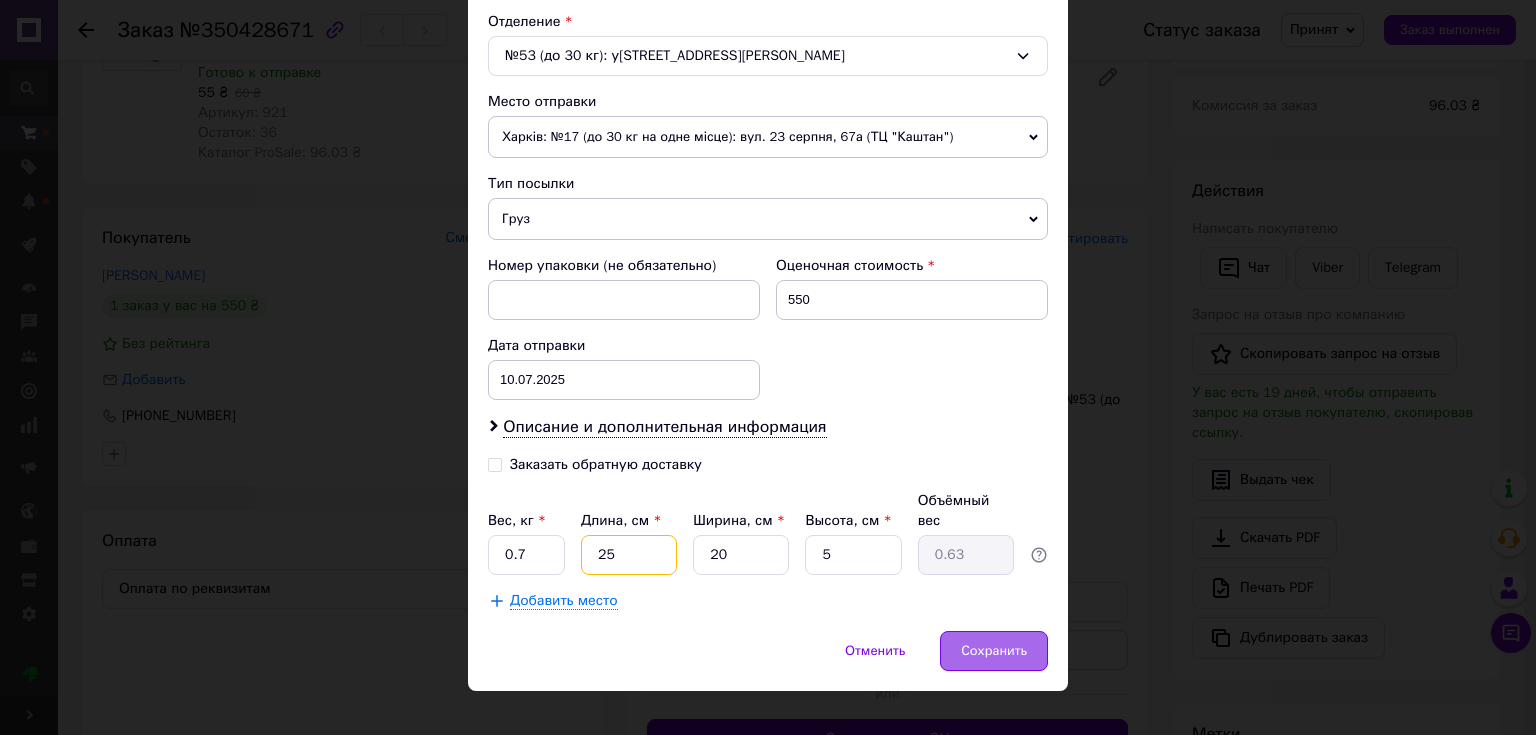 type on "25" 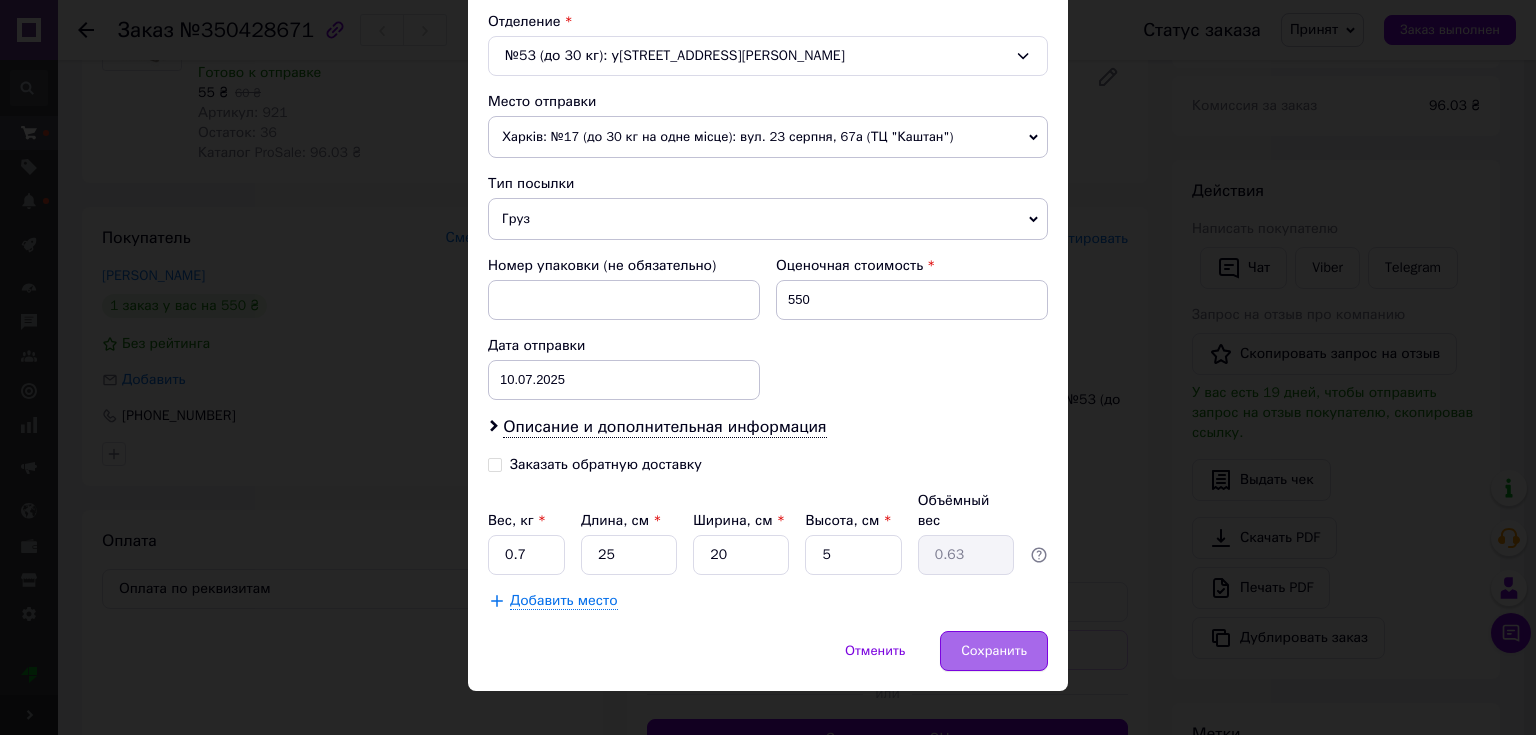 click on "Сохранить" at bounding box center (994, 651) 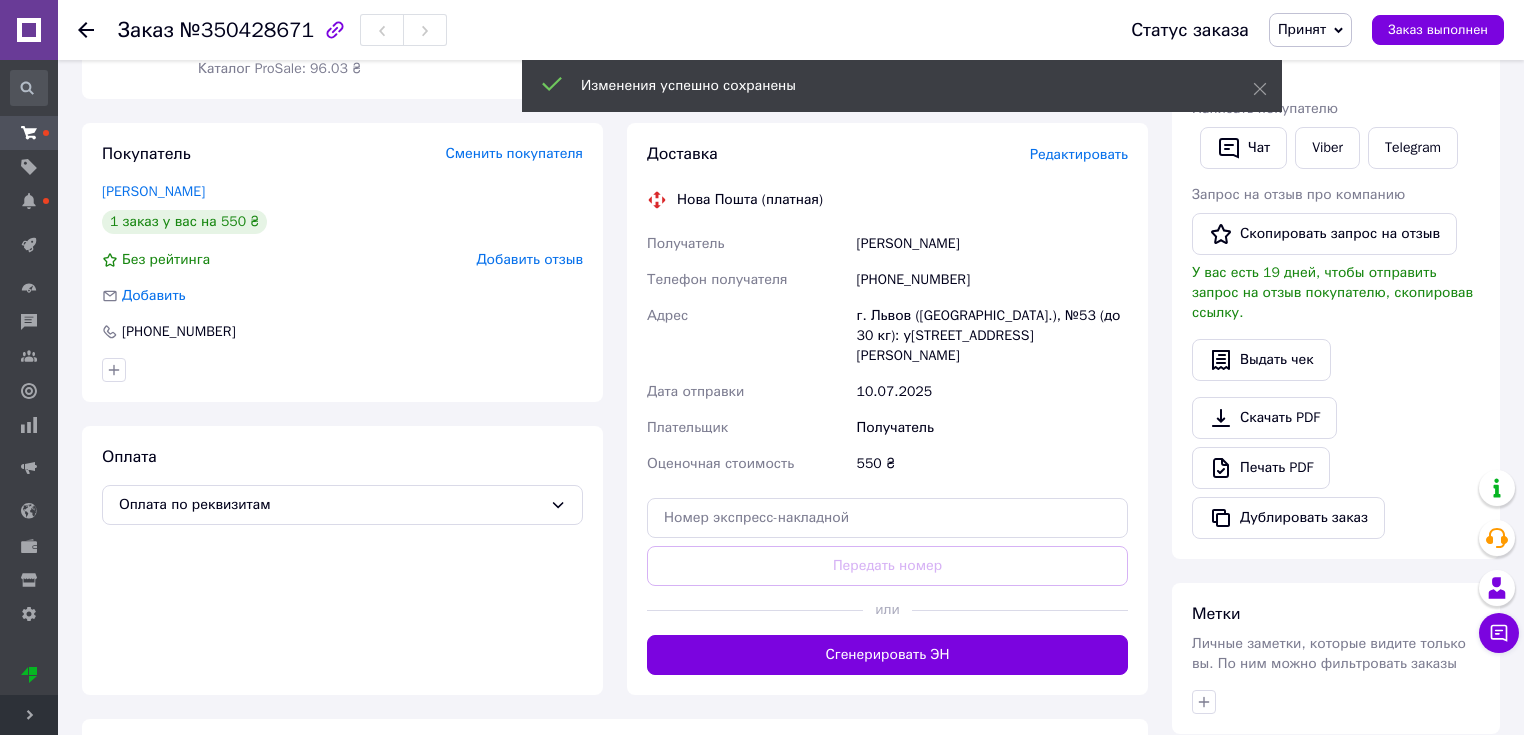 scroll, scrollTop: 560, scrollLeft: 0, axis: vertical 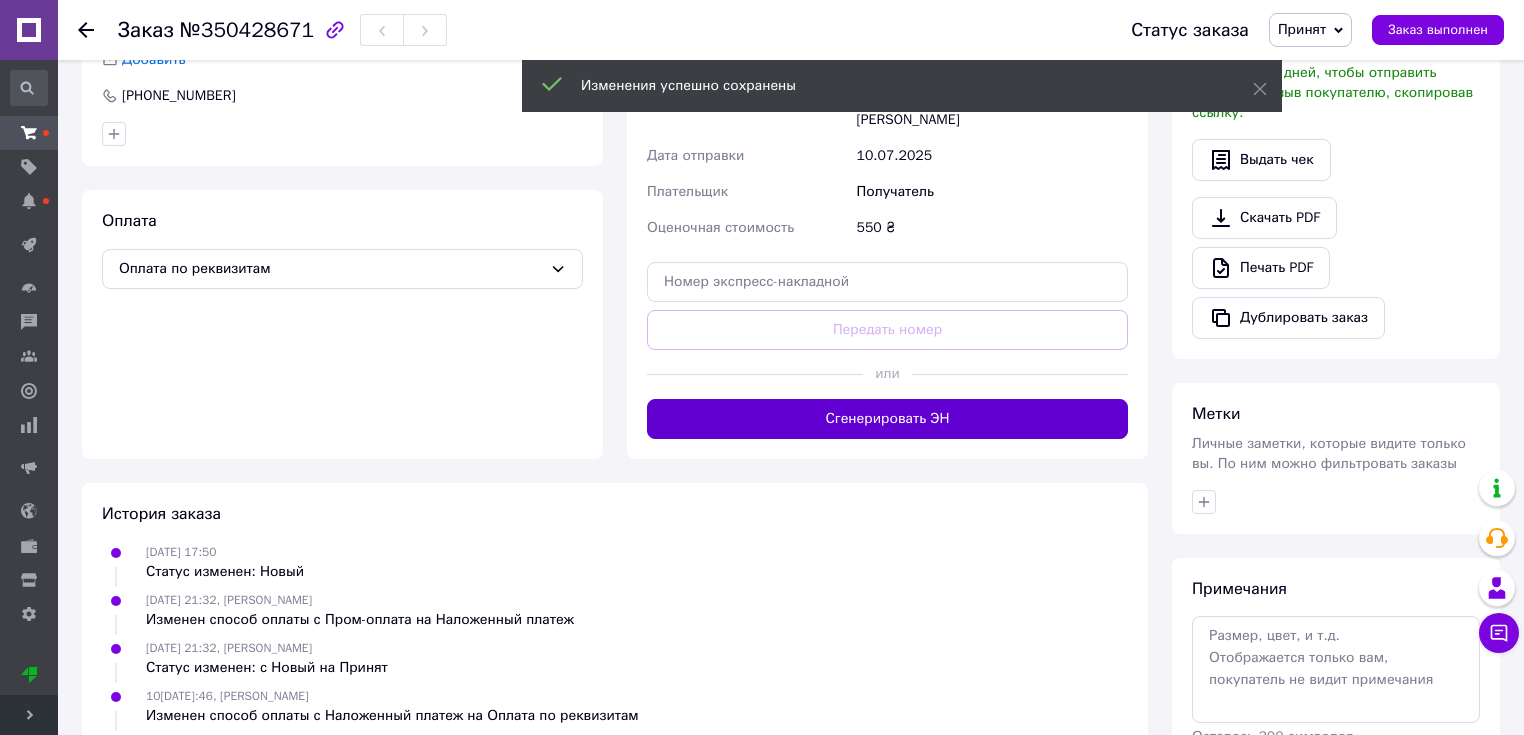 click on "Сгенерировать ЭН" at bounding box center (887, 419) 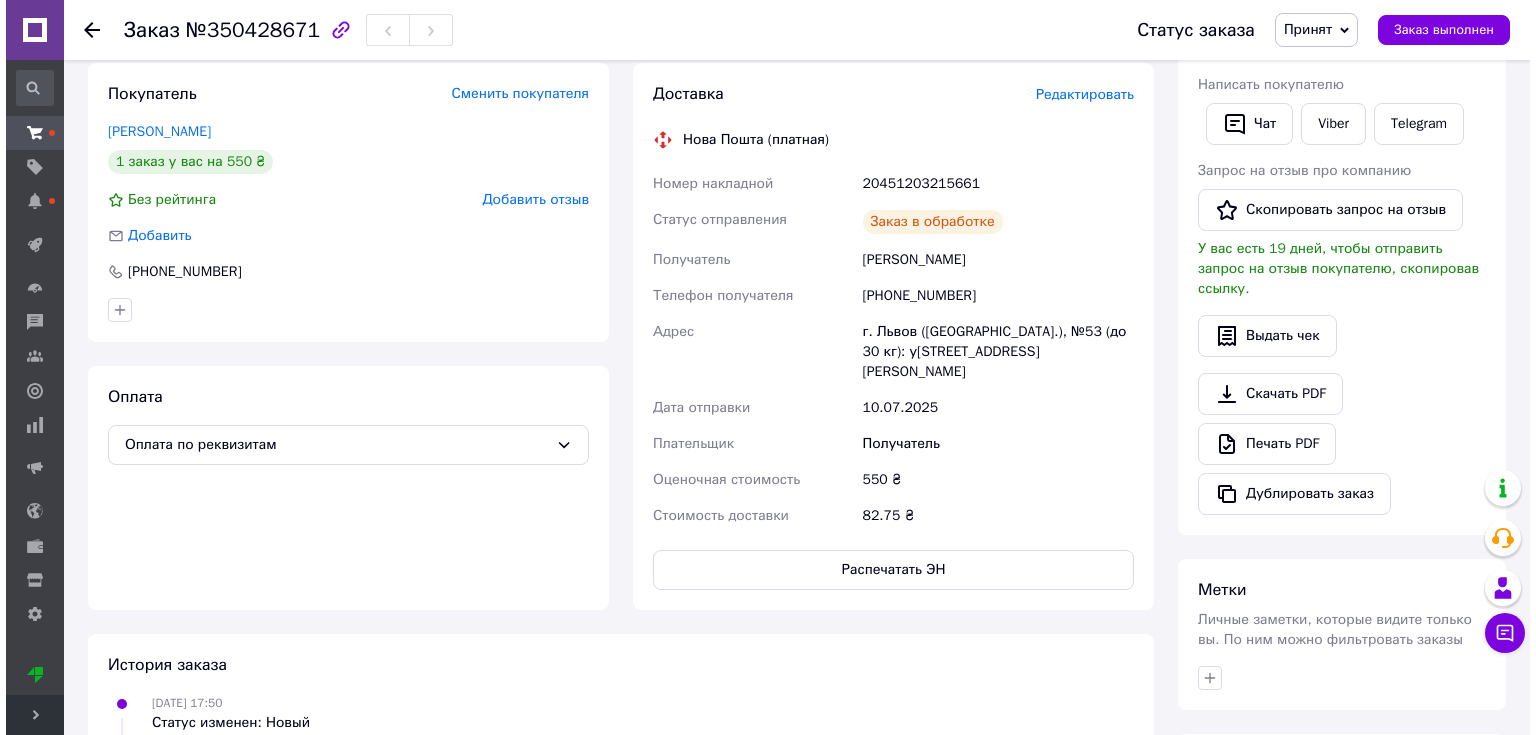 scroll, scrollTop: 160, scrollLeft: 0, axis: vertical 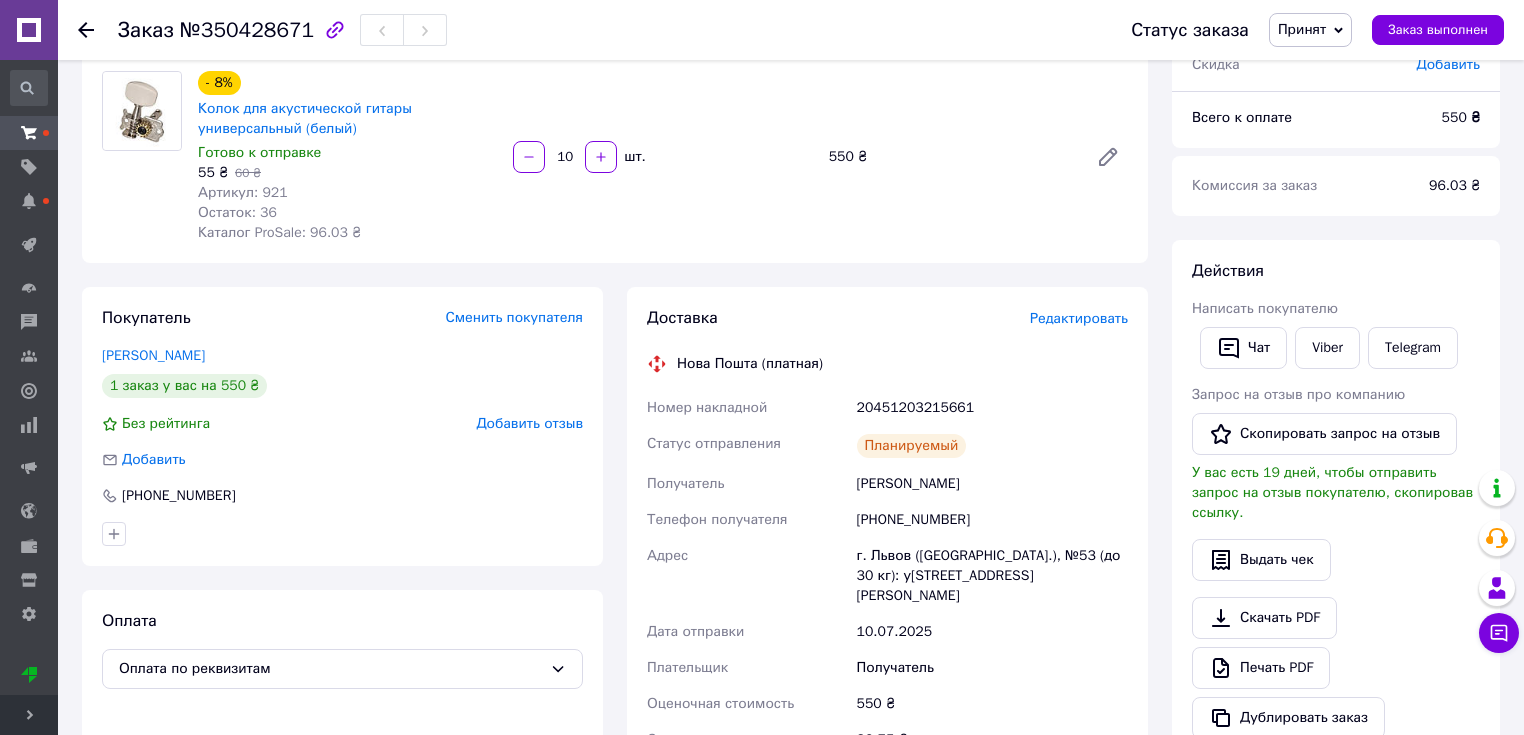 click on "Редактировать" at bounding box center (1079, 318) 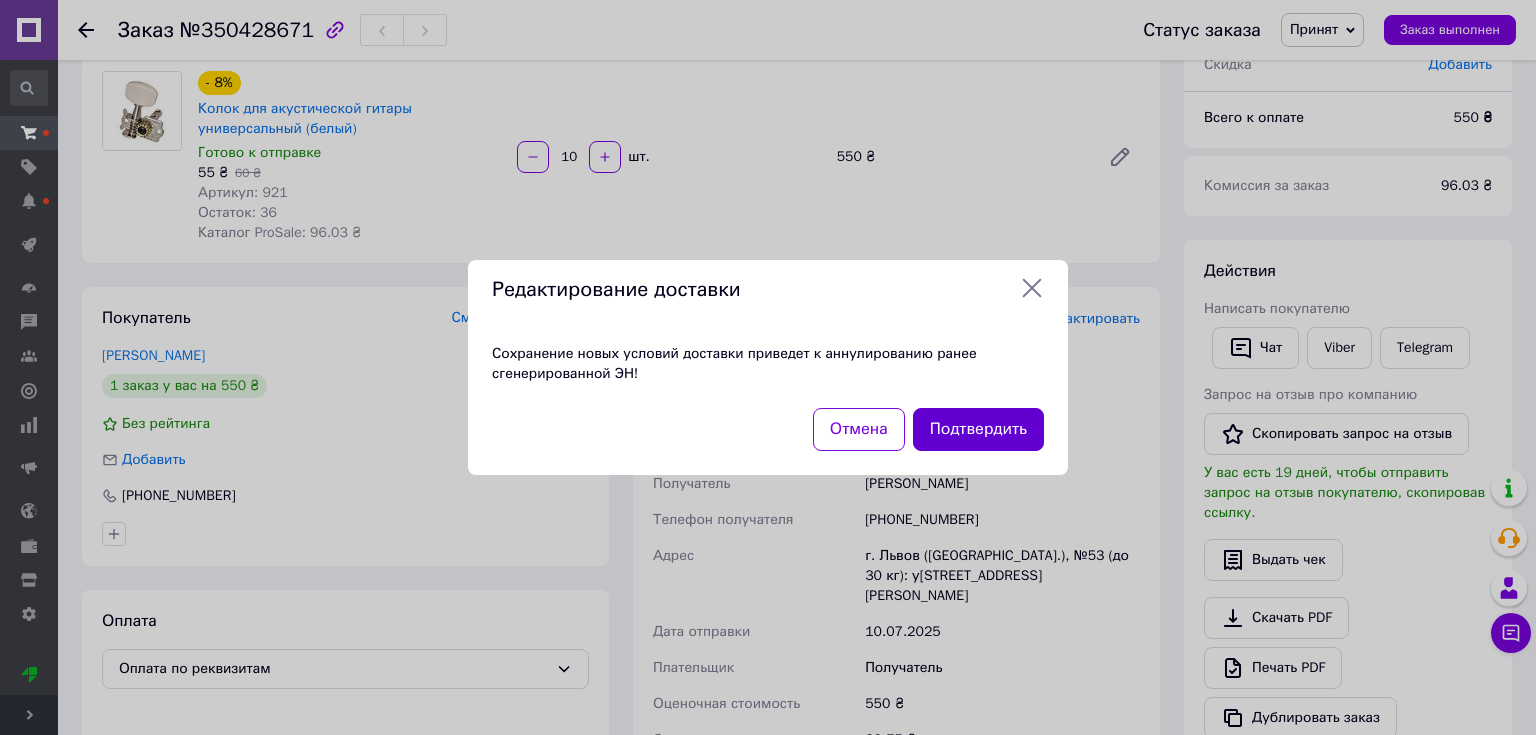 click on "Подтвердить" at bounding box center (978, 429) 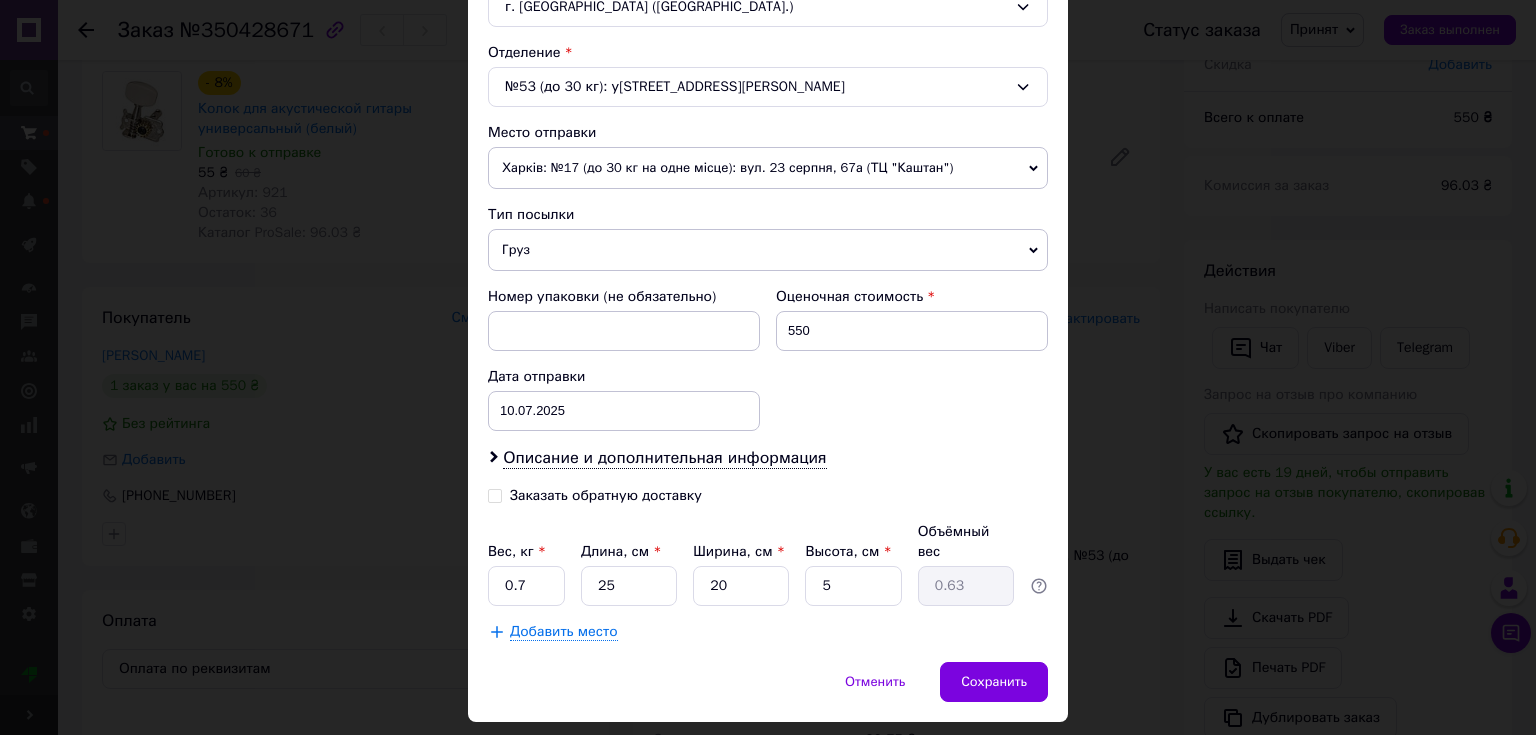 scroll, scrollTop: 623, scrollLeft: 0, axis: vertical 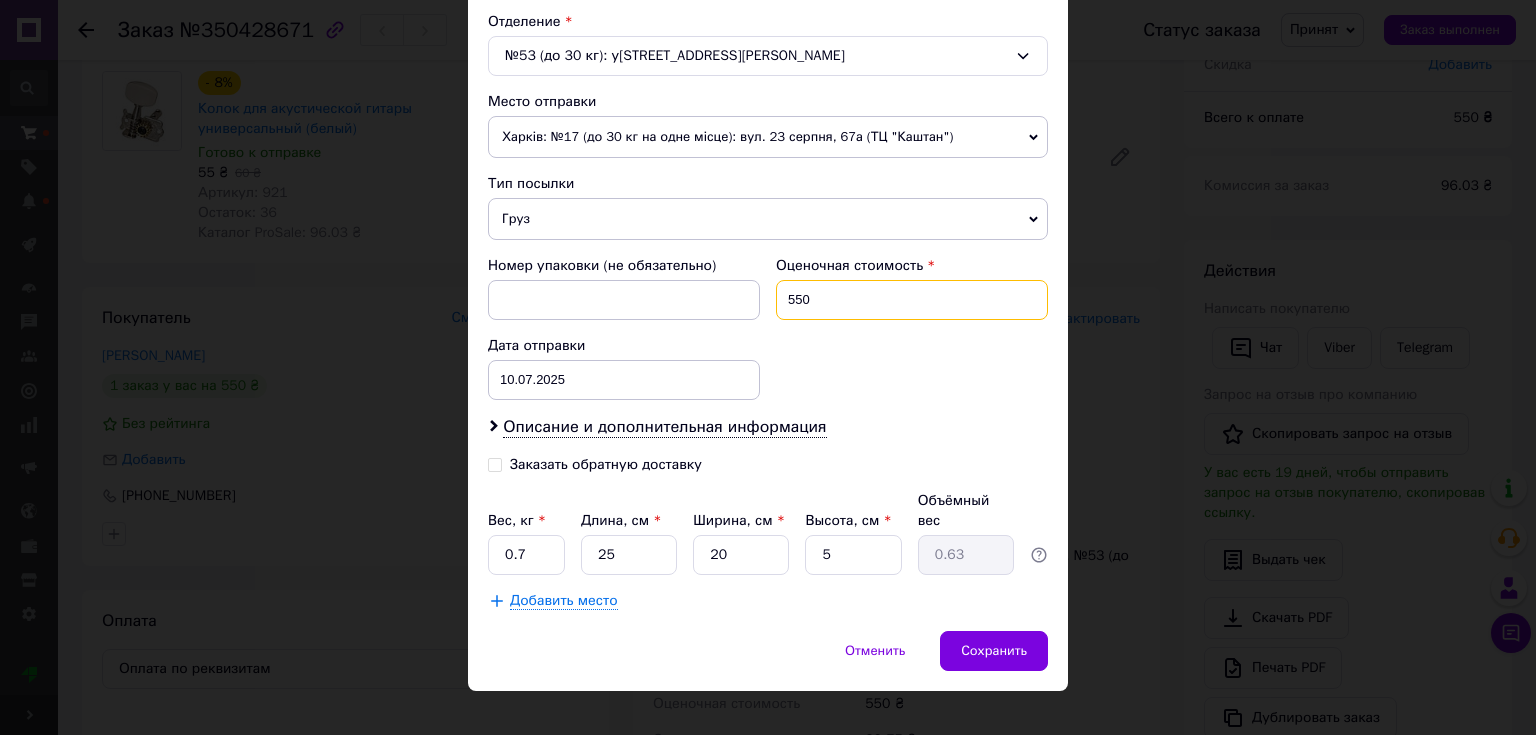 drag, startPoint x: 818, startPoint y: 299, endPoint x: 789, endPoint y: 300, distance: 29.017237 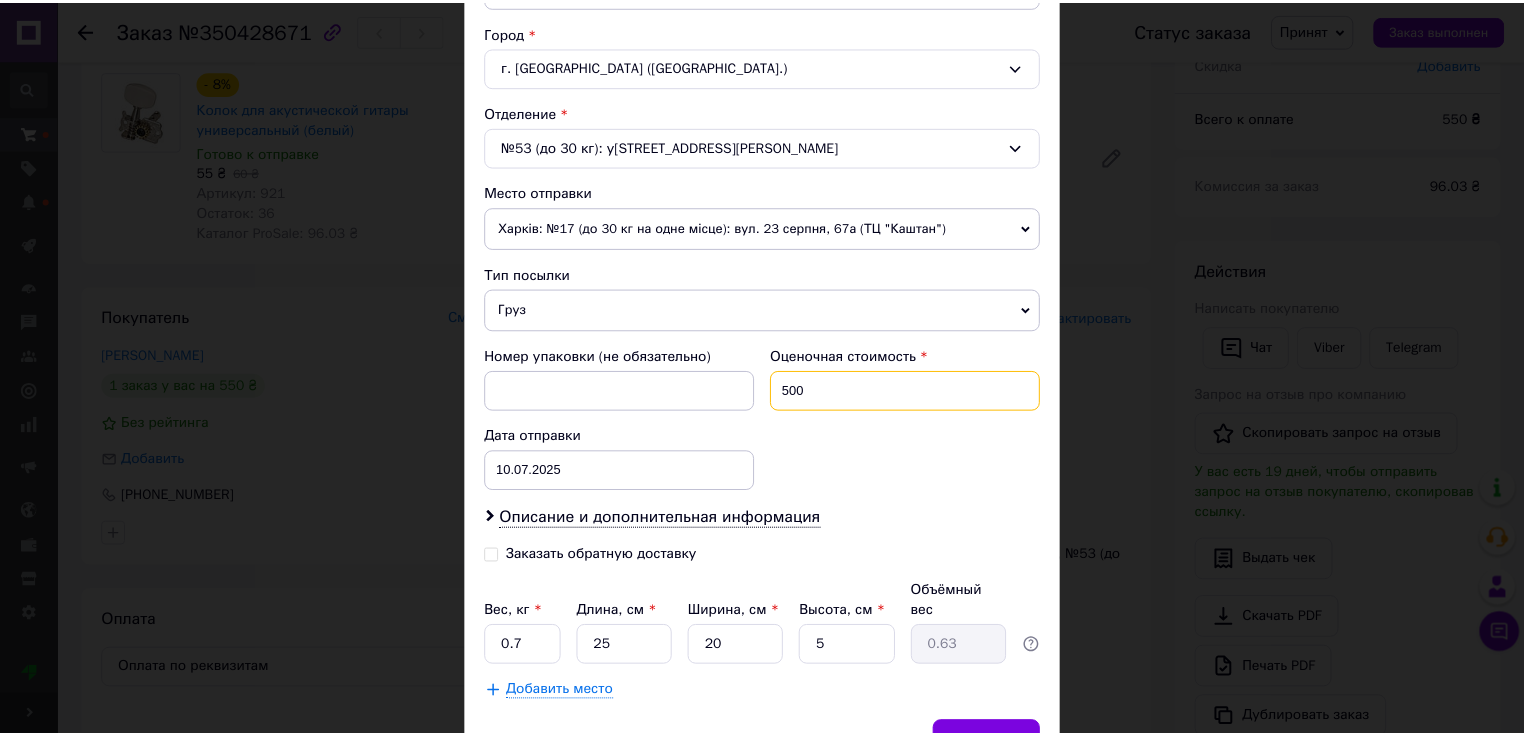 scroll, scrollTop: 623, scrollLeft: 0, axis: vertical 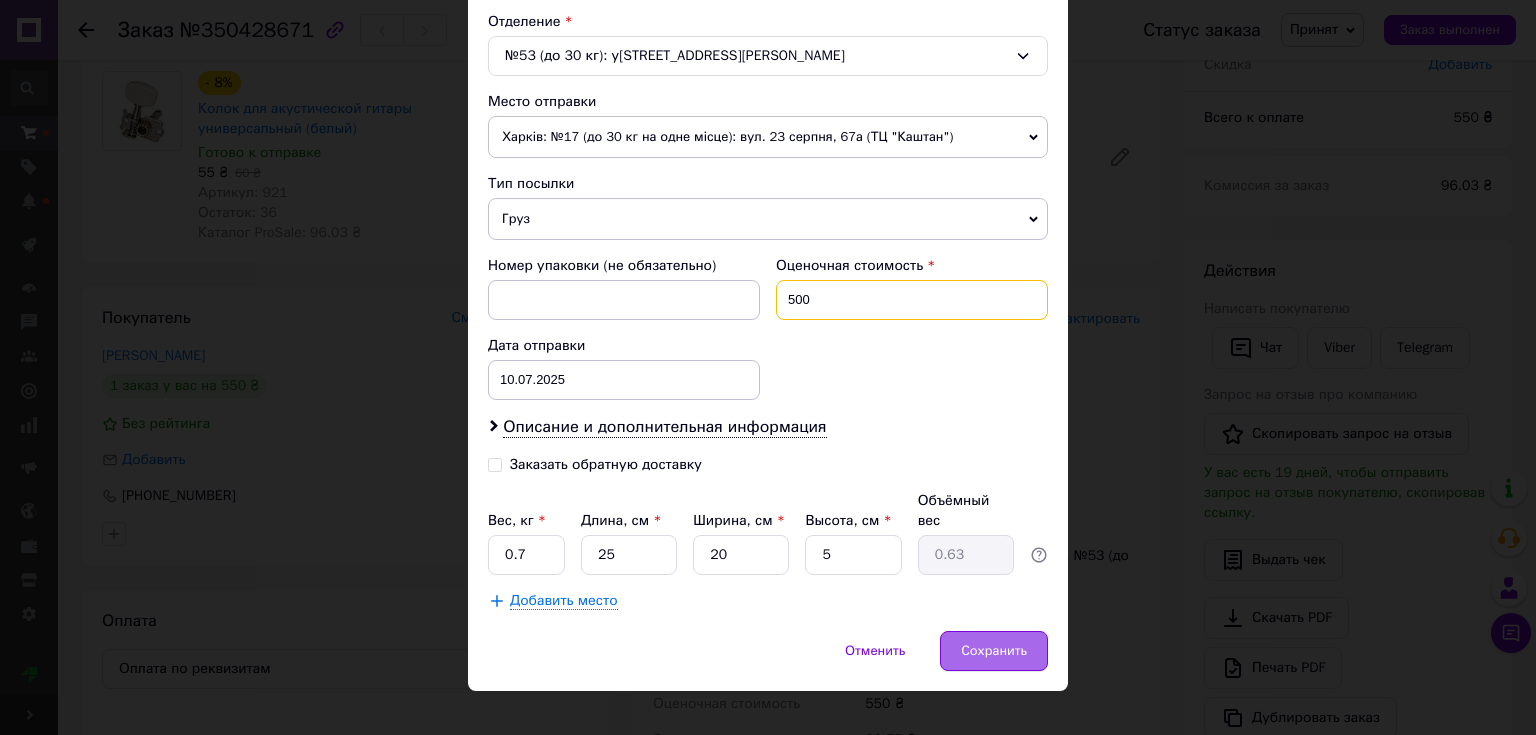type on "500" 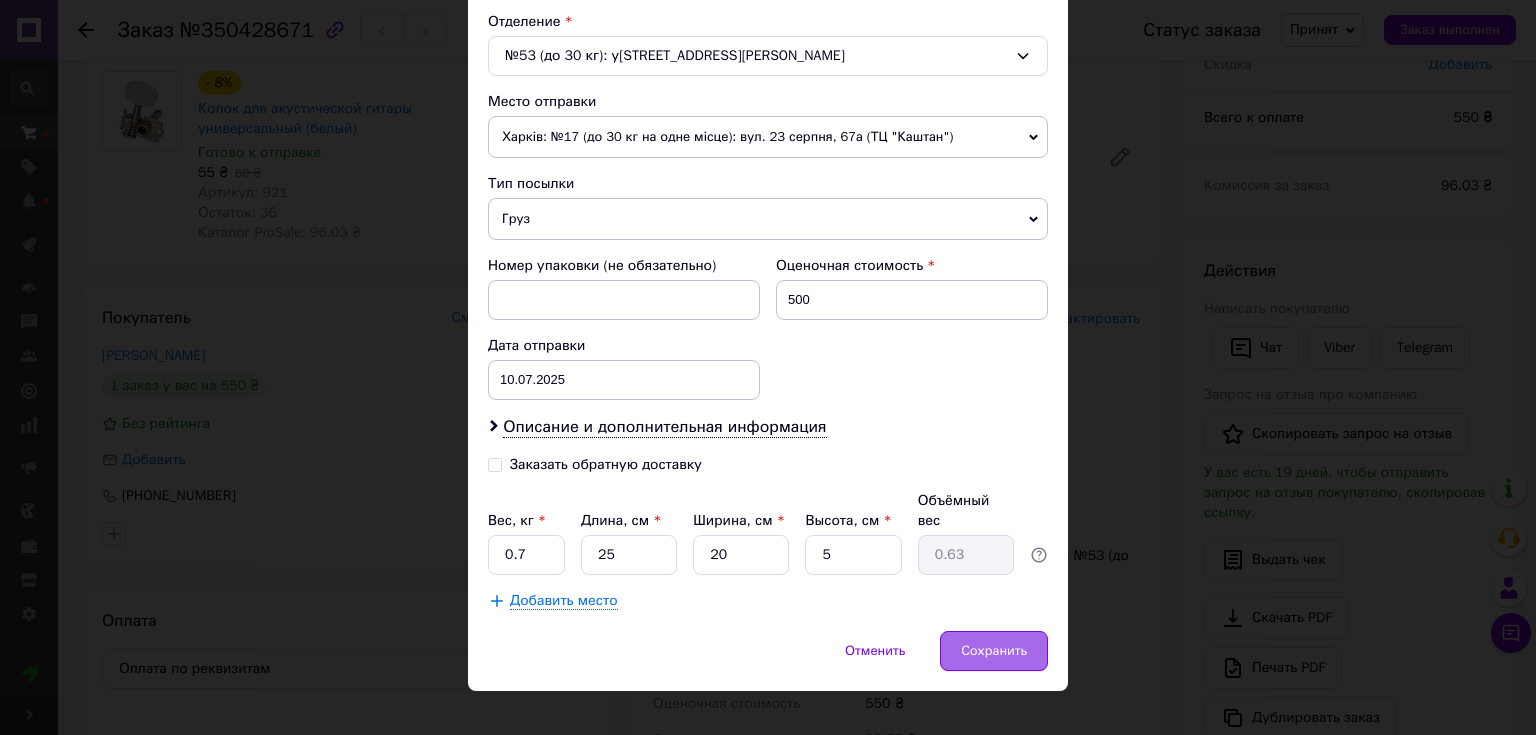 click on "Сохранить" at bounding box center (994, 651) 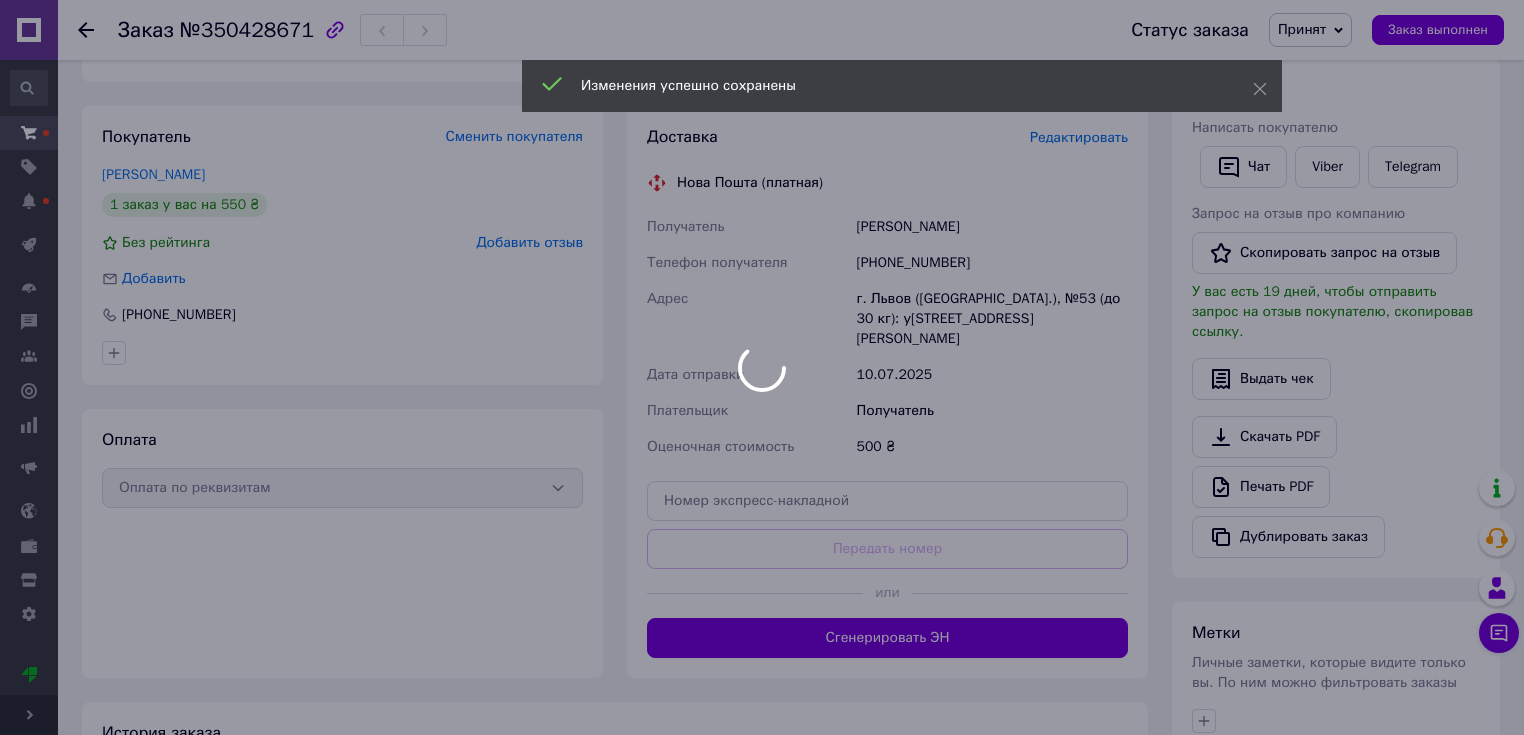 scroll, scrollTop: 560, scrollLeft: 0, axis: vertical 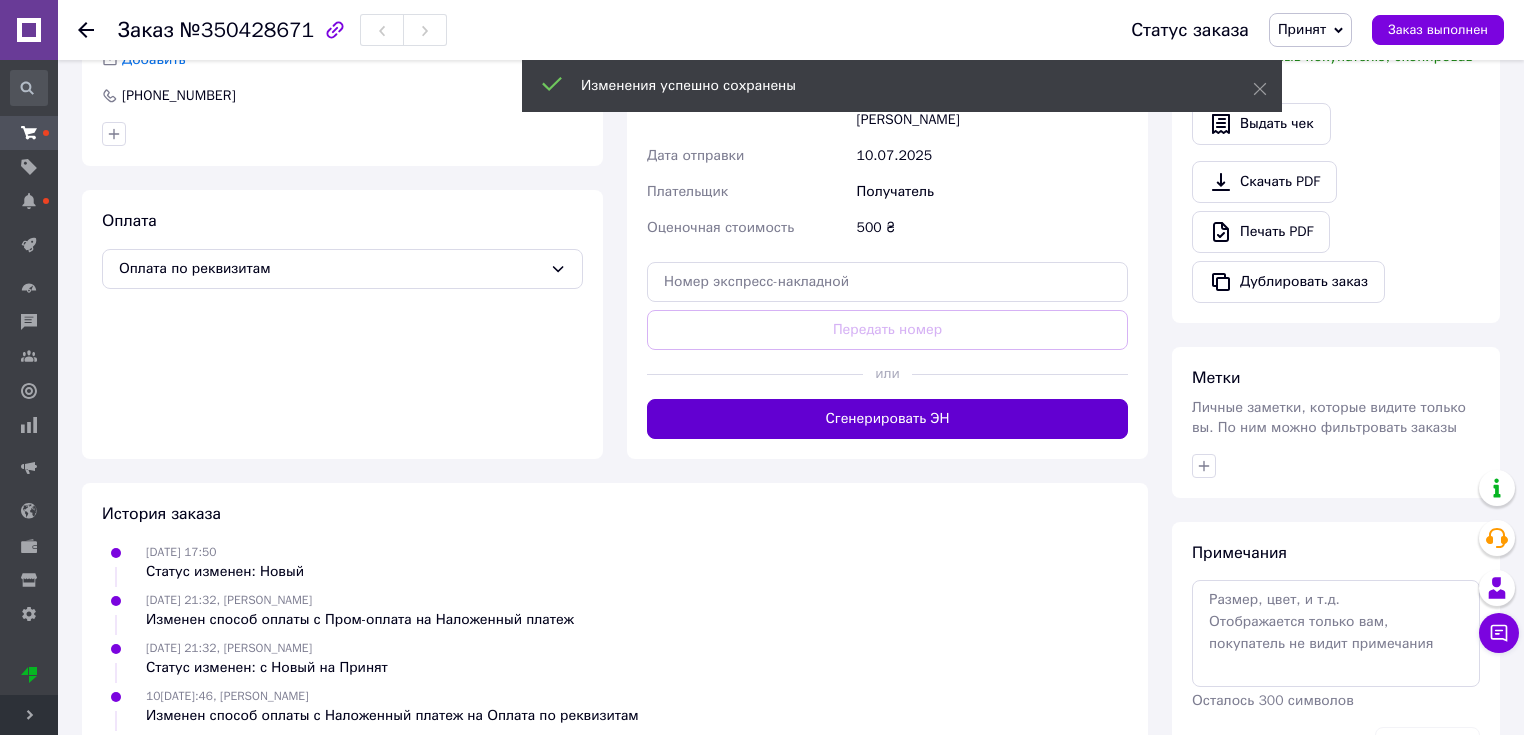 click on "Сгенерировать ЭН" at bounding box center [887, 419] 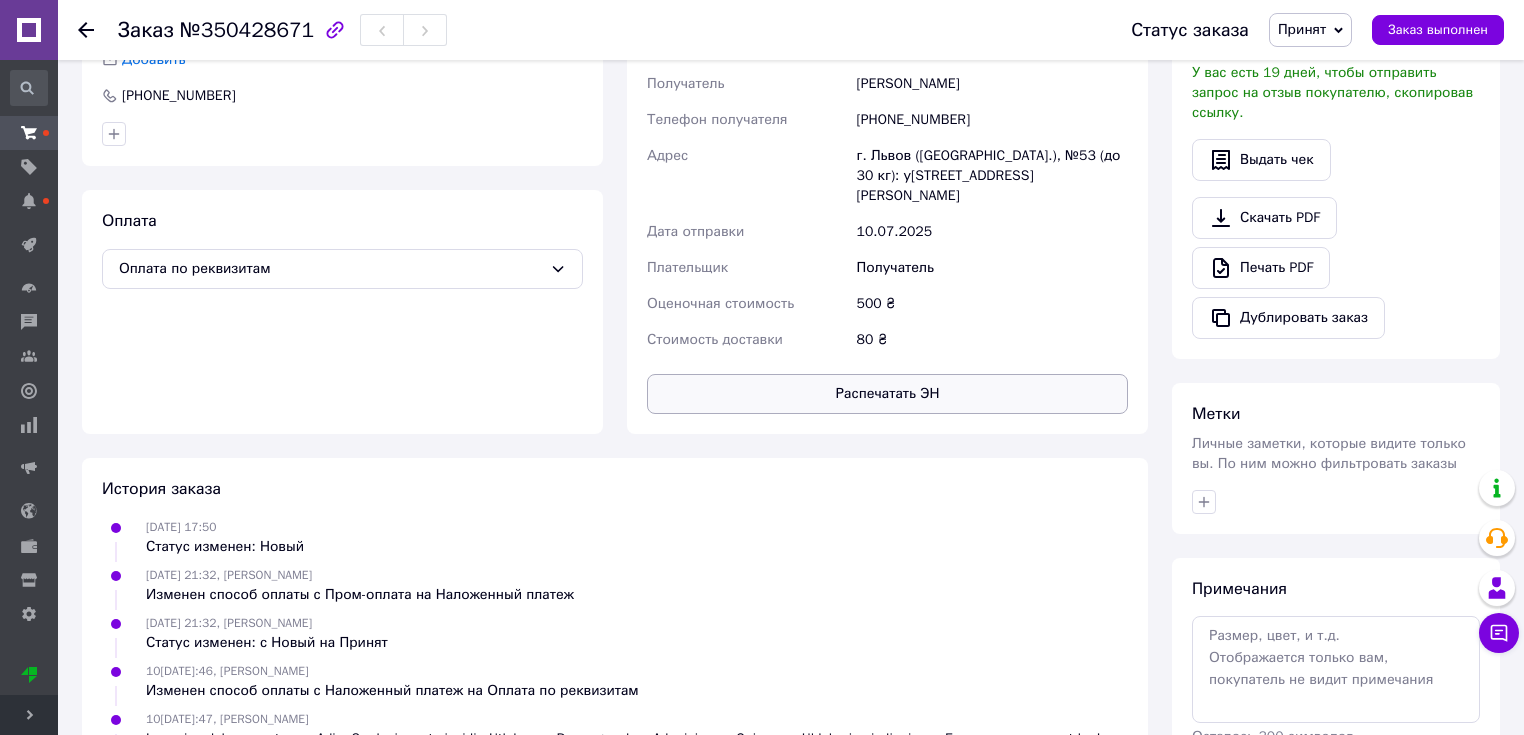 click on "Распечатать ЭН" at bounding box center (887, 394) 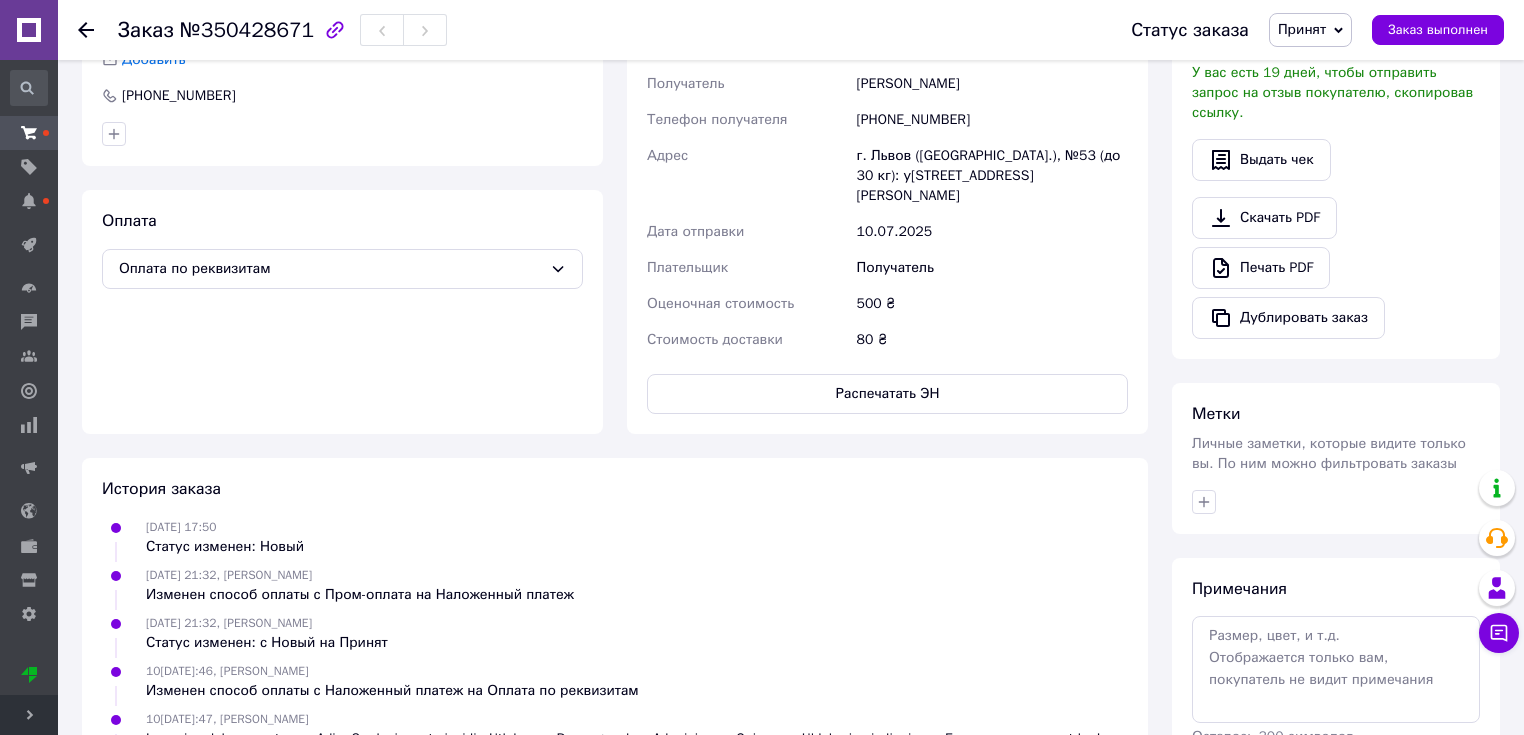 click on "Принят" at bounding box center [1302, 29] 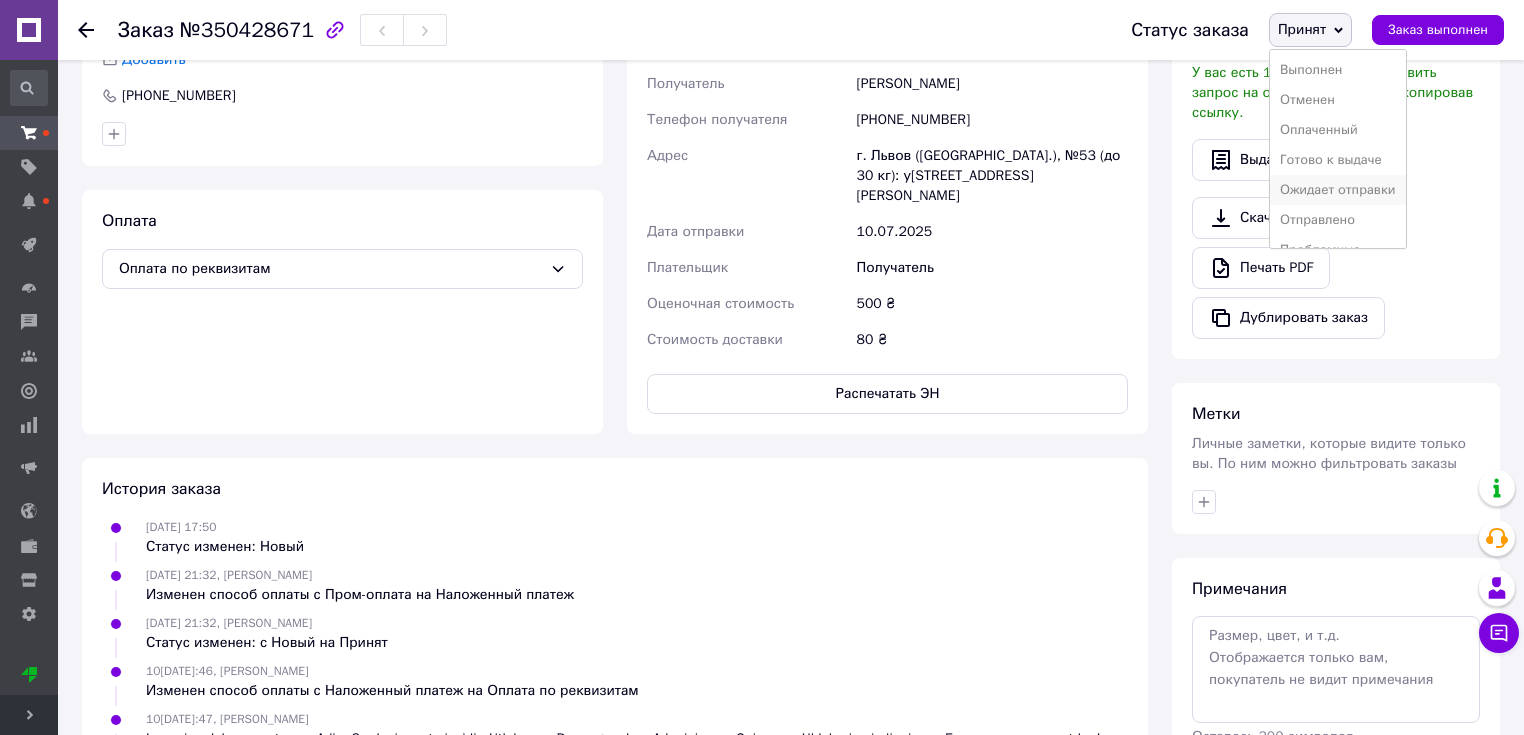 click on "Ожидает отправки" at bounding box center [1338, 190] 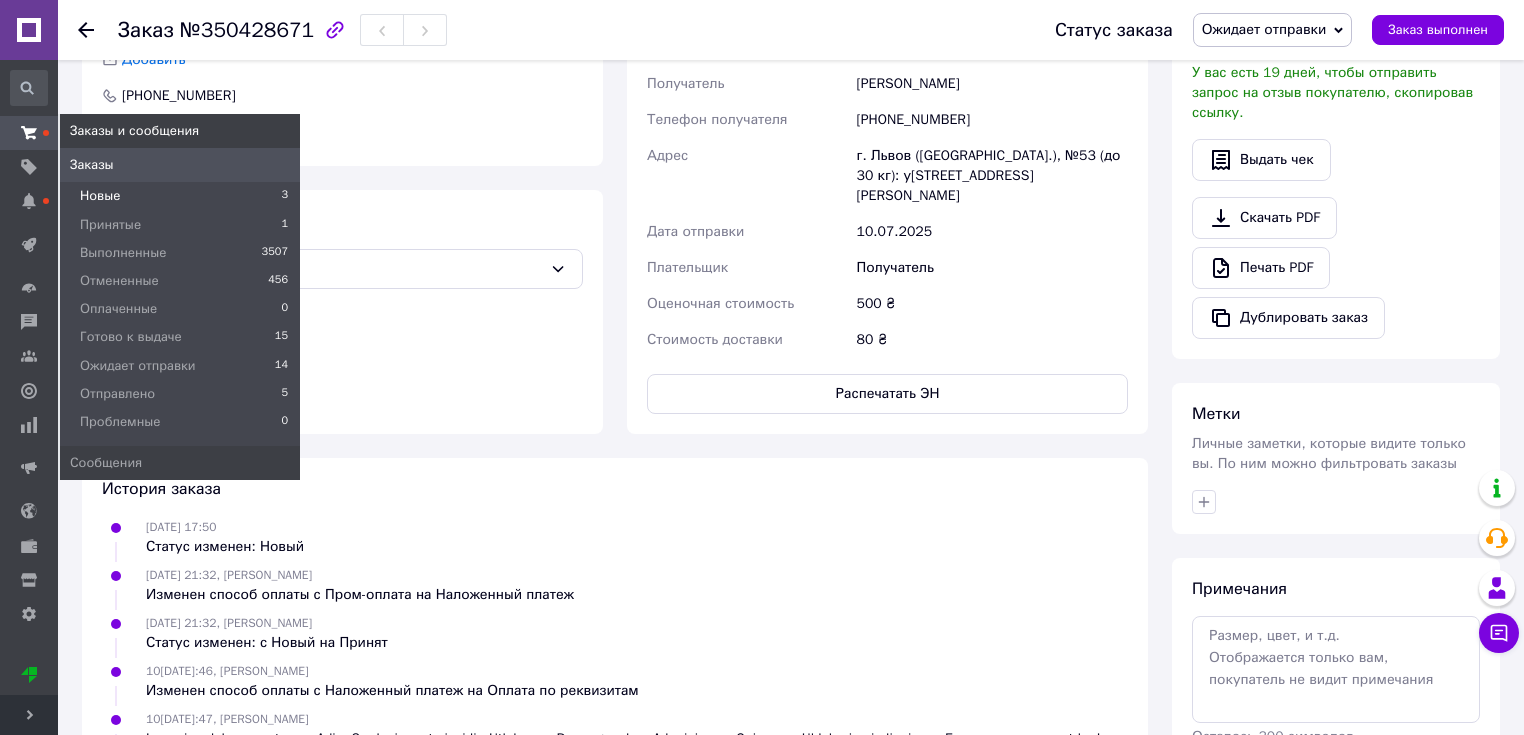 click on "Новые" at bounding box center [100, 196] 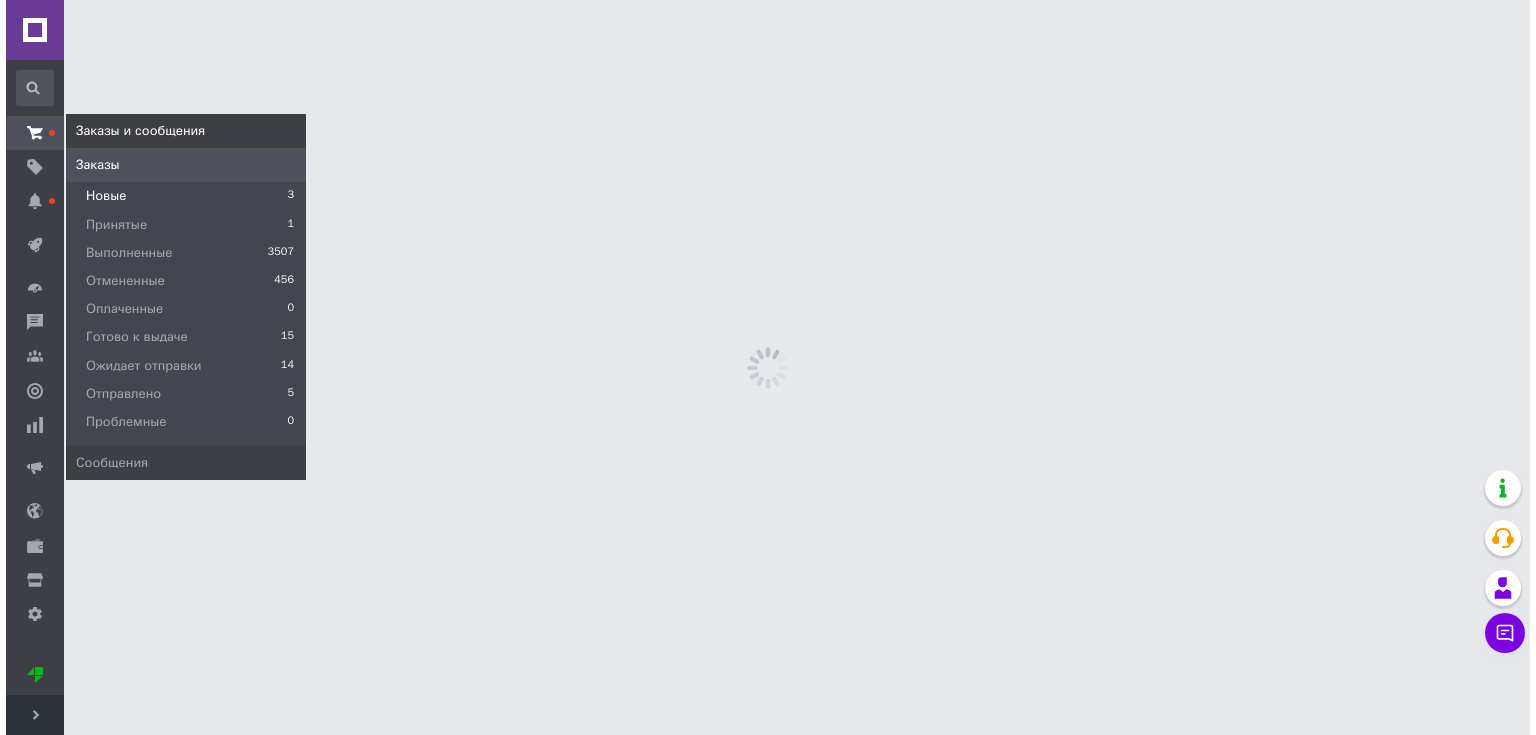 scroll, scrollTop: 0, scrollLeft: 0, axis: both 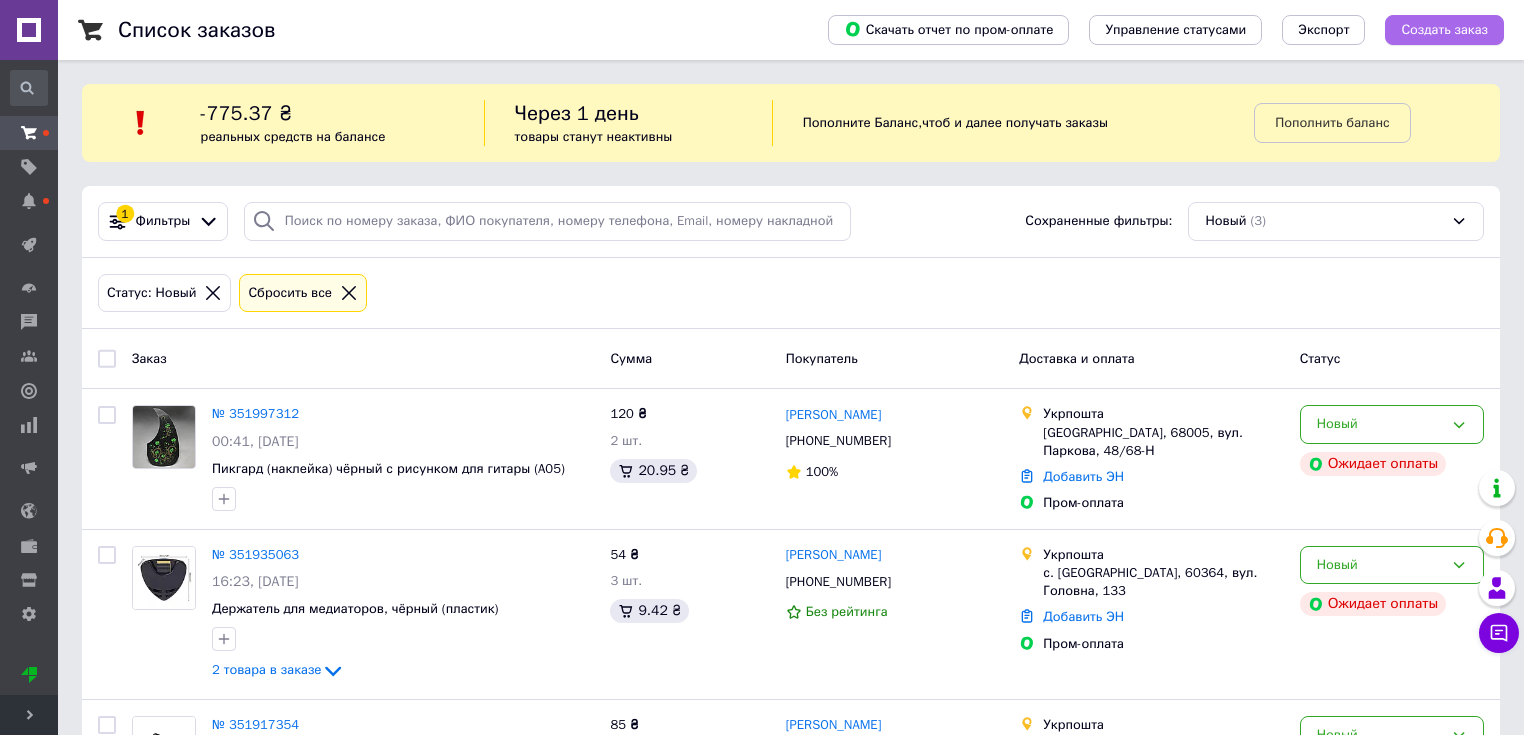 click on "Создать заказ" at bounding box center [1444, 30] 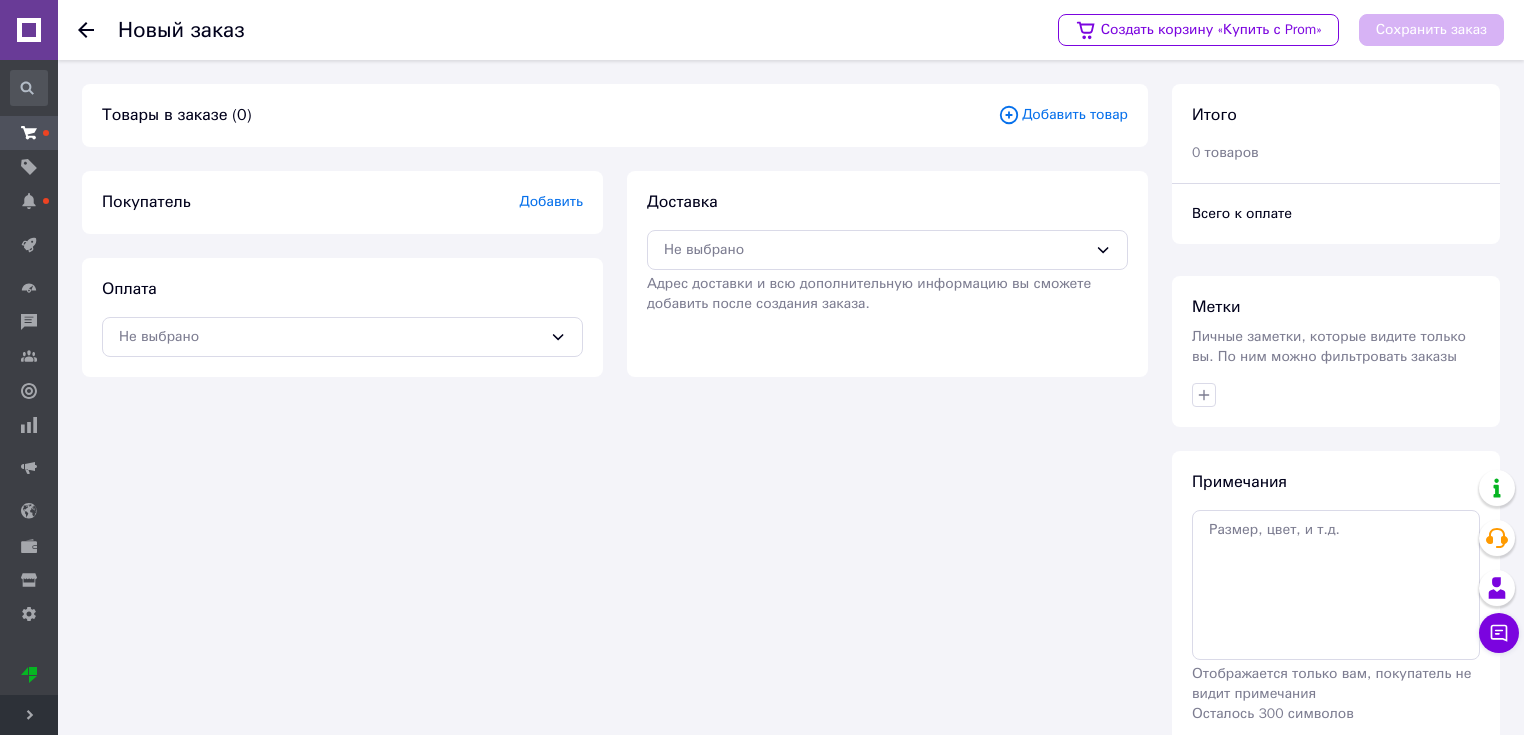 click on "Добавить" at bounding box center [551, 201] 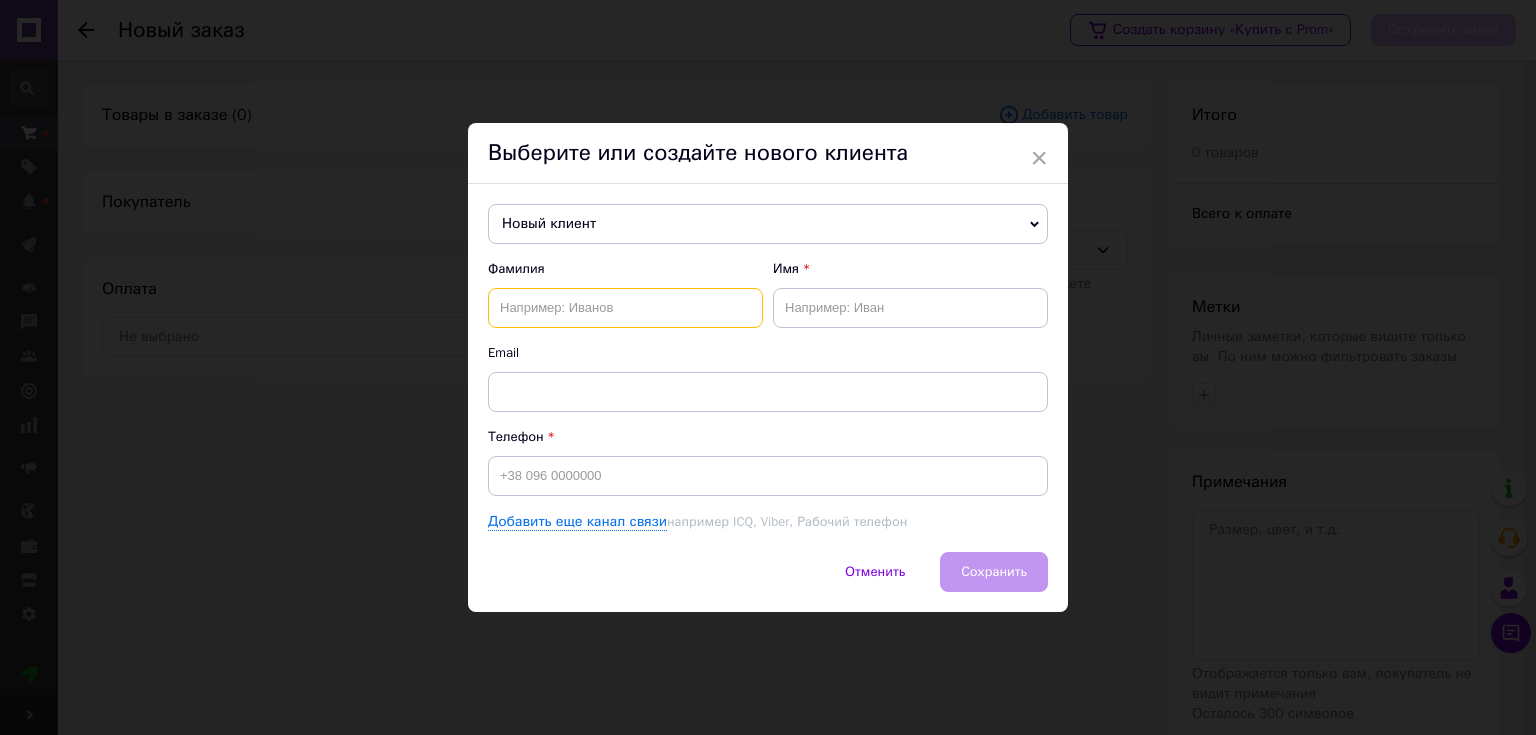 click at bounding box center (625, 308) 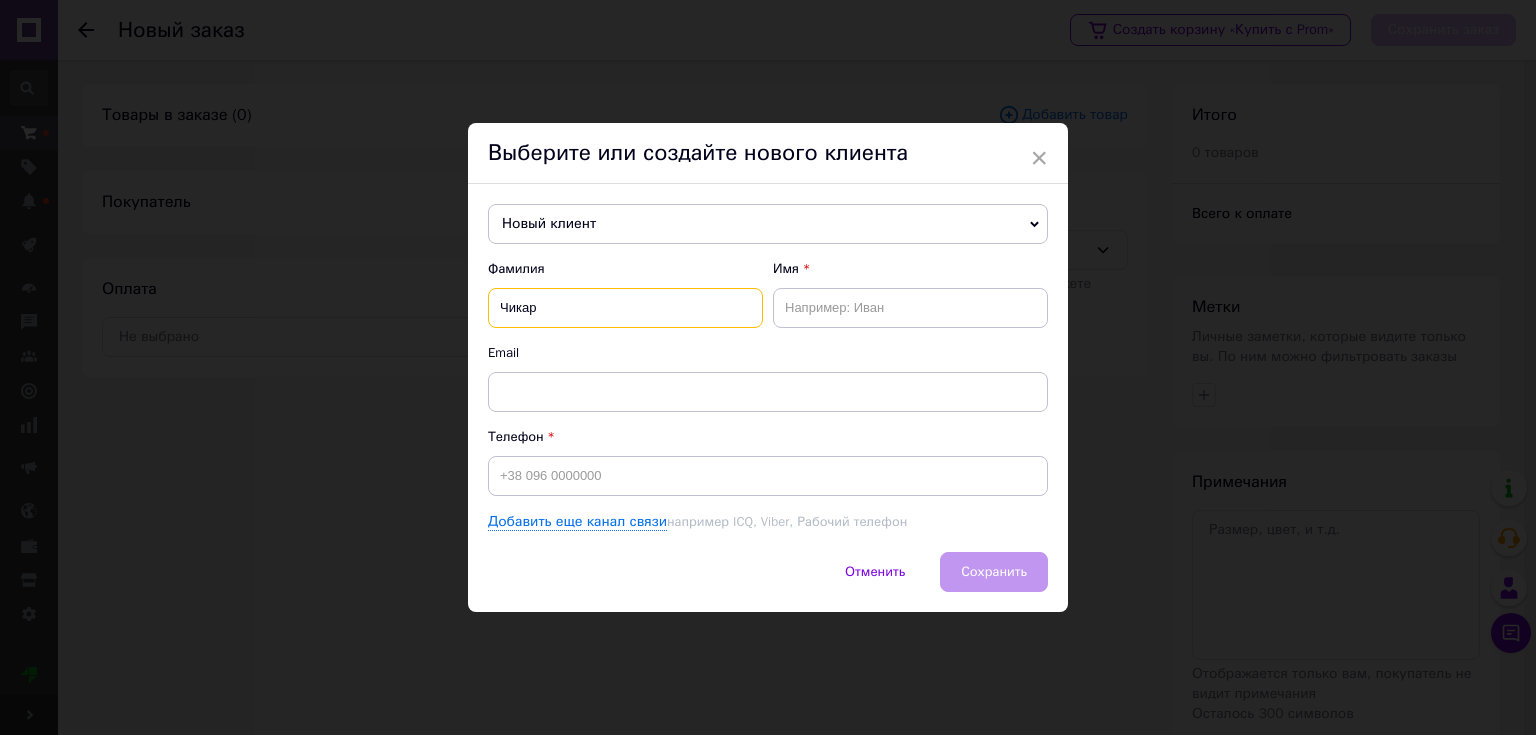 type on "Чикар" 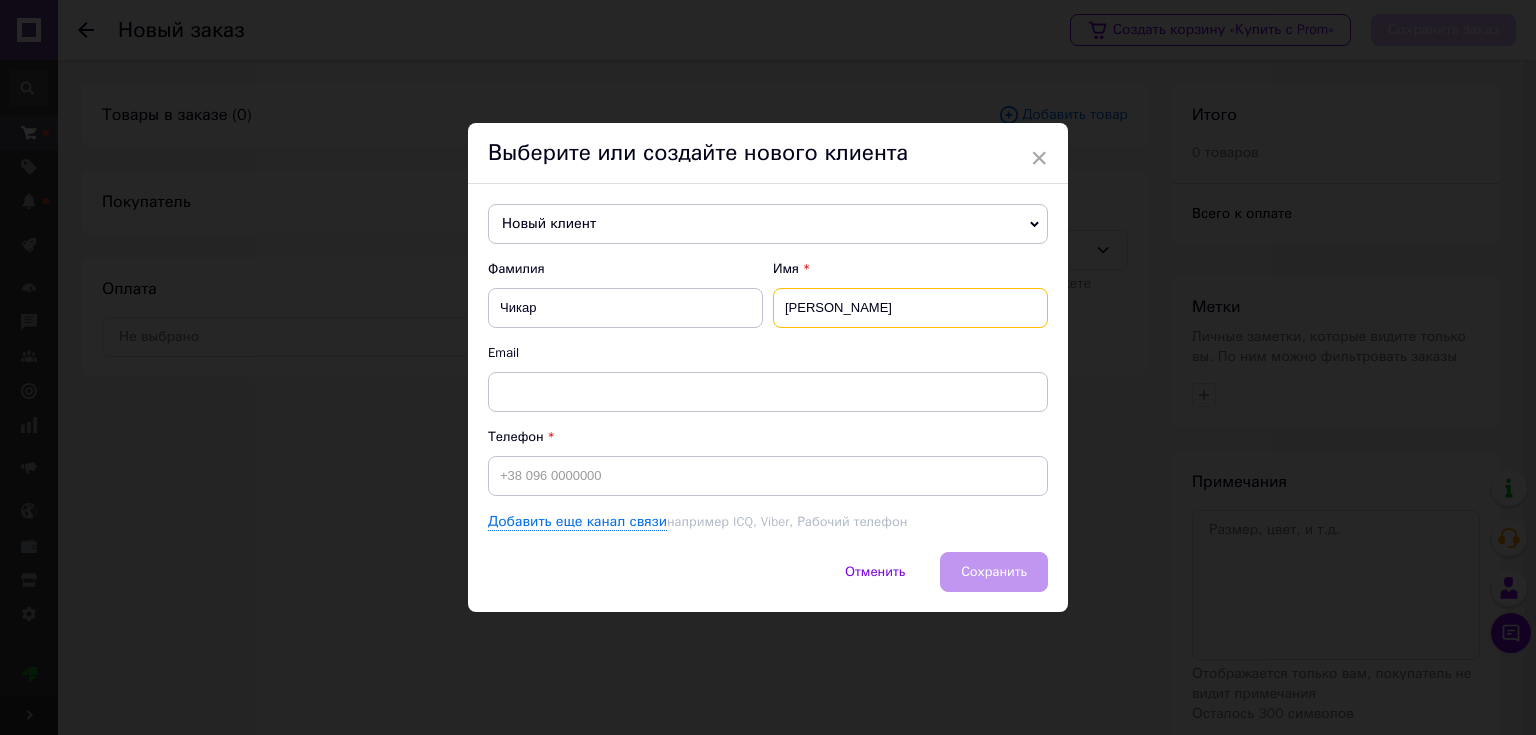 type on "Антон" 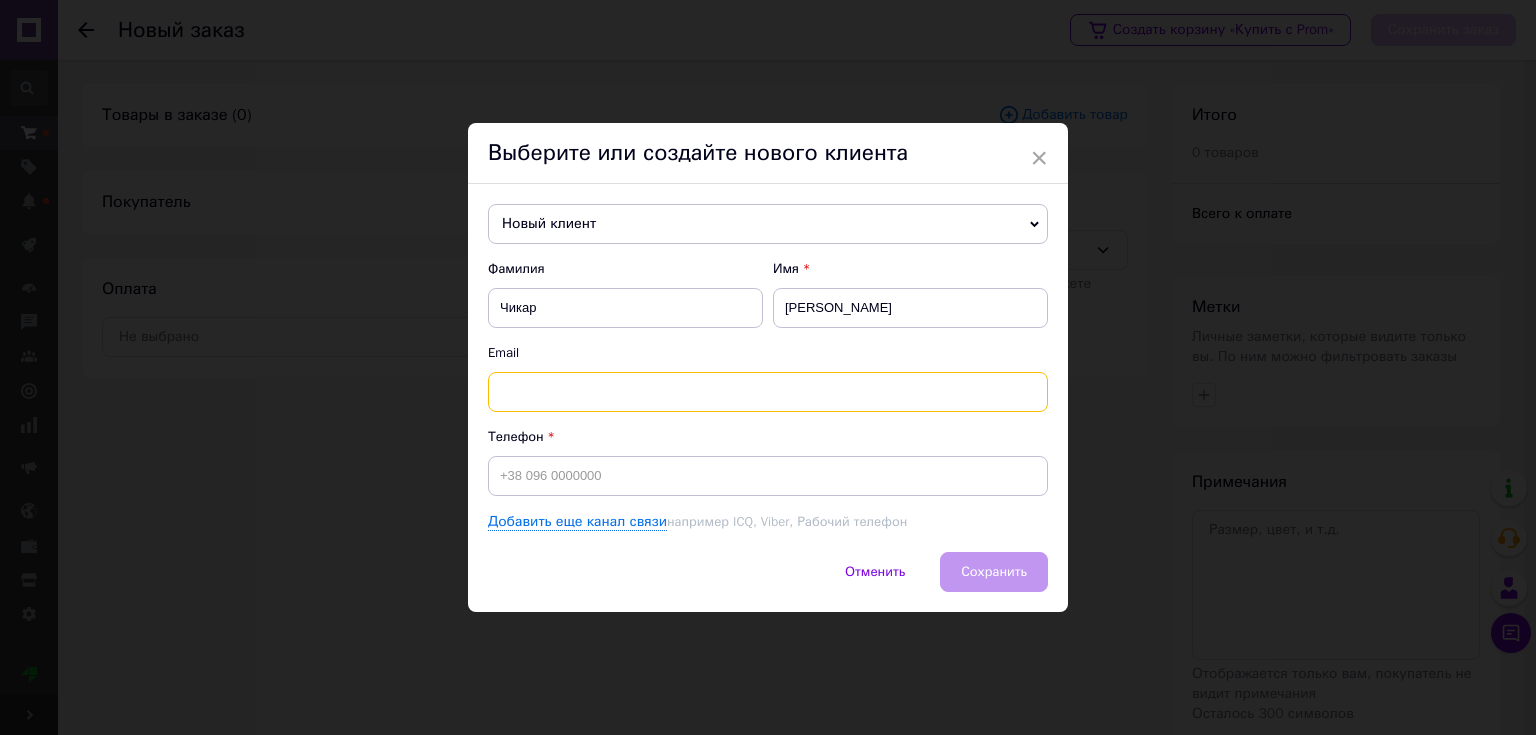 paste on "0996719061" 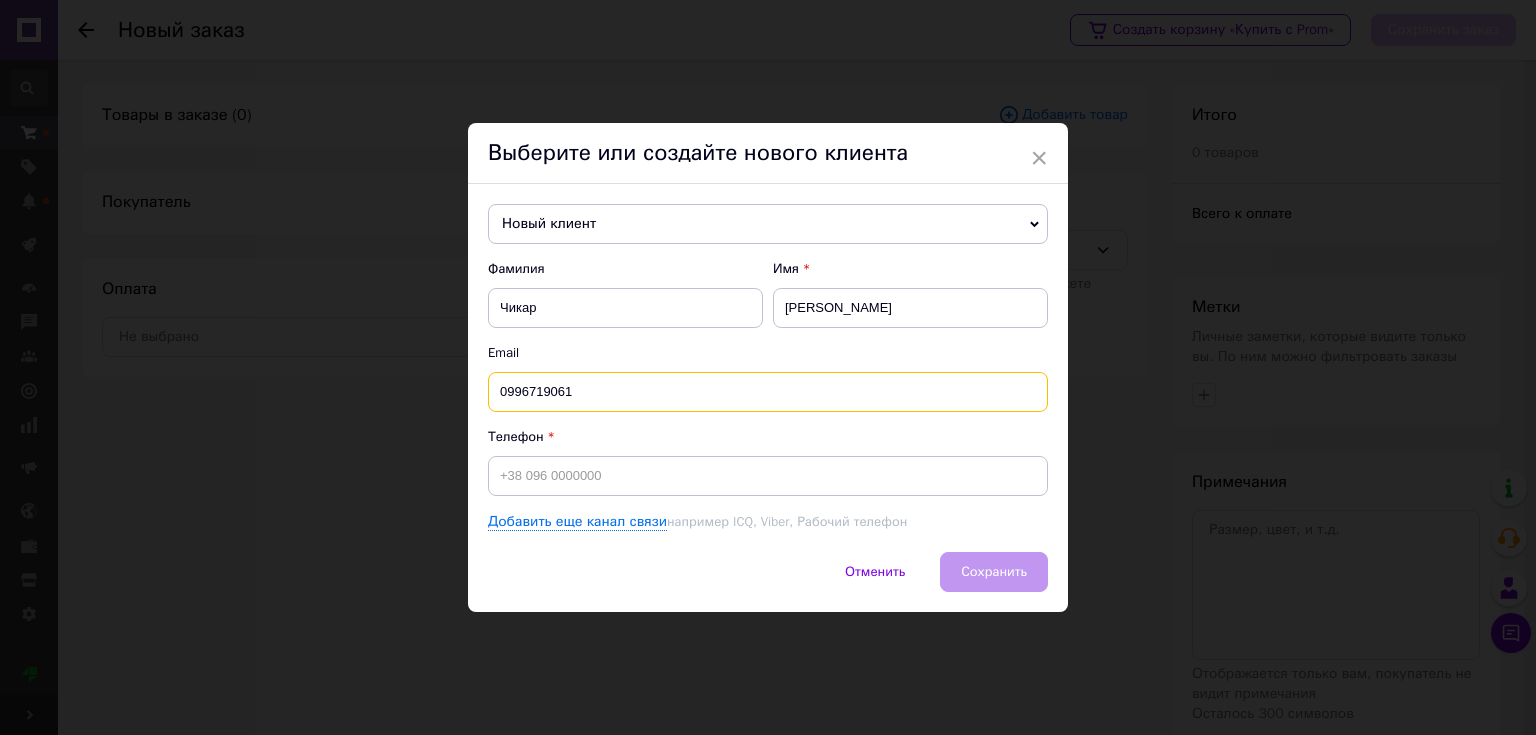 type on "0996719061" 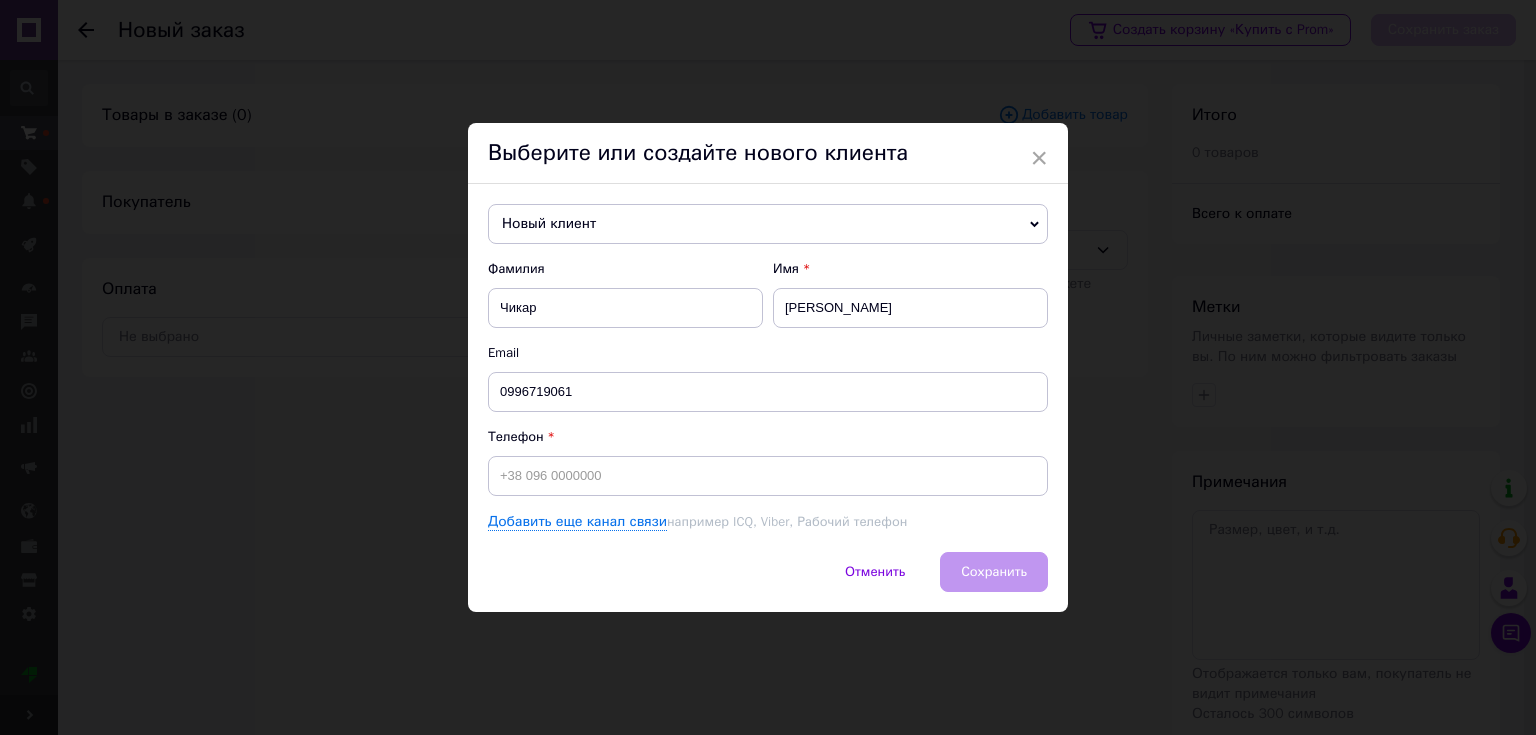 click on "Фамилия Чикар Имя Антон Email 0996719061 Телефон Добавить еще канал связи    например ICQ, Viber, Рабочий телефон" at bounding box center (768, 396) 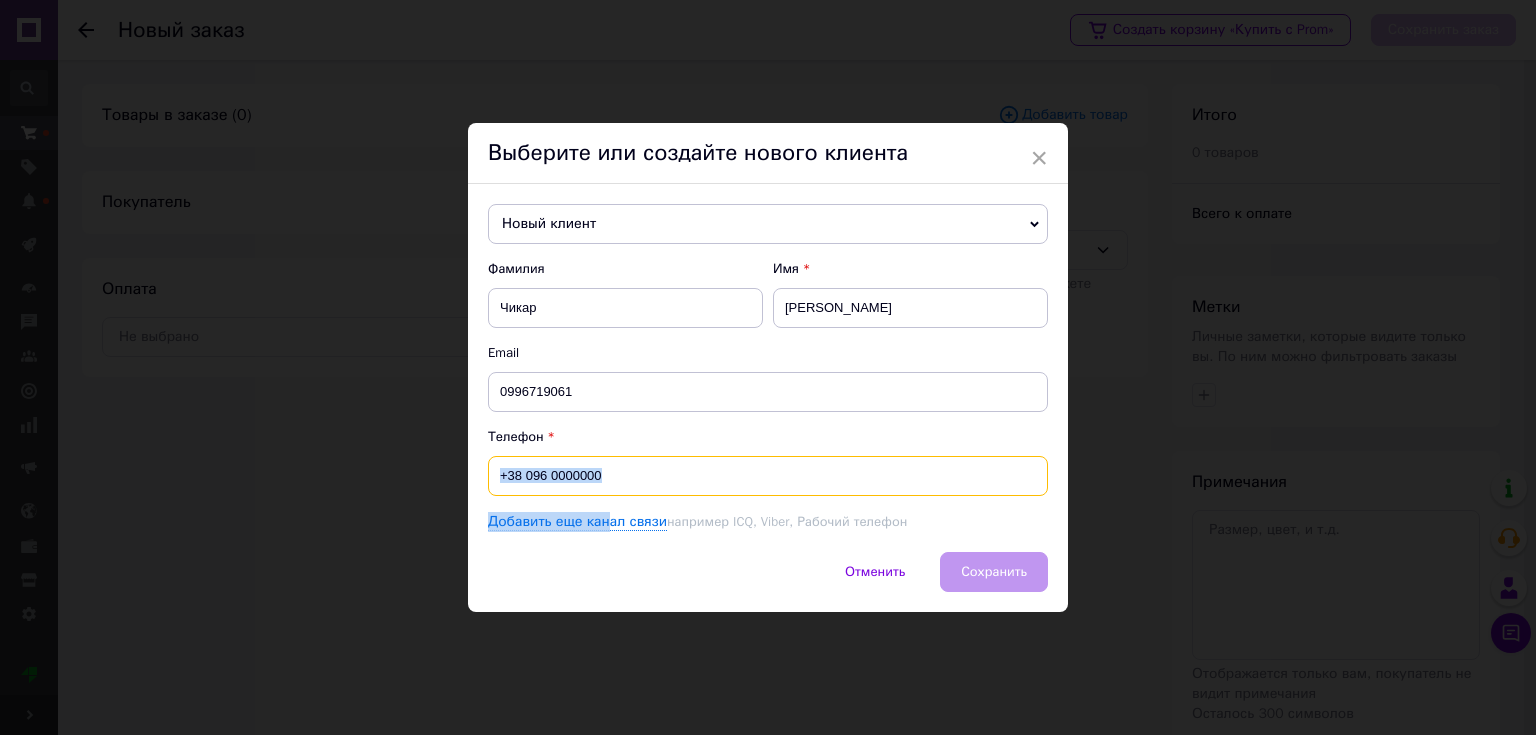 click at bounding box center (768, 476) 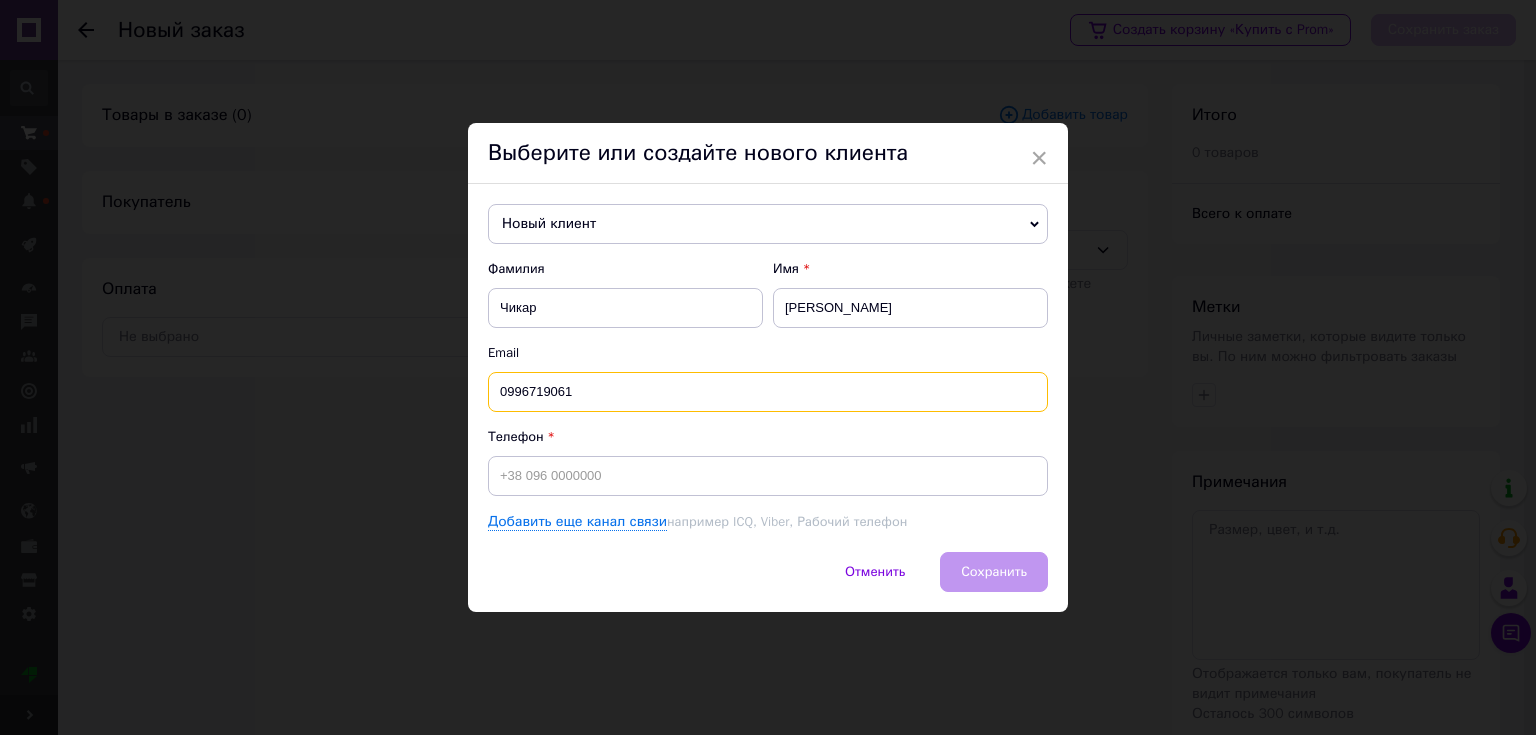 drag, startPoint x: 600, startPoint y: 396, endPoint x: 456, endPoint y: 390, distance: 144.12494 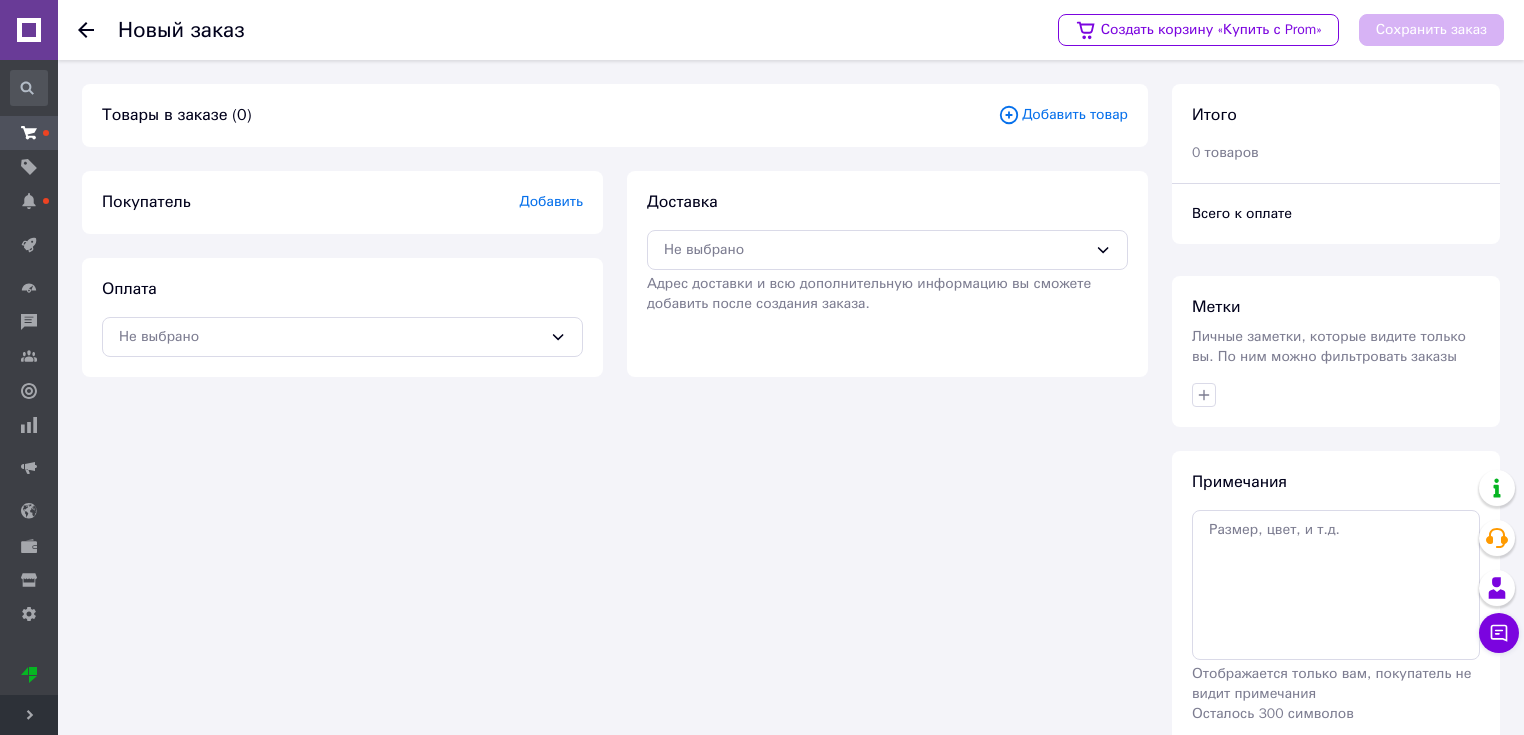click on "Добавить товар" at bounding box center (1063, 115) 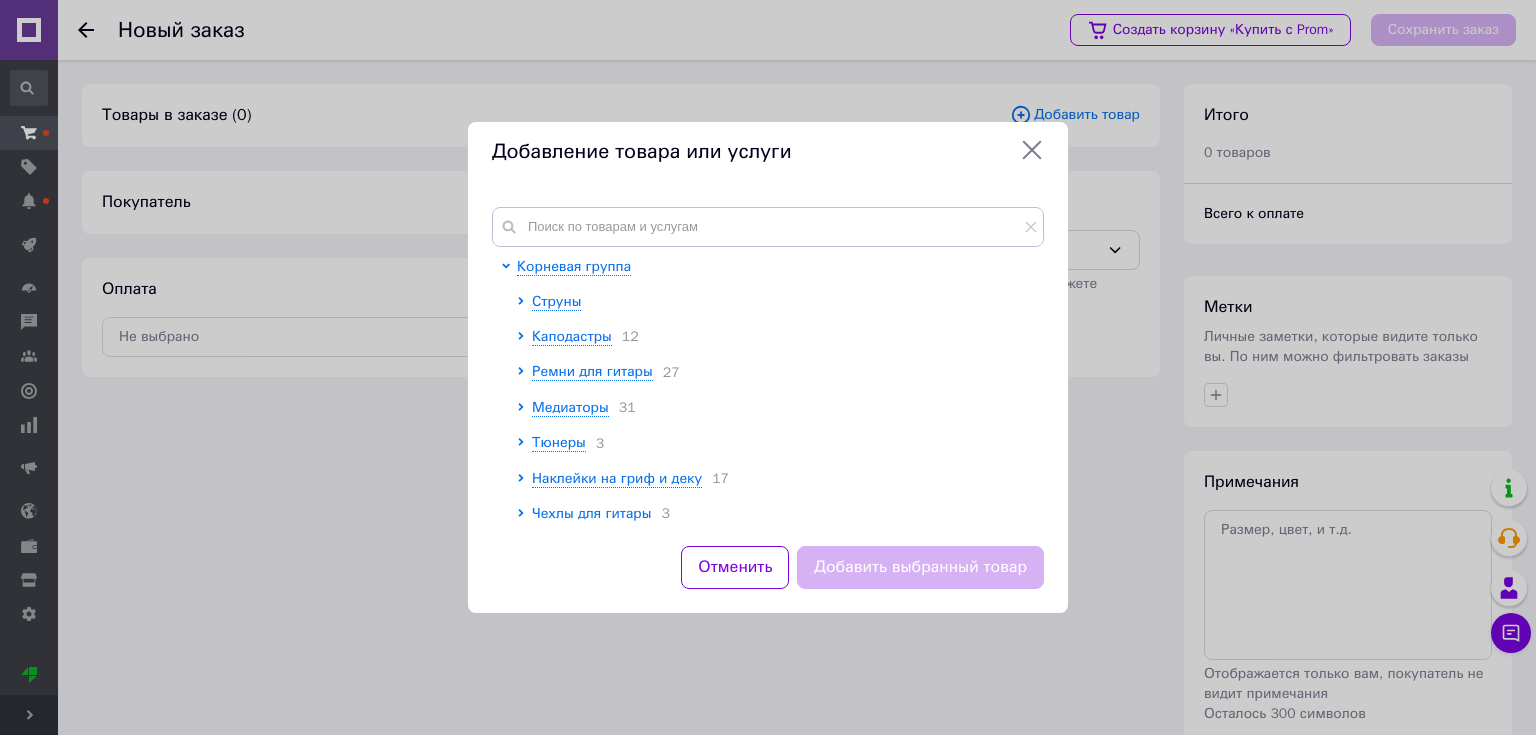 drag, startPoint x: 1033, startPoint y: 154, endPoint x: 843, endPoint y: 201, distance: 195.72685 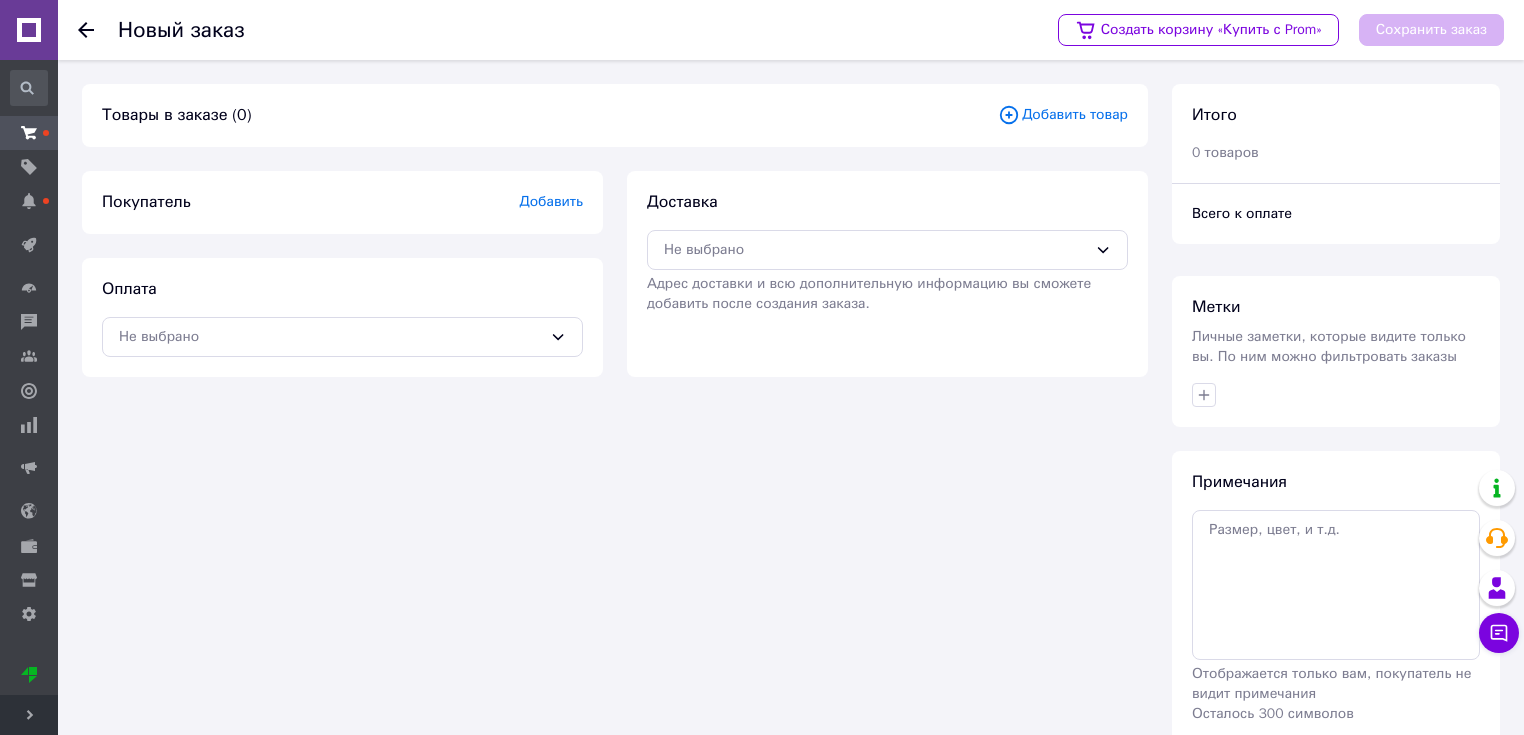 click on "Добавить" at bounding box center [551, 201] 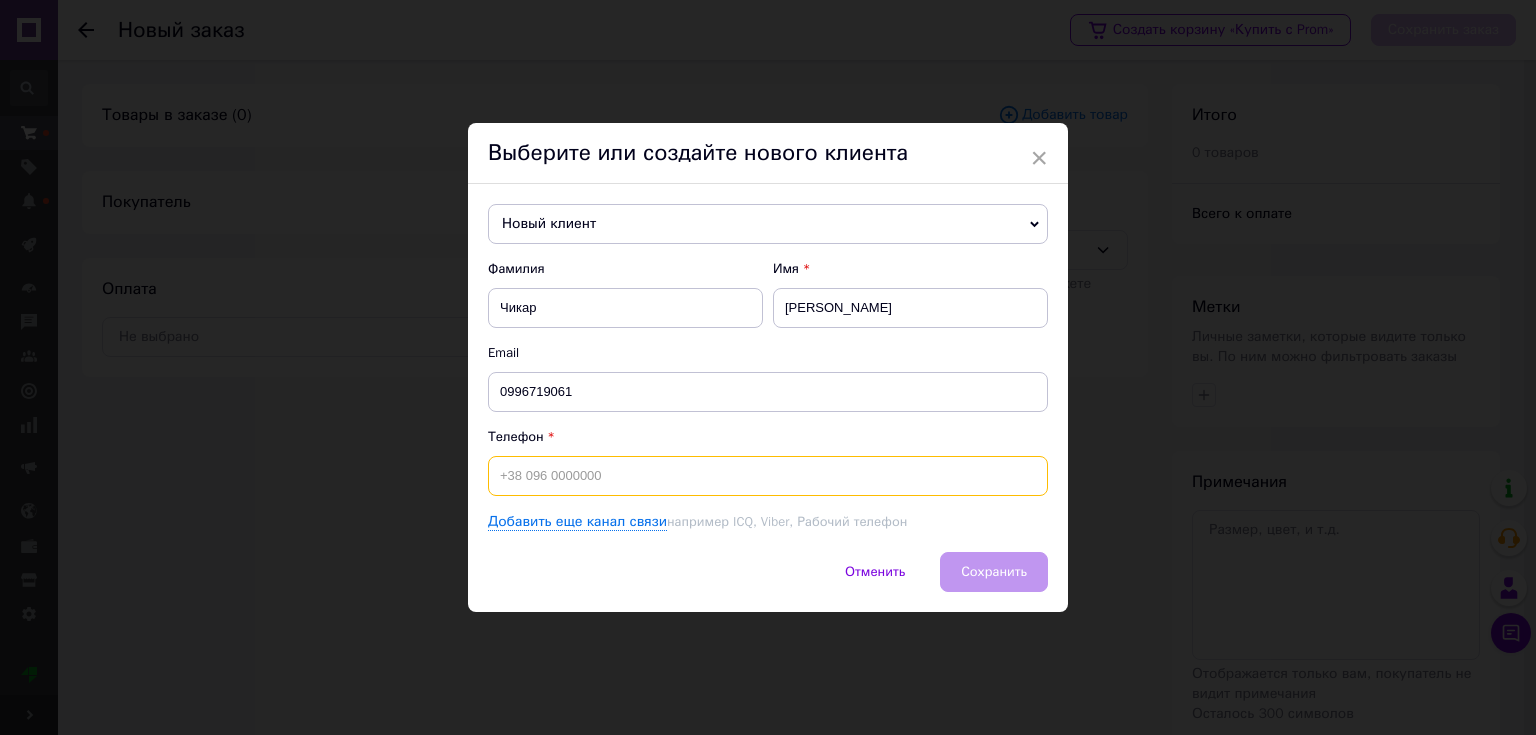 click at bounding box center [768, 476] 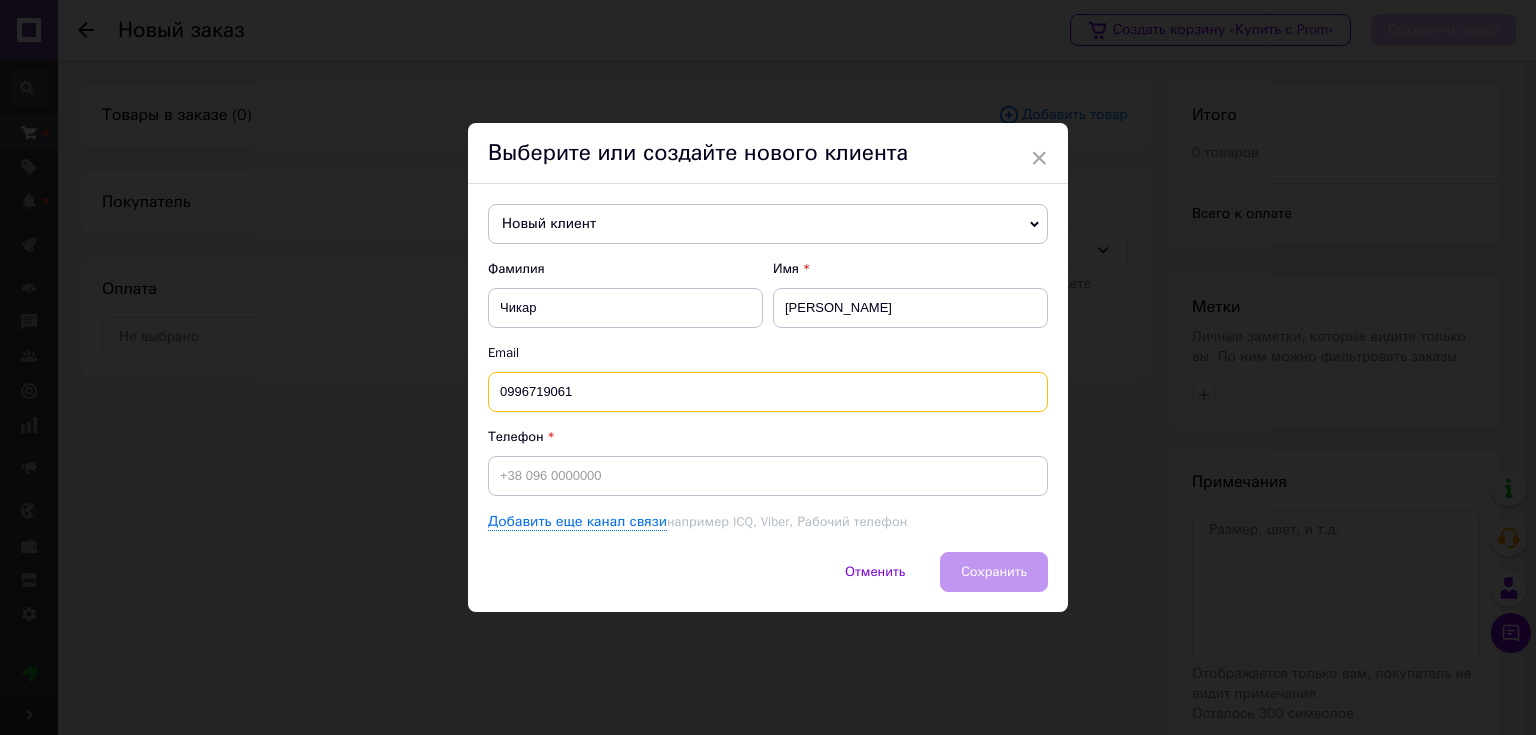 drag, startPoint x: 605, startPoint y: 372, endPoint x: 493, endPoint y: 385, distance: 112.75194 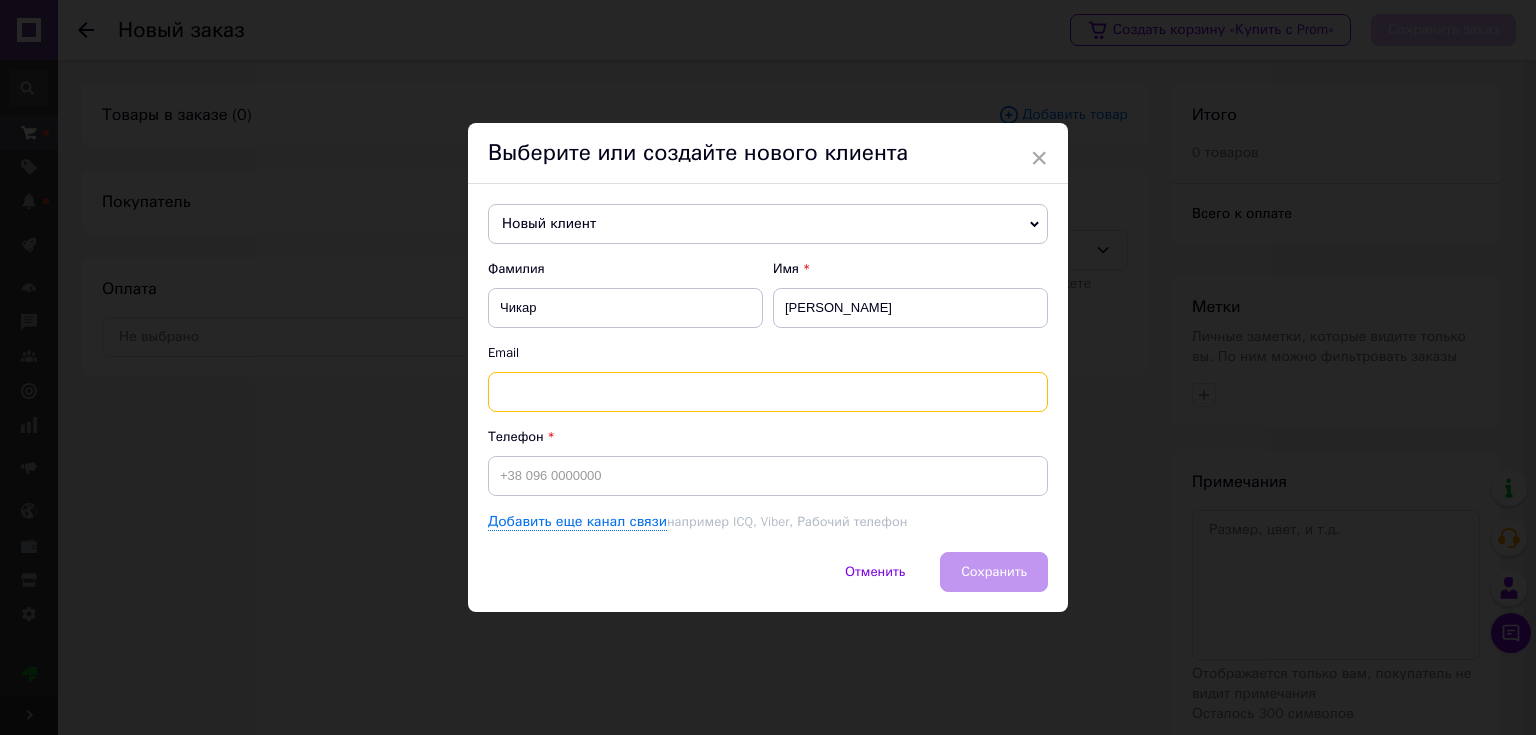 type 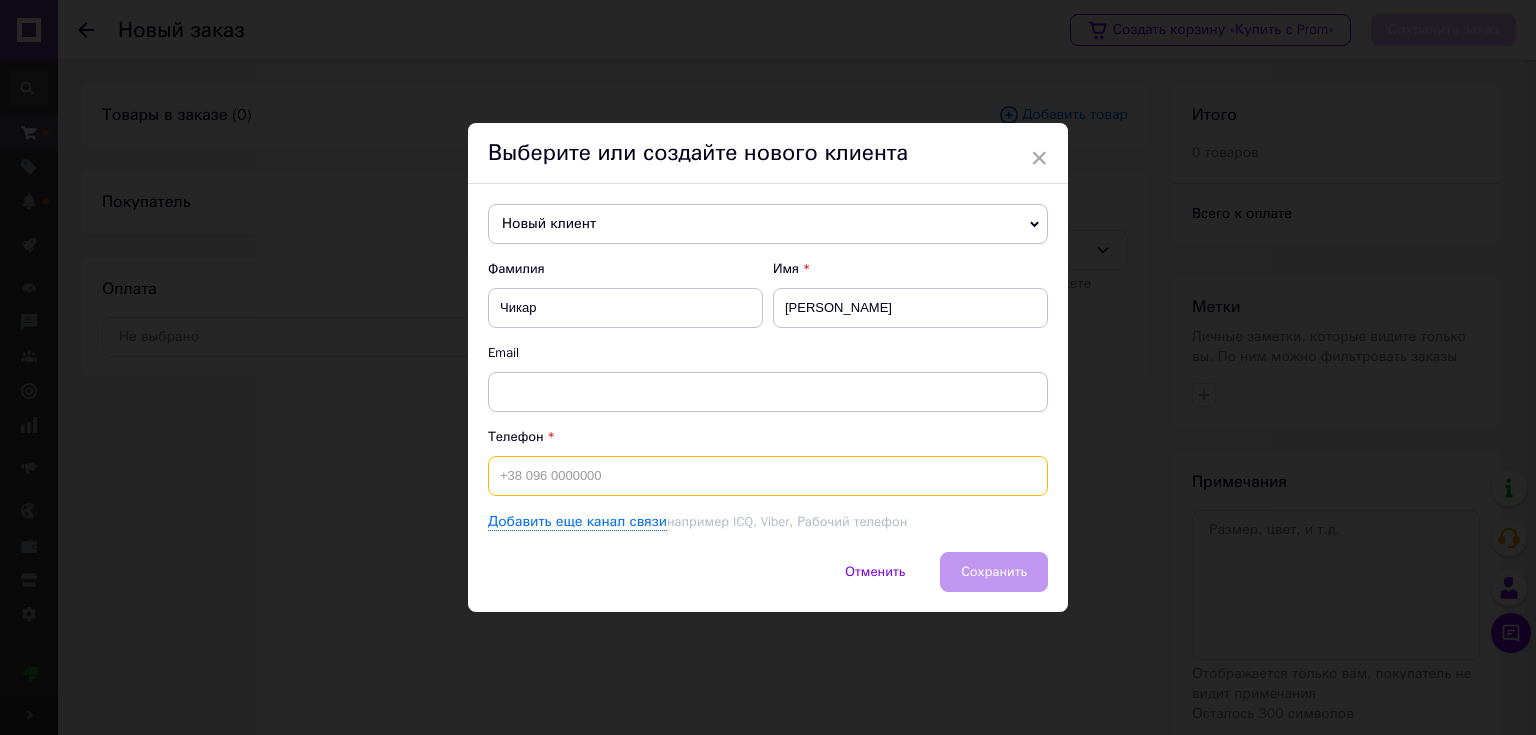 click at bounding box center [768, 476] 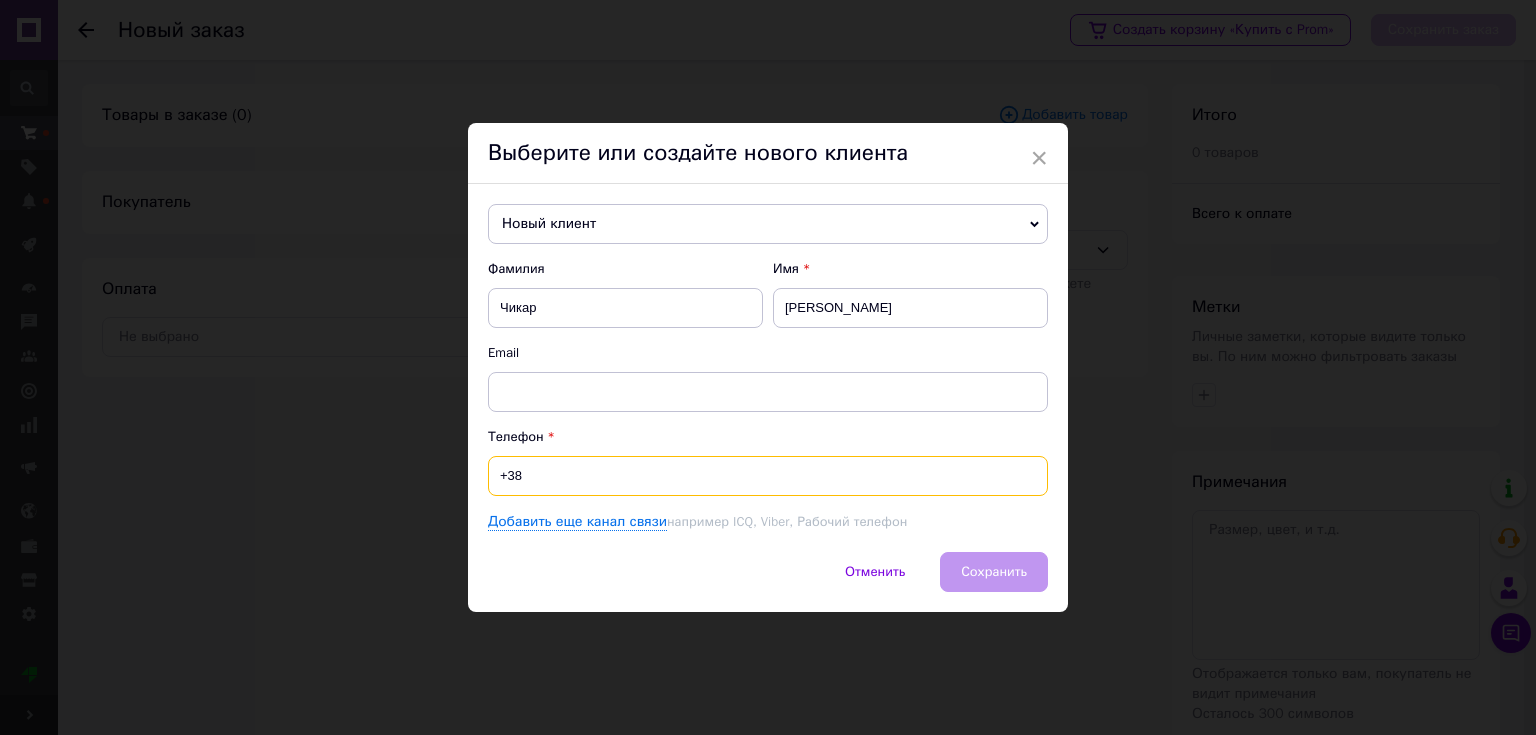 paste on "0996719061" 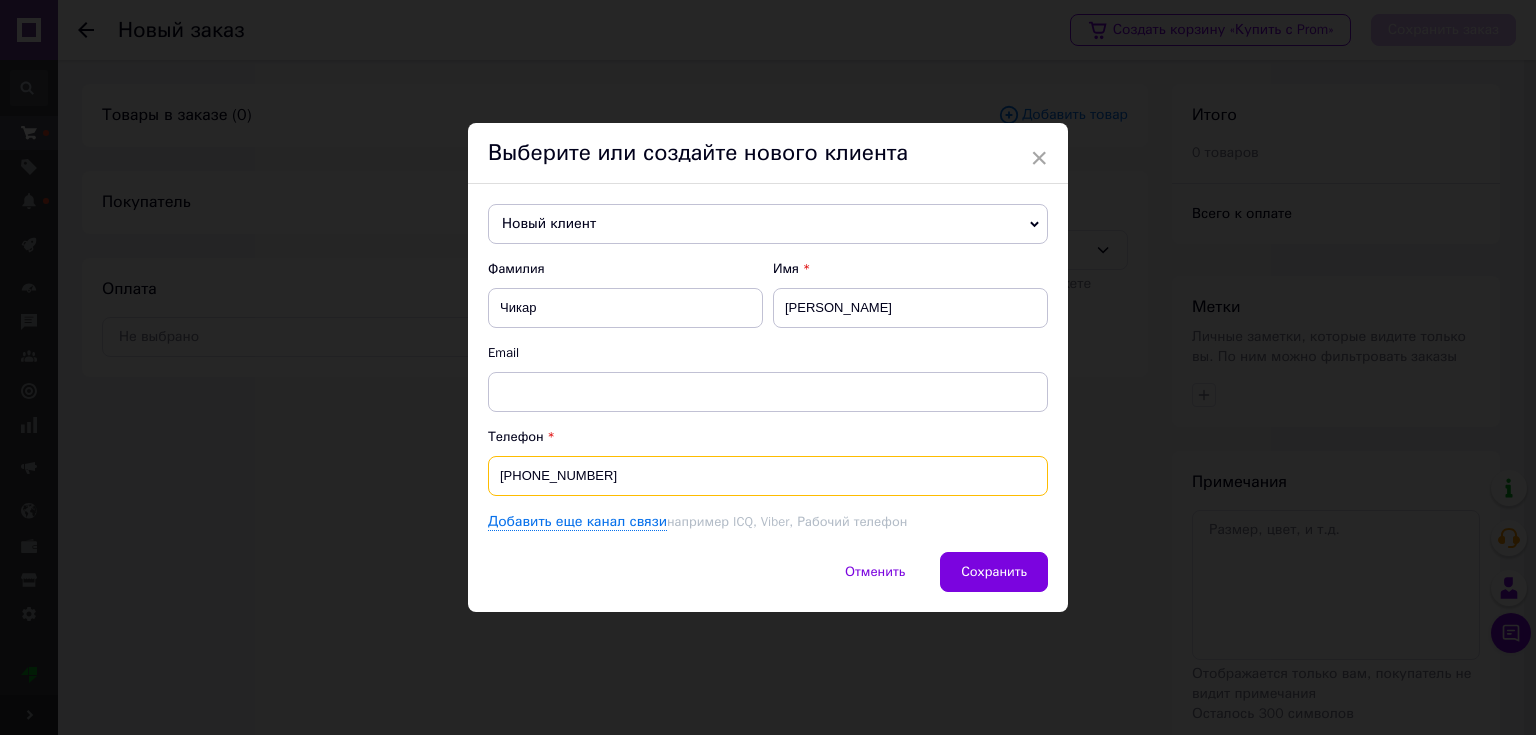 drag, startPoint x: 540, startPoint y: 478, endPoint x: 557, endPoint y: 477, distance: 17.029387 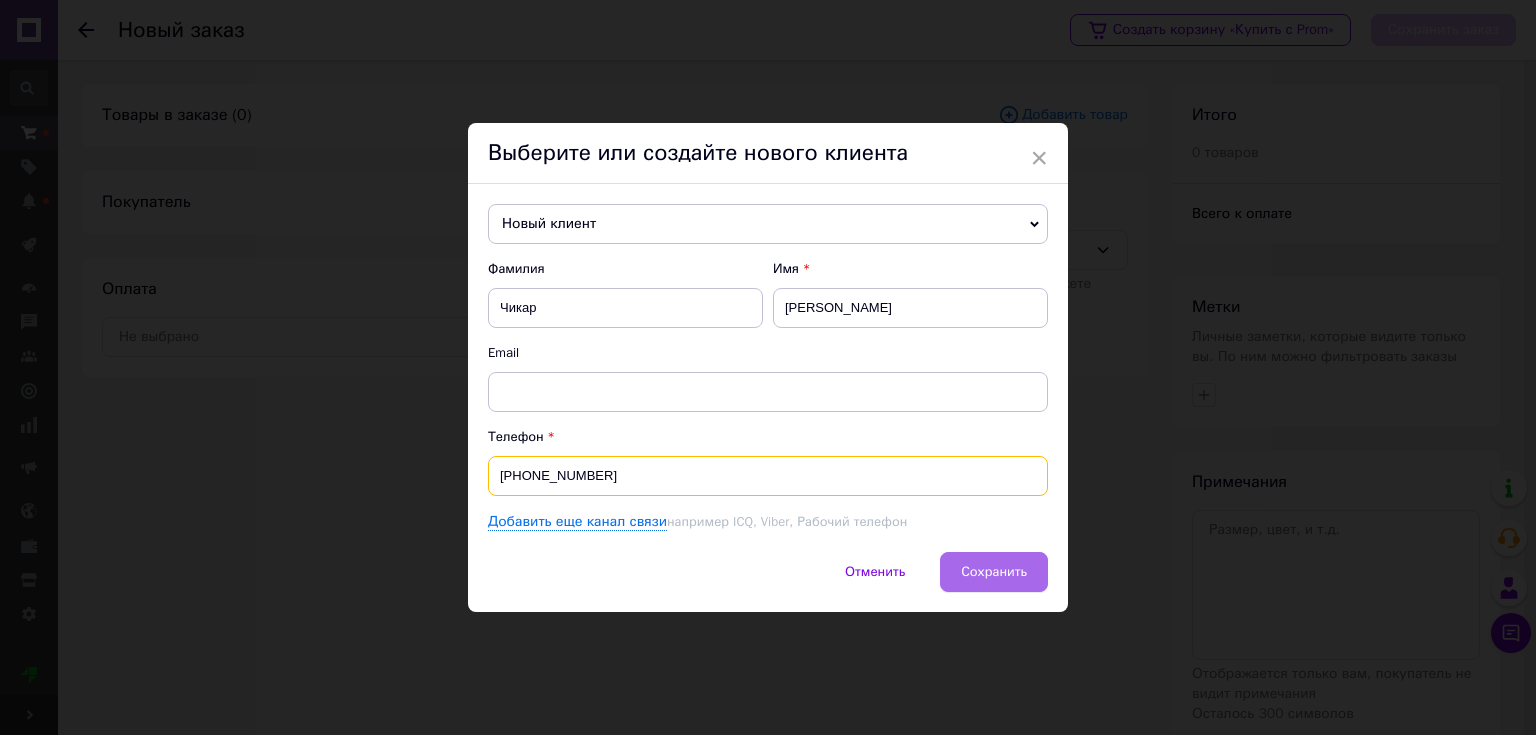 type on "+380996719061" 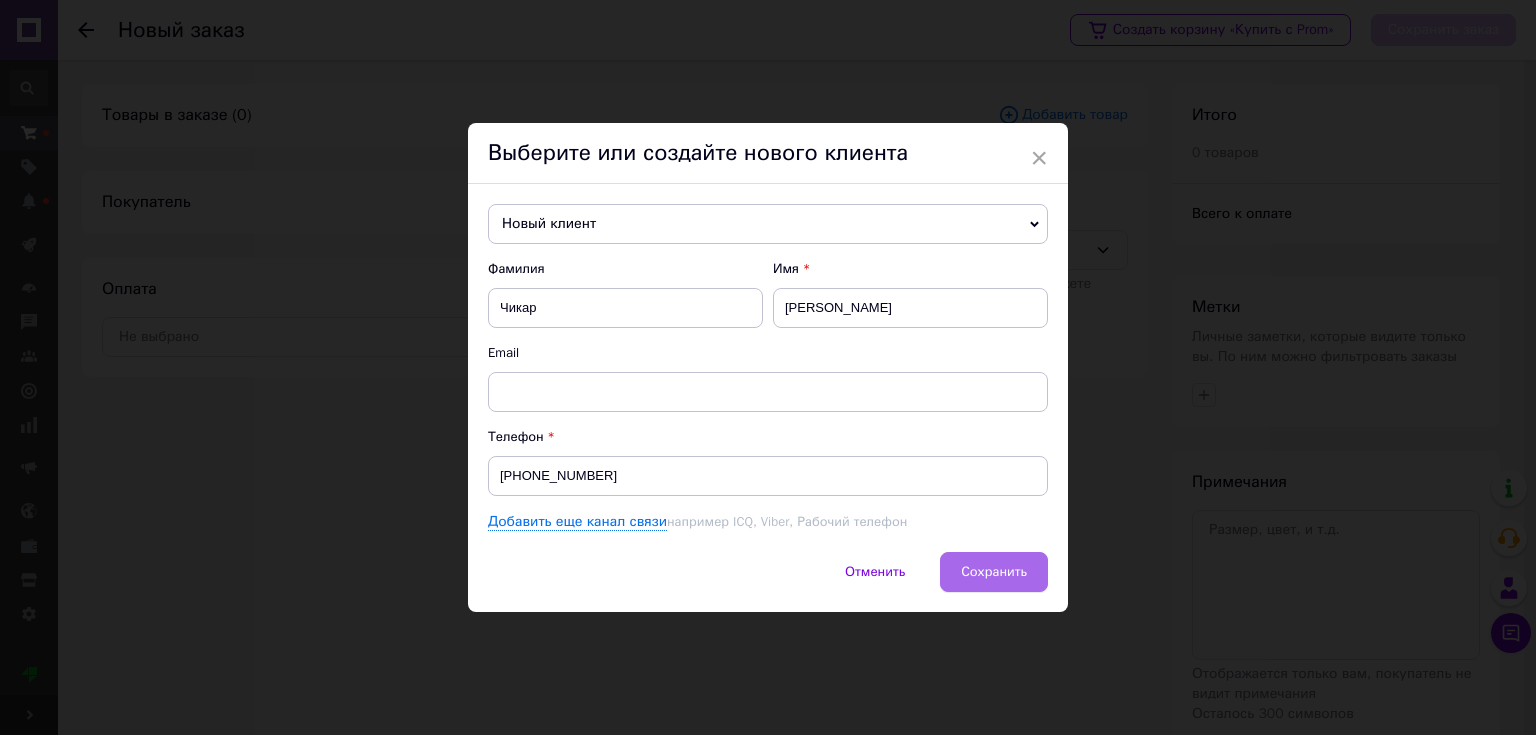 click on "Сохранить" at bounding box center [994, 572] 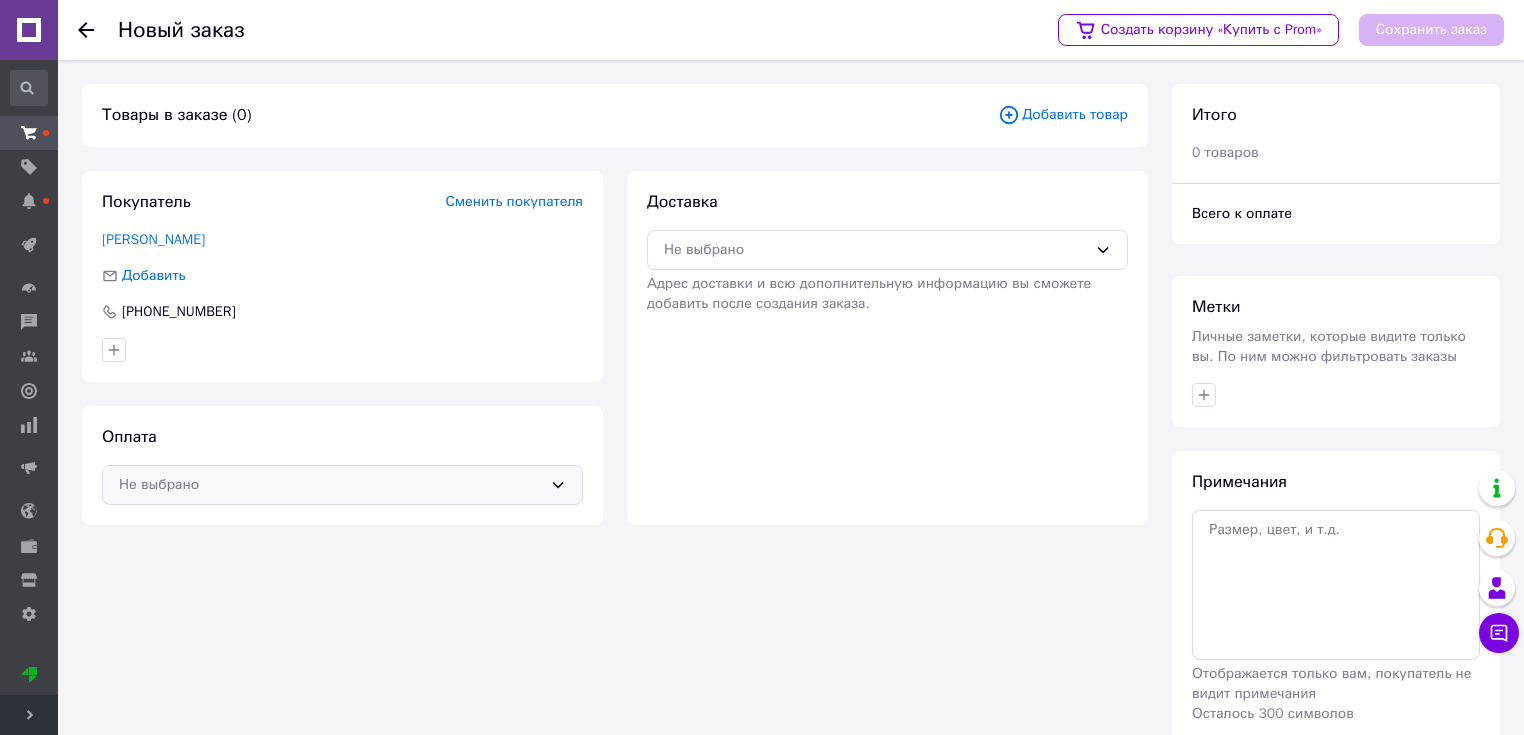 click on "Не выбрано" at bounding box center [342, 485] 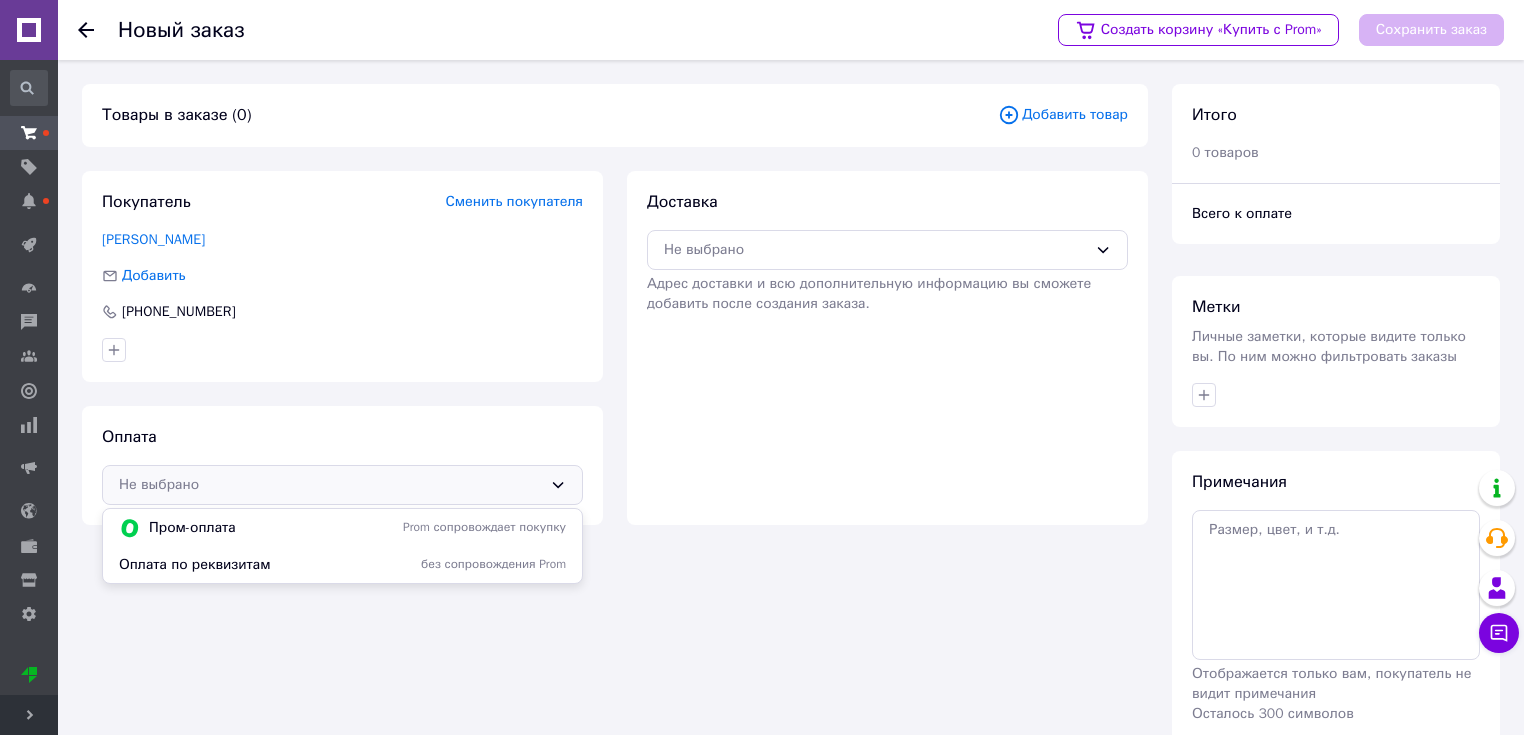 click on "Оплата по реквизитам" at bounding box center [251, 565] 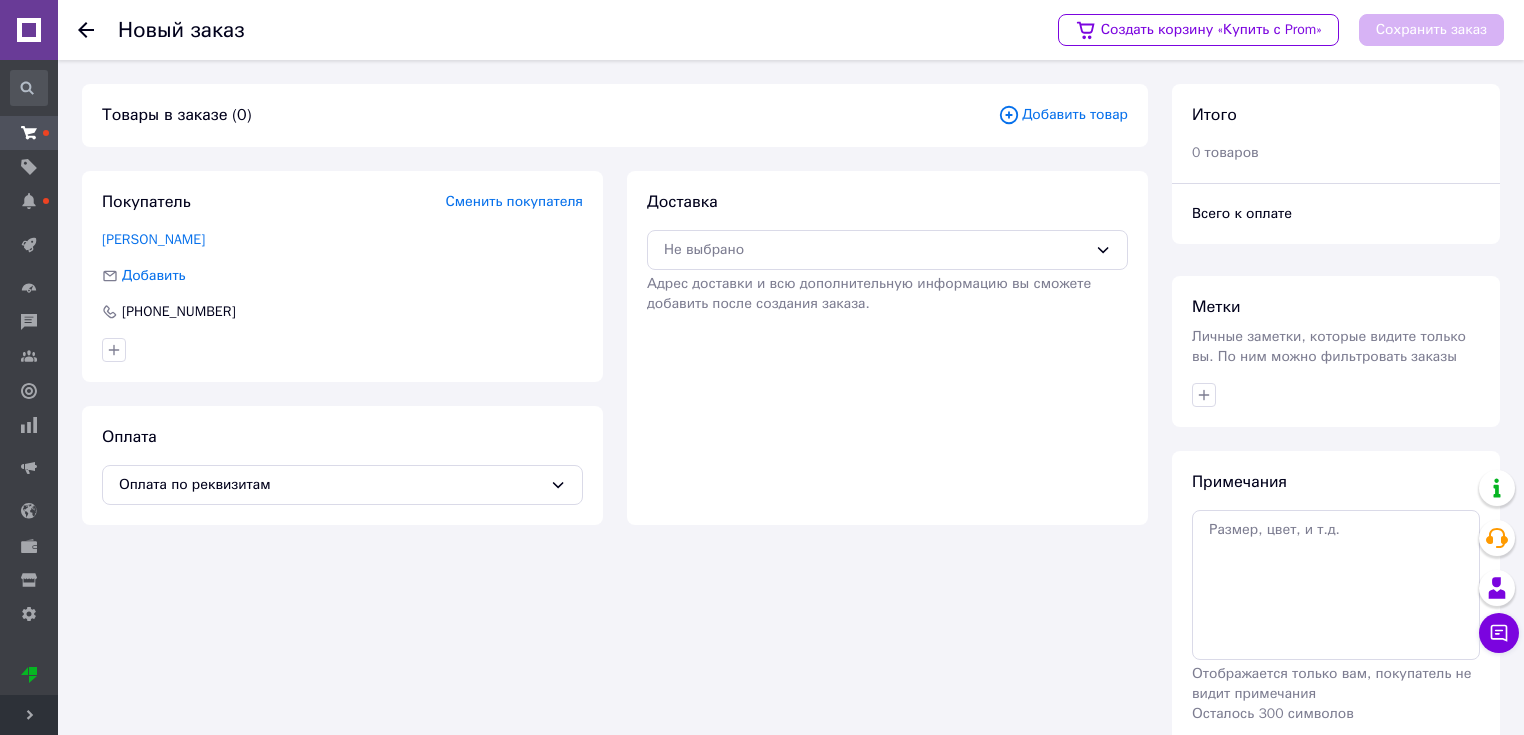 click on "Добавить товар" at bounding box center [1063, 115] 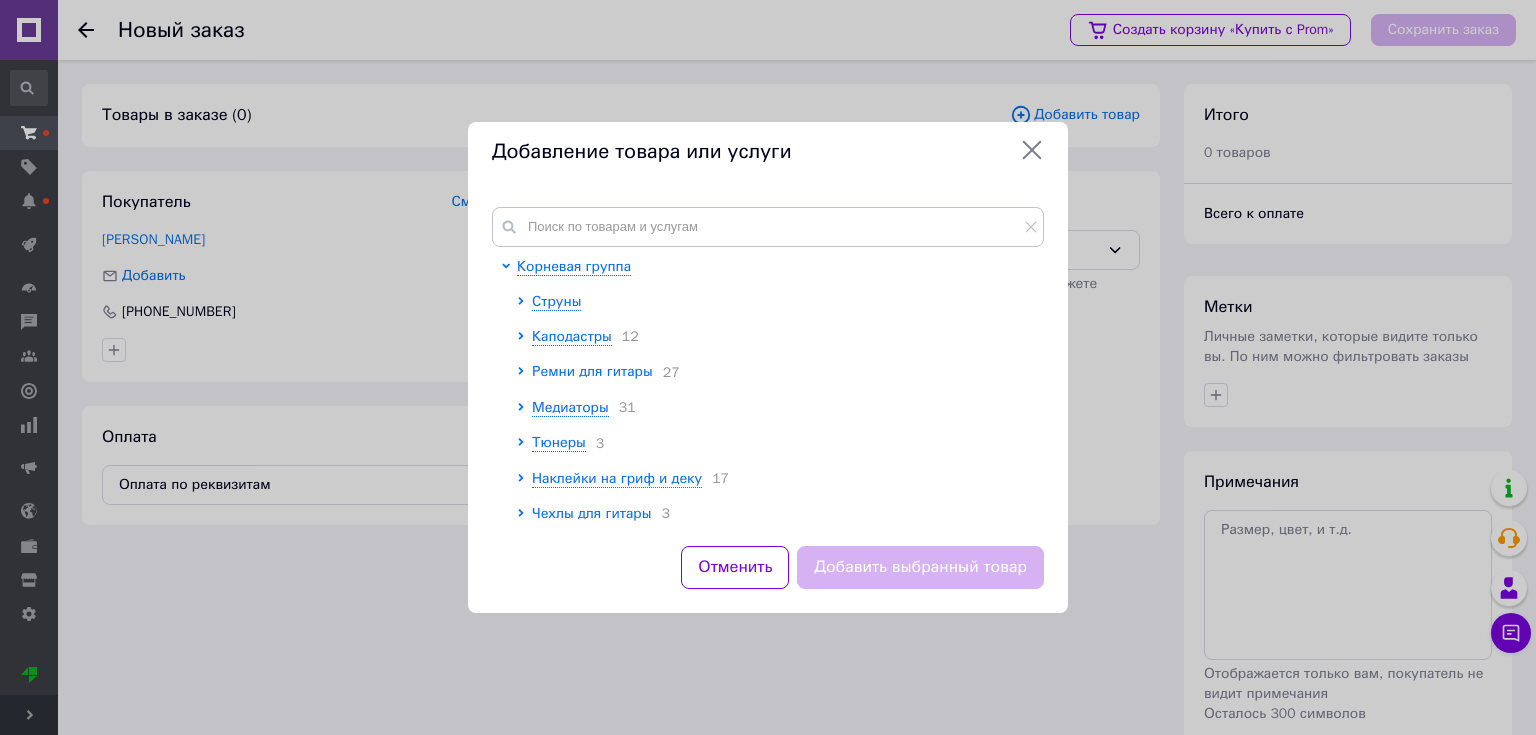 click 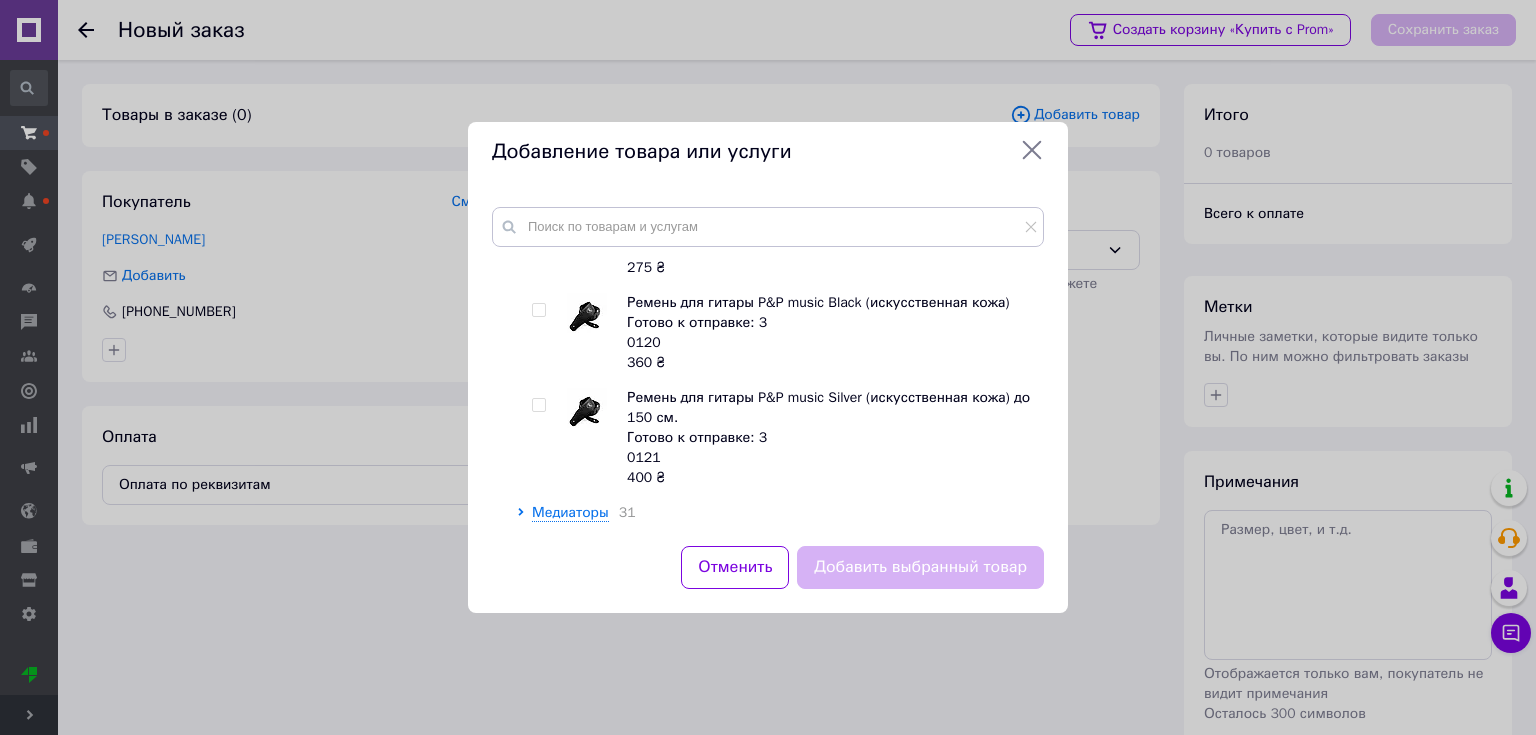 scroll, scrollTop: 2220, scrollLeft: 0, axis: vertical 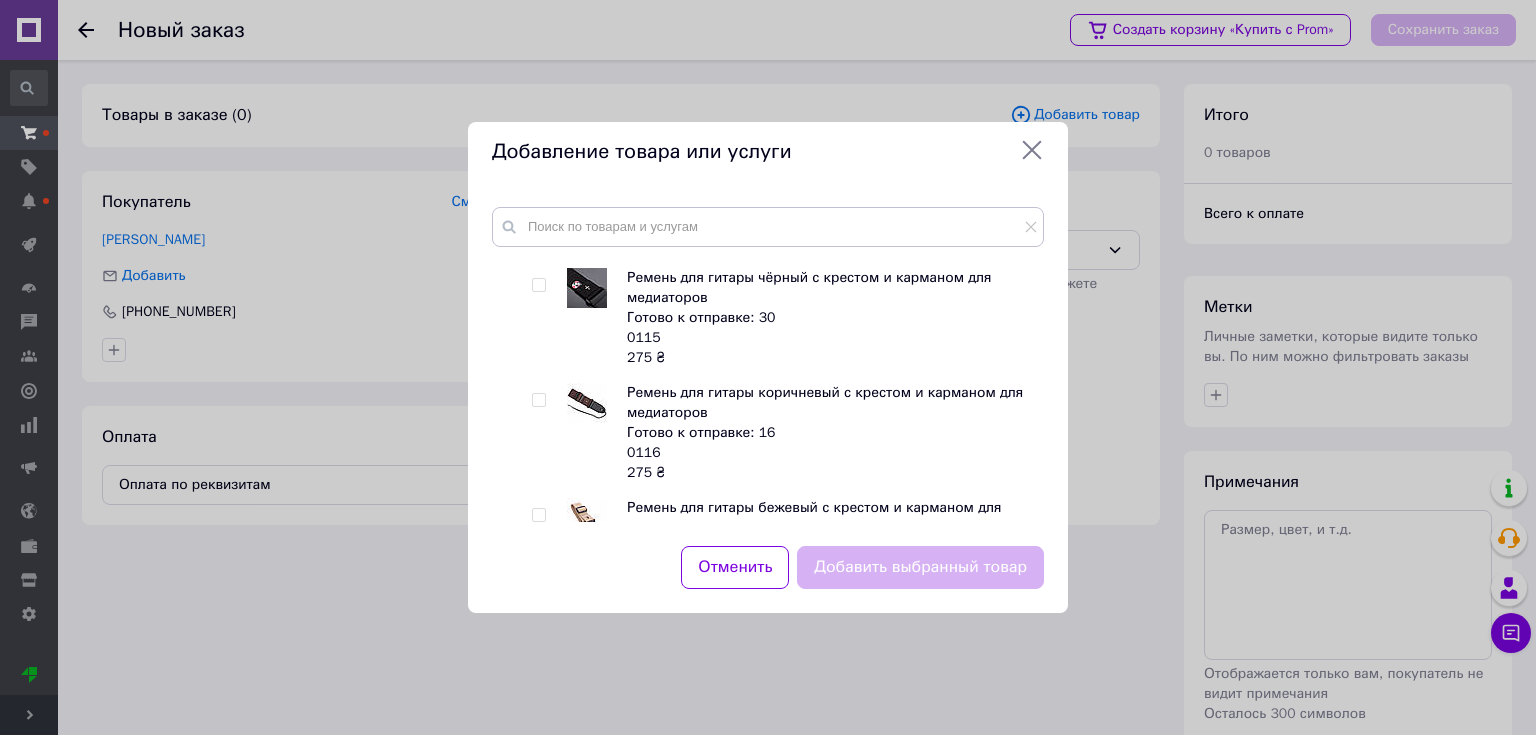 click at bounding box center (538, 285) 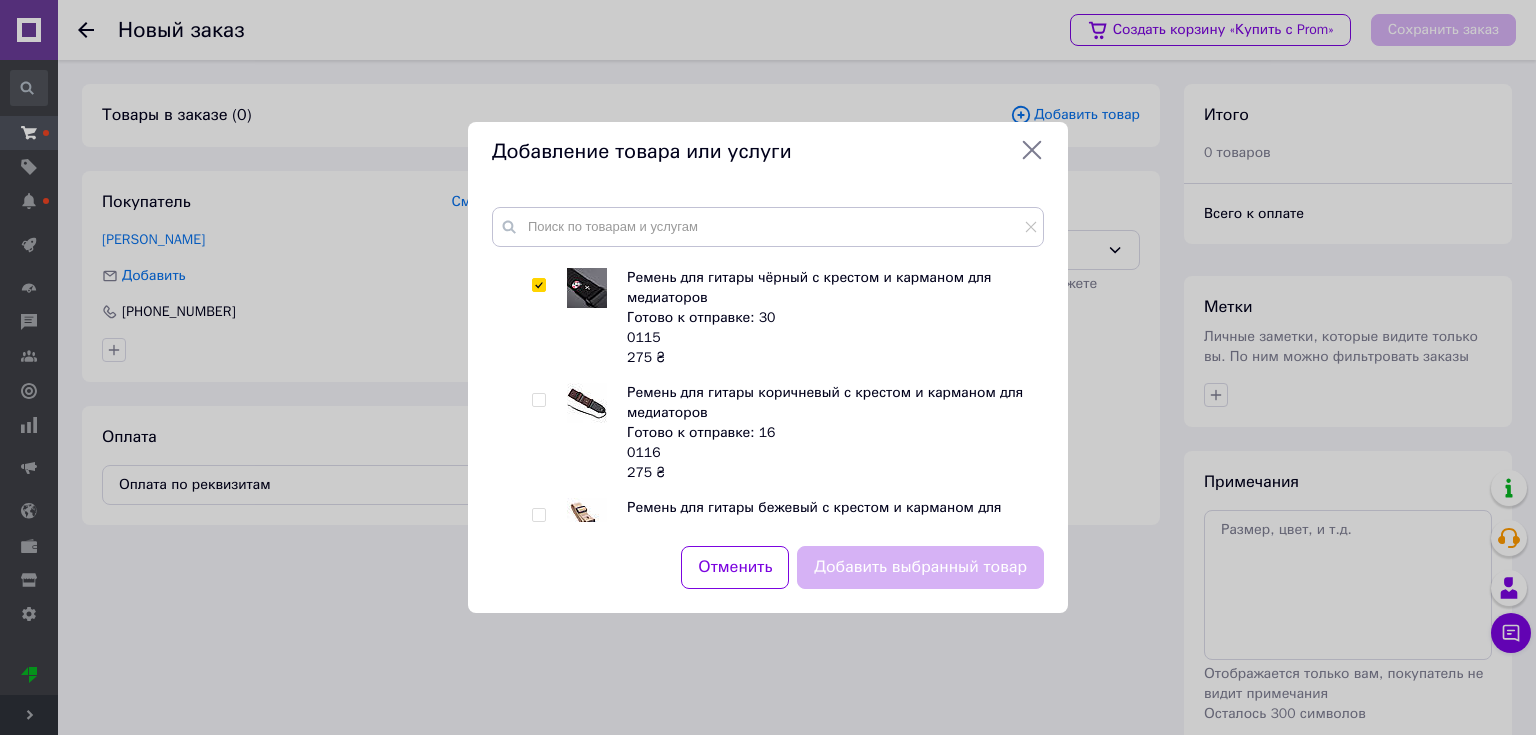 checkbox on "true" 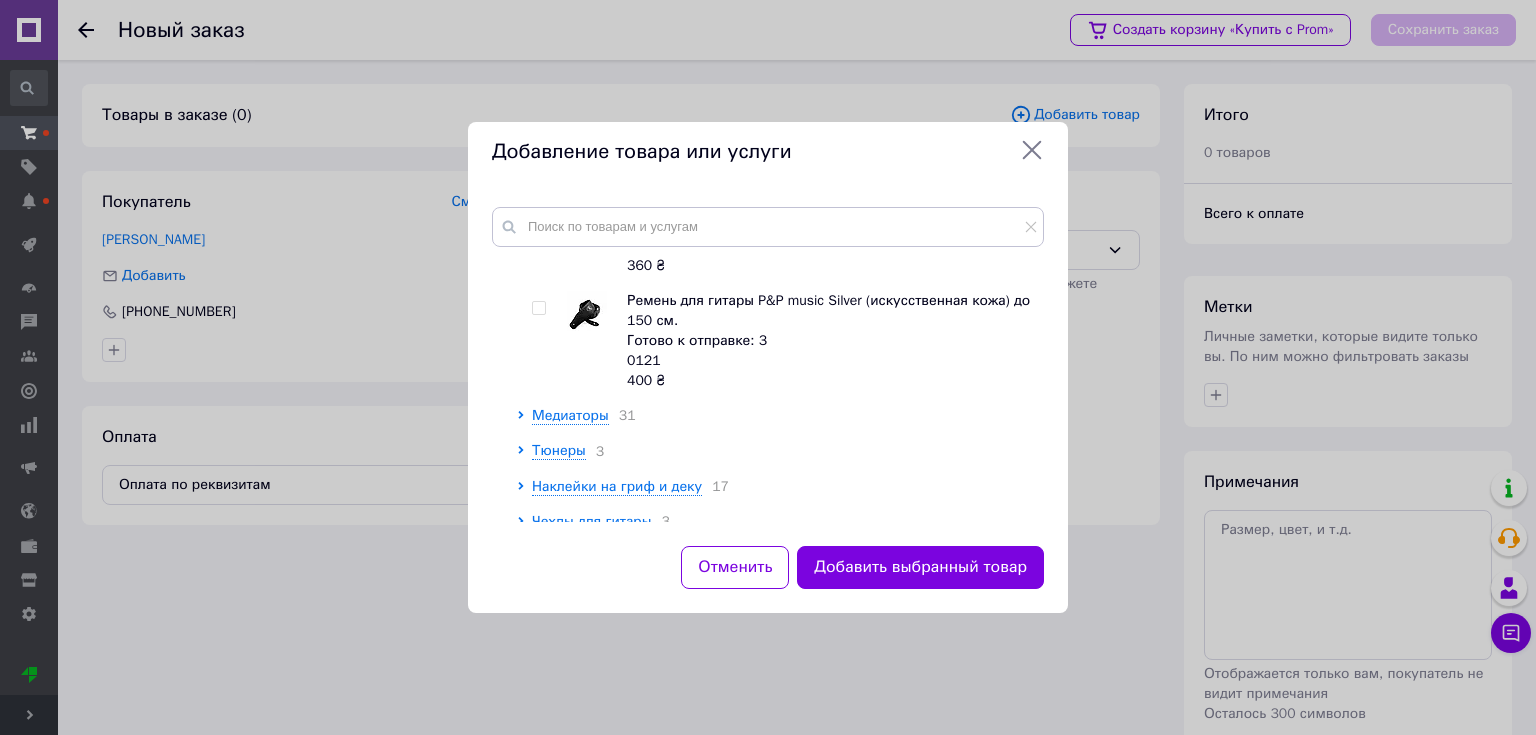scroll, scrollTop: 2808, scrollLeft: 0, axis: vertical 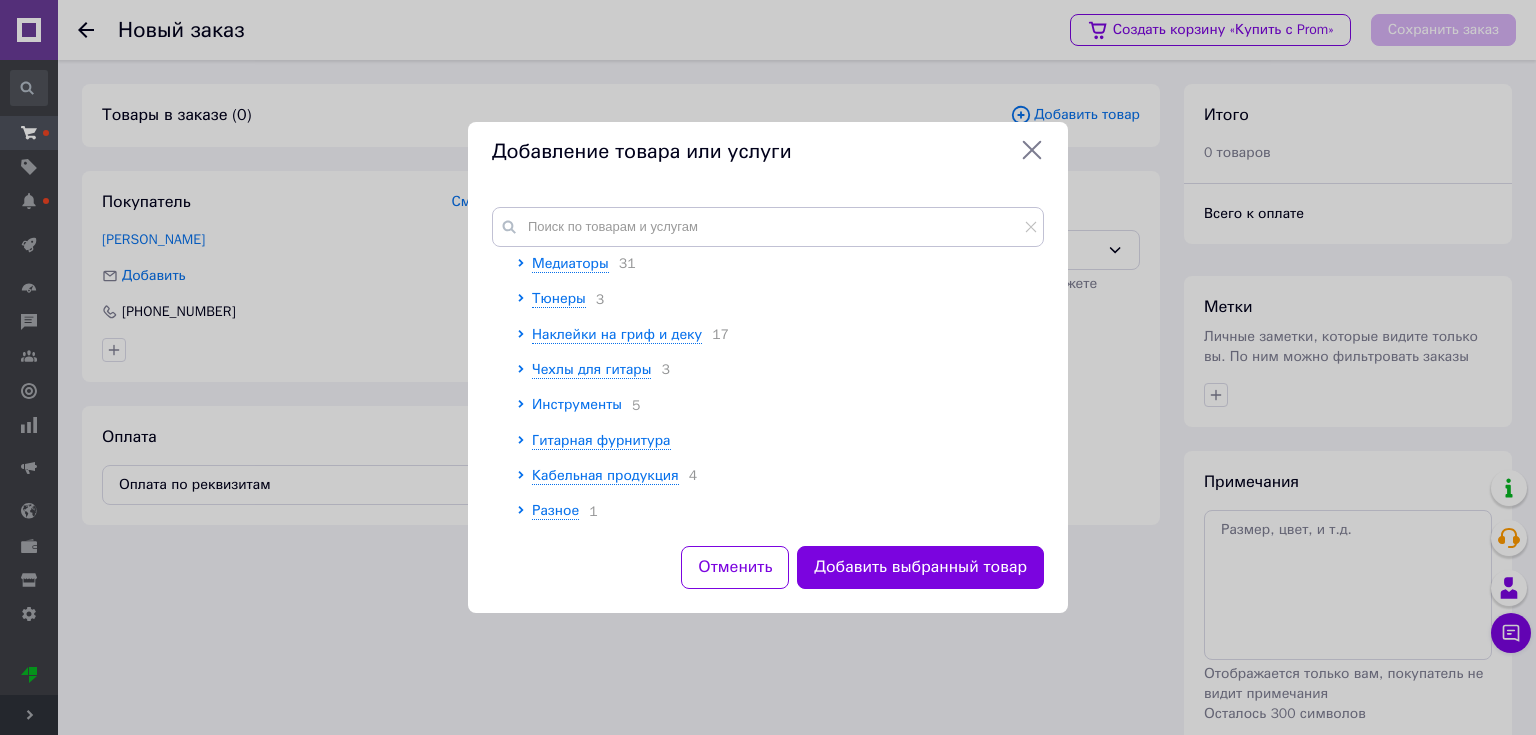 click 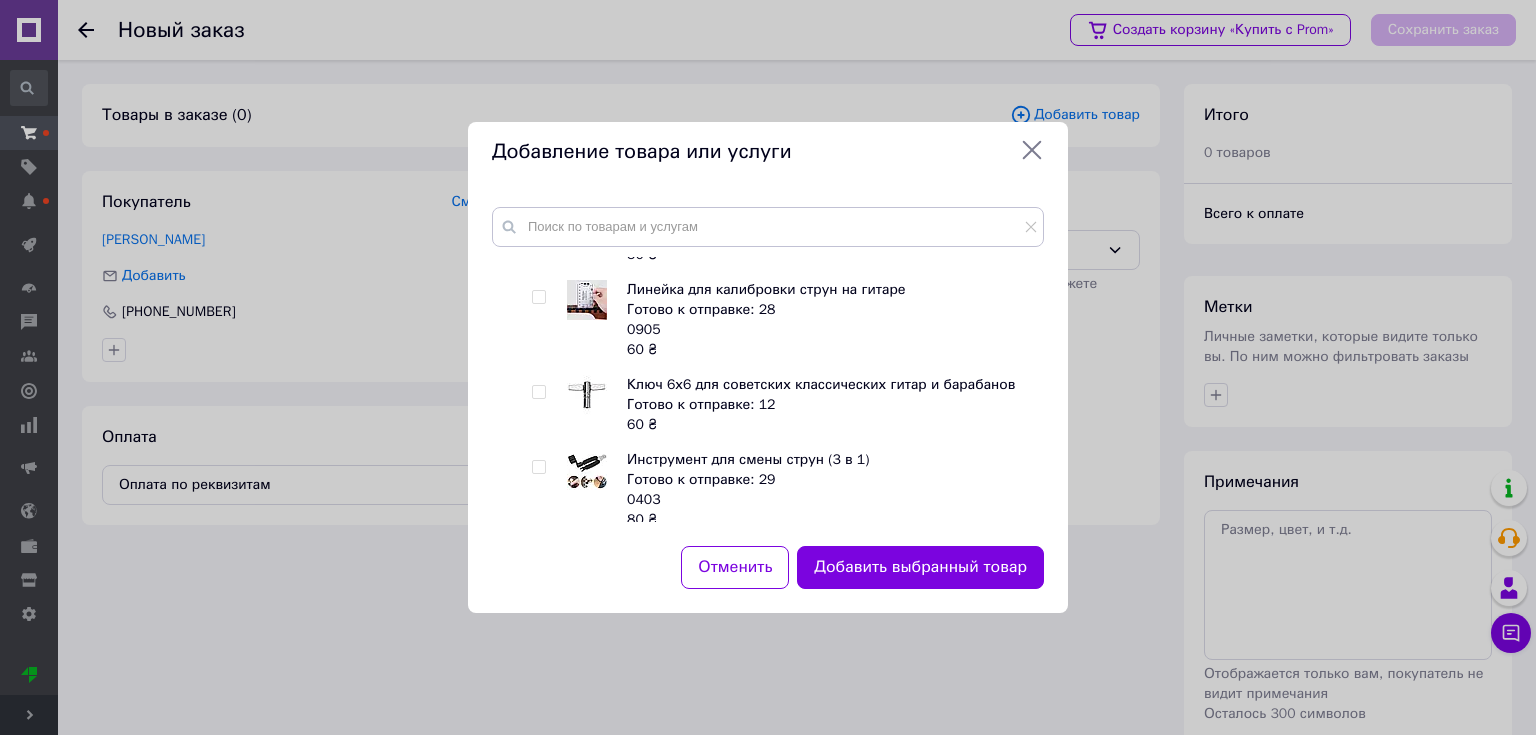 scroll, scrollTop: 3128, scrollLeft: 0, axis: vertical 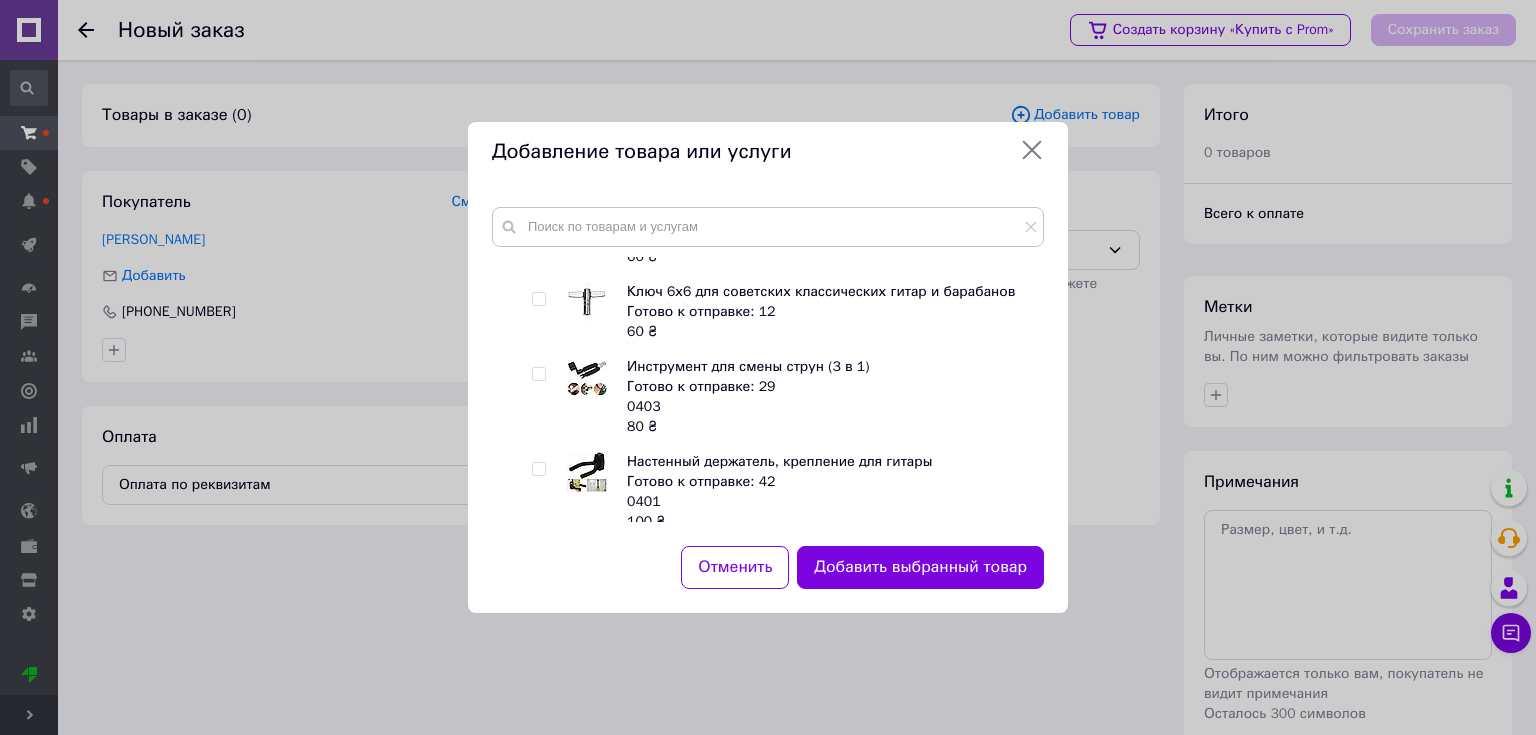 click at bounding box center [538, 374] 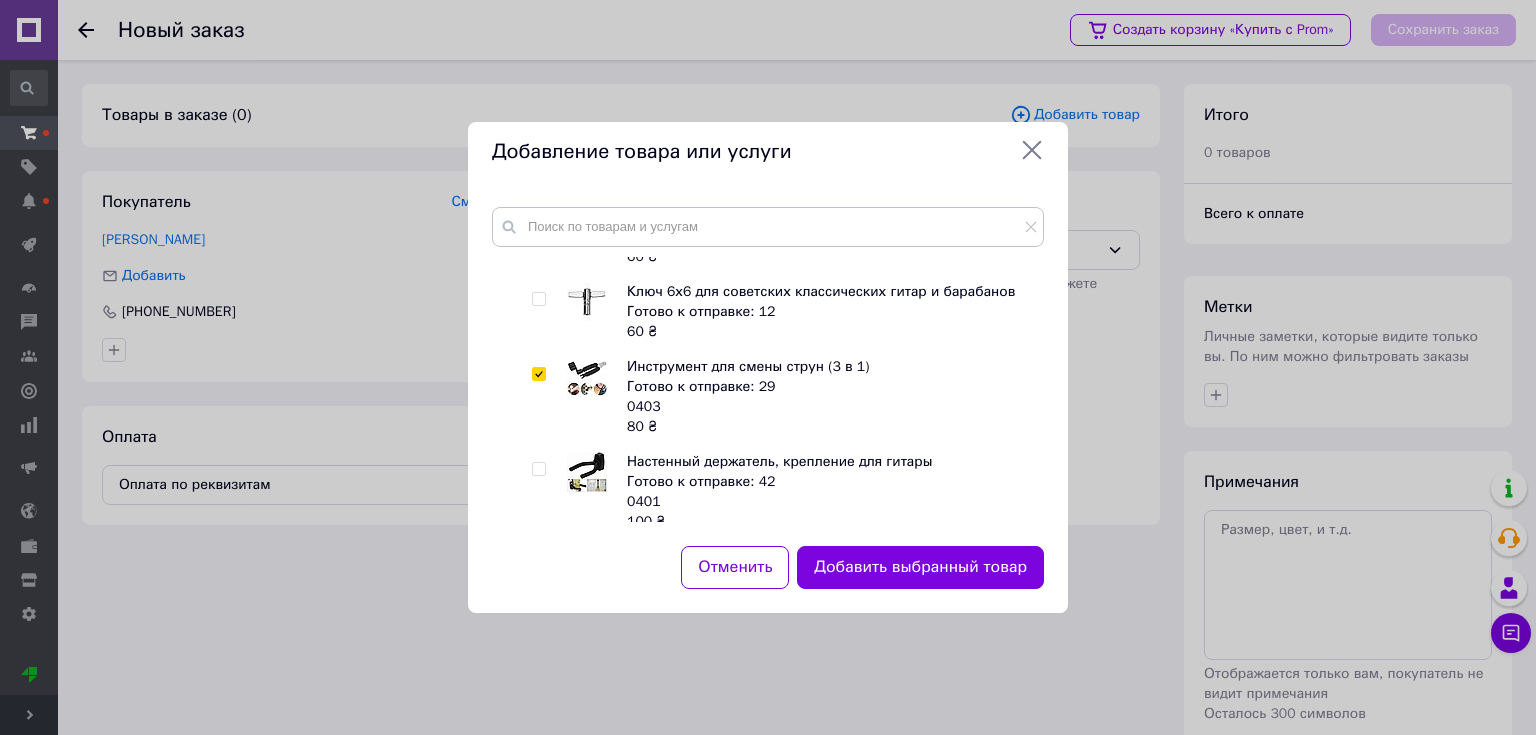 checkbox on "true" 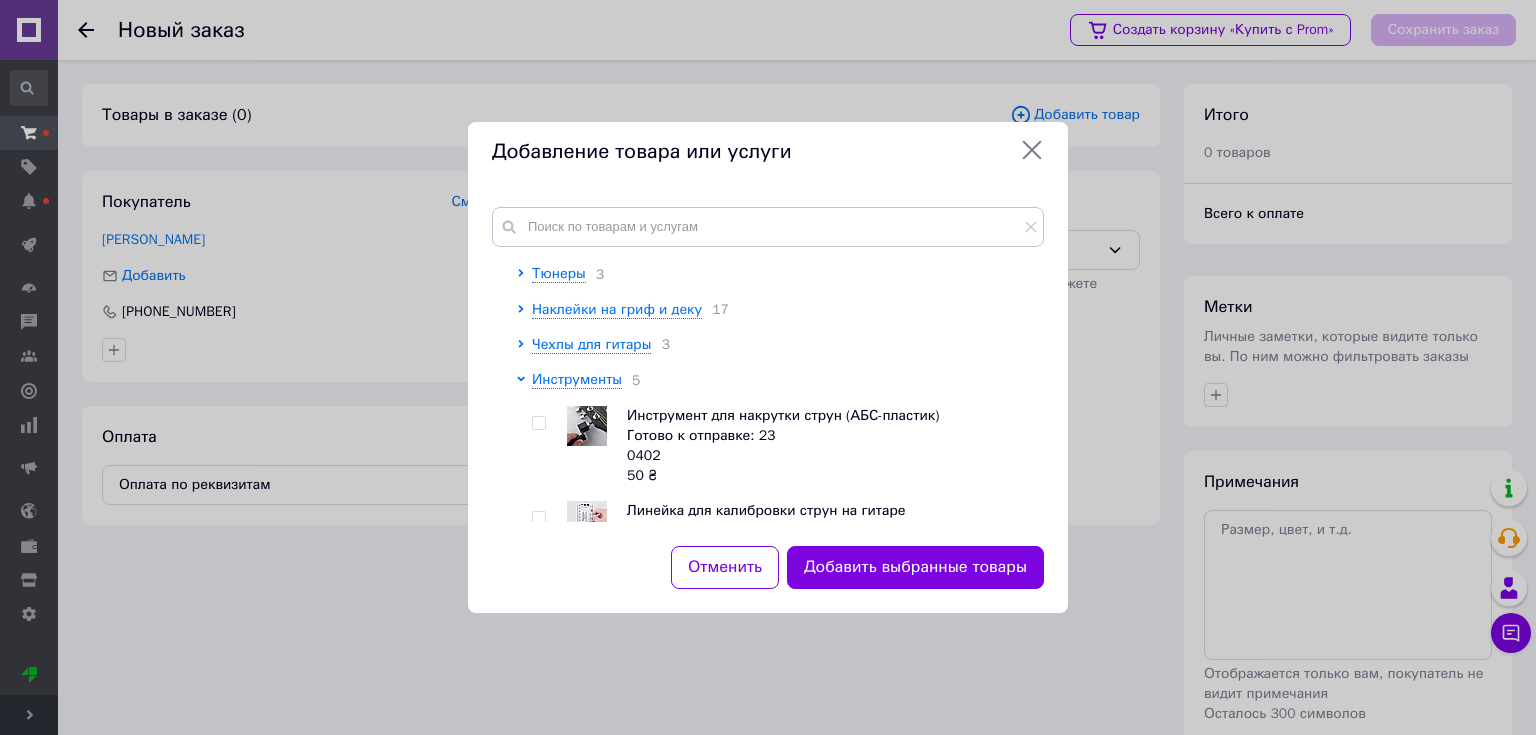 scroll, scrollTop: 2728, scrollLeft: 0, axis: vertical 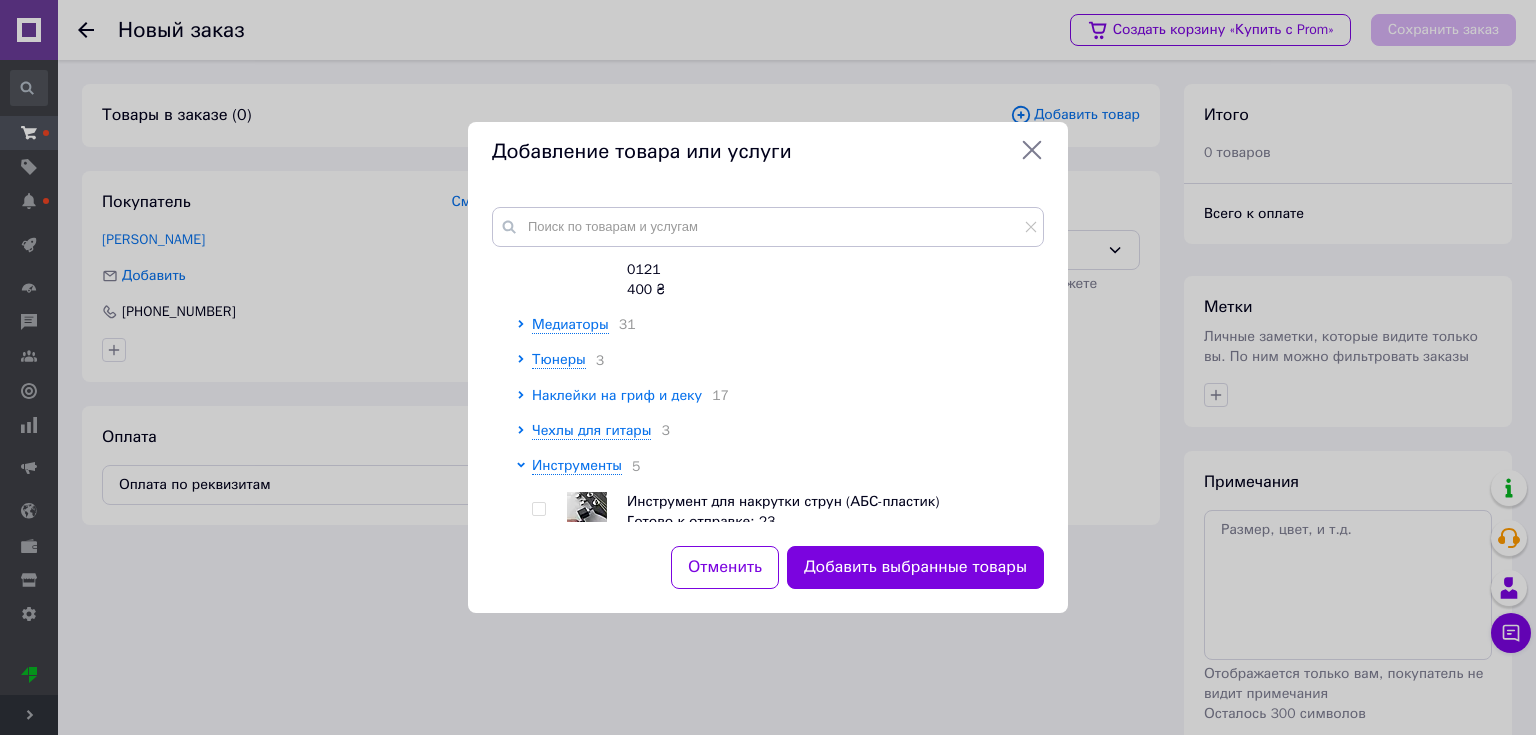 click 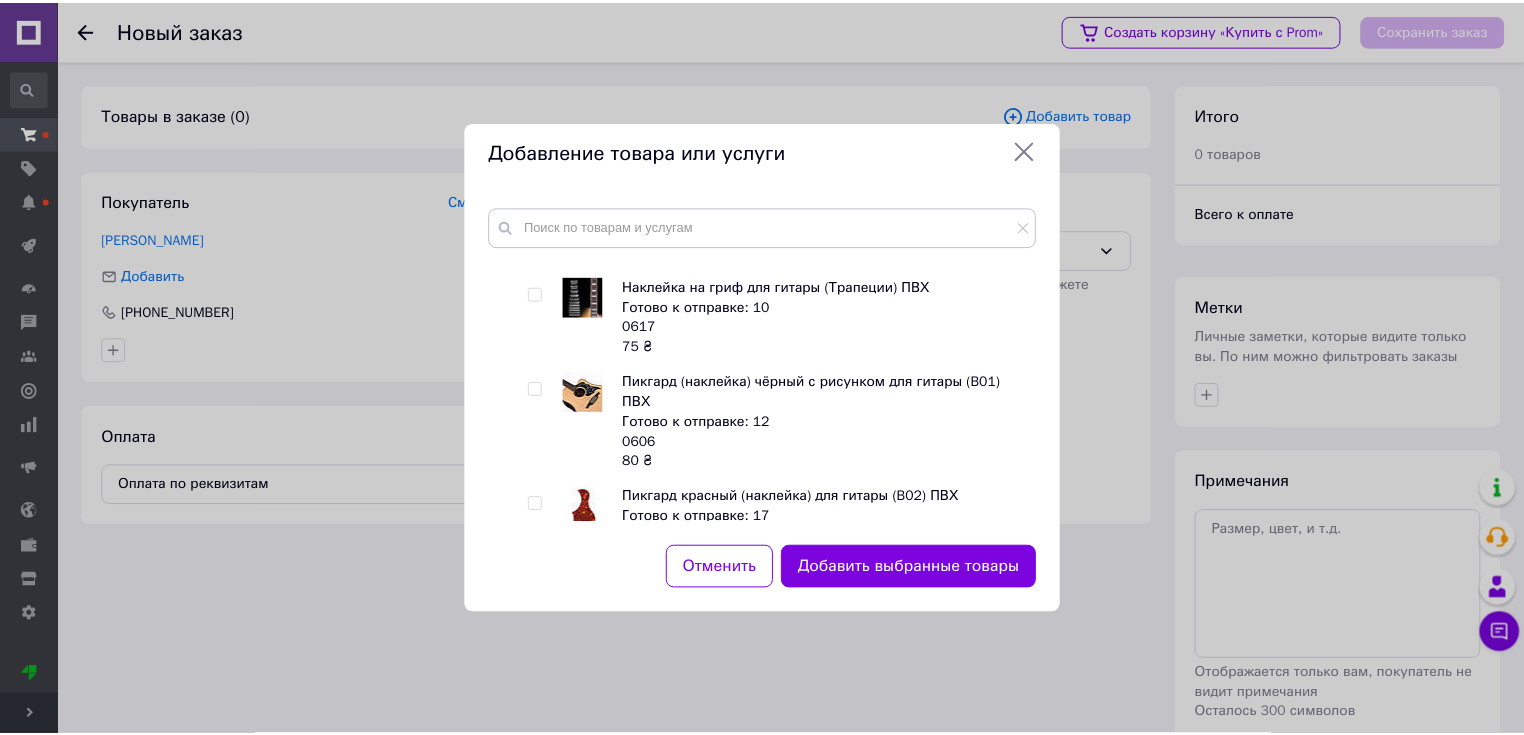scroll, scrollTop: 4008, scrollLeft: 0, axis: vertical 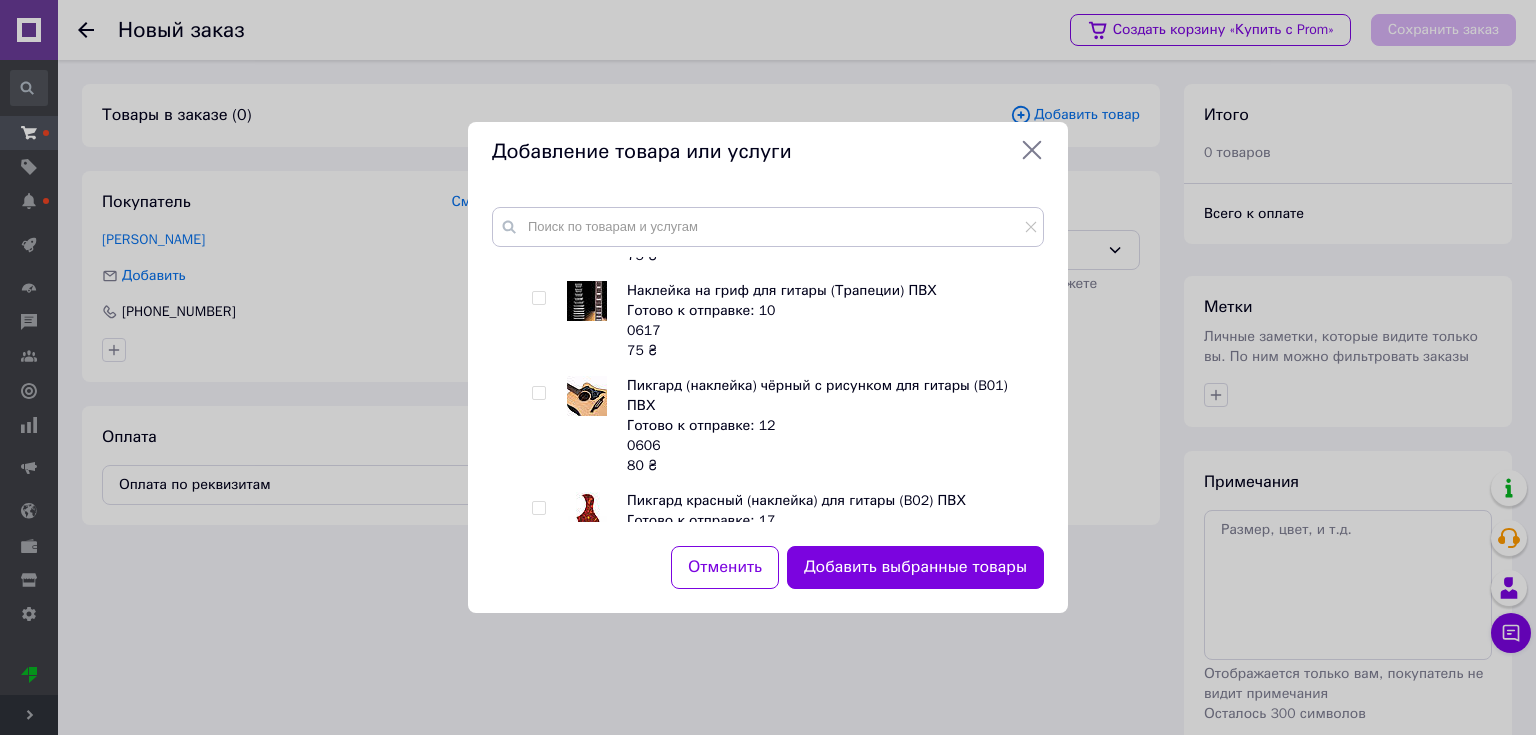 click at bounding box center (524, -47) 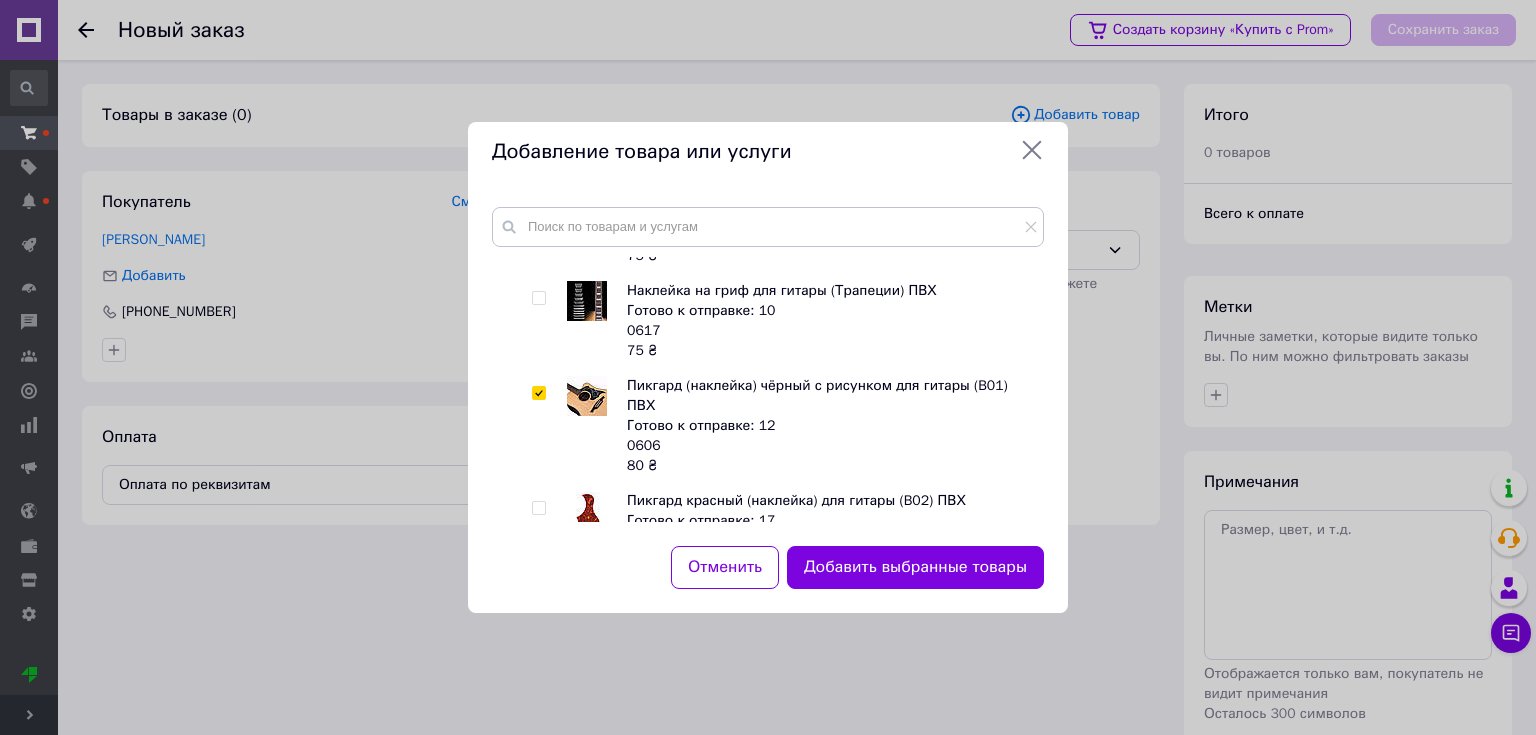 checkbox on "true" 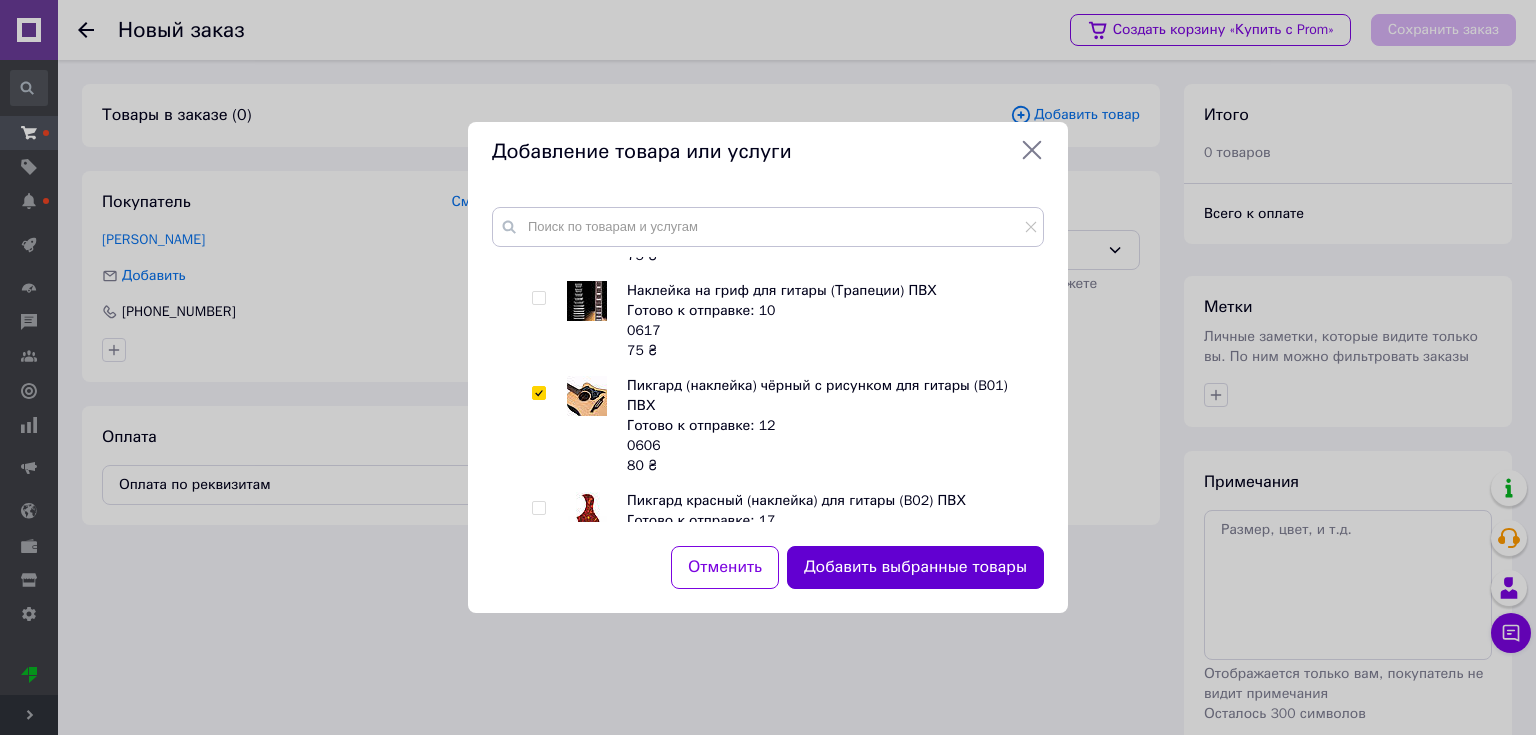 click on "Добавить выбранные товары" at bounding box center [915, 567] 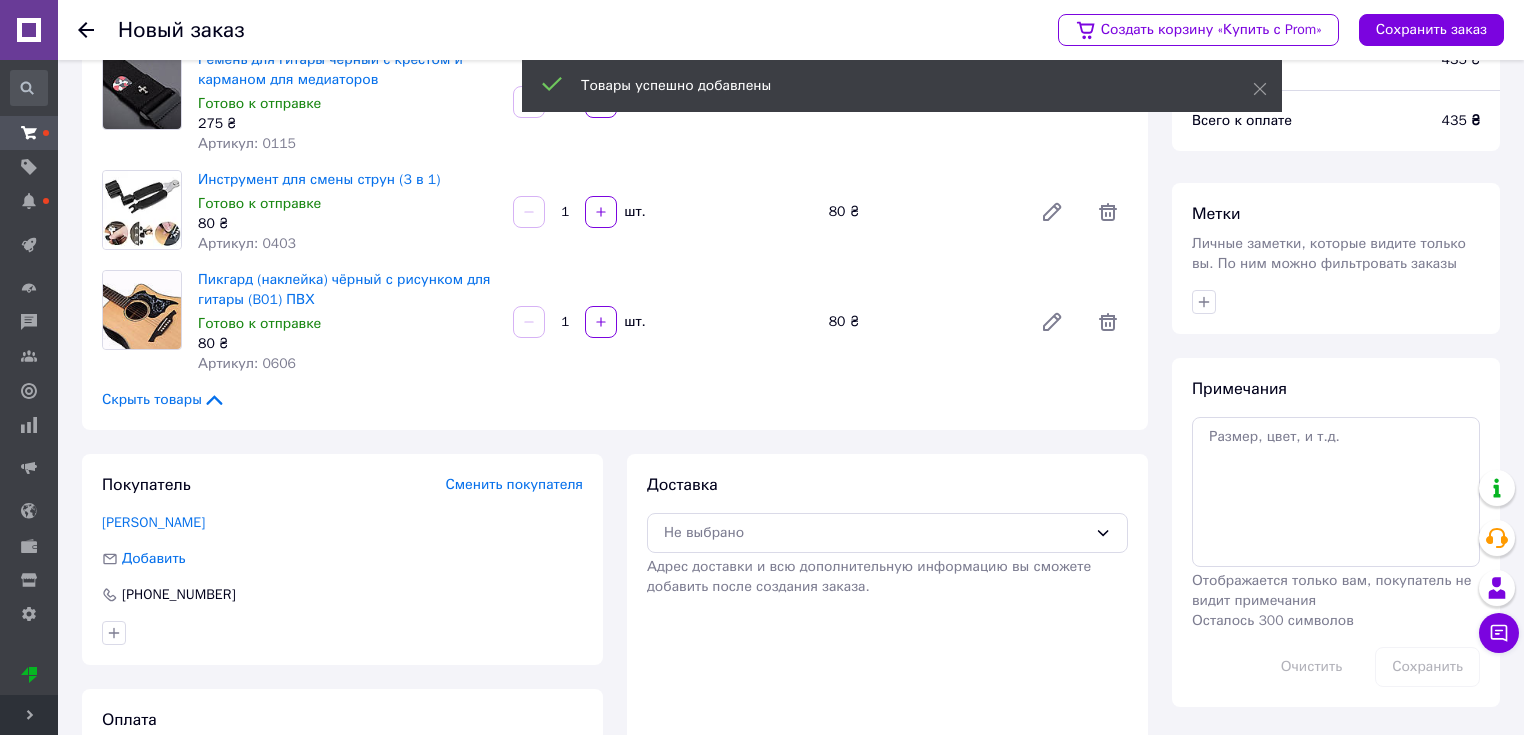 scroll, scrollTop: 189, scrollLeft: 0, axis: vertical 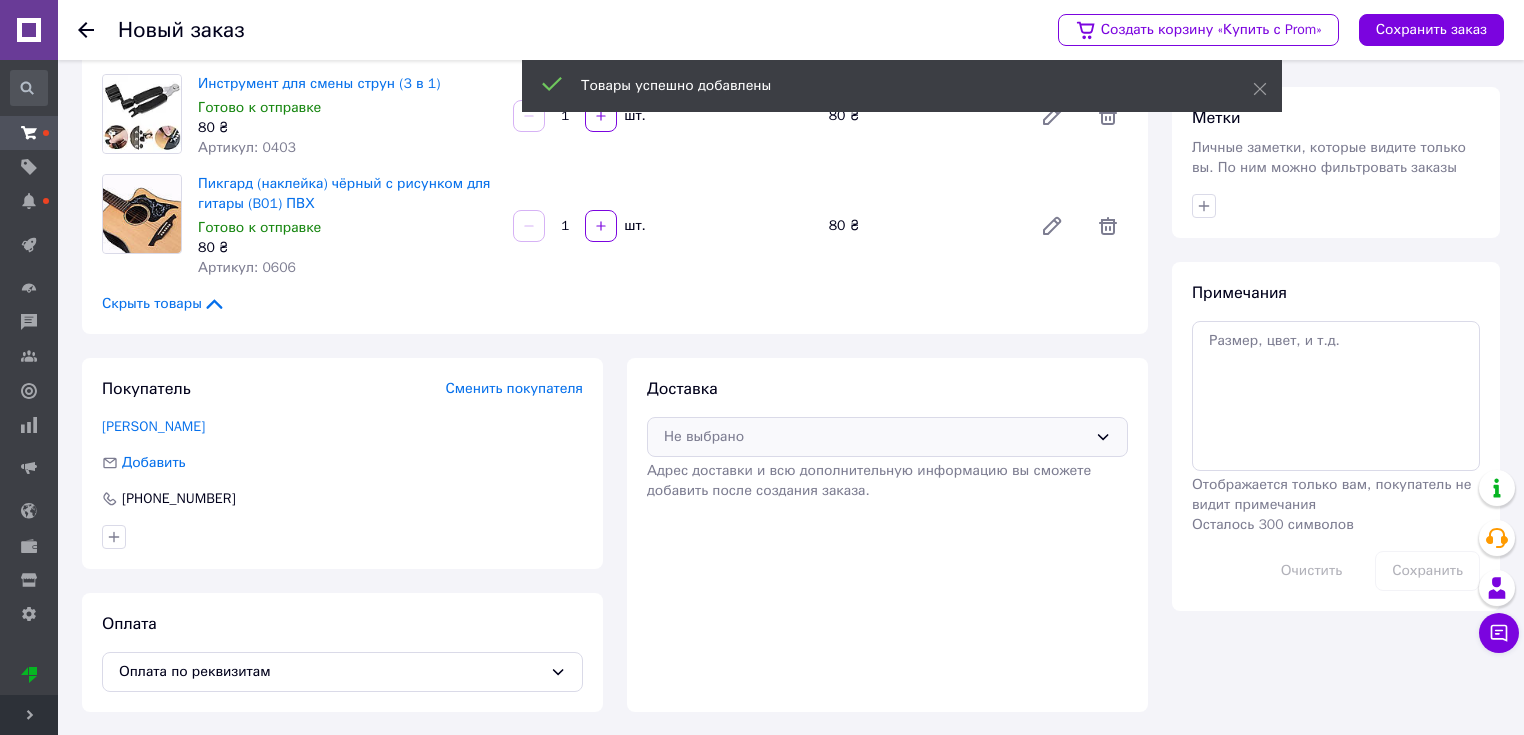 click on "Не выбрано" at bounding box center (875, 437) 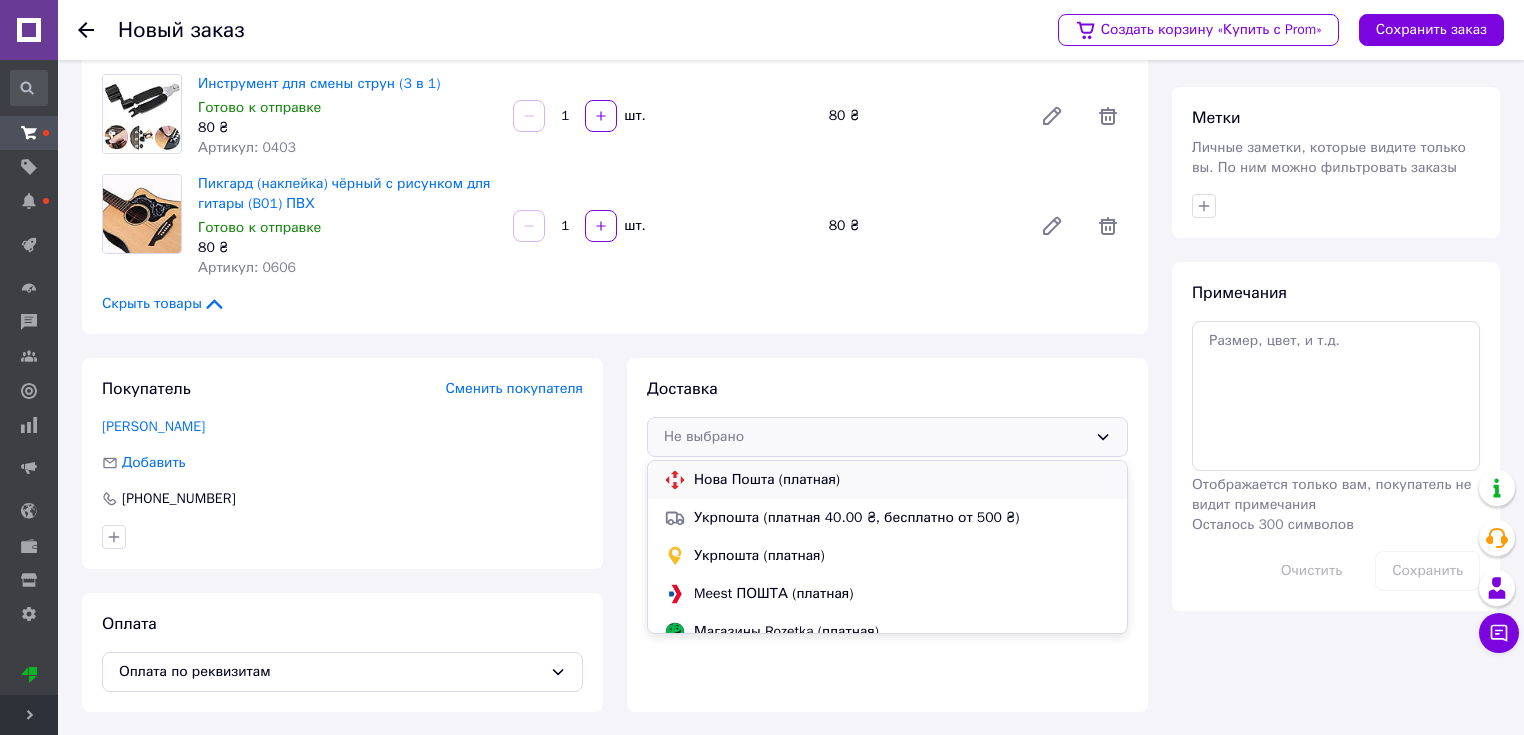 click on "Нова Пошта (платная)" at bounding box center (902, 480) 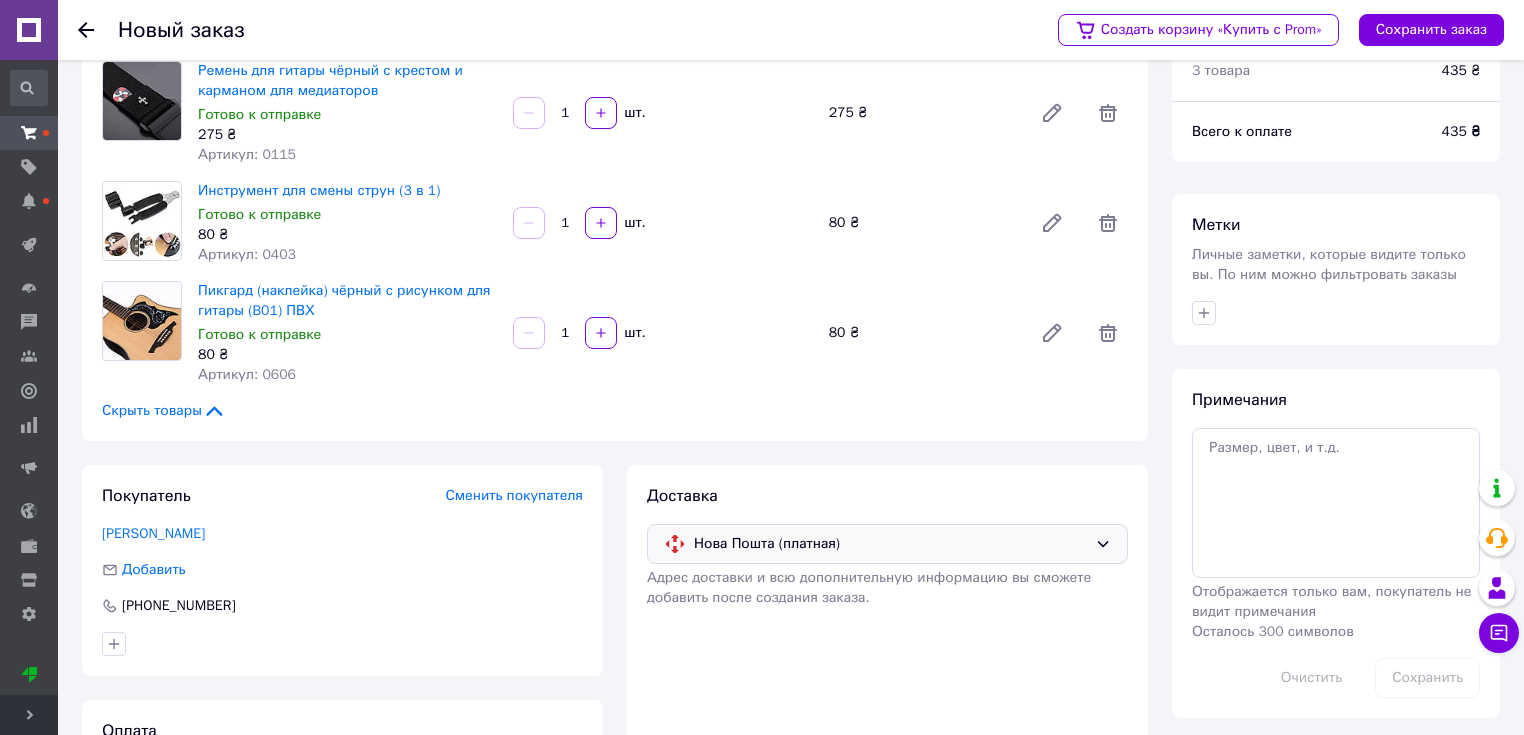 scroll, scrollTop: 0, scrollLeft: 0, axis: both 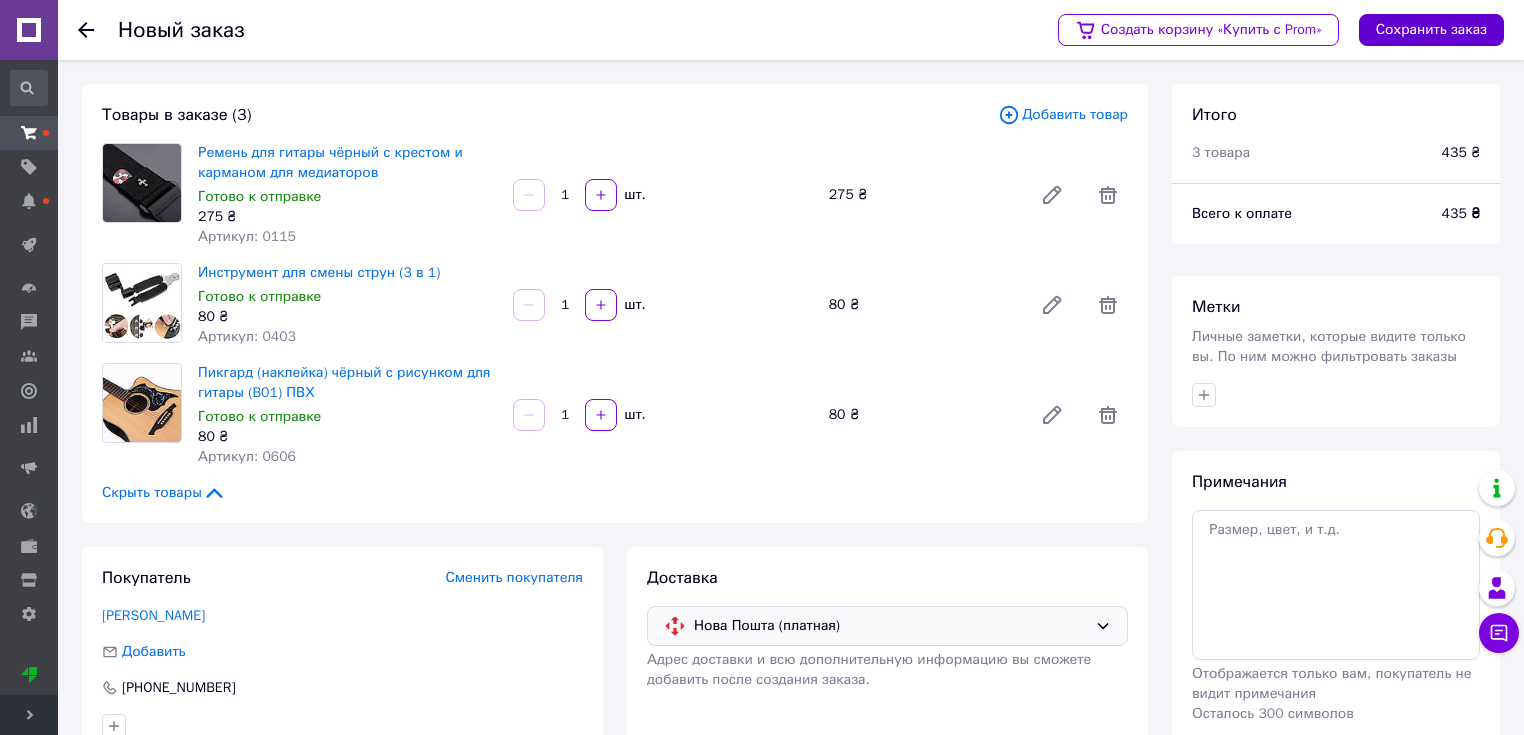 click on "Сохранить заказ" at bounding box center (1431, 30) 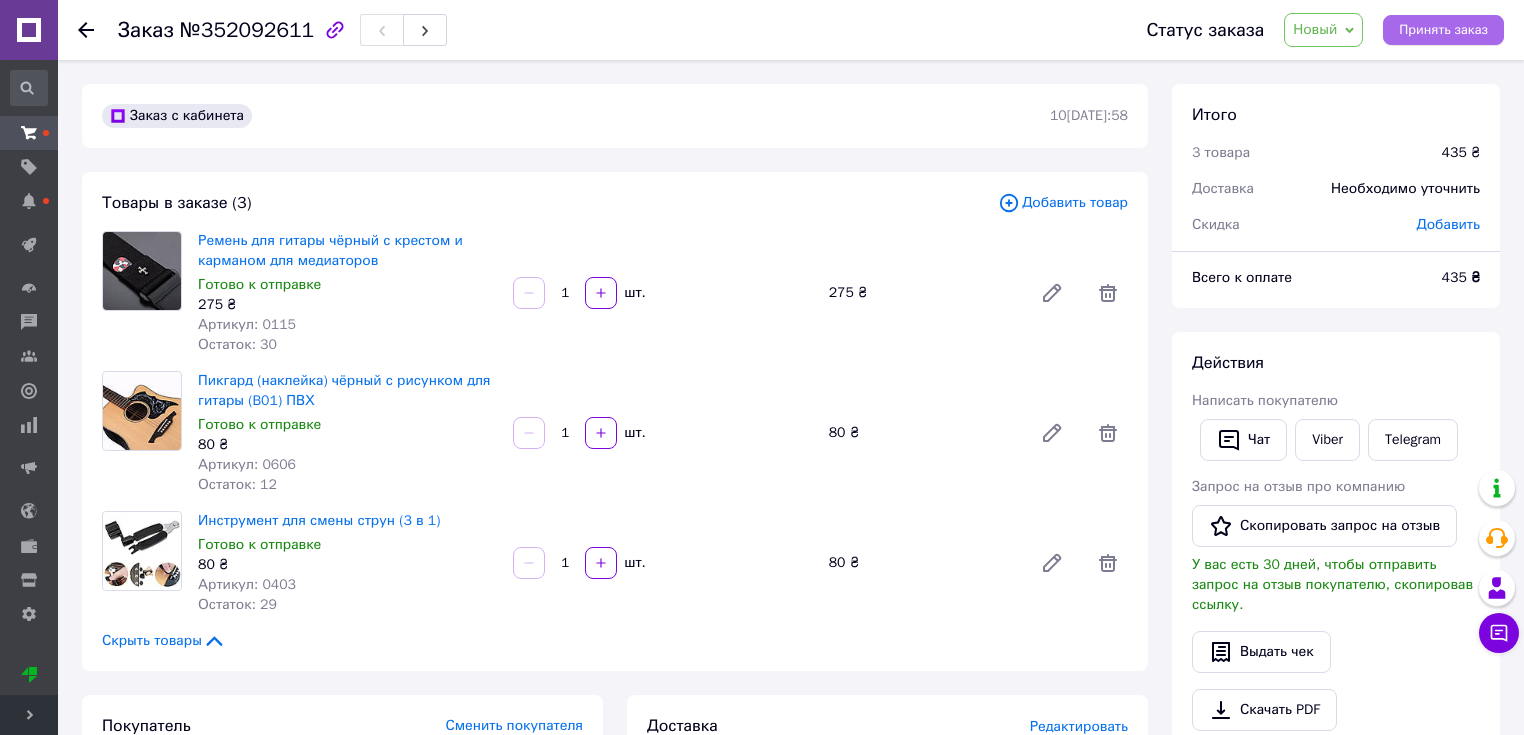click on "Принять заказ" at bounding box center [1443, 30] 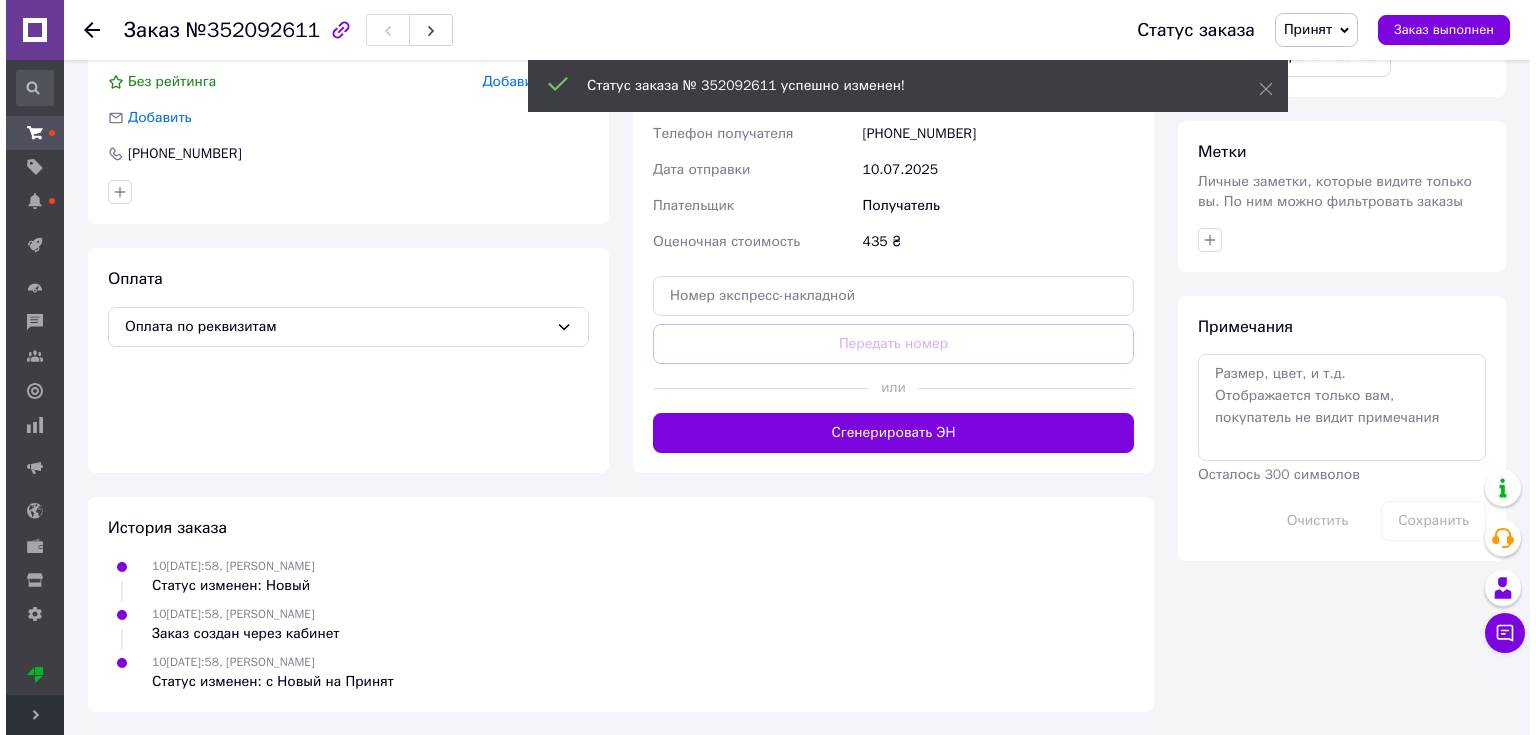 scroll, scrollTop: 398, scrollLeft: 0, axis: vertical 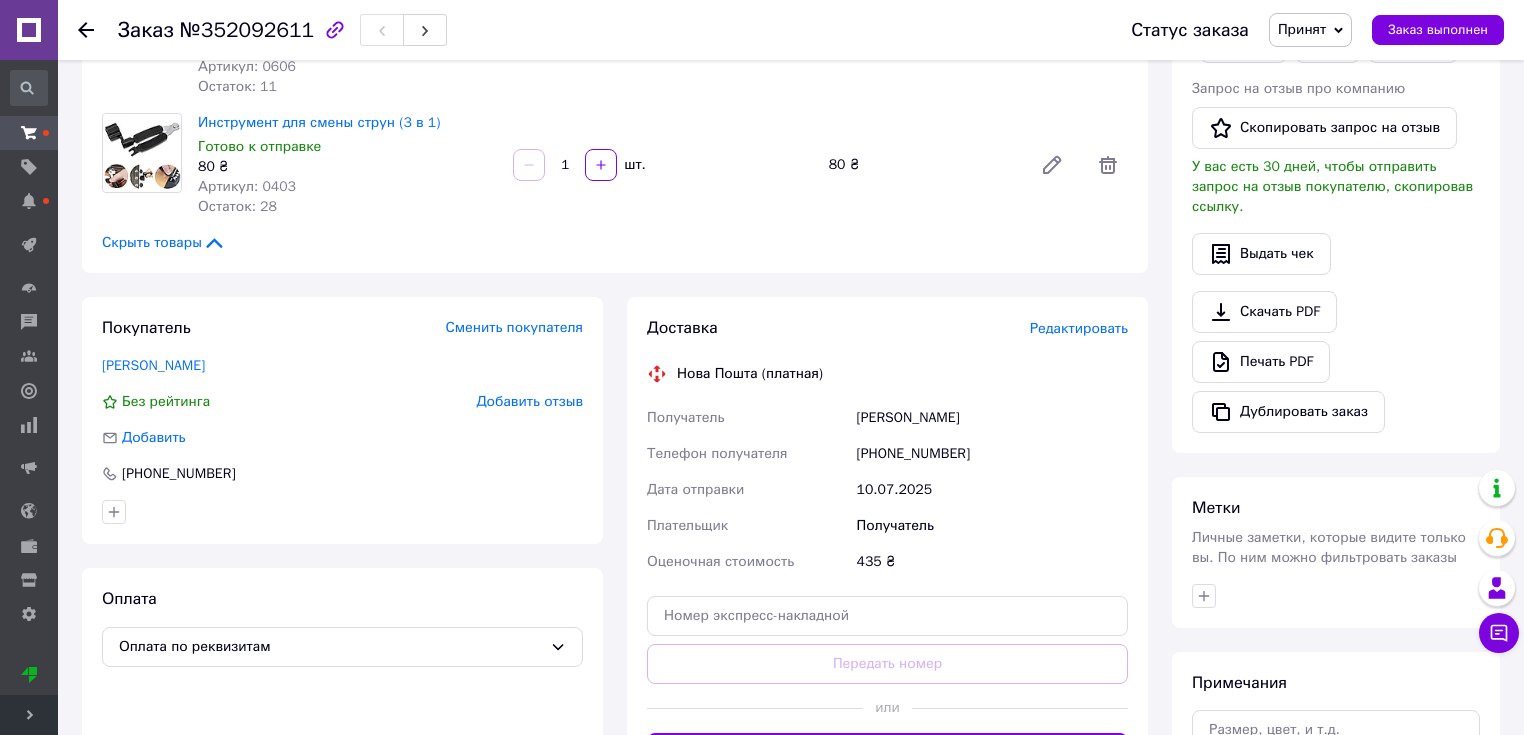 click on "Редактировать" at bounding box center (1079, 328) 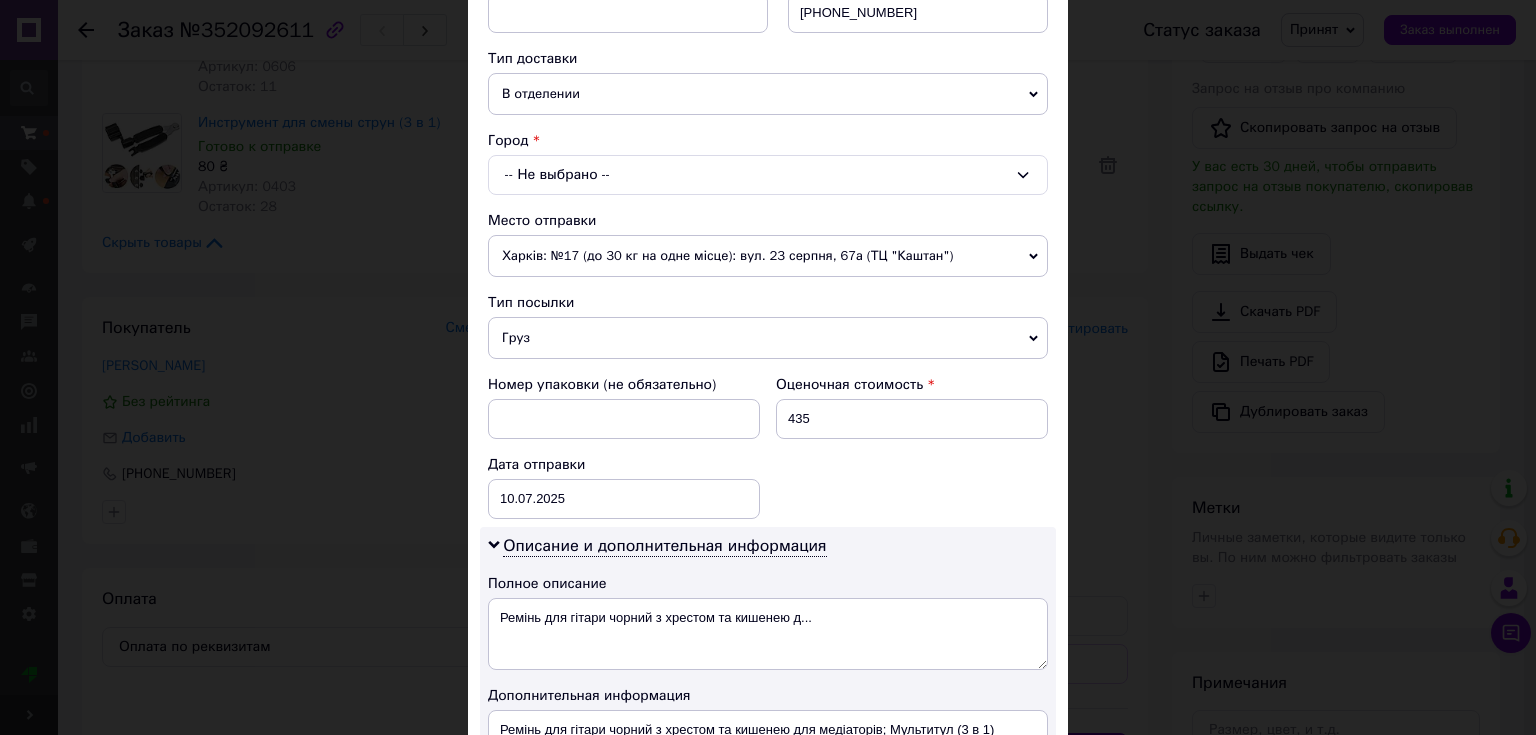 scroll, scrollTop: 320, scrollLeft: 0, axis: vertical 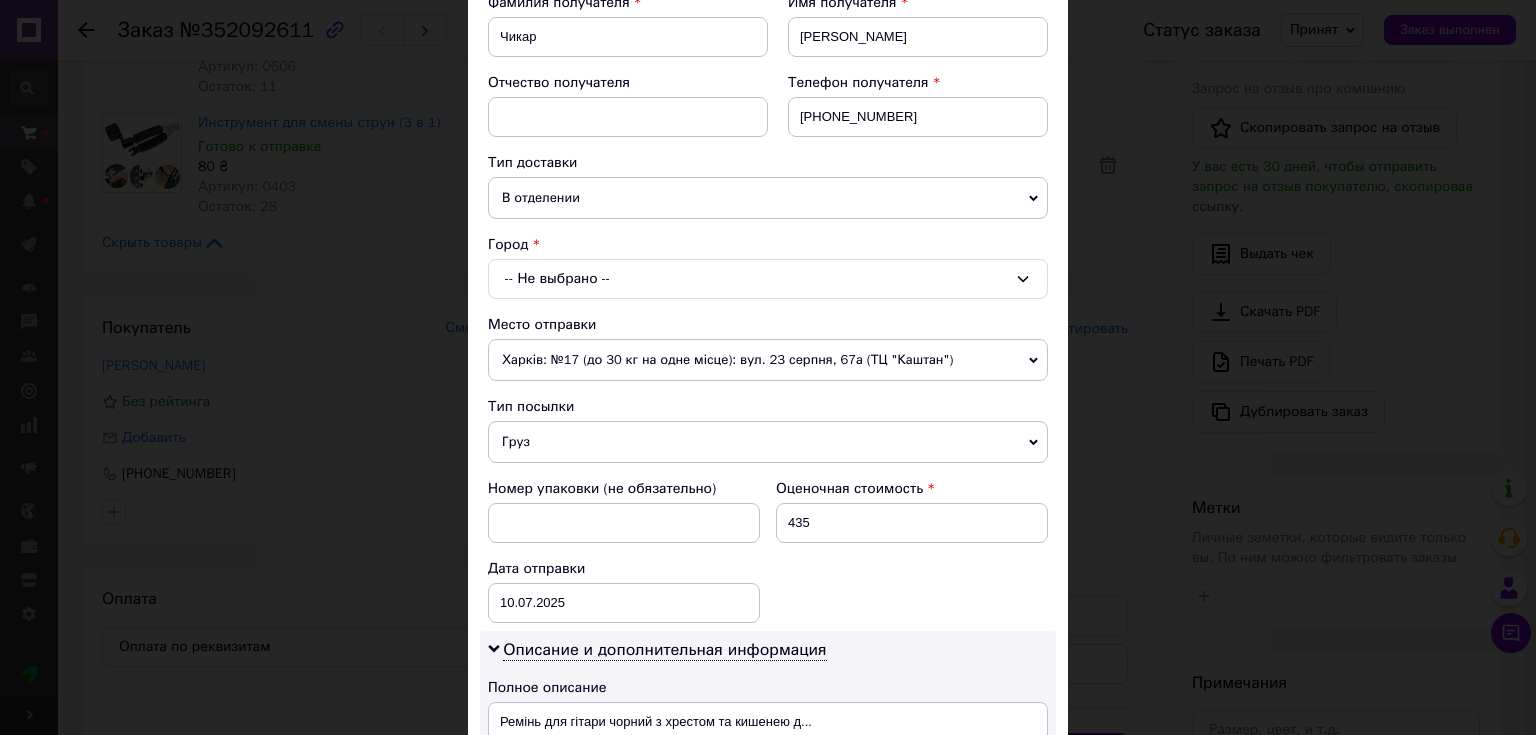 click on "-- Не выбрано --" at bounding box center (768, 279) 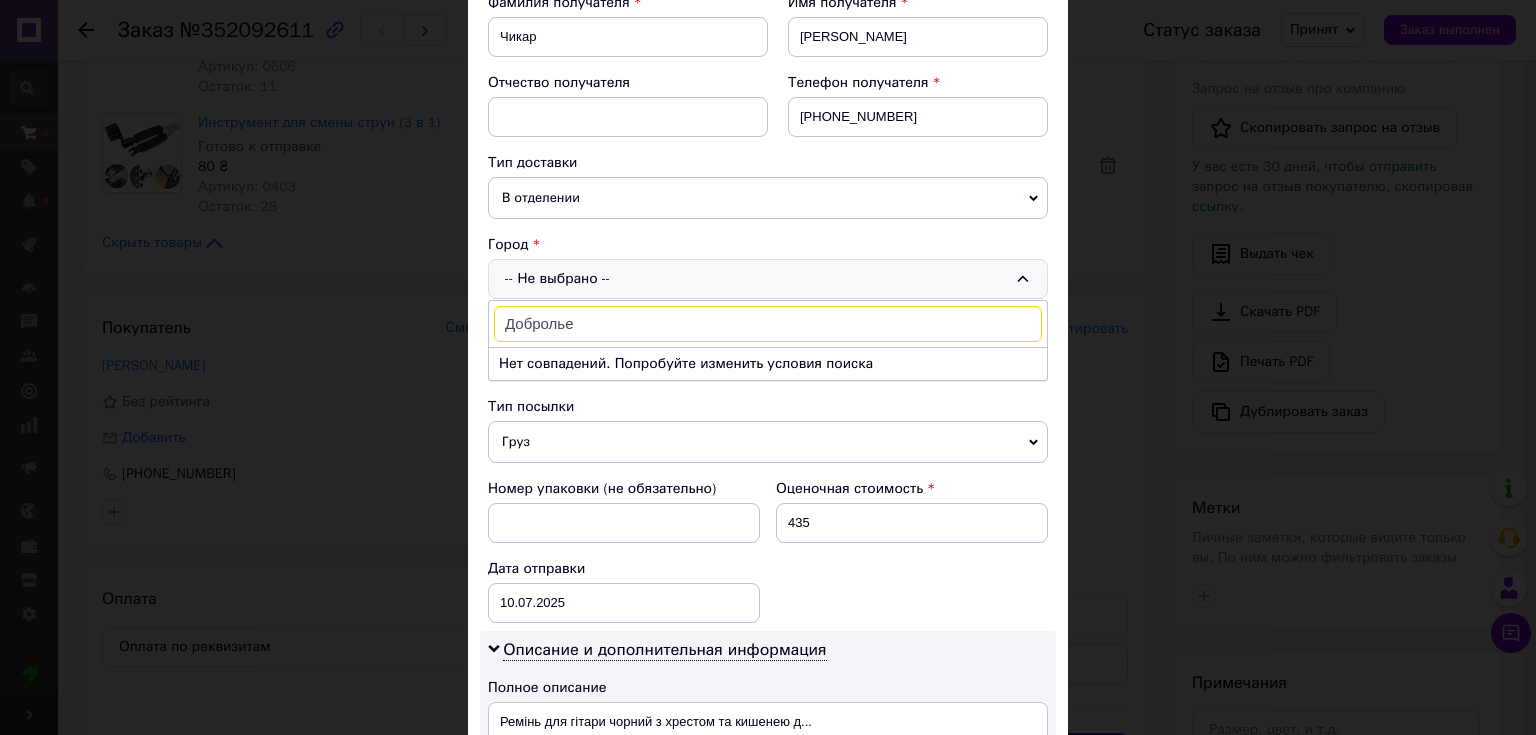 click on "Добролье" at bounding box center (768, 324) 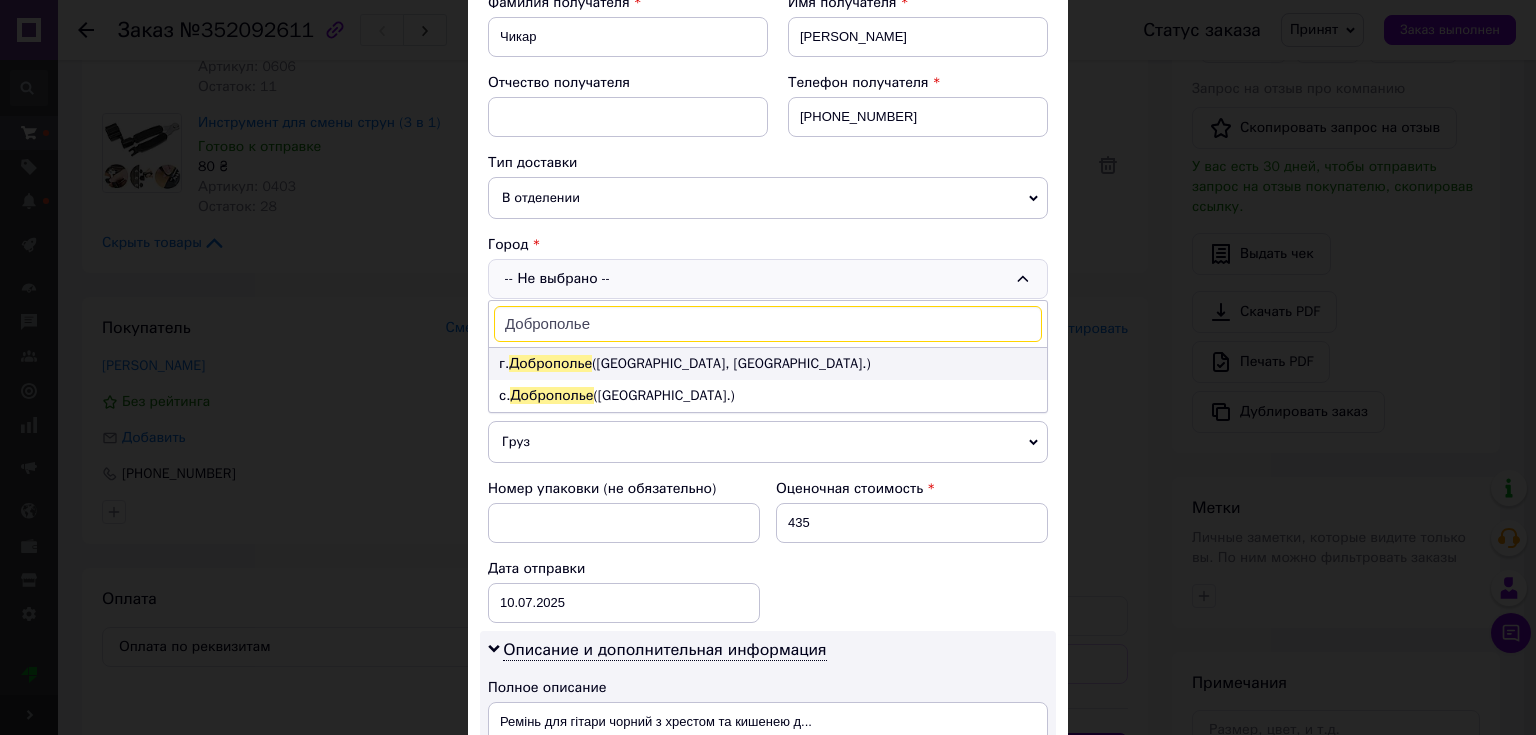 type on "Доброполье" 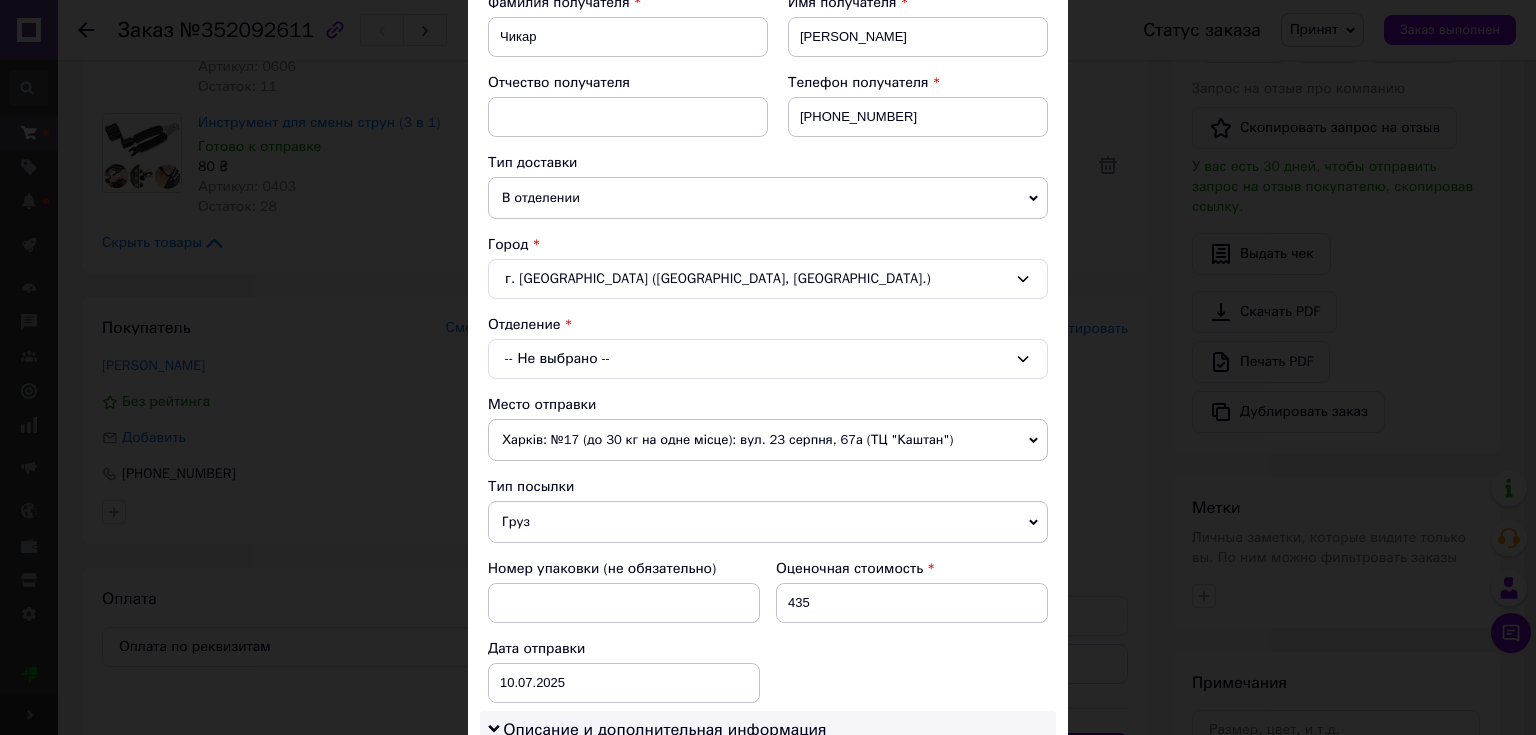 click on "-- Не выбрано --" at bounding box center [768, 359] 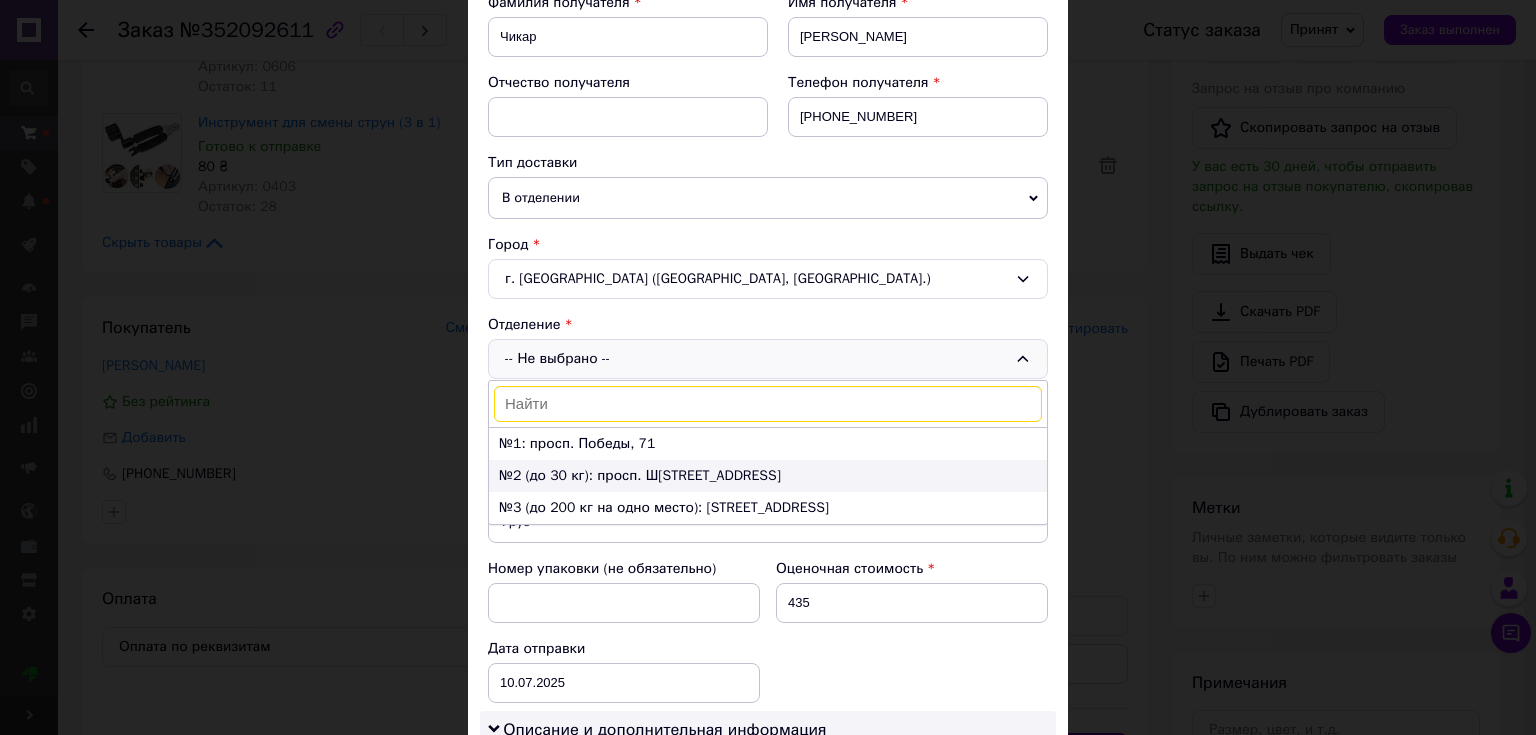 click on "№2 (до 30 кг): просп. Шевченко, 1а" at bounding box center [768, 476] 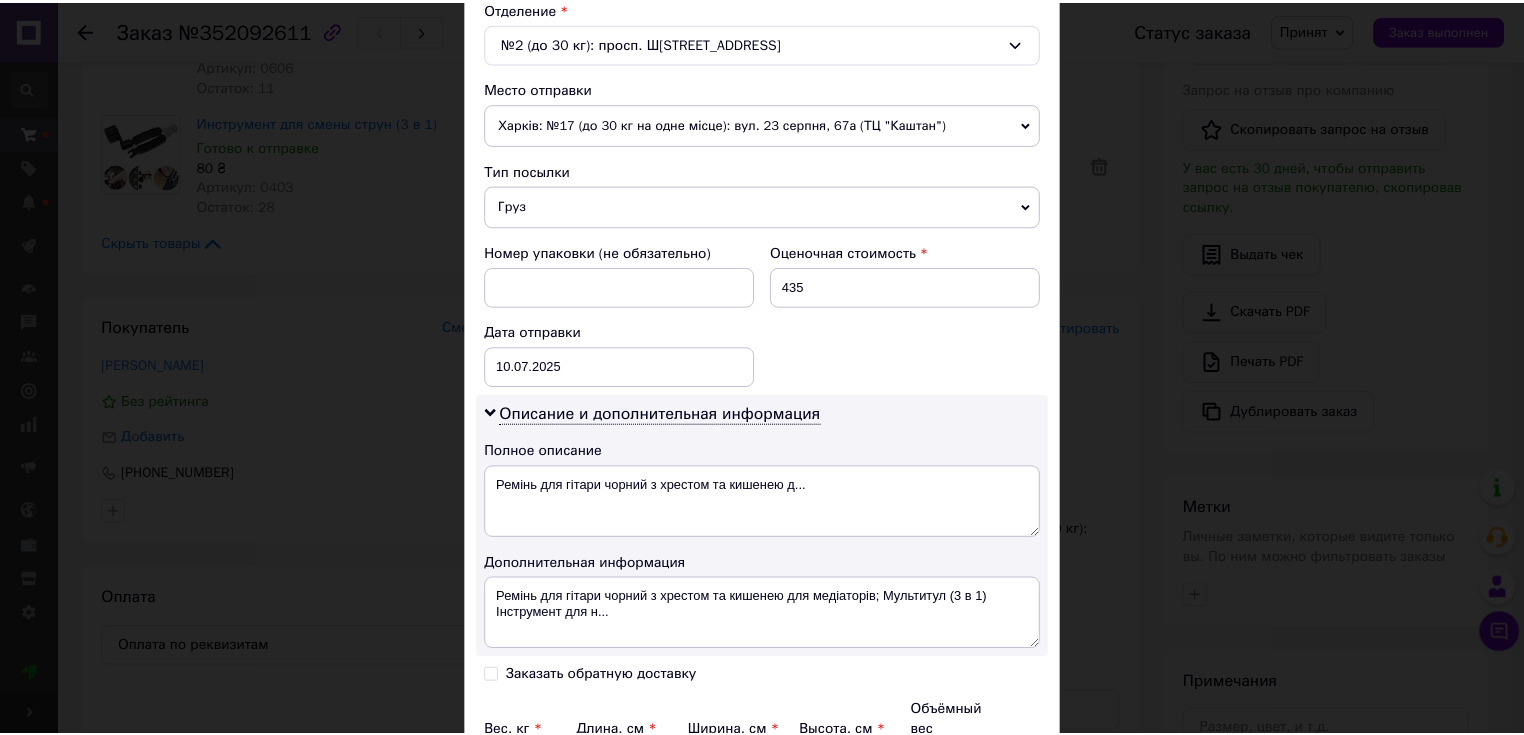scroll, scrollTop: 846, scrollLeft: 0, axis: vertical 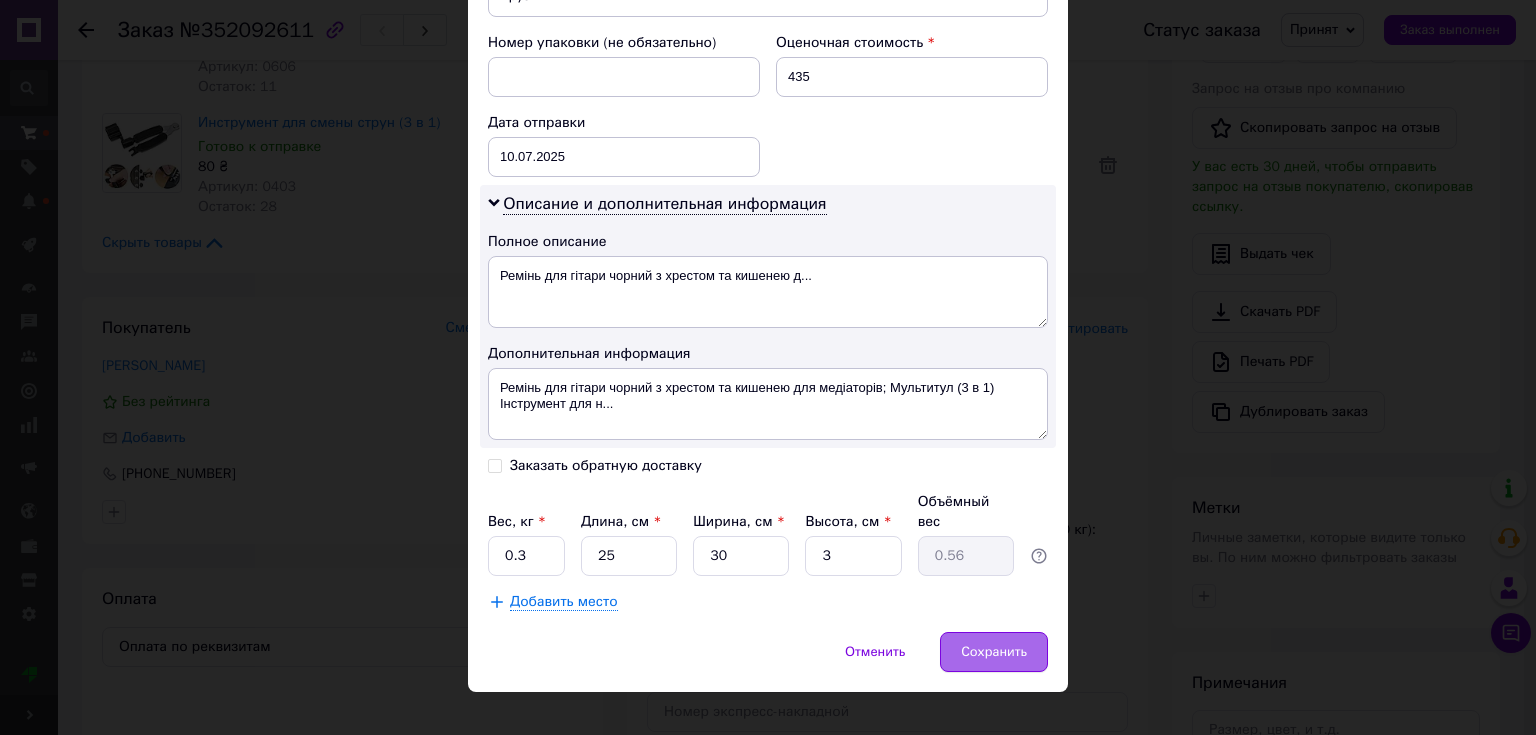 click on "Сохранить" at bounding box center (994, 652) 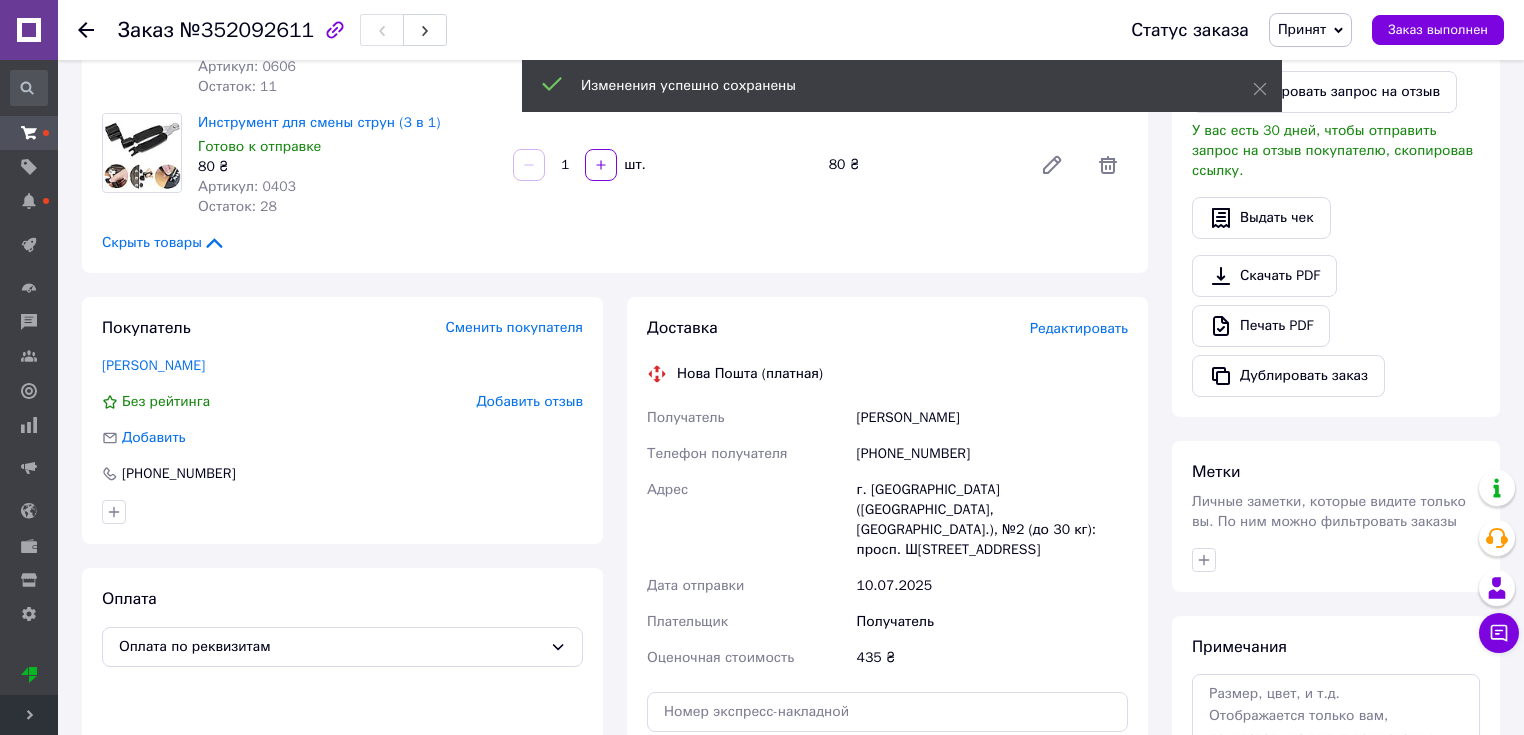 scroll, scrollTop: 798, scrollLeft: 0, axis: vertical 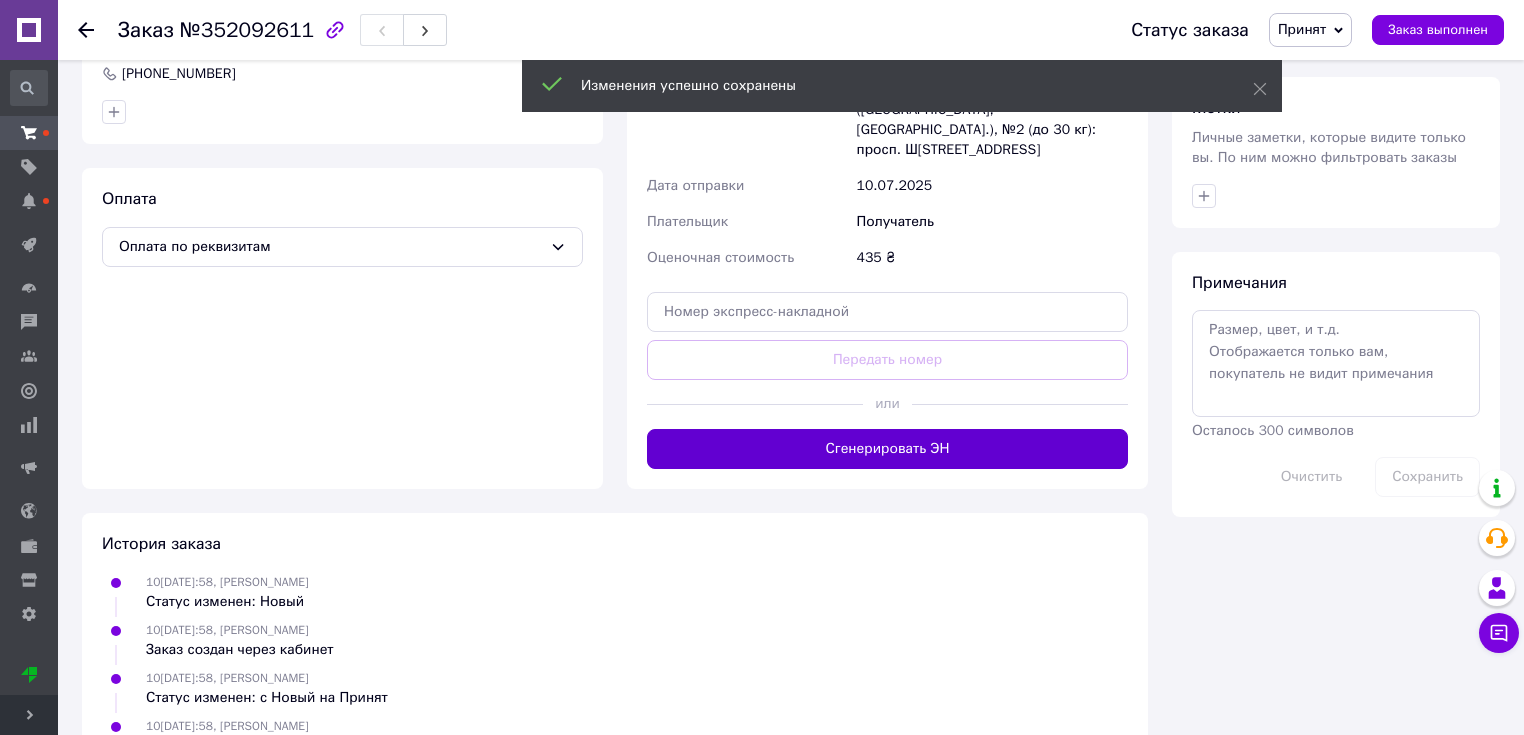 click on "Сгенерировать ЭН" at bounding box center [887, 449] 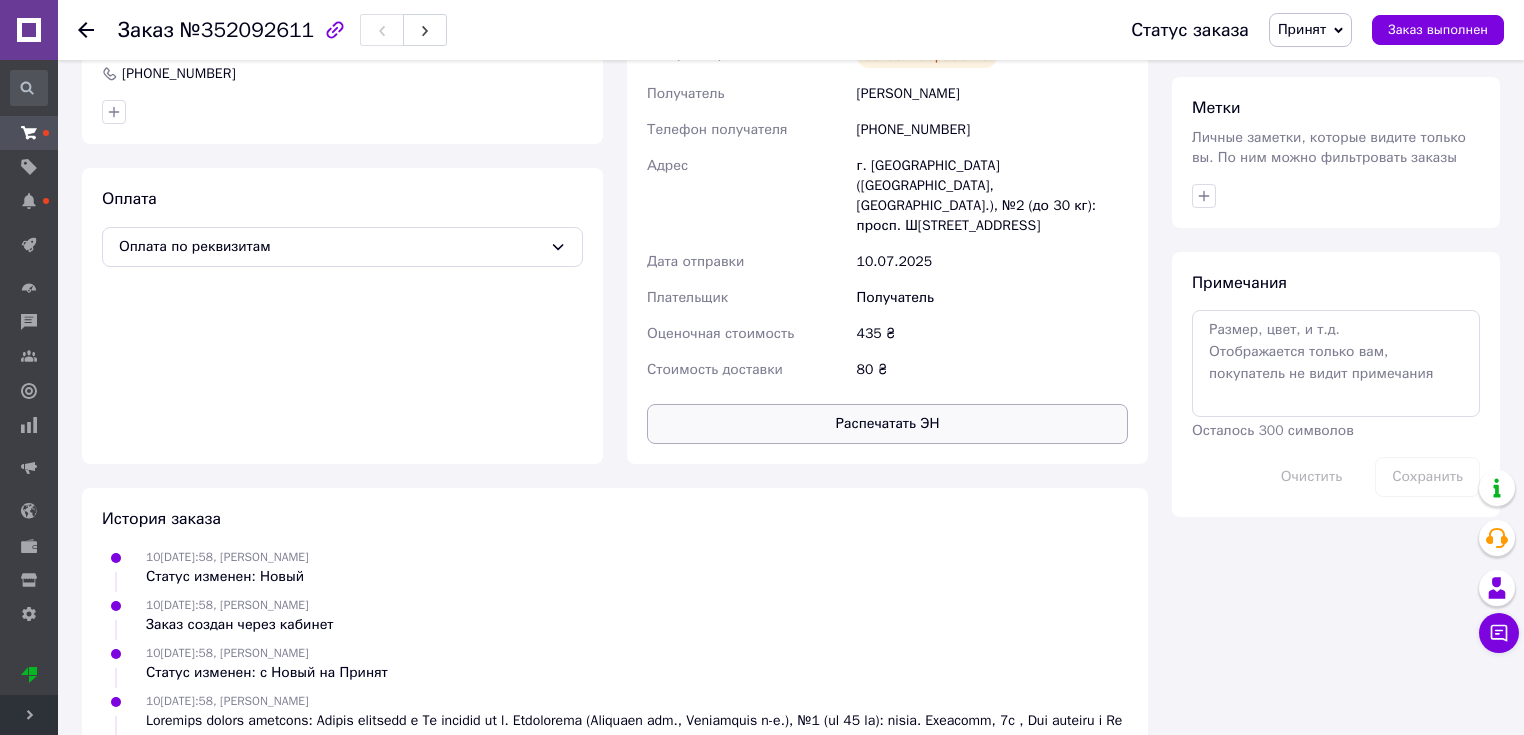 click on "Распечатать ЭН" at bounding box center [887, 424] 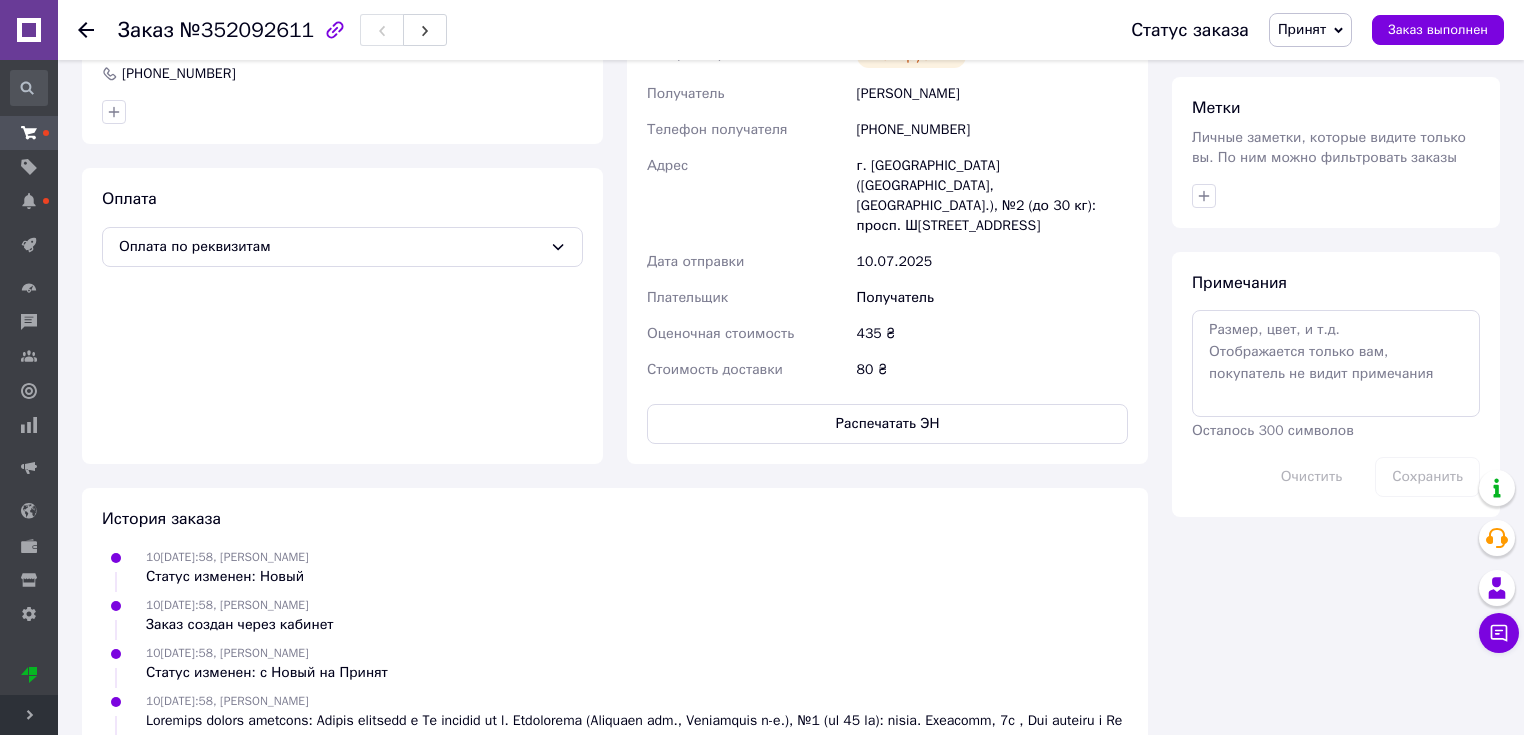 click on "Принят" at bounding box center (1310, 30) 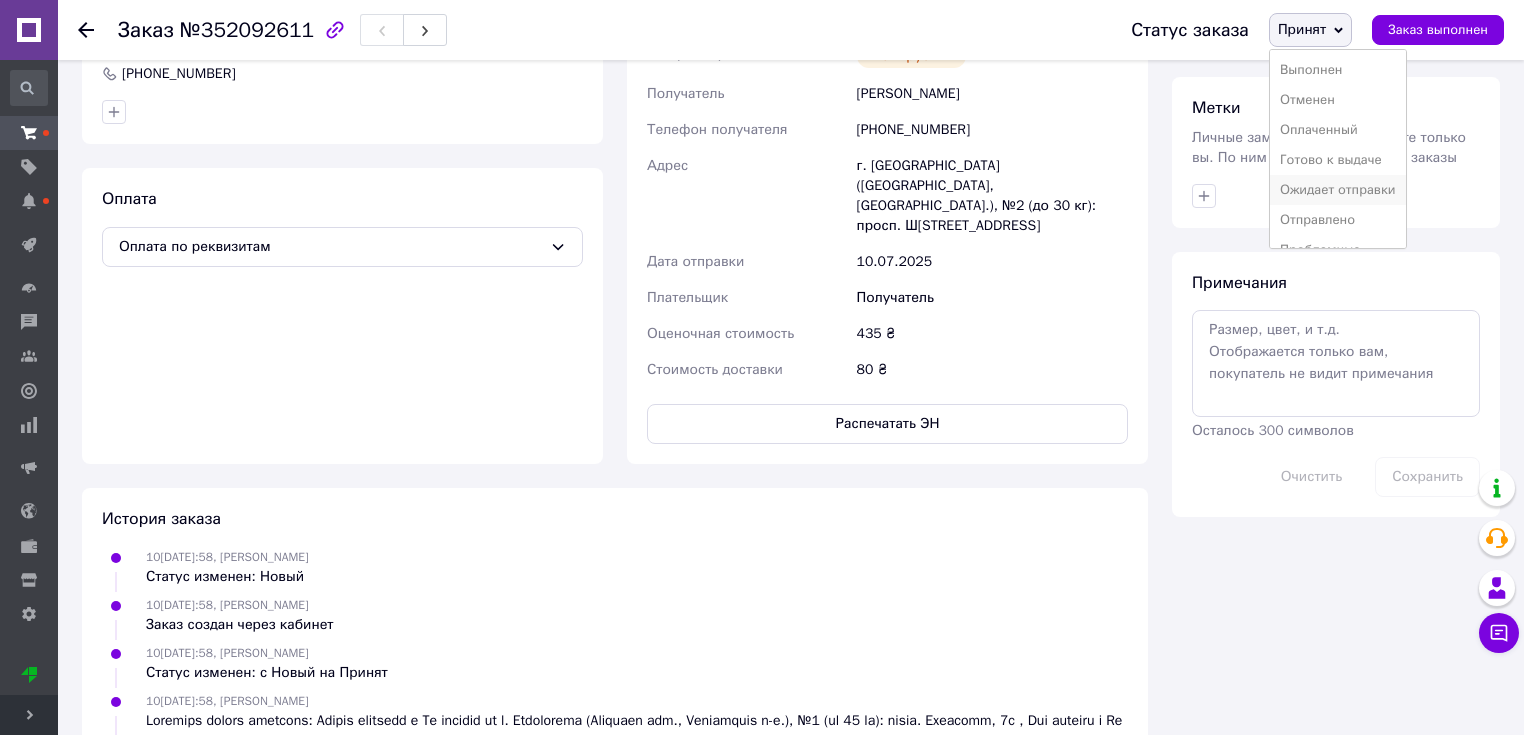 click on "Ожидает отправки" at bounding box center [1338, 190] 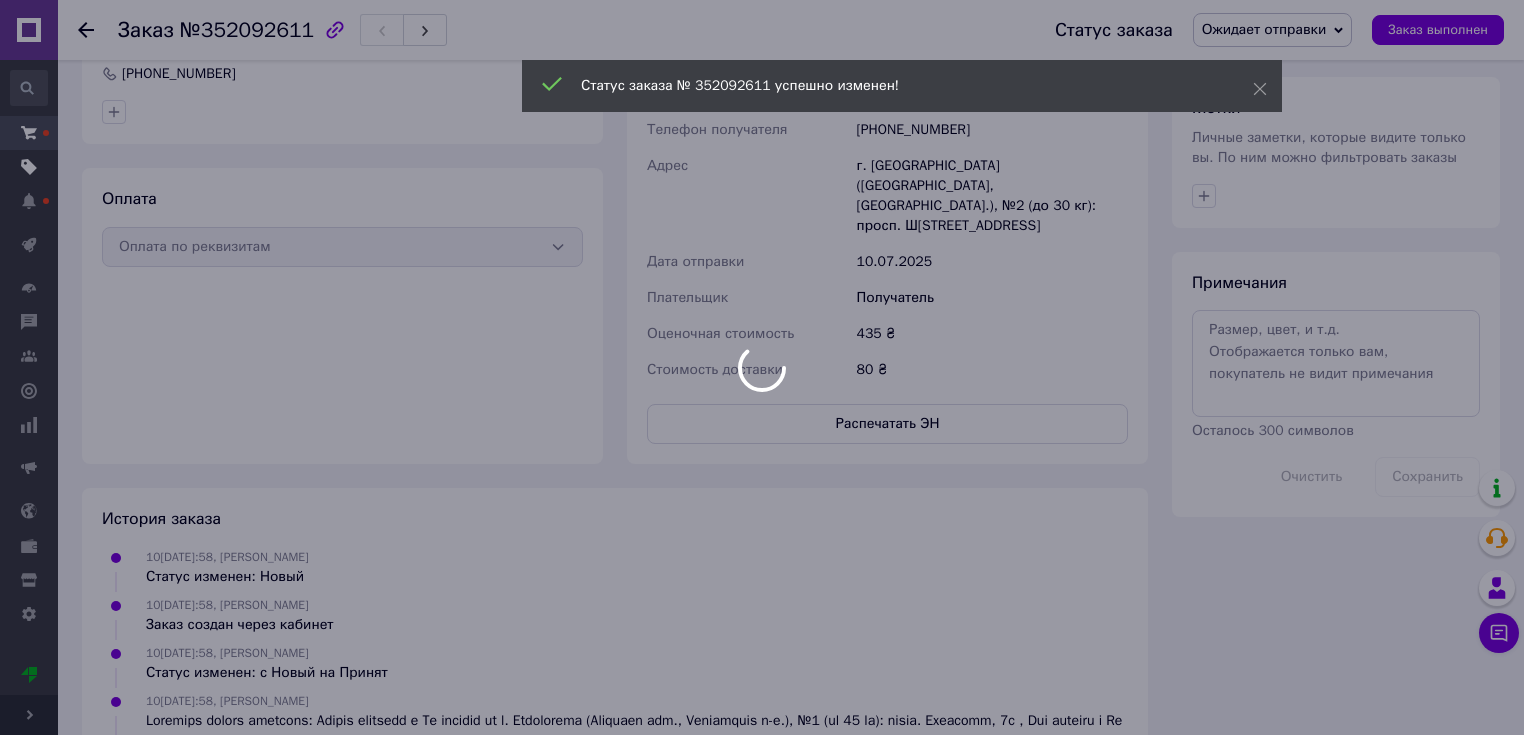 scroll, scrollTop: 831, scrollLeft: 0, axis: vertical 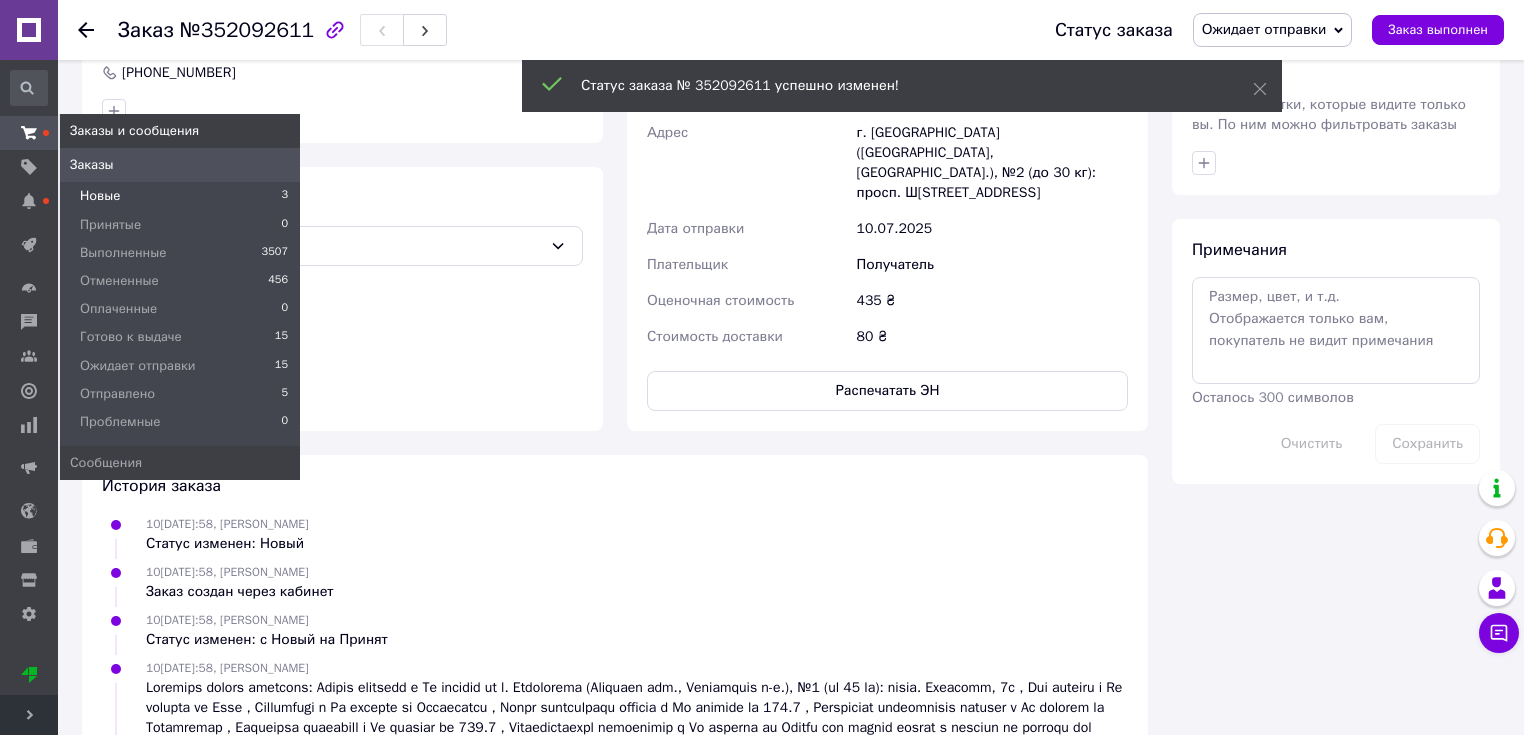 click on "Новые" at bounding box center [100, 196] 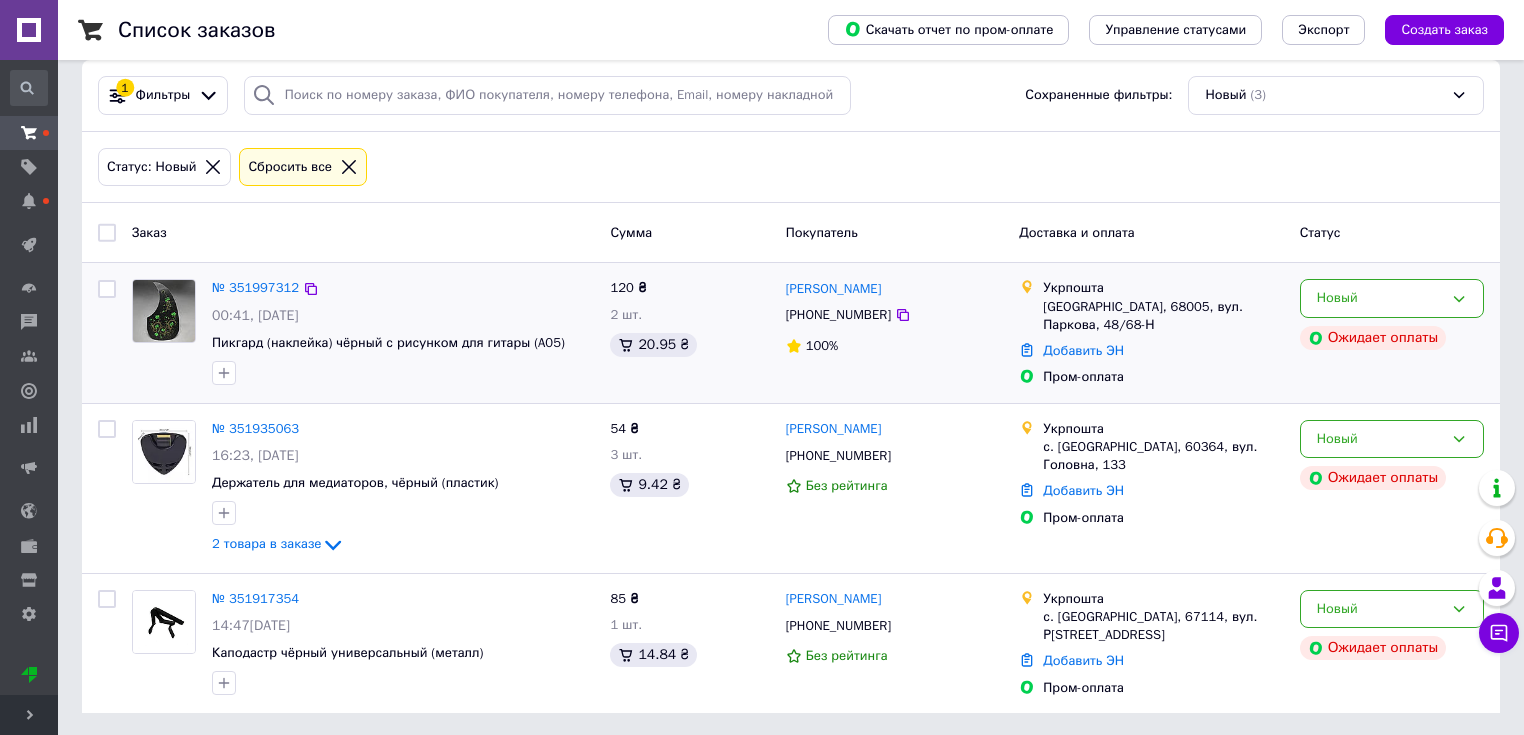 scroll, scrollTop: 0, scrollLeft: 0, axis: both 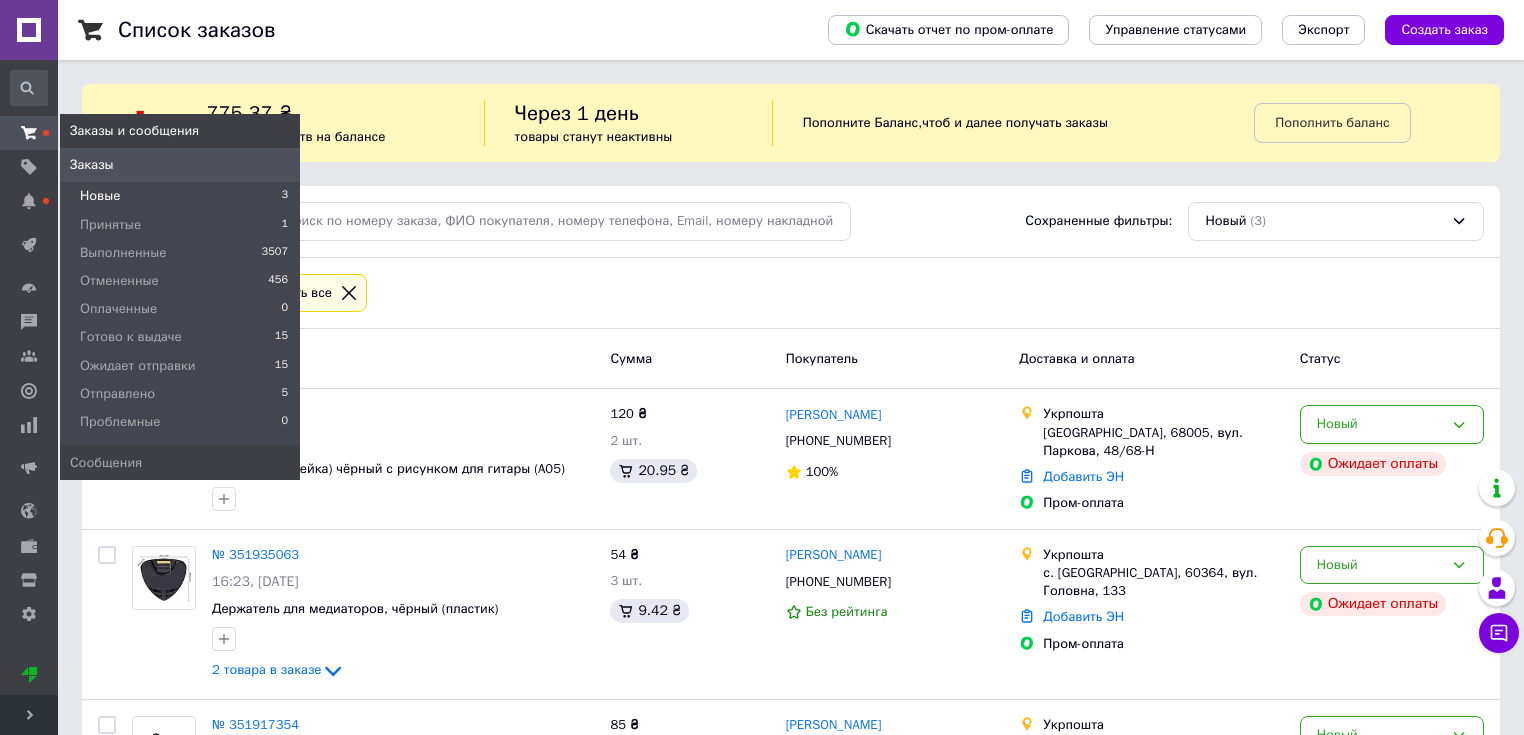 click on "Новые" at bounding box center (100, 196) 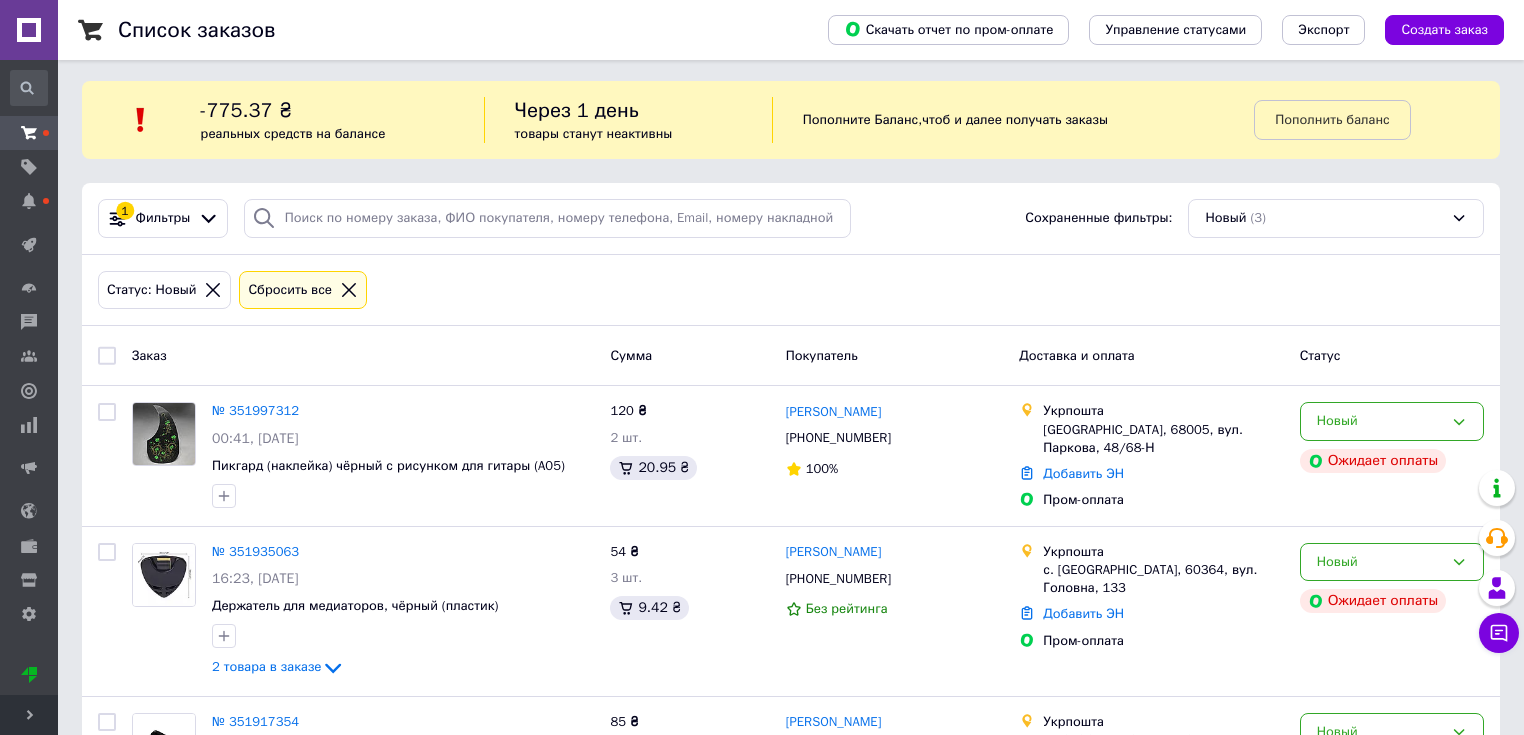 scroll, scrollTop: 0, scrollLeft: 0, axis: both 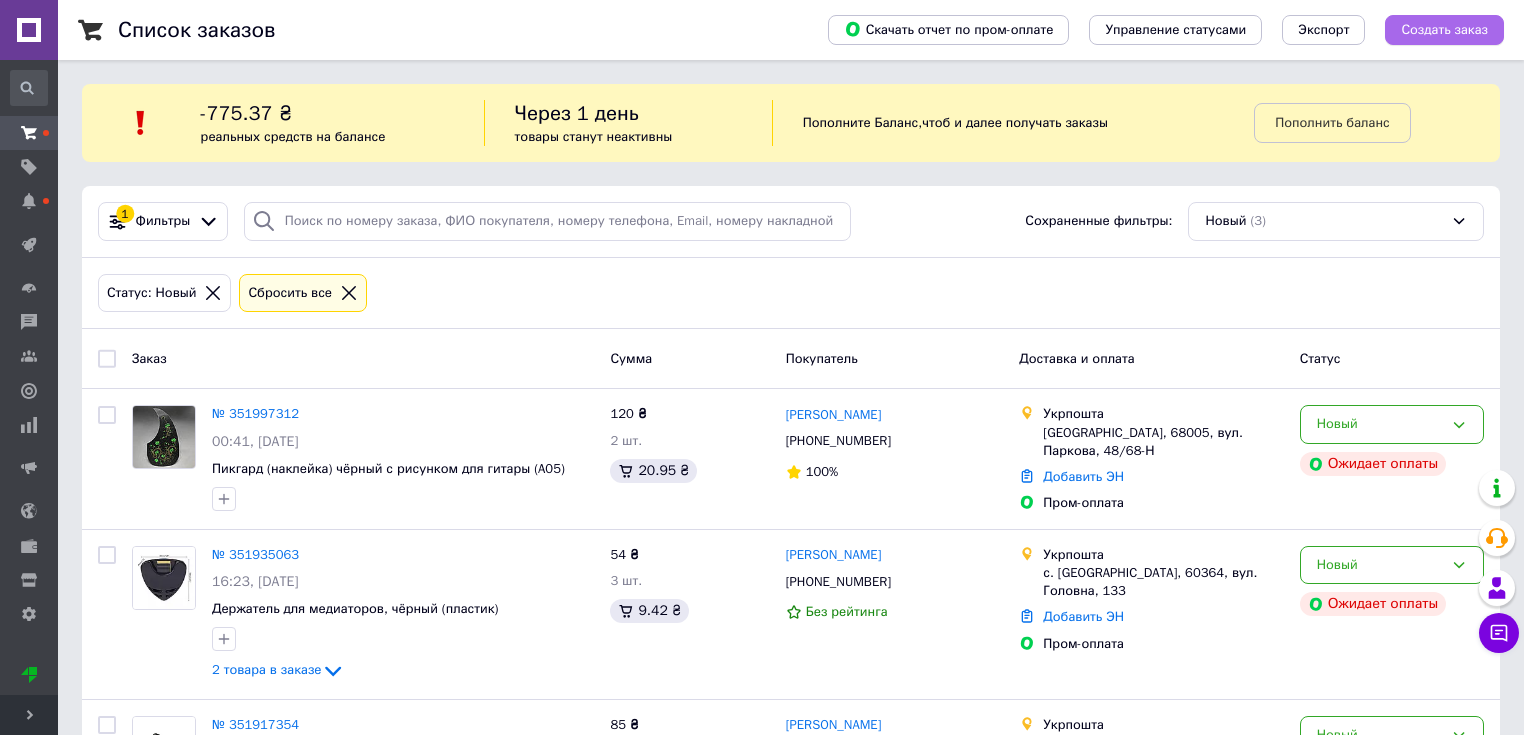 click on "Создать заказ" at bounding box center [1444, 30] 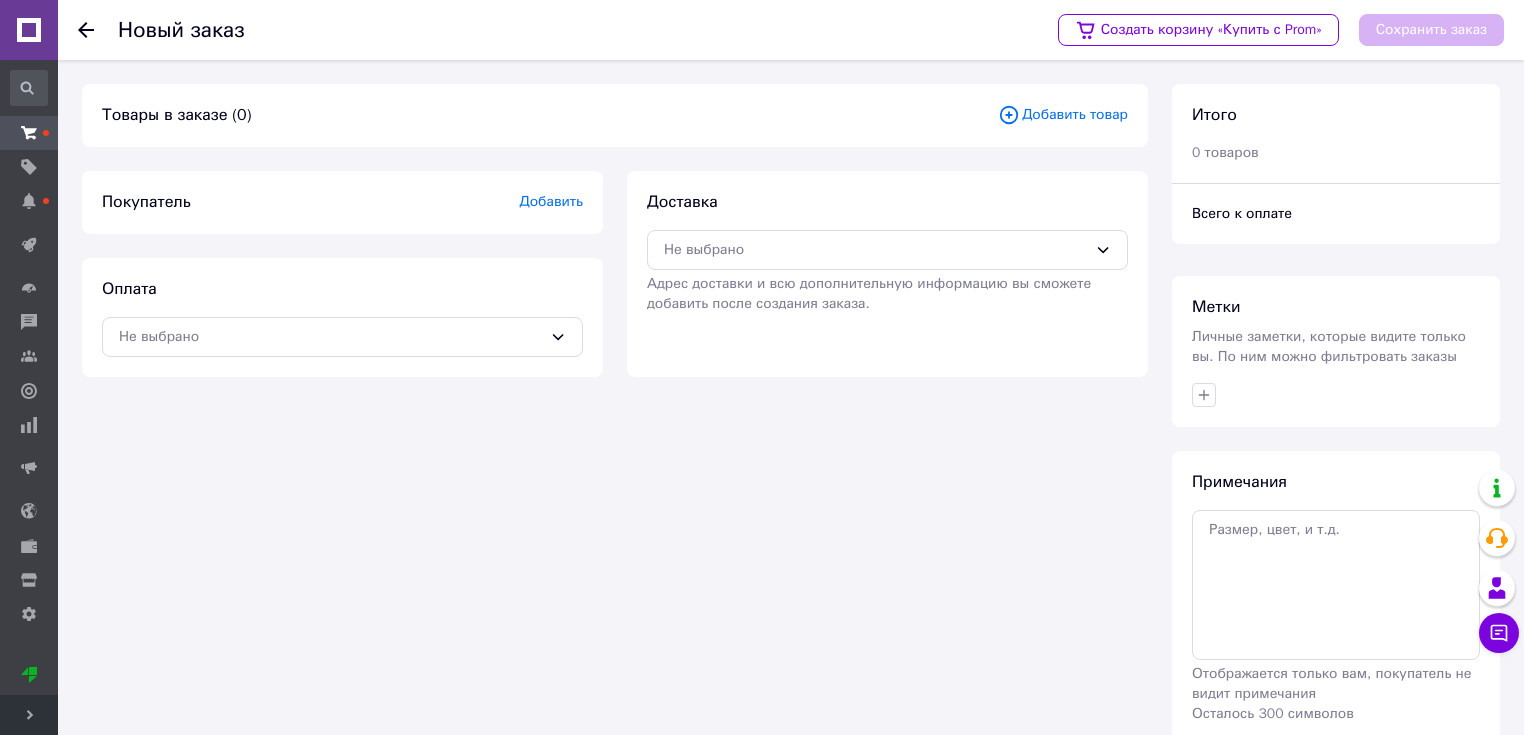 click on "Добавить товар" at bounding box center [1063, 115] 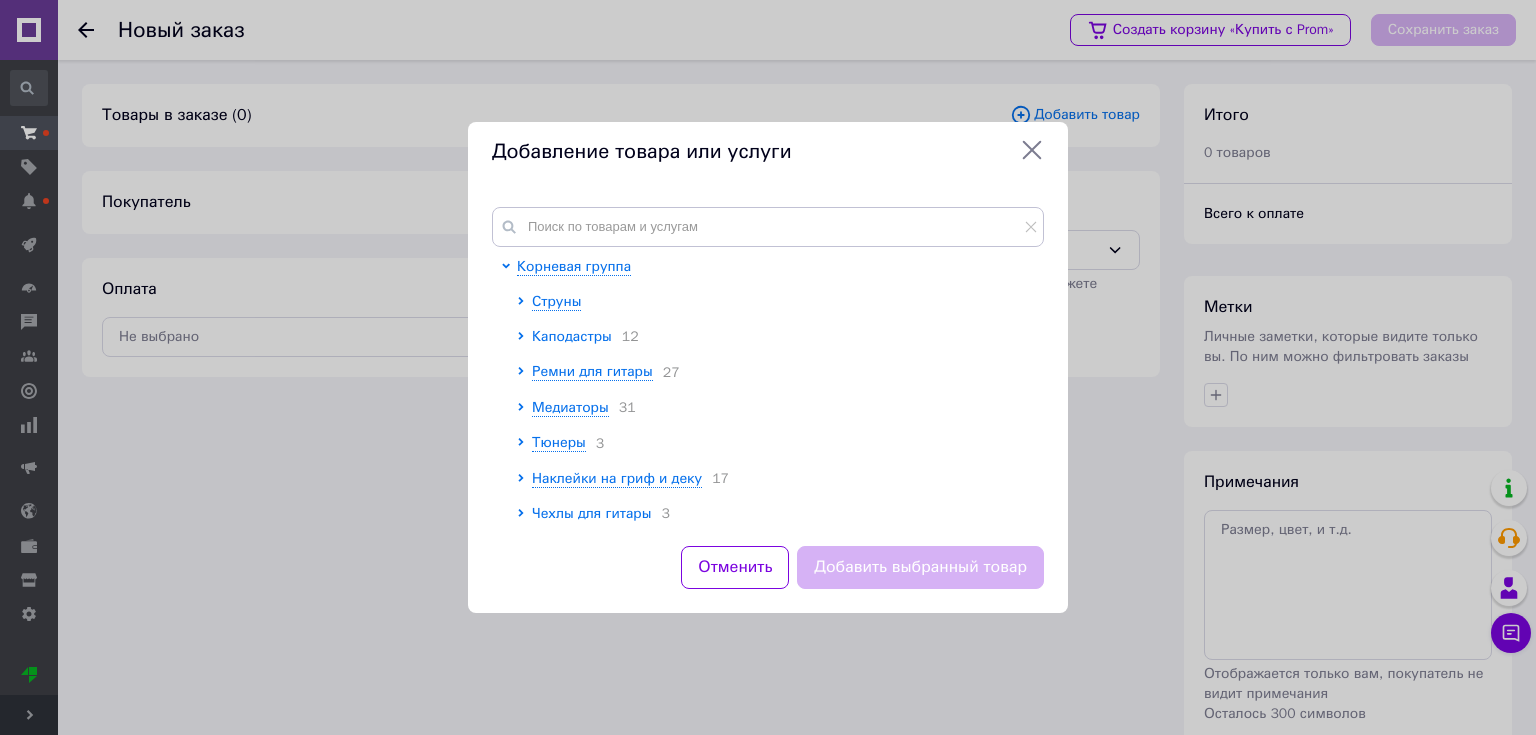 click 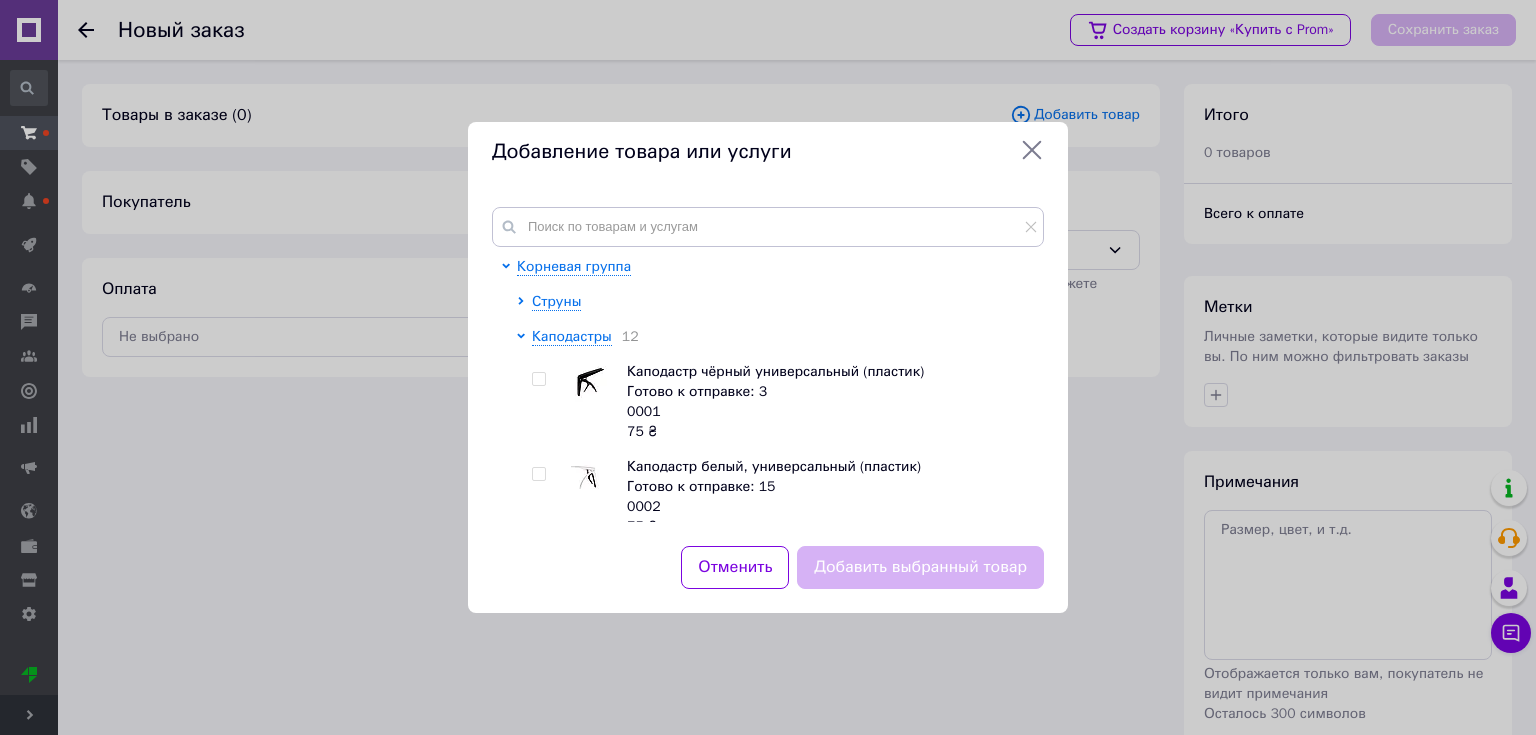 click at bounding box center (539, 379) 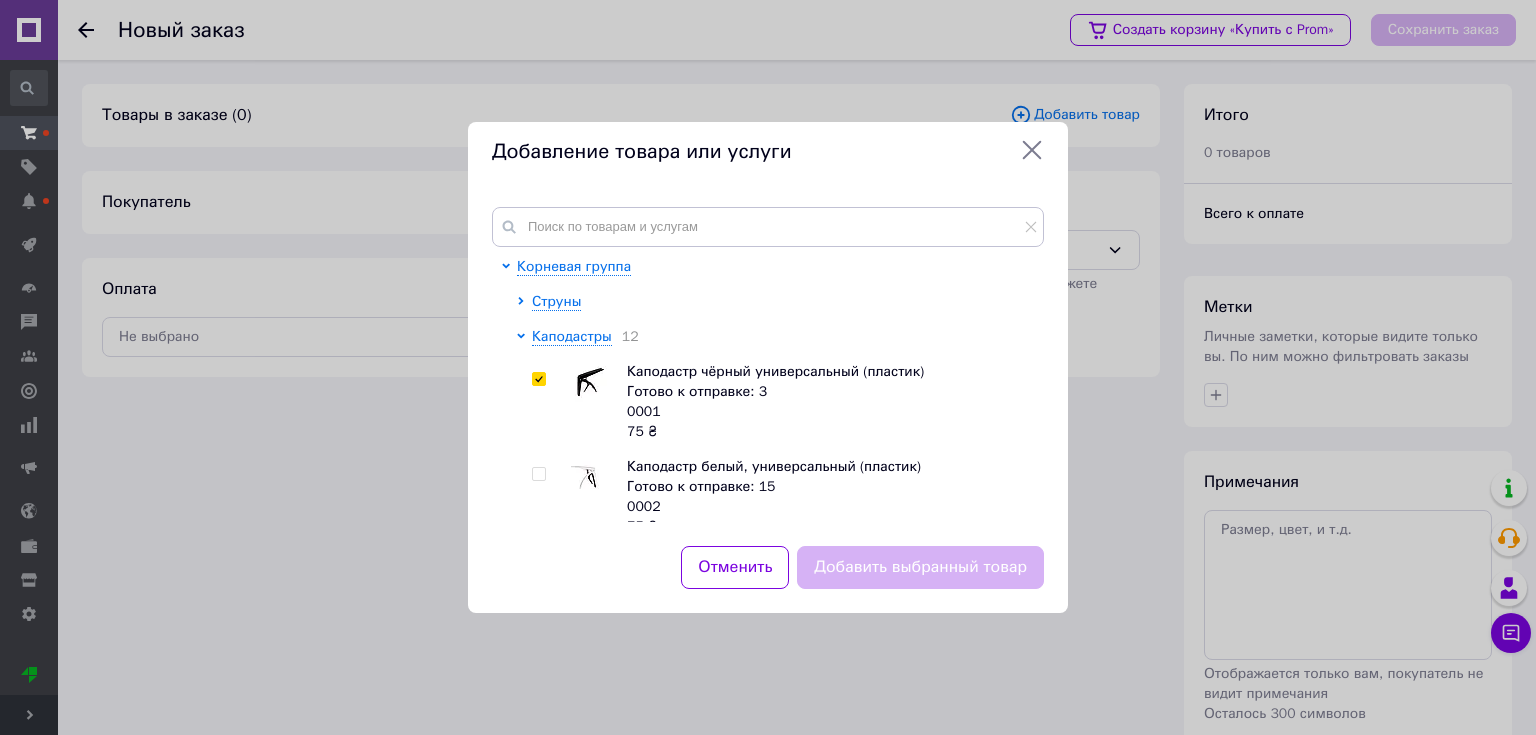 checkbox on "true" 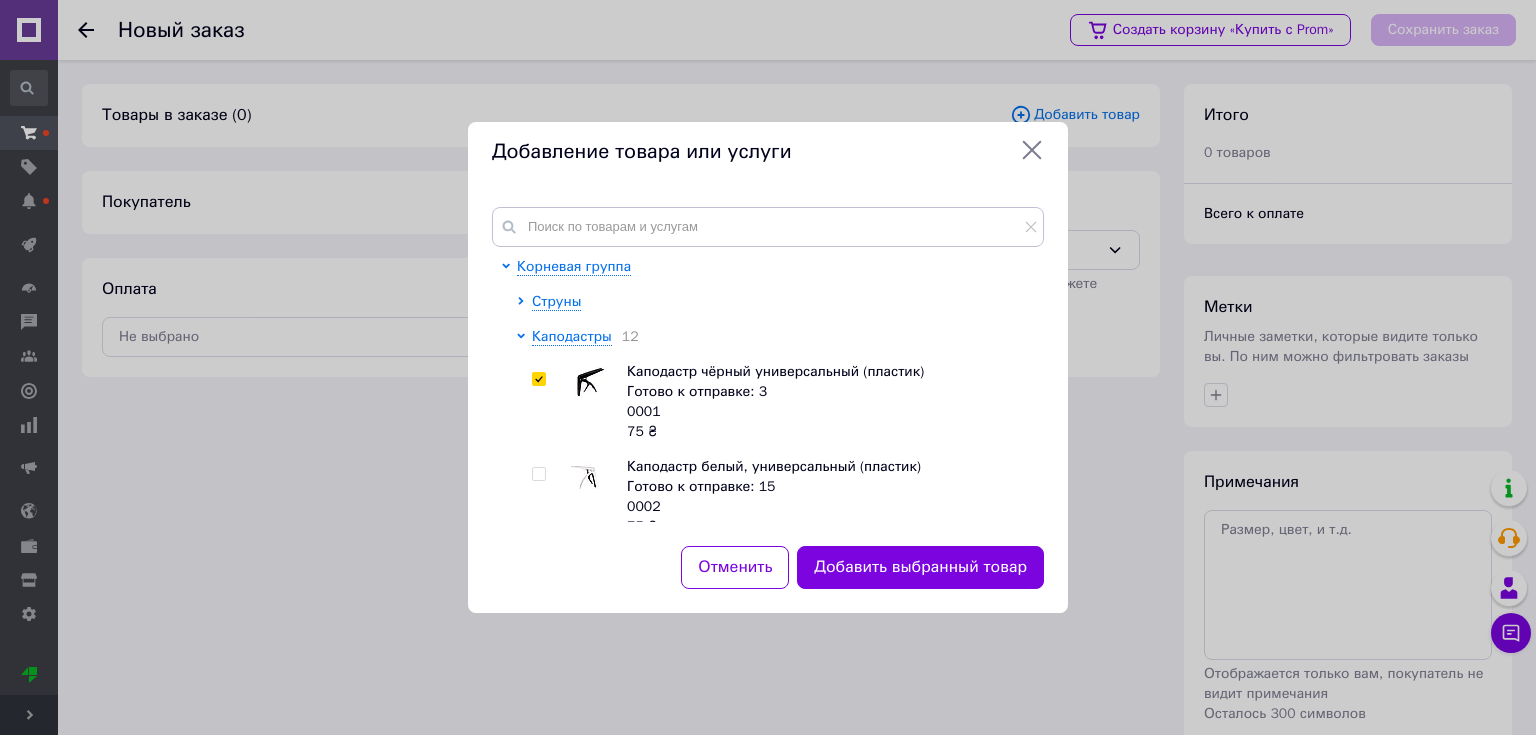 click on "Добавить выбранный товар" at bounding box center [920, 567] 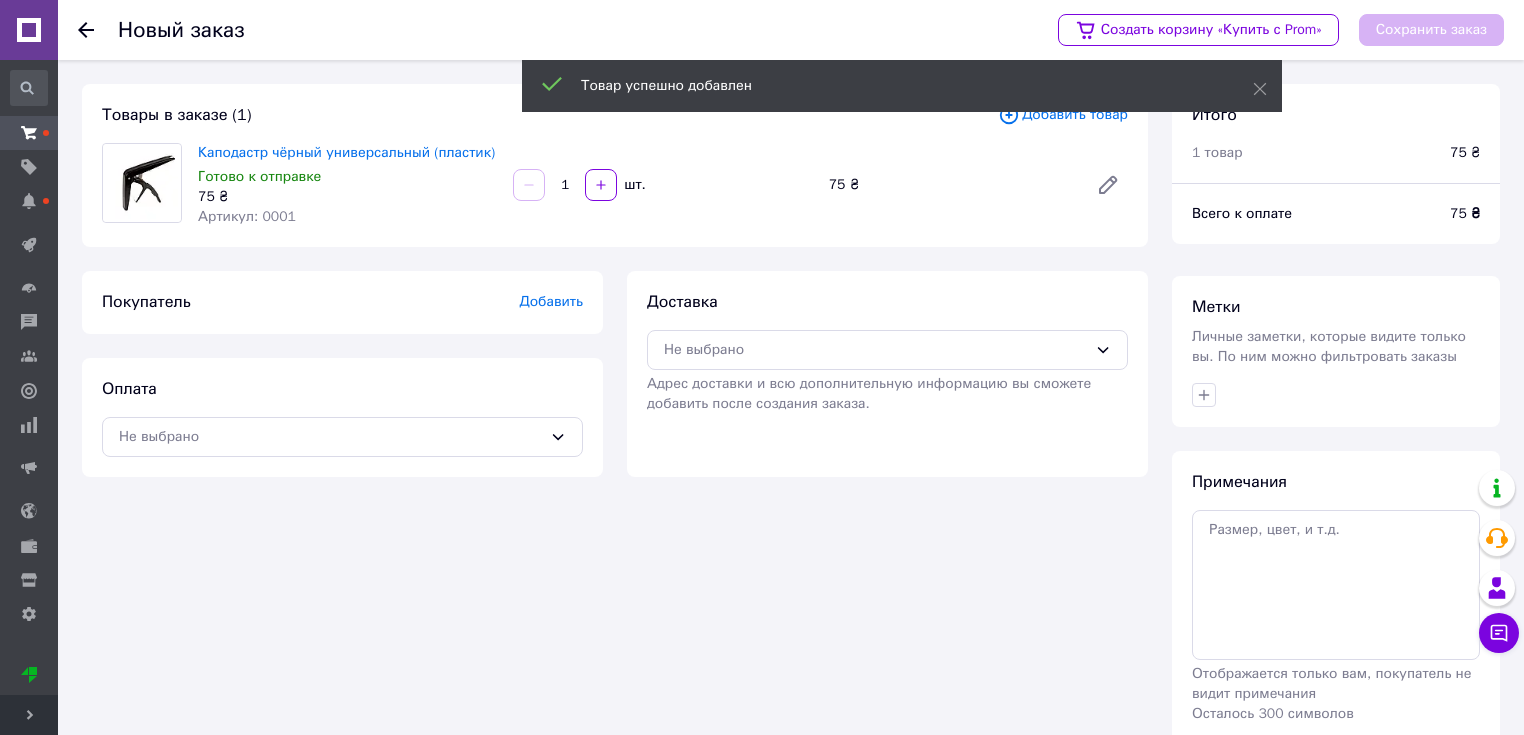click on "Добавить" at bounding box center [551, 301] 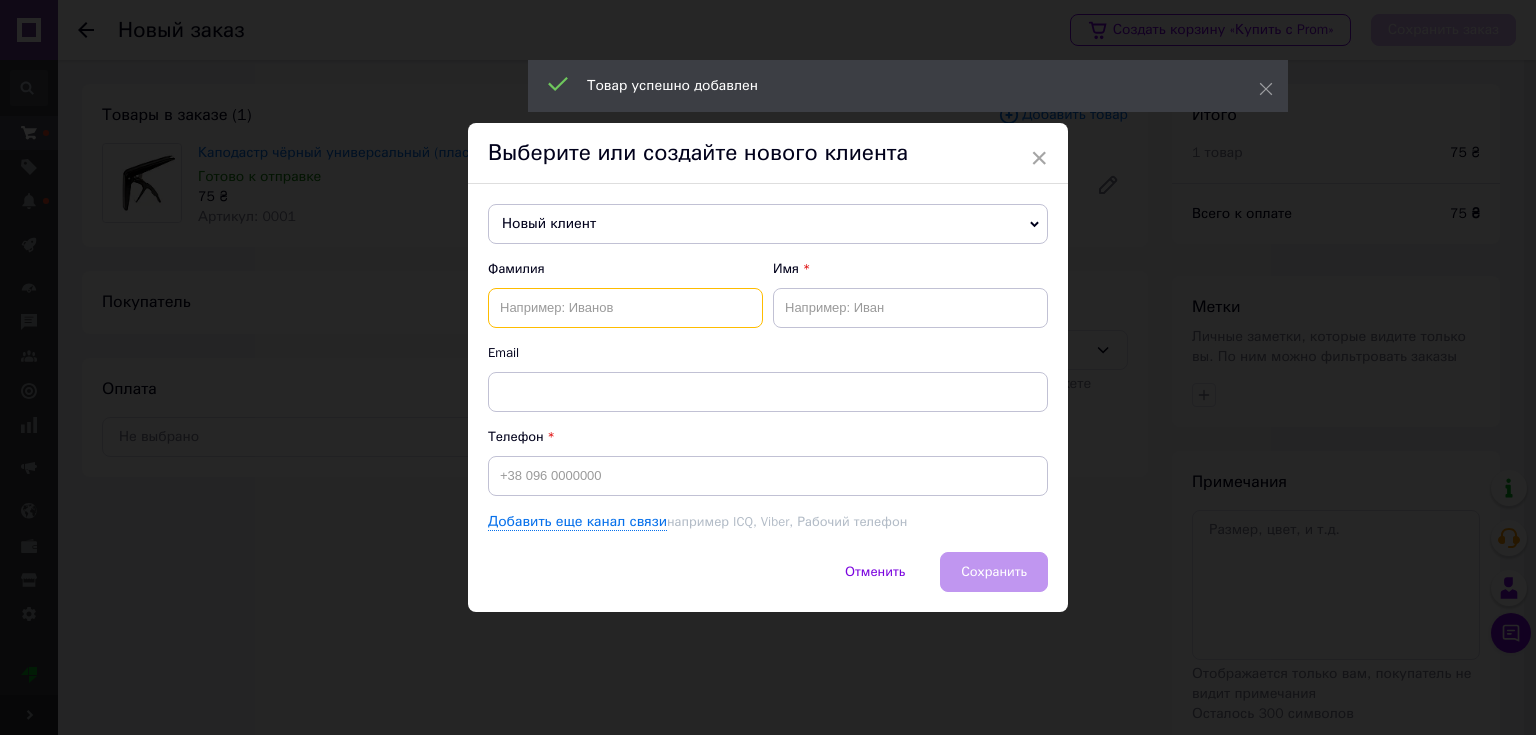 click at bounding box center [625, 308] 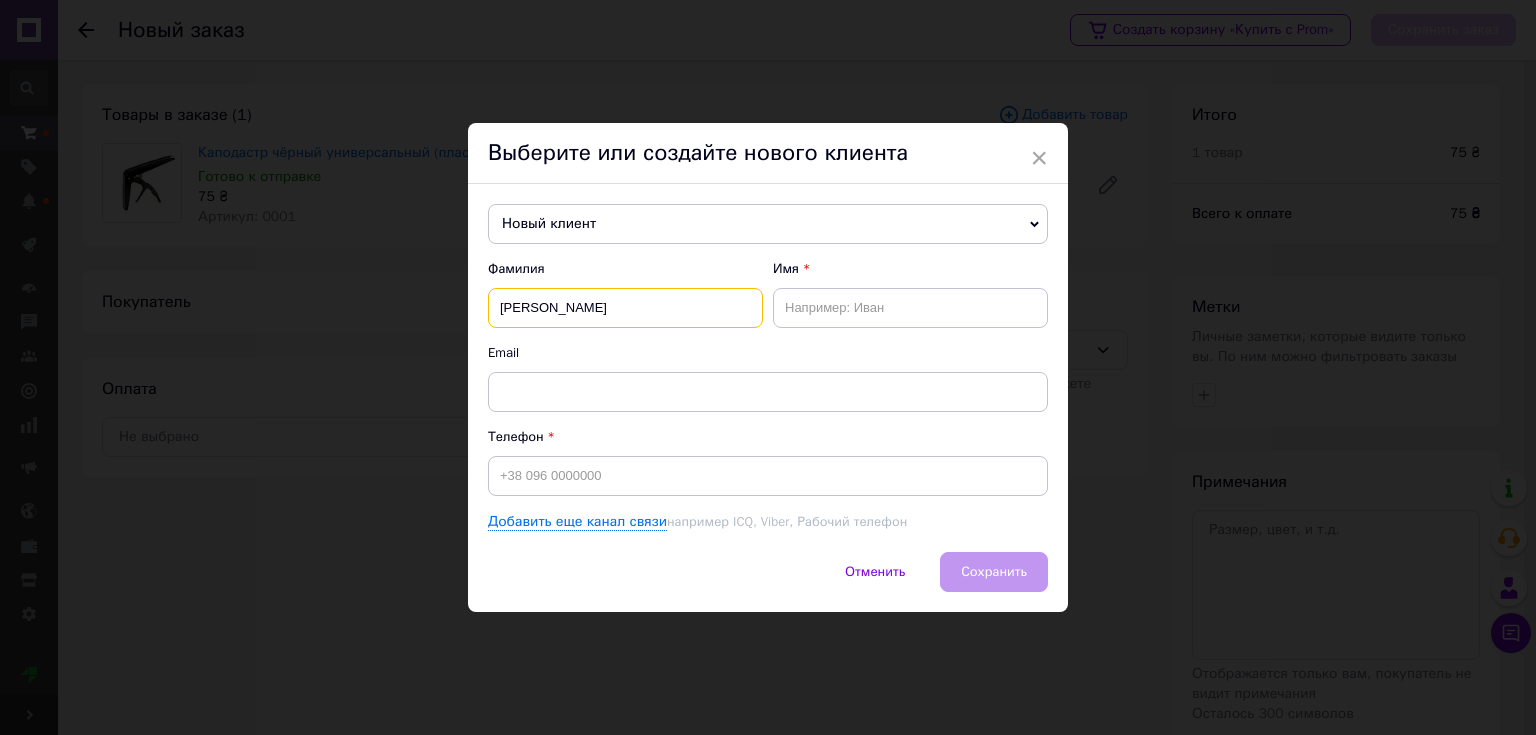 type on "Шелехова" 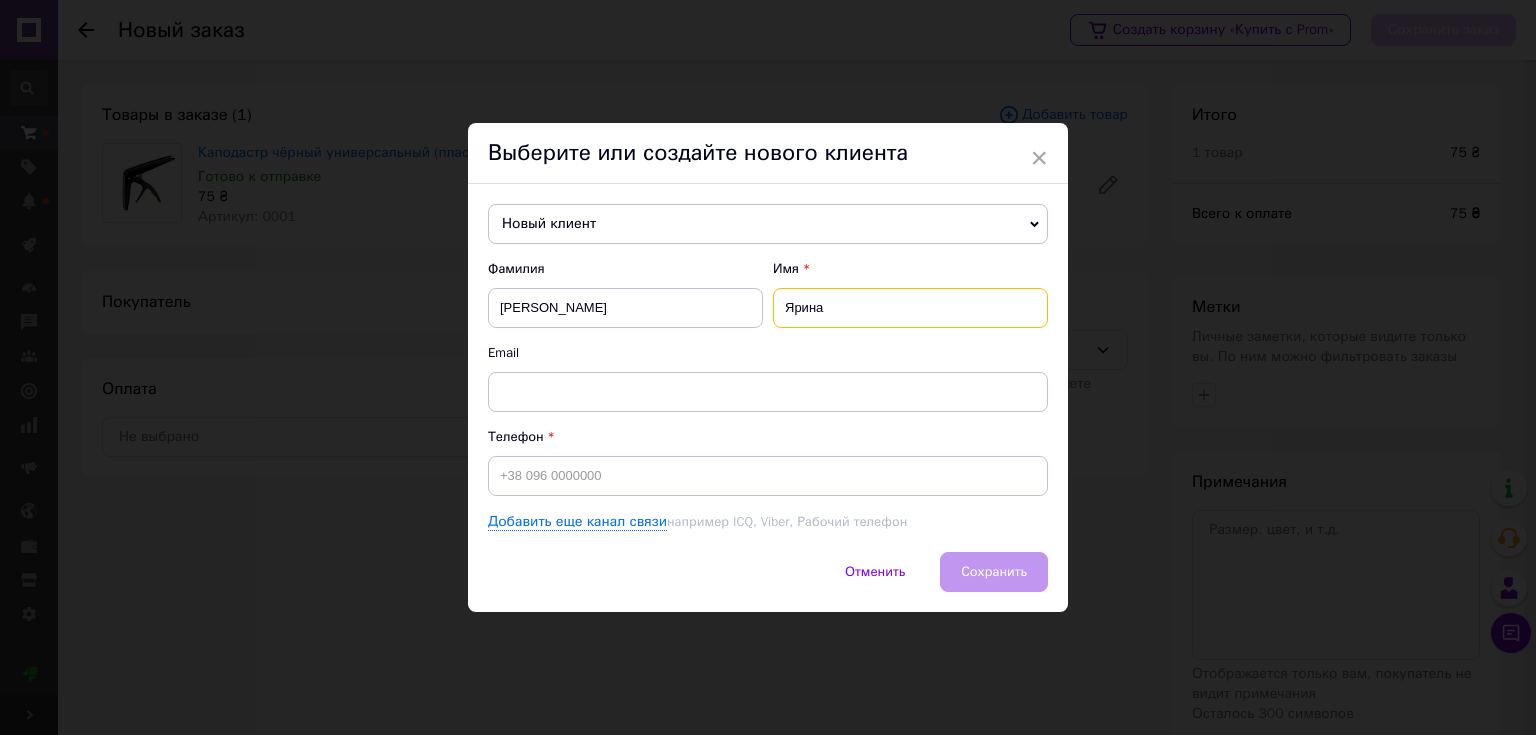 type on "Ярина" 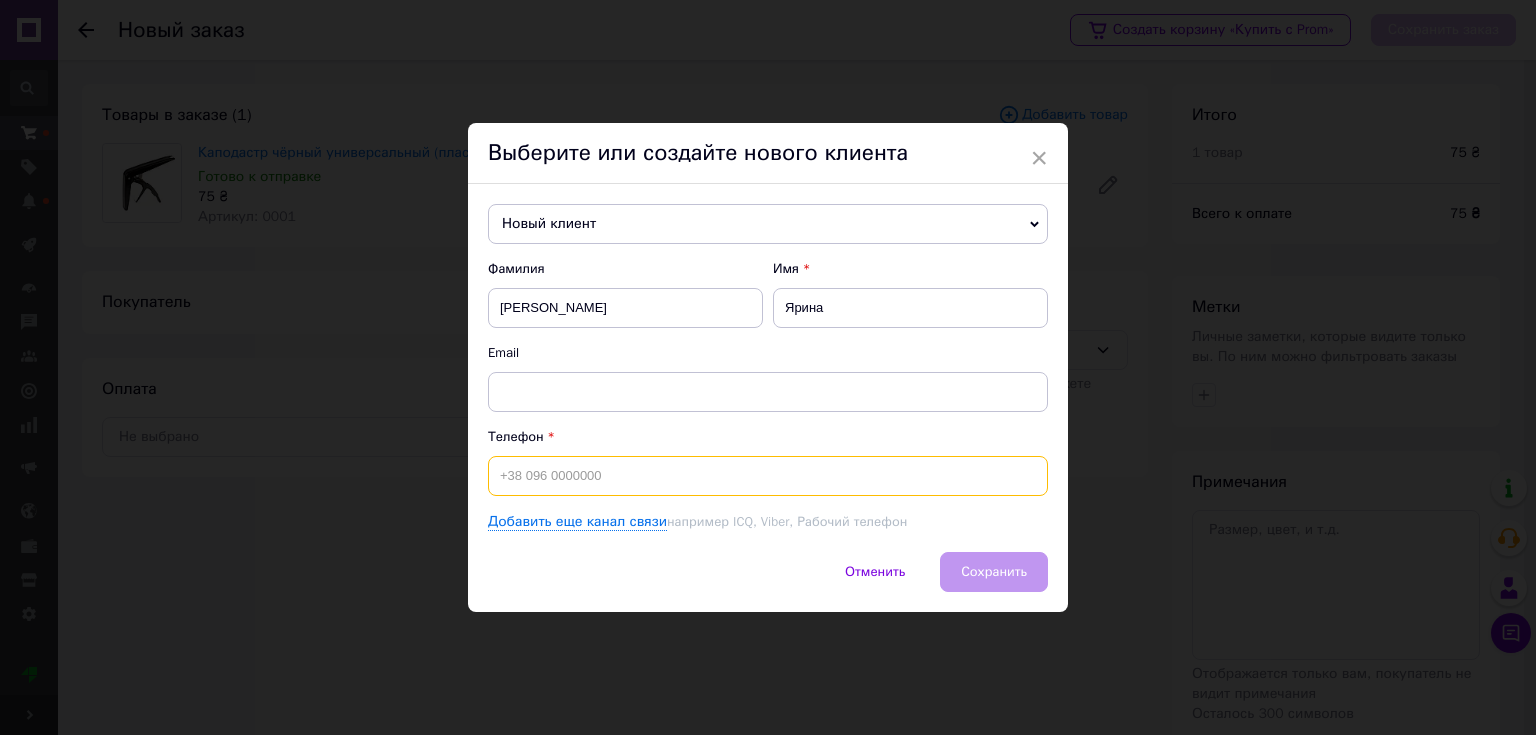 type on "_" 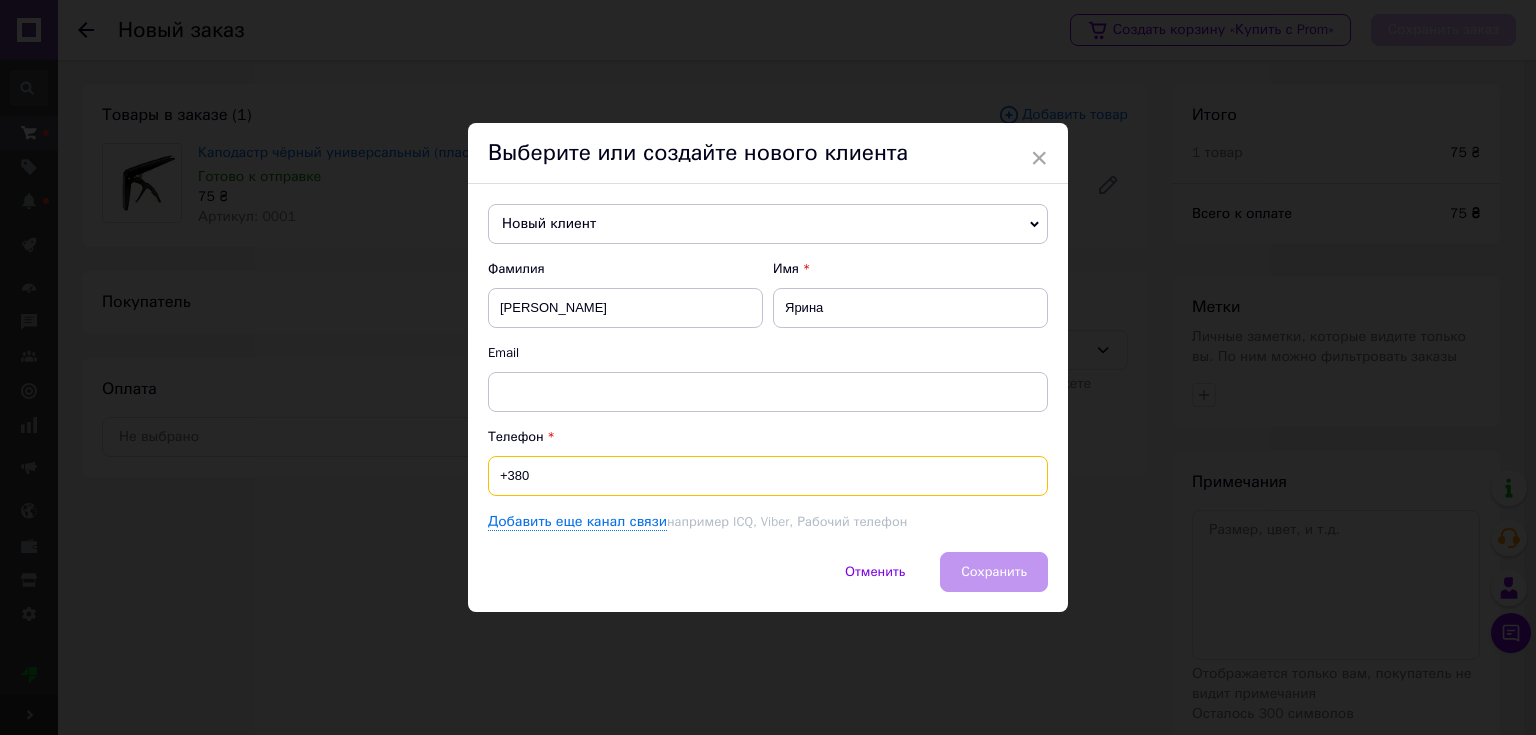 paste on "067443327" 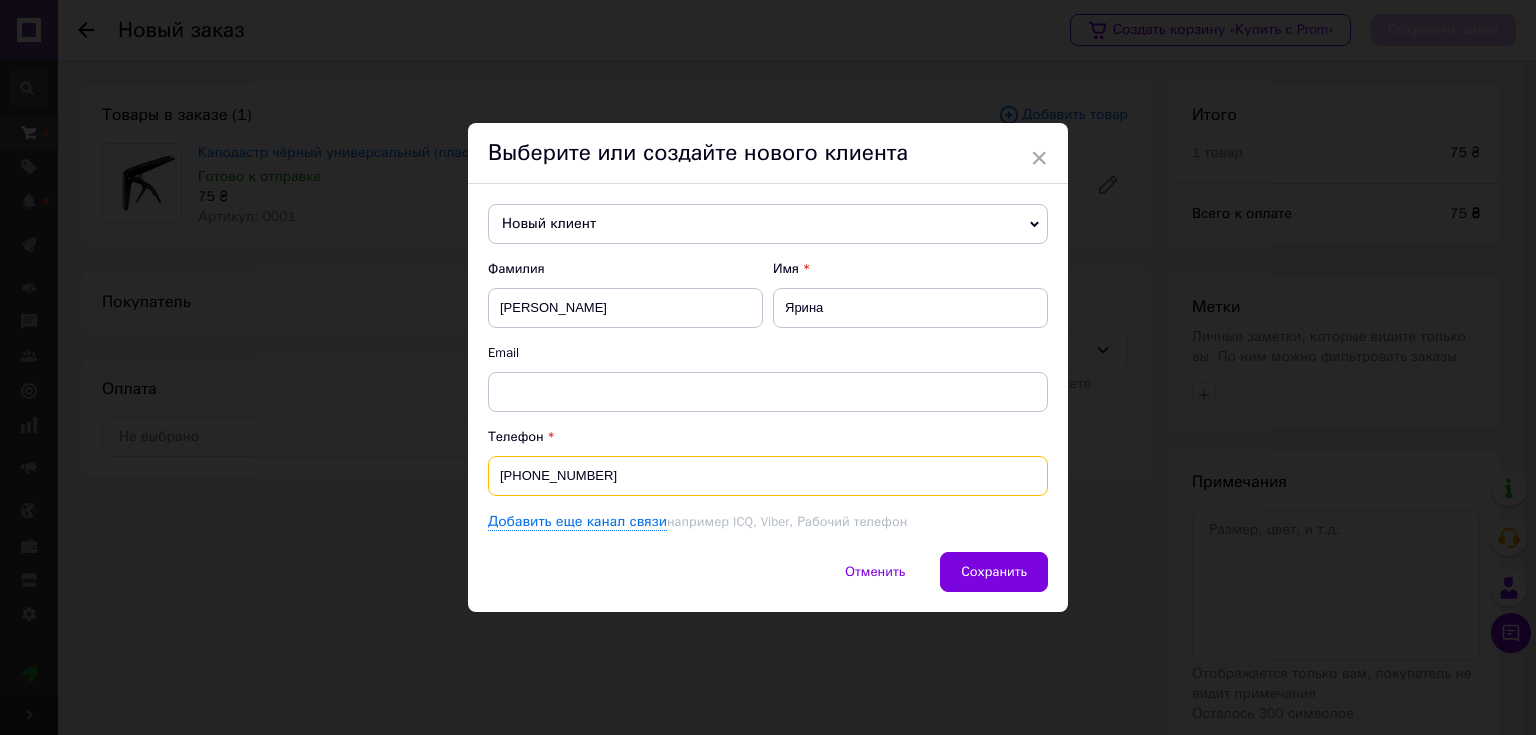 click on "+380067443327" at bounding box center (768, 476) 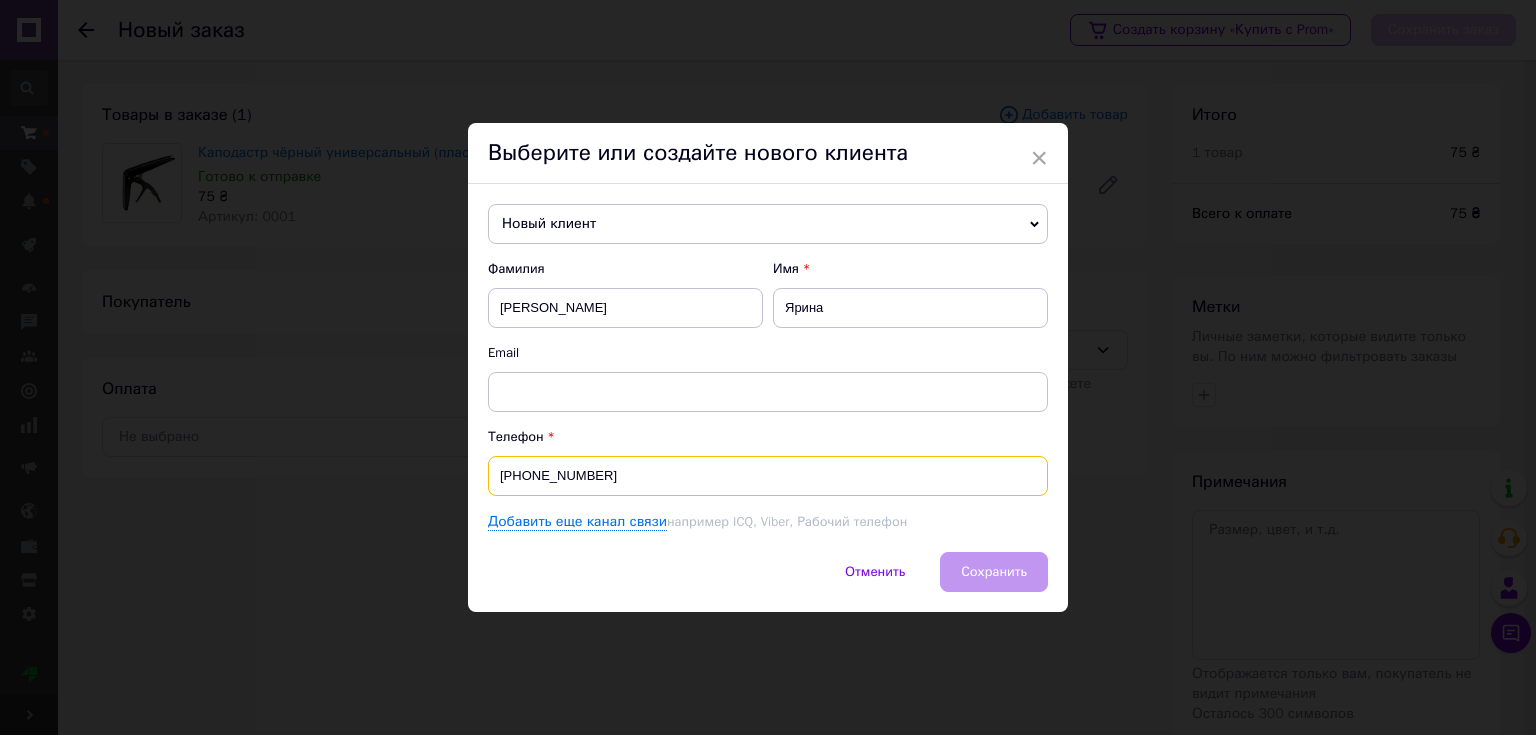 drag, startPoint x: 540, startPoint y: 470, endPoint x: 565, endPoint y: 468, distance: 25.079872 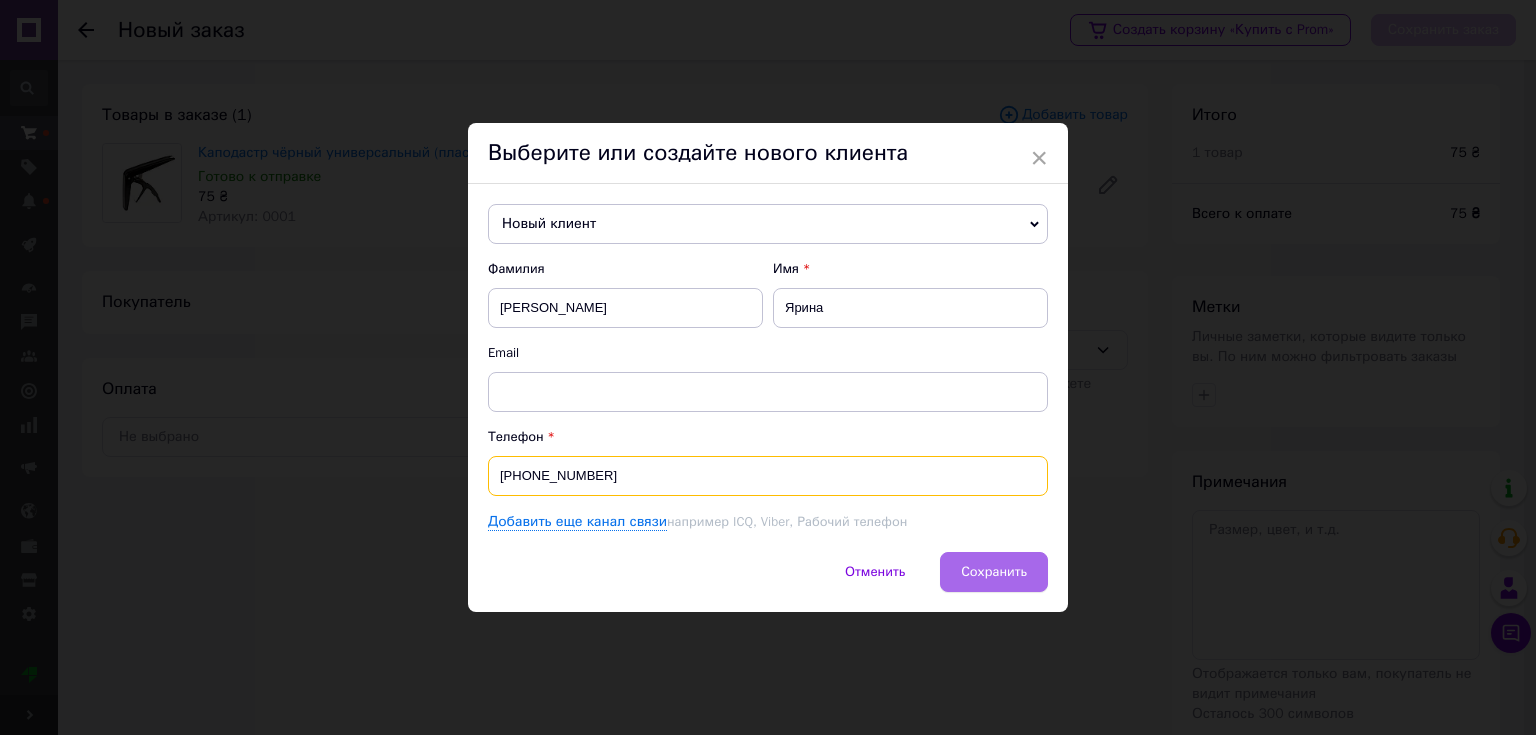 type on "+380674433278" 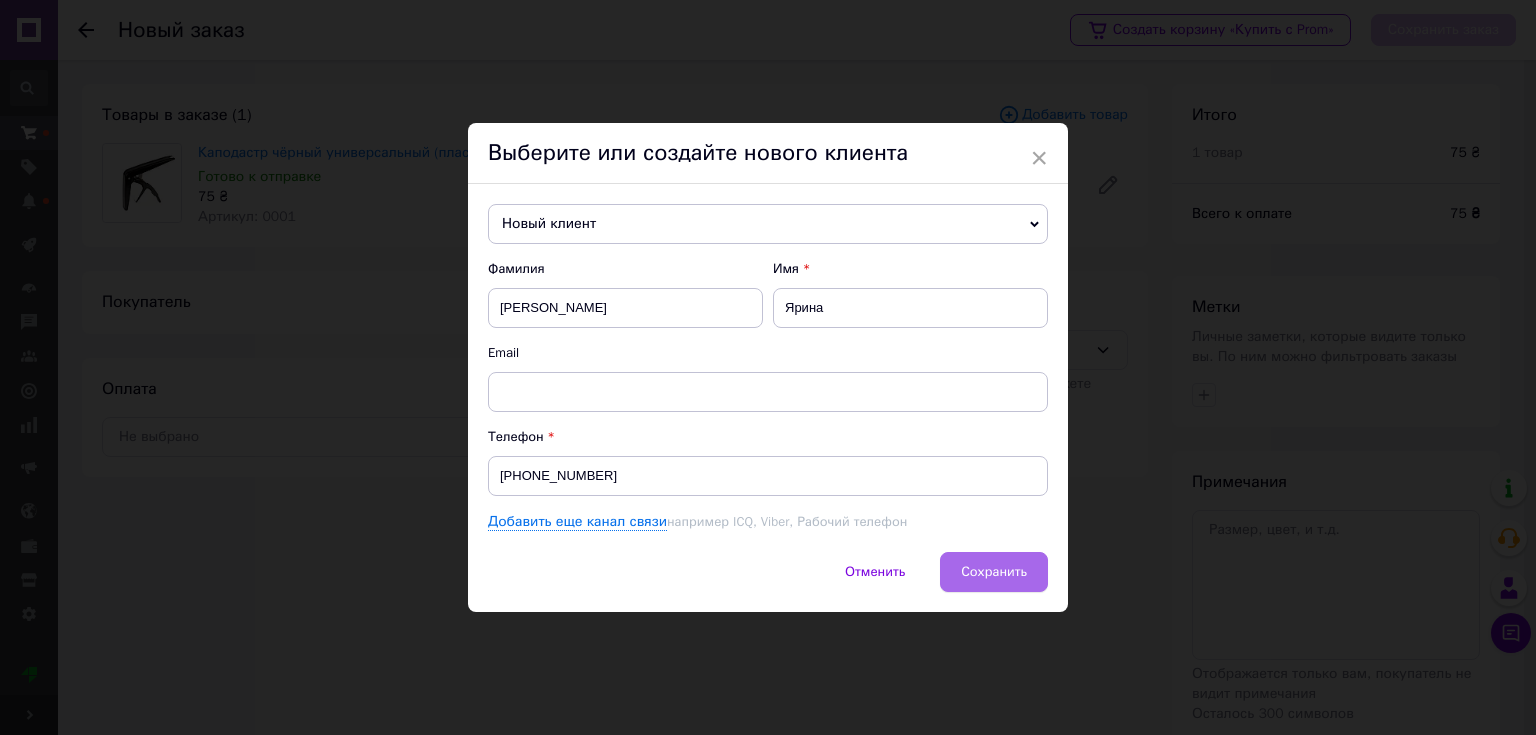 click on "Сохранить" at bounding box center (994, 571) 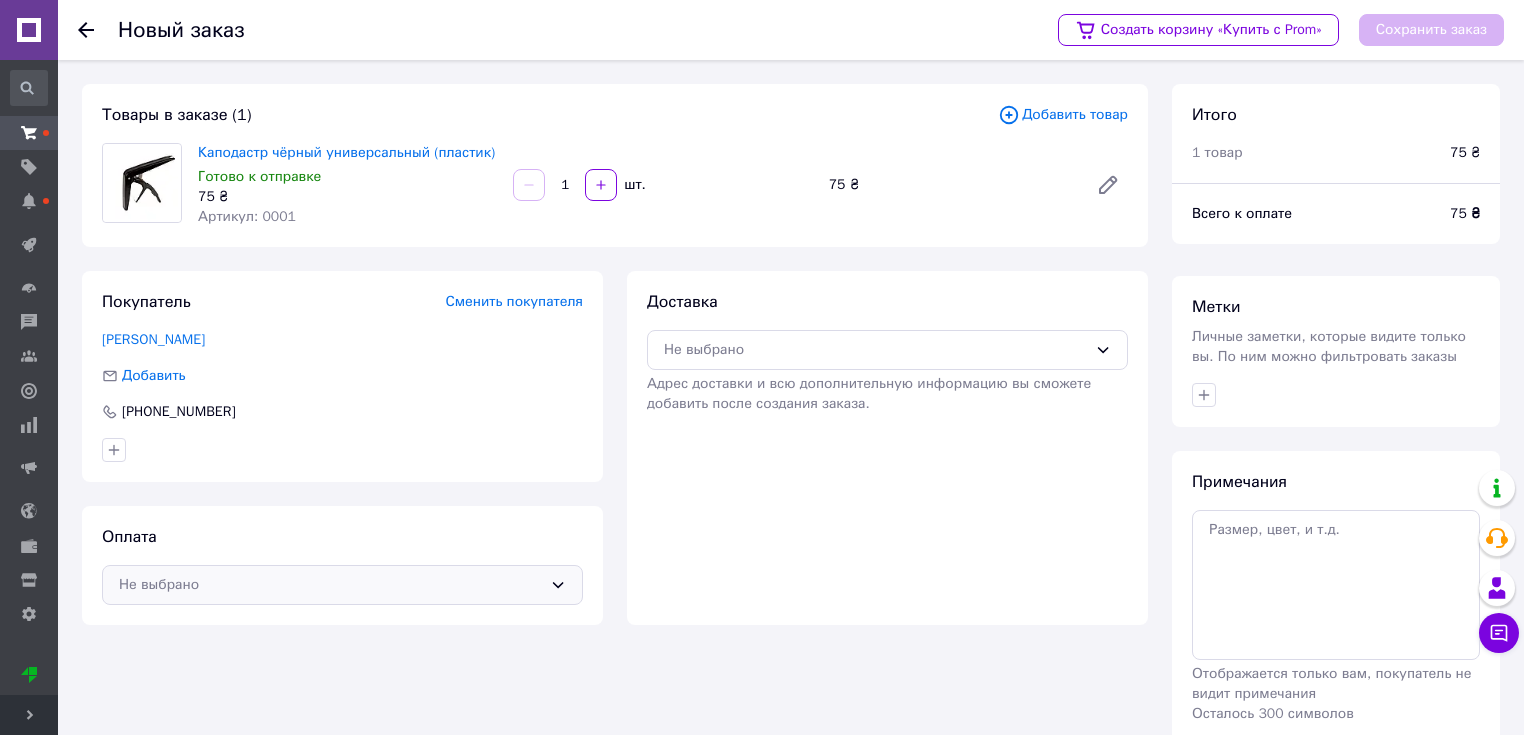 scroll, scrollTop: 88, scrollLeft: 0, axis: vertical 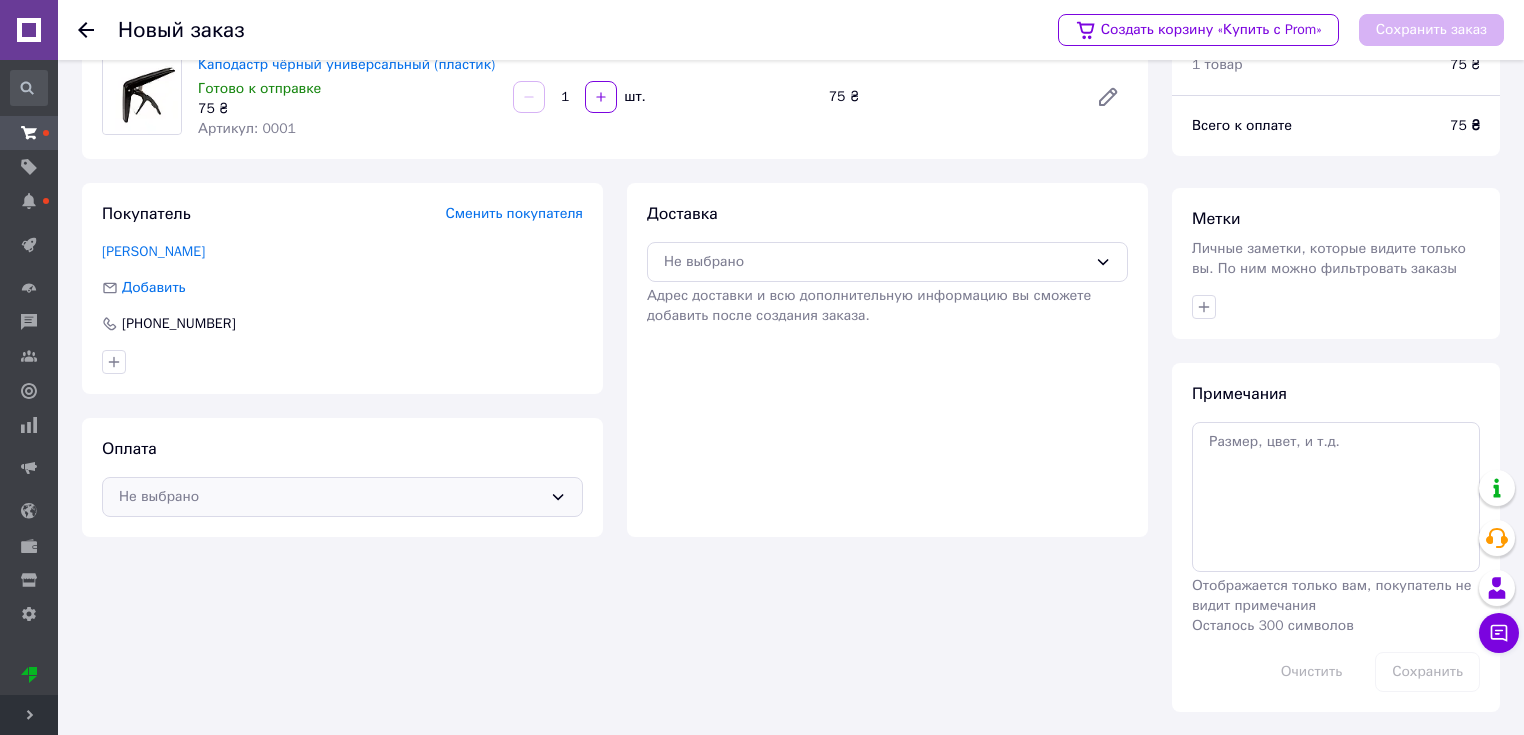 click on "Не выбрано" at bounding box center [330, 497] 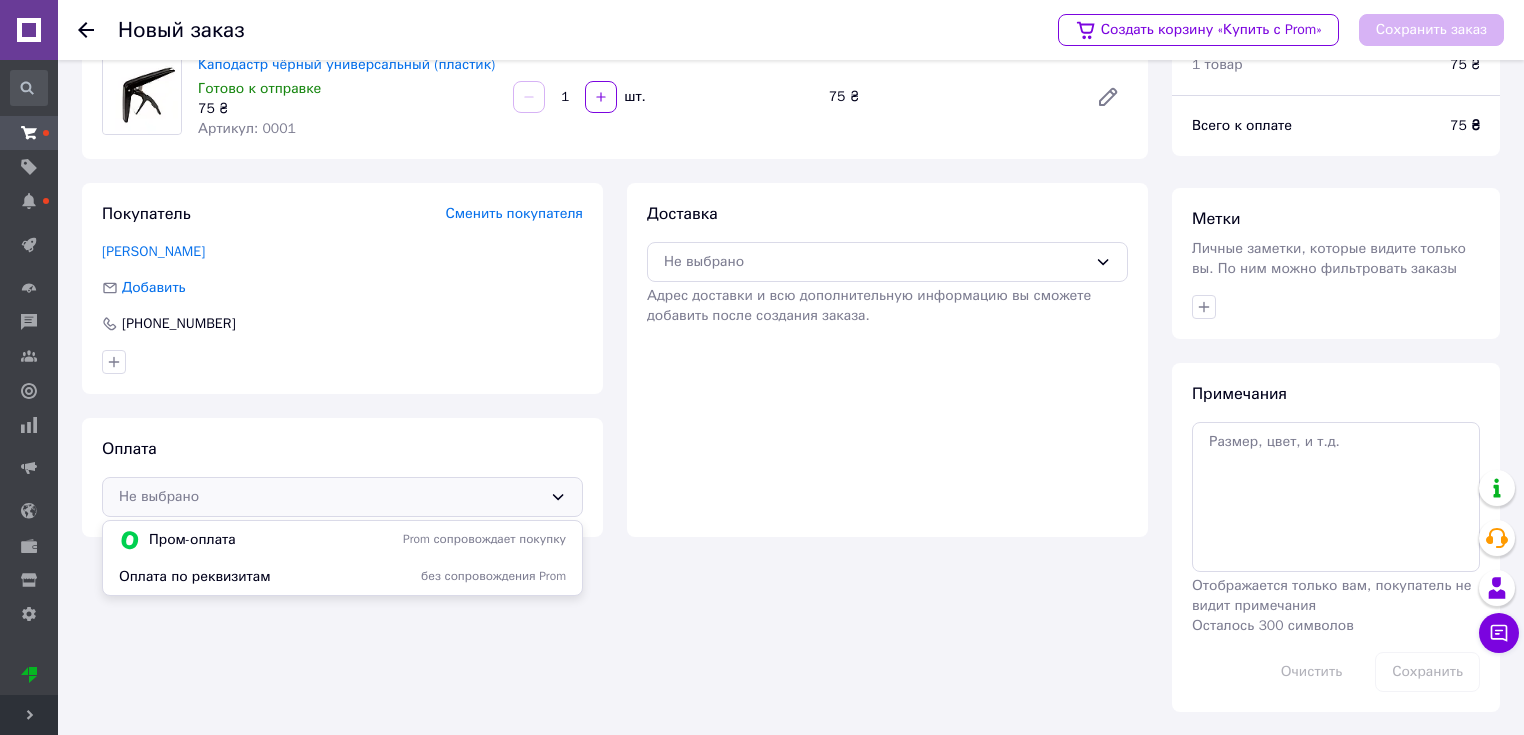 drag, startPoint x: 280, startPoint y: 586, endPoint x: 314, endPoint y: 552, distance: 48.08326 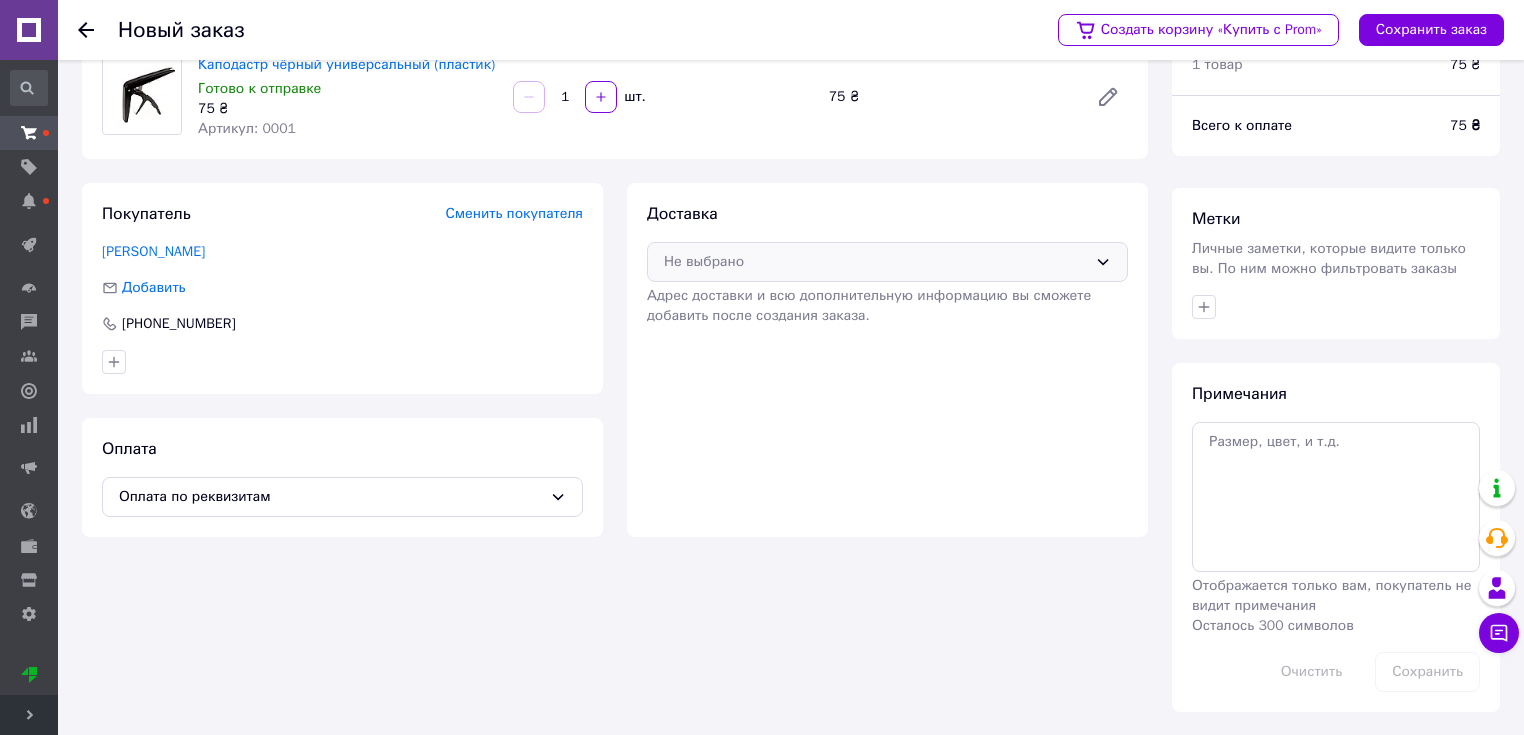 click on "Не выбрано" at bounding box center (875, 262) 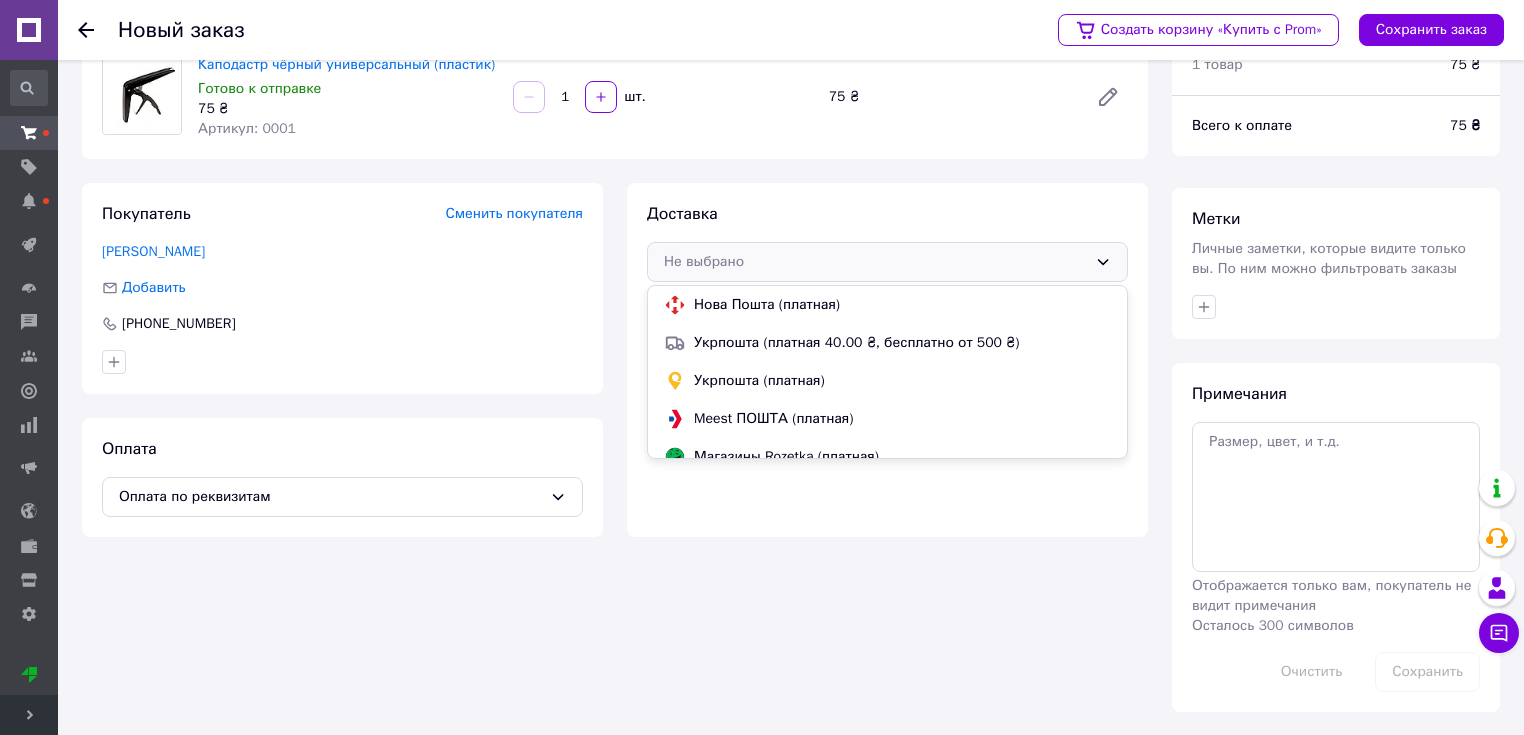 click on "Нова Пошта (платная)" at bounding box center (902, 305) 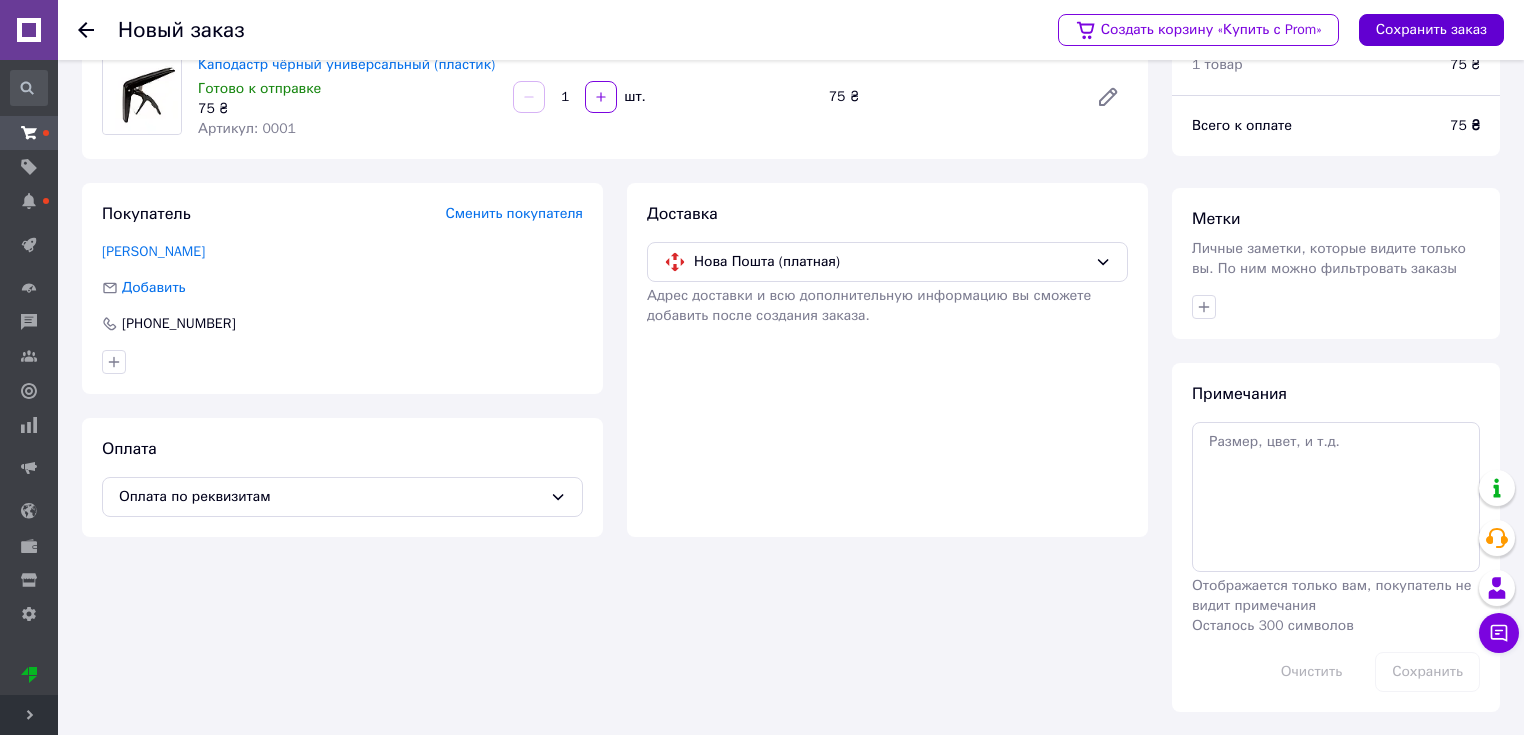 click on "Сохранить заказ" at bounding box center (1431, 30) 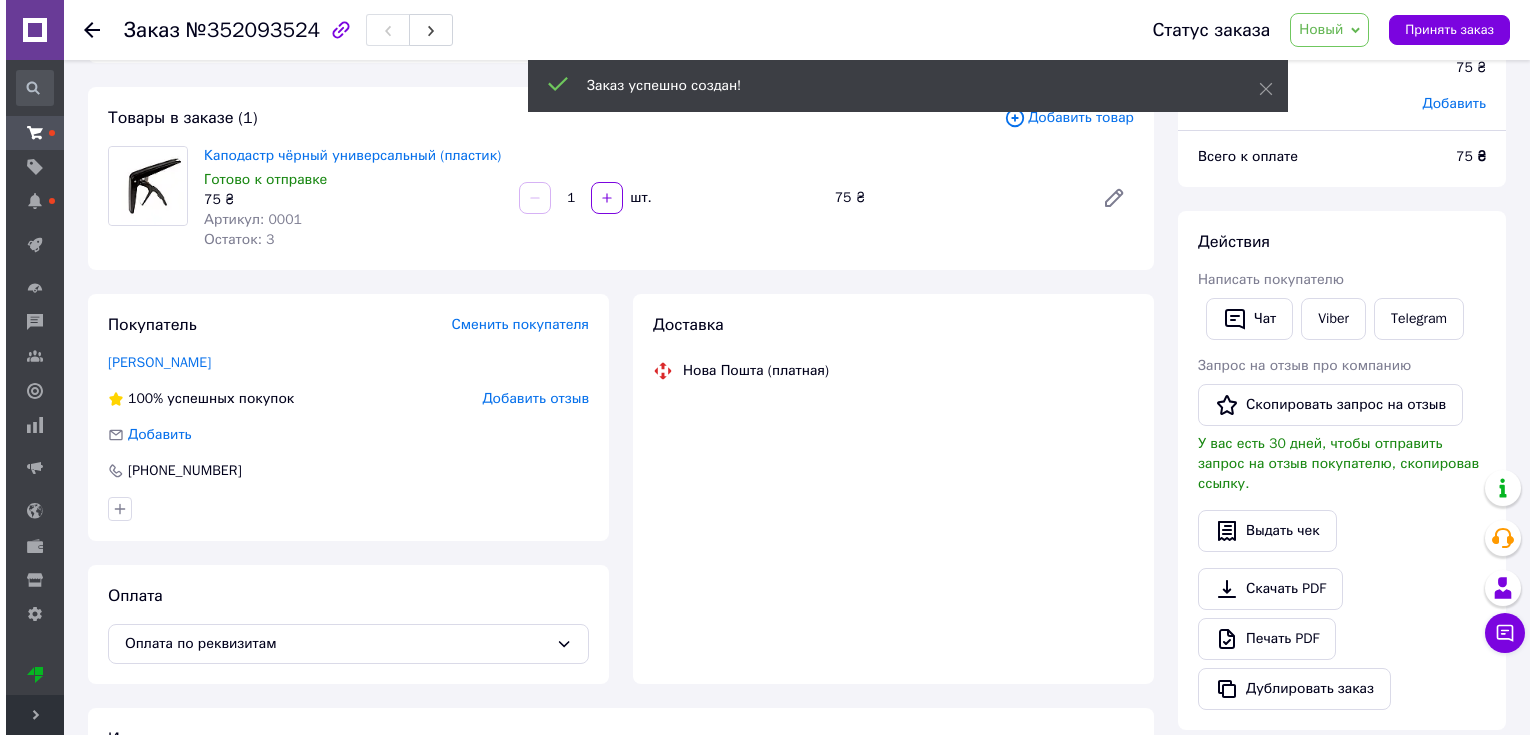 scroll, scrollTop: 88, scrollLeft: 0, axis: vertical 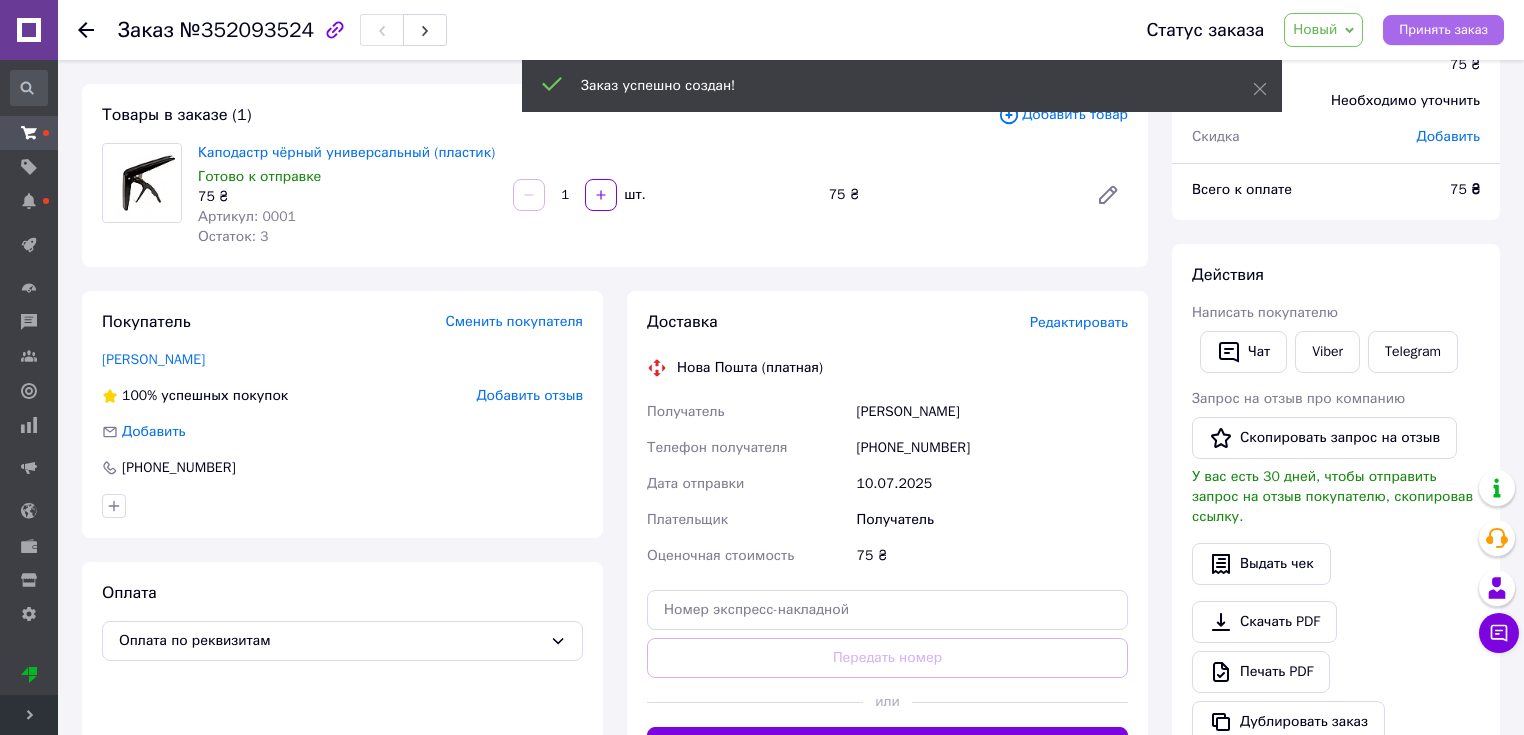 click on "Принять заказ" at bounding box center (1443, 30) 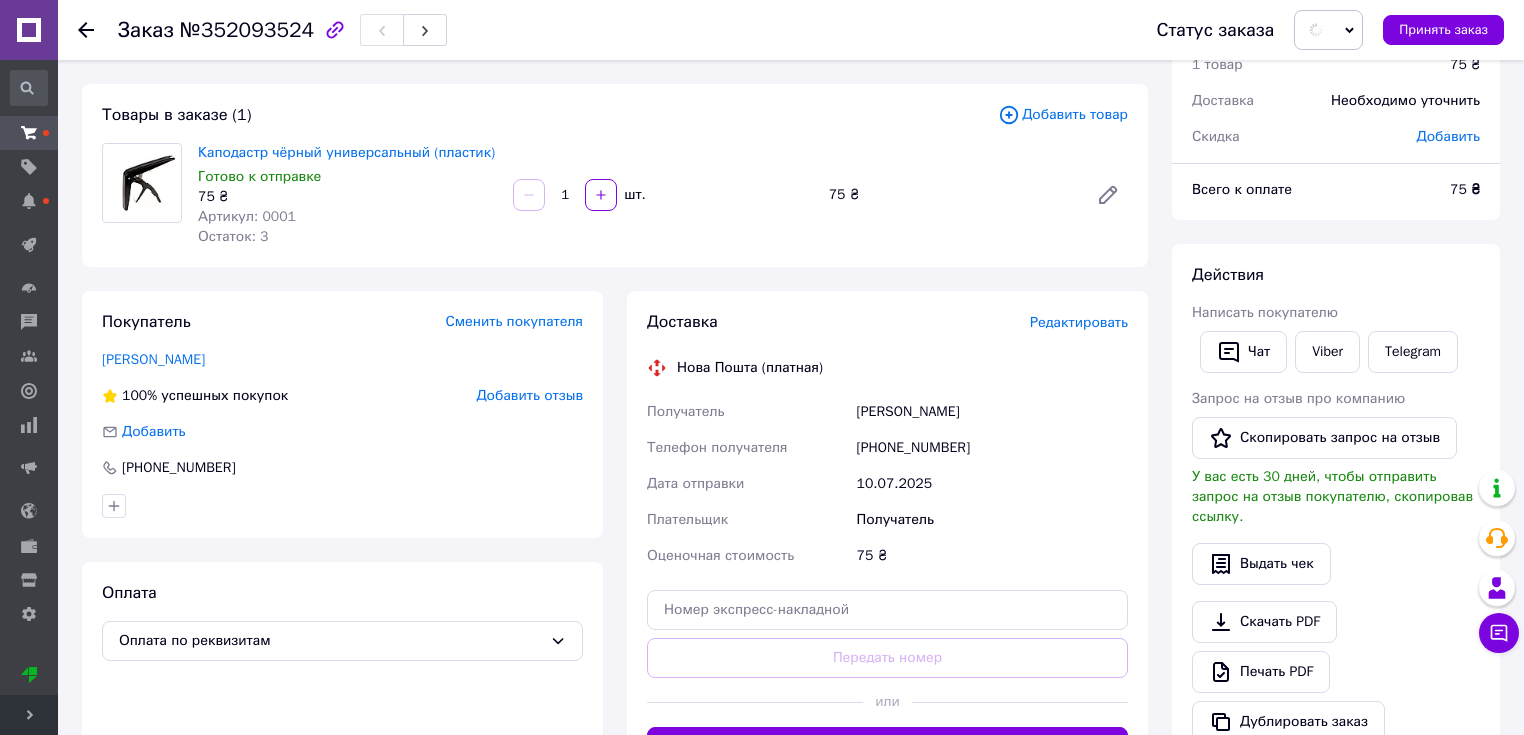 click on "Редактировать" at bounding box center [1079, 322] 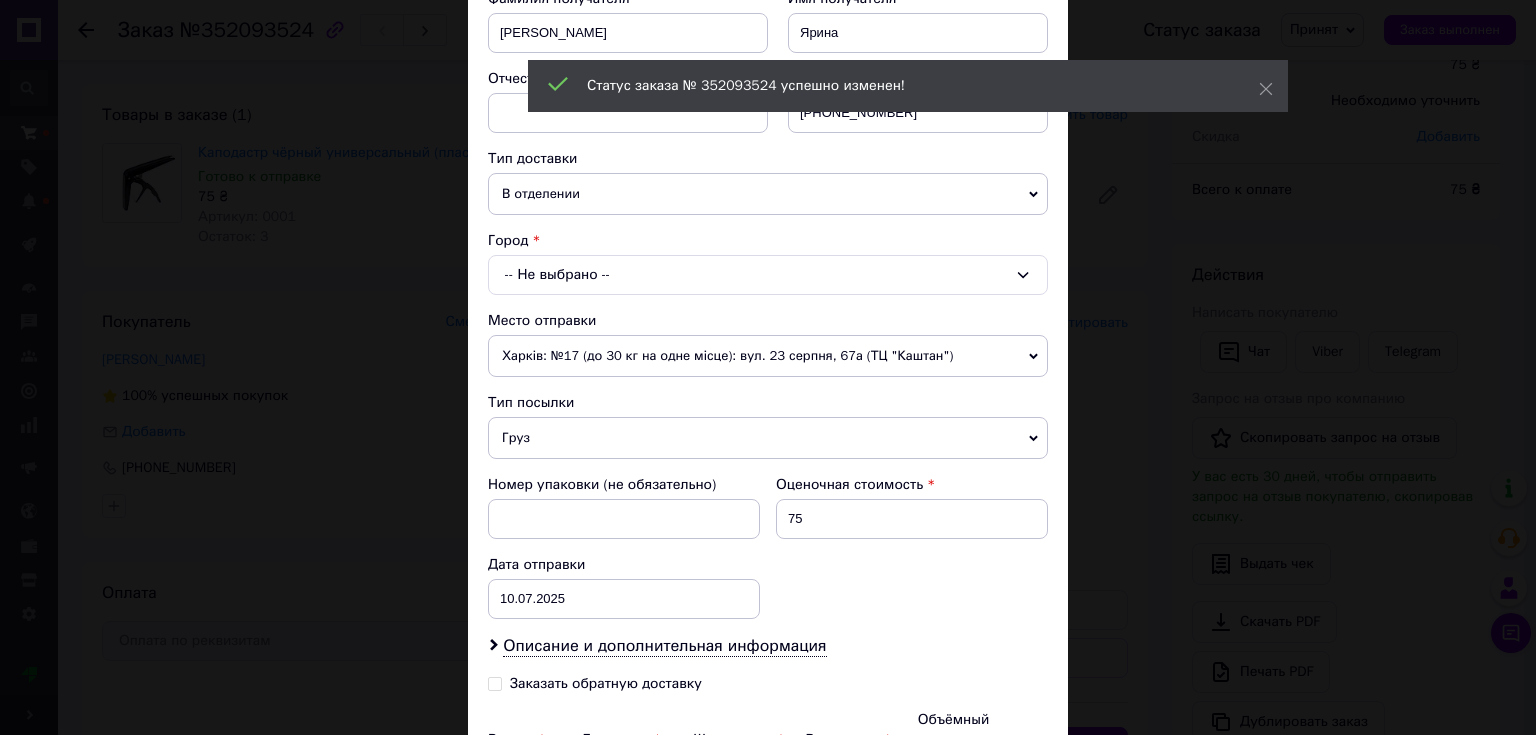 scroll, scrollTop: 160, scrollLeft: 0, axis: vertical 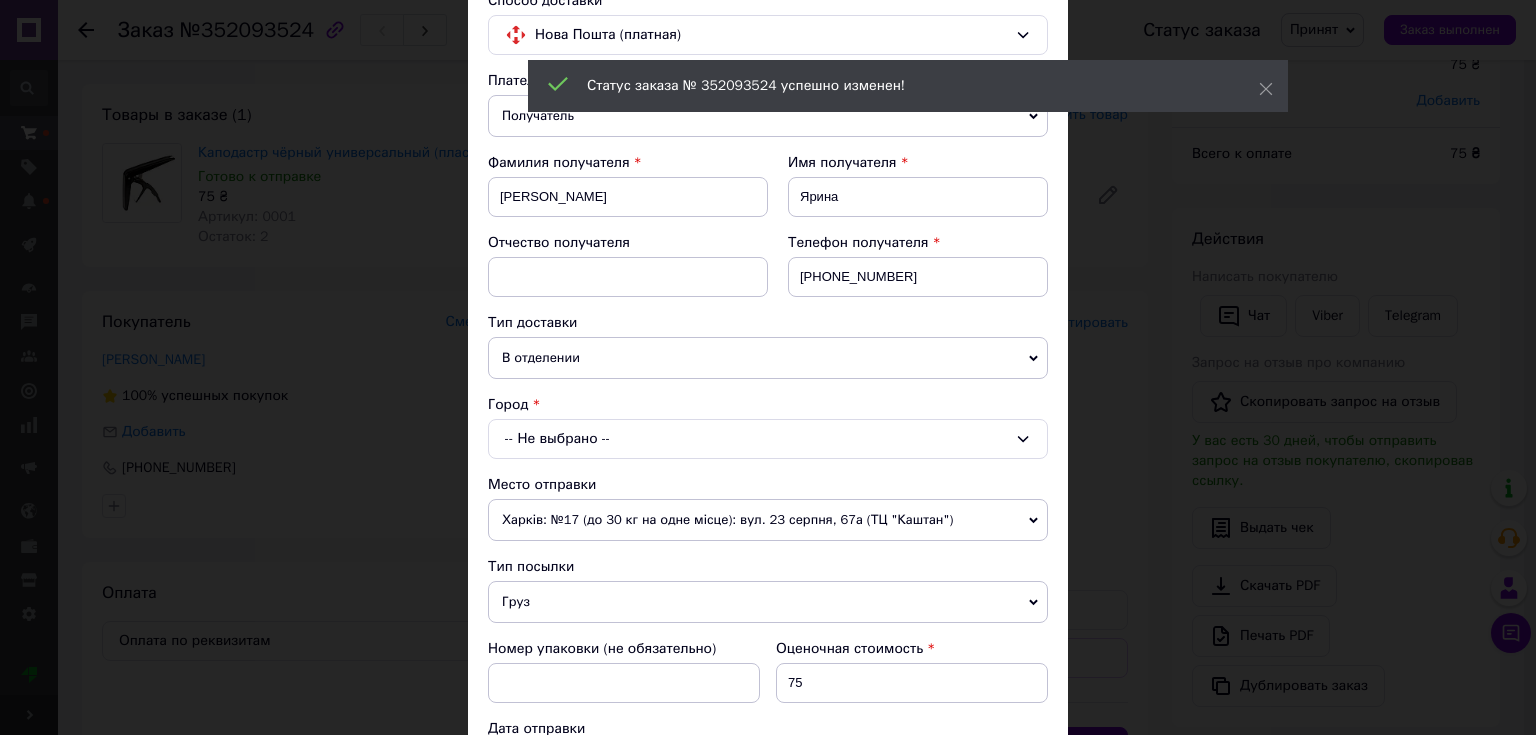 click on "-- Не выбрано --" at bounding box center [768, 439] 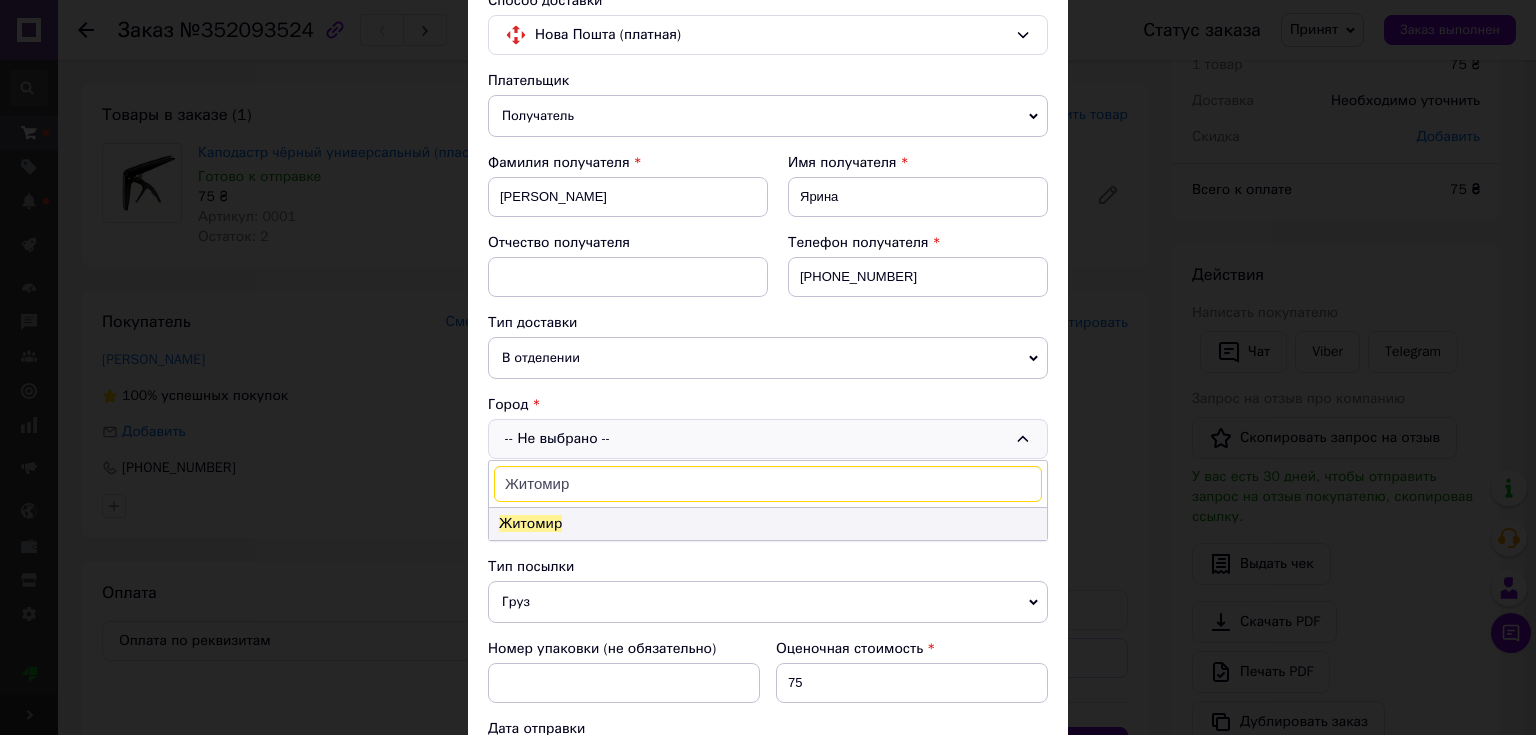 type on "Житомир" 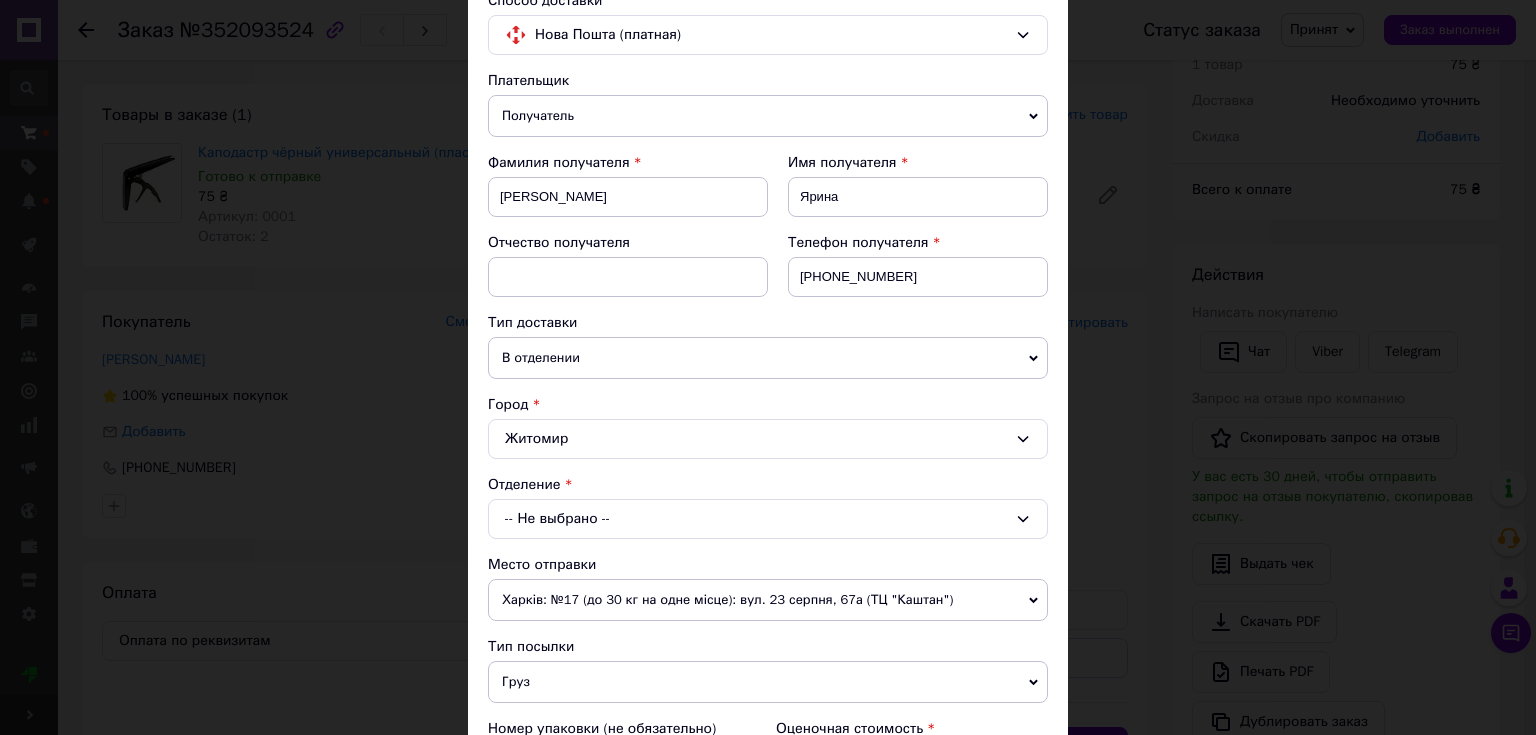 click on "-- Не выбрано --" at bounding box center (768, 519) 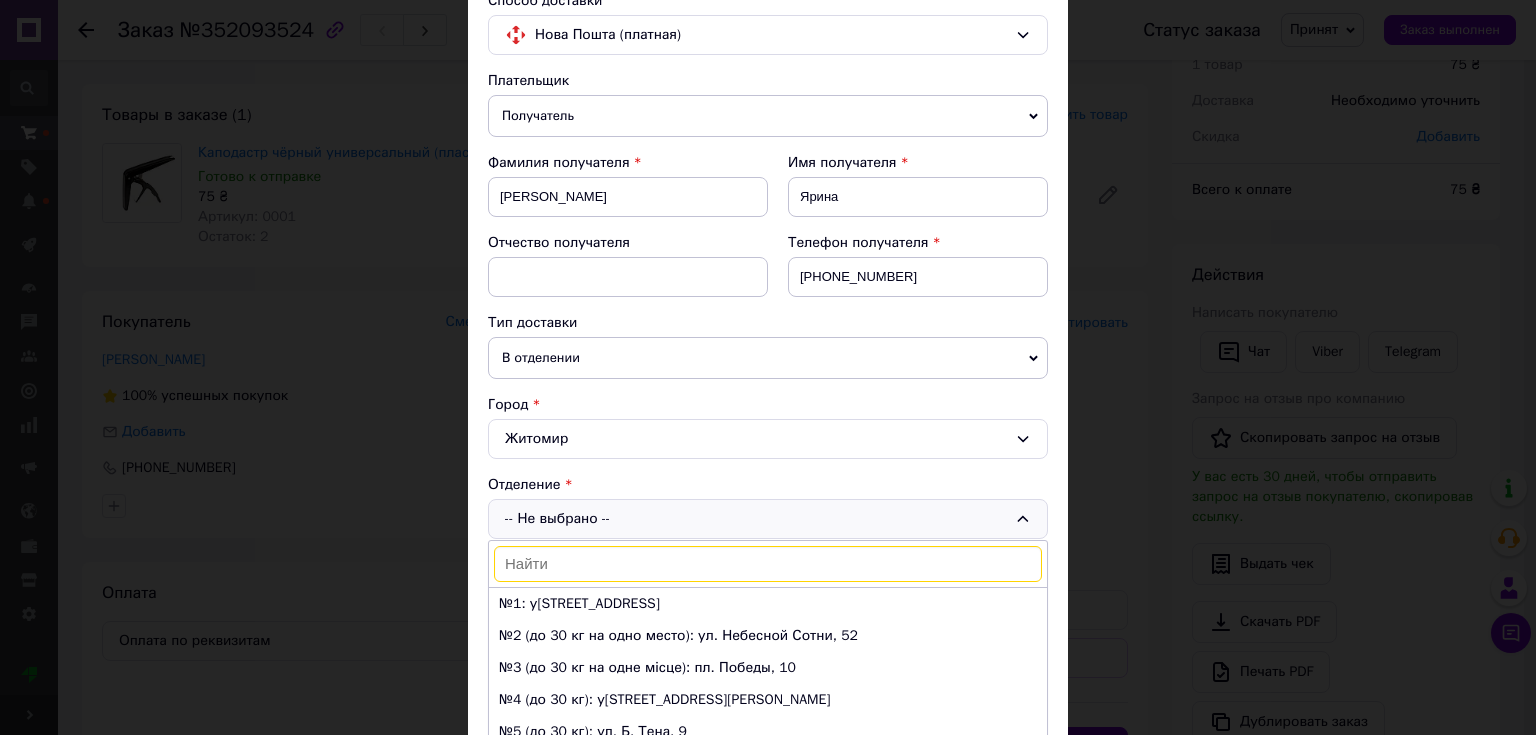 click on "В отделении" at bounding box center (768, 358) 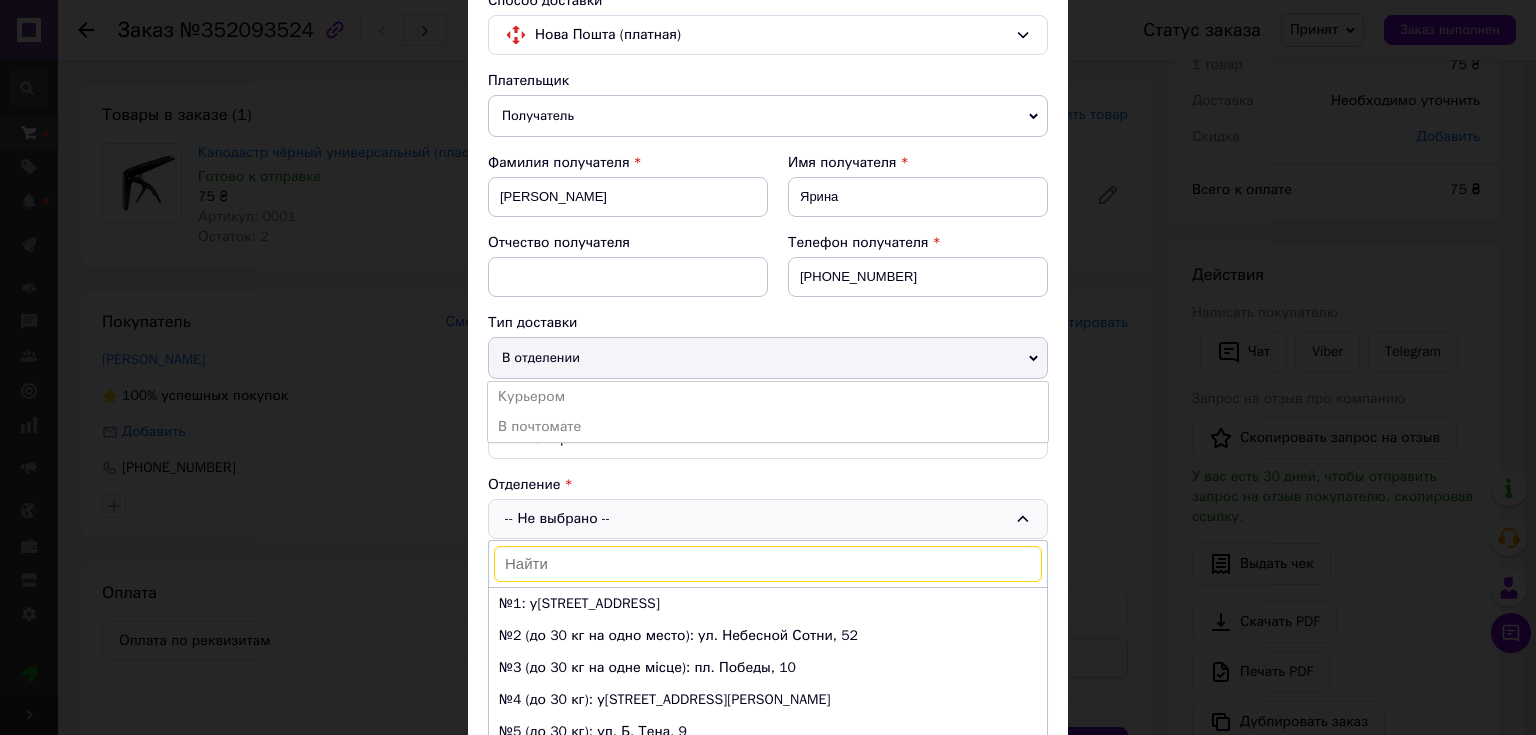 click on "В почтомате" at bounding box center [768, 427] 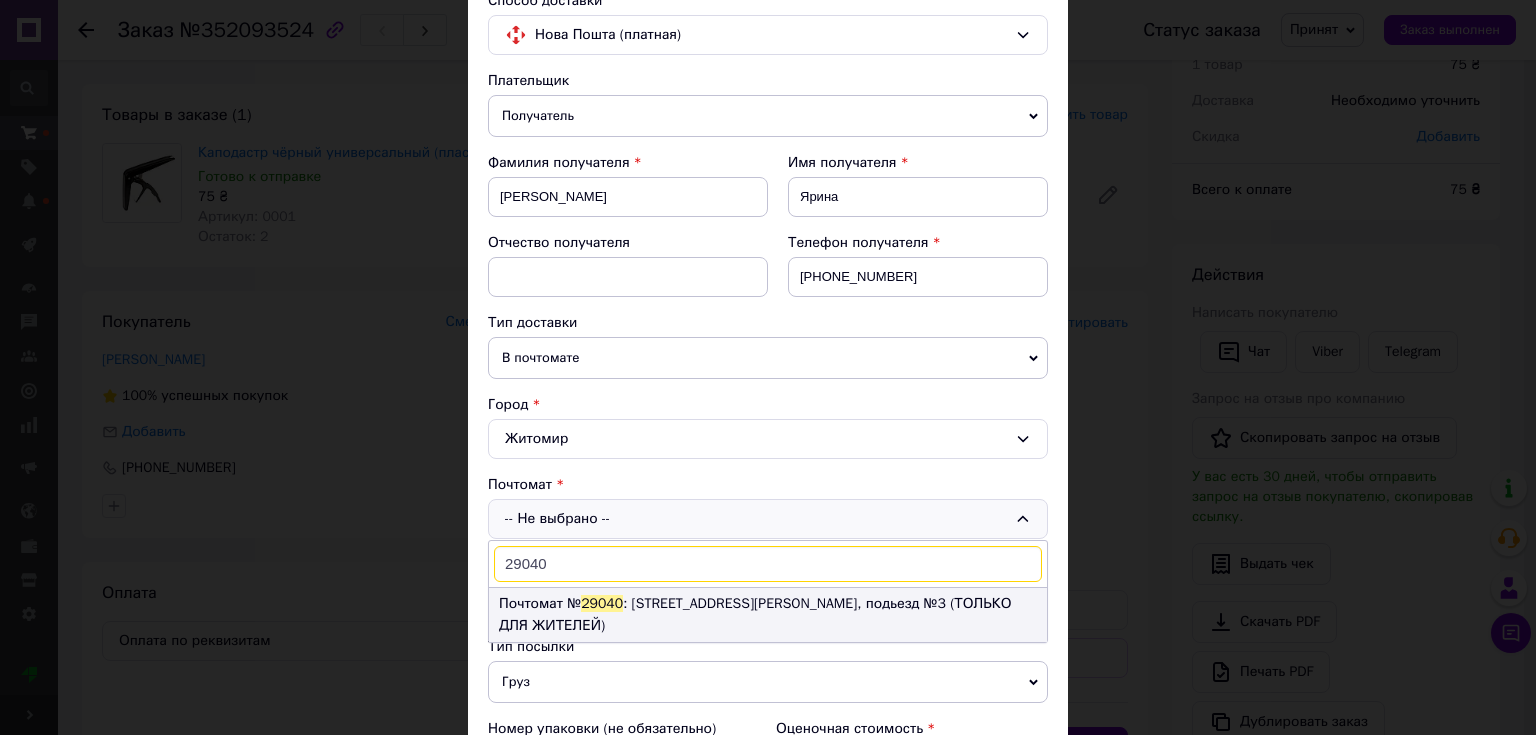 type on "29040" 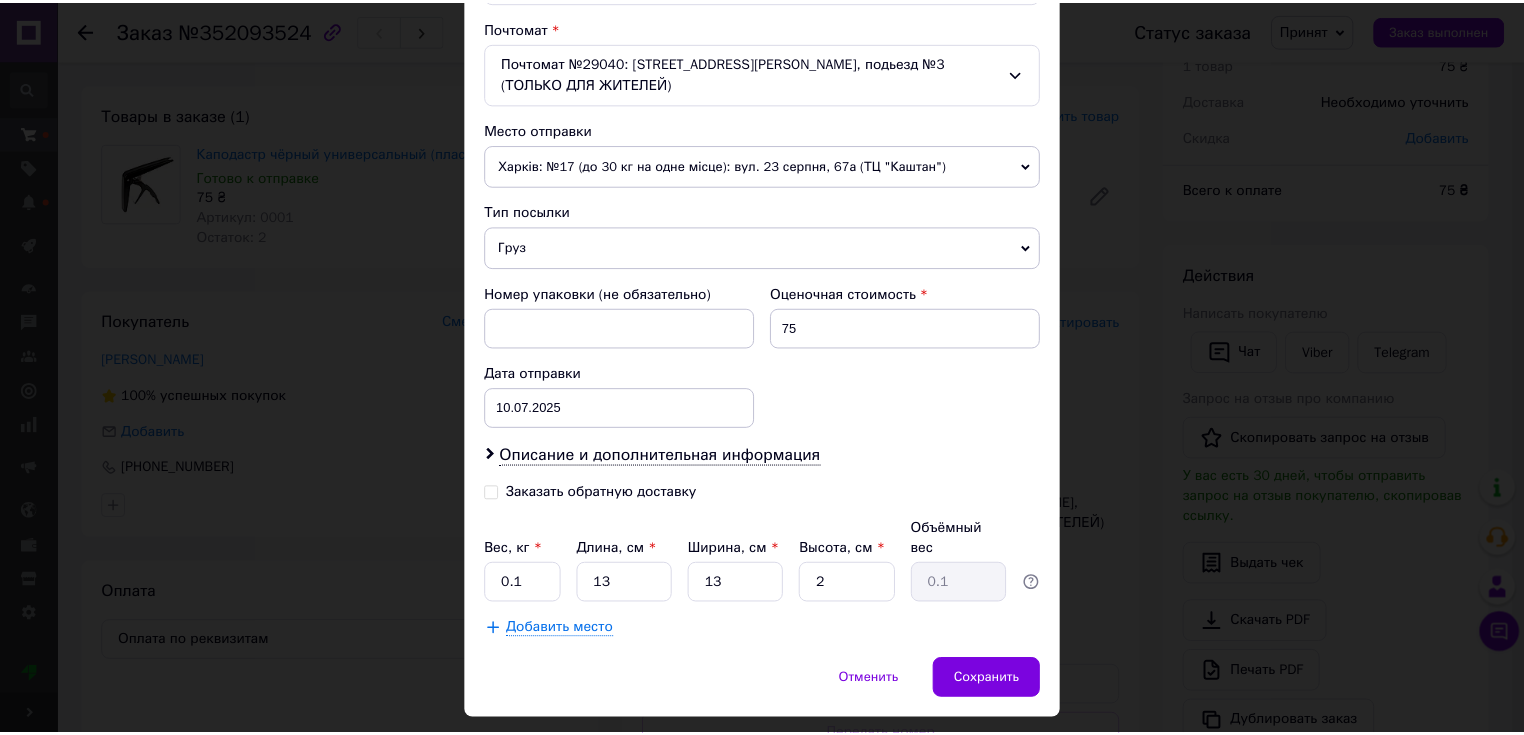 scroll, scrollTop: 623, scrollLeft: 0, axis: vertical 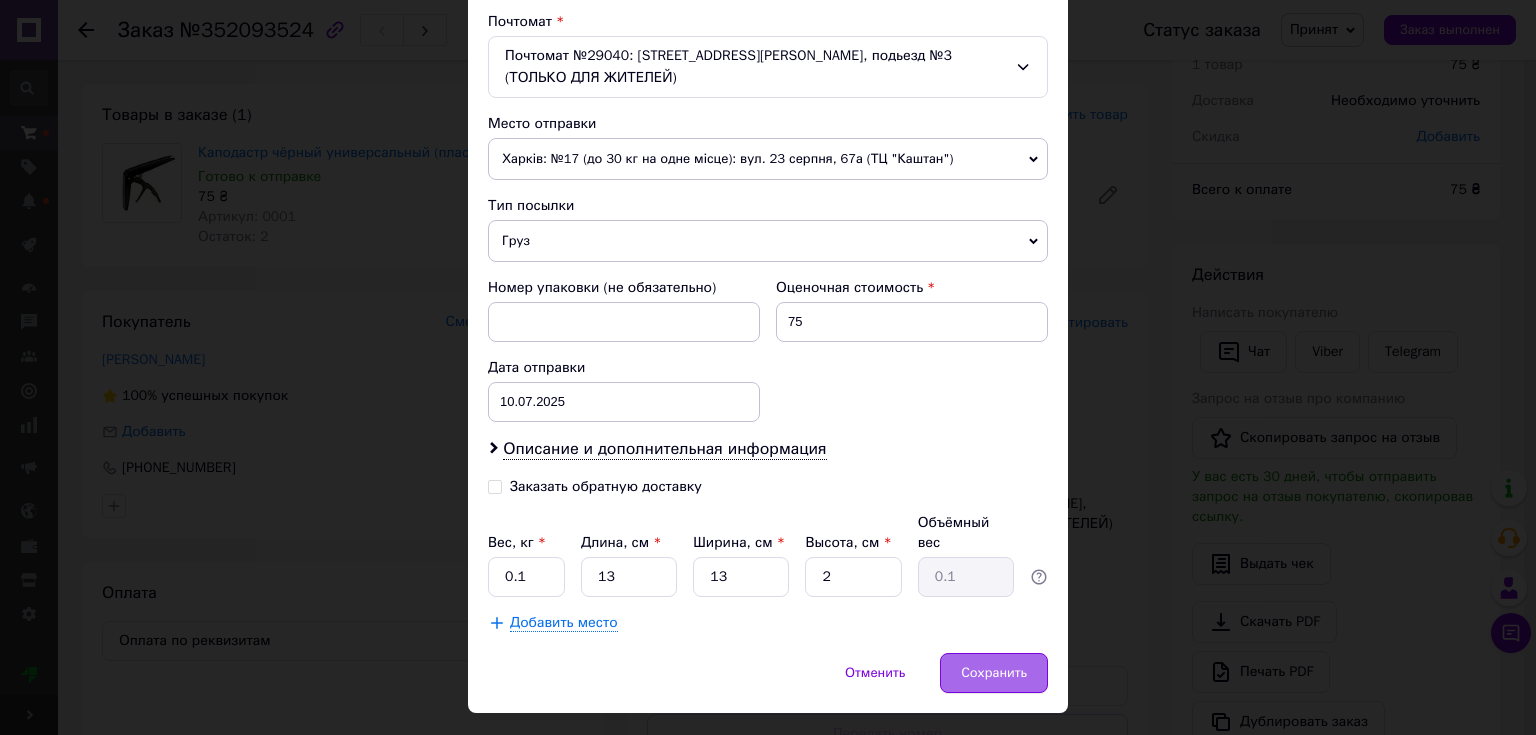 click on "Сохранить" at bounding box center (994, 673) 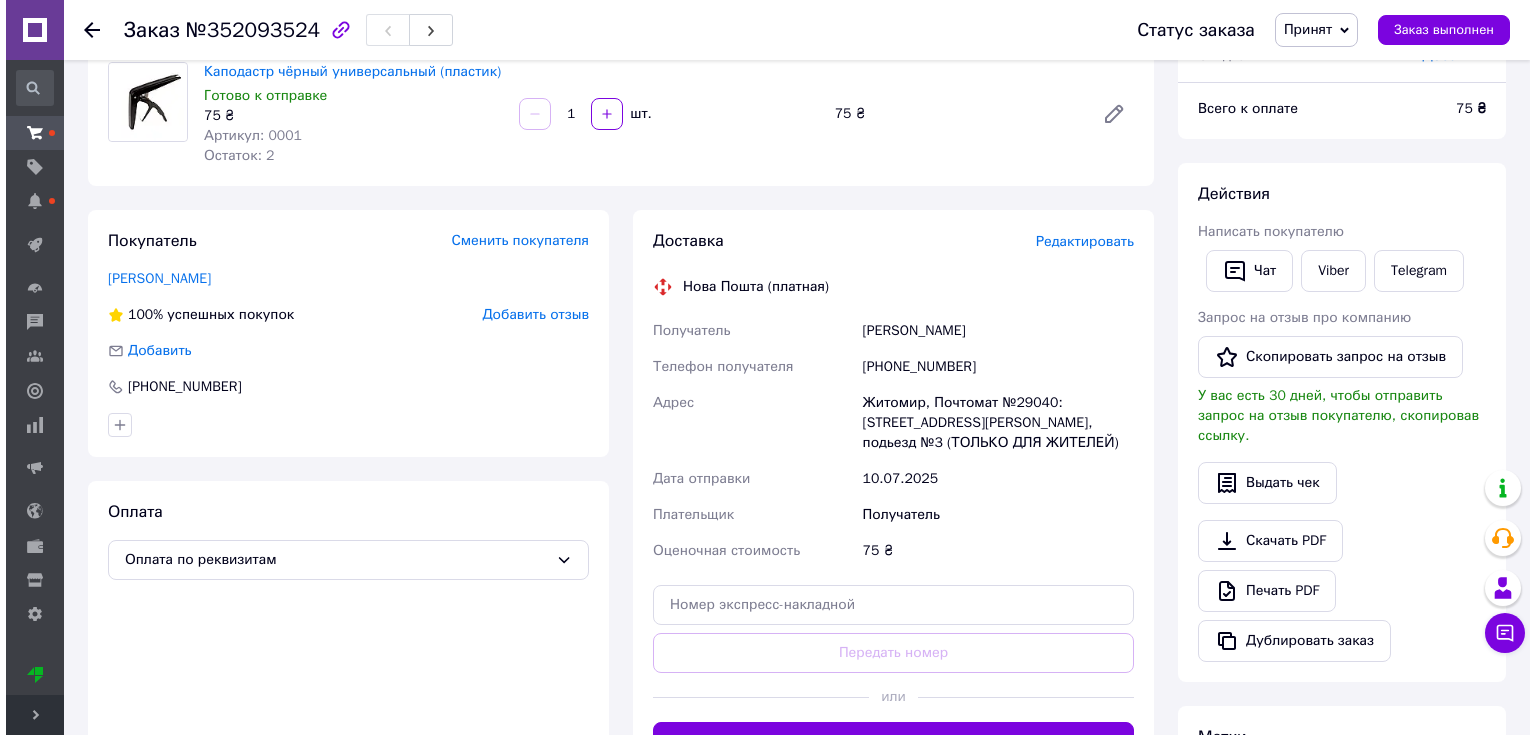 scroll, scrollTop: 168, scrollLeft: 0, axis: vertical 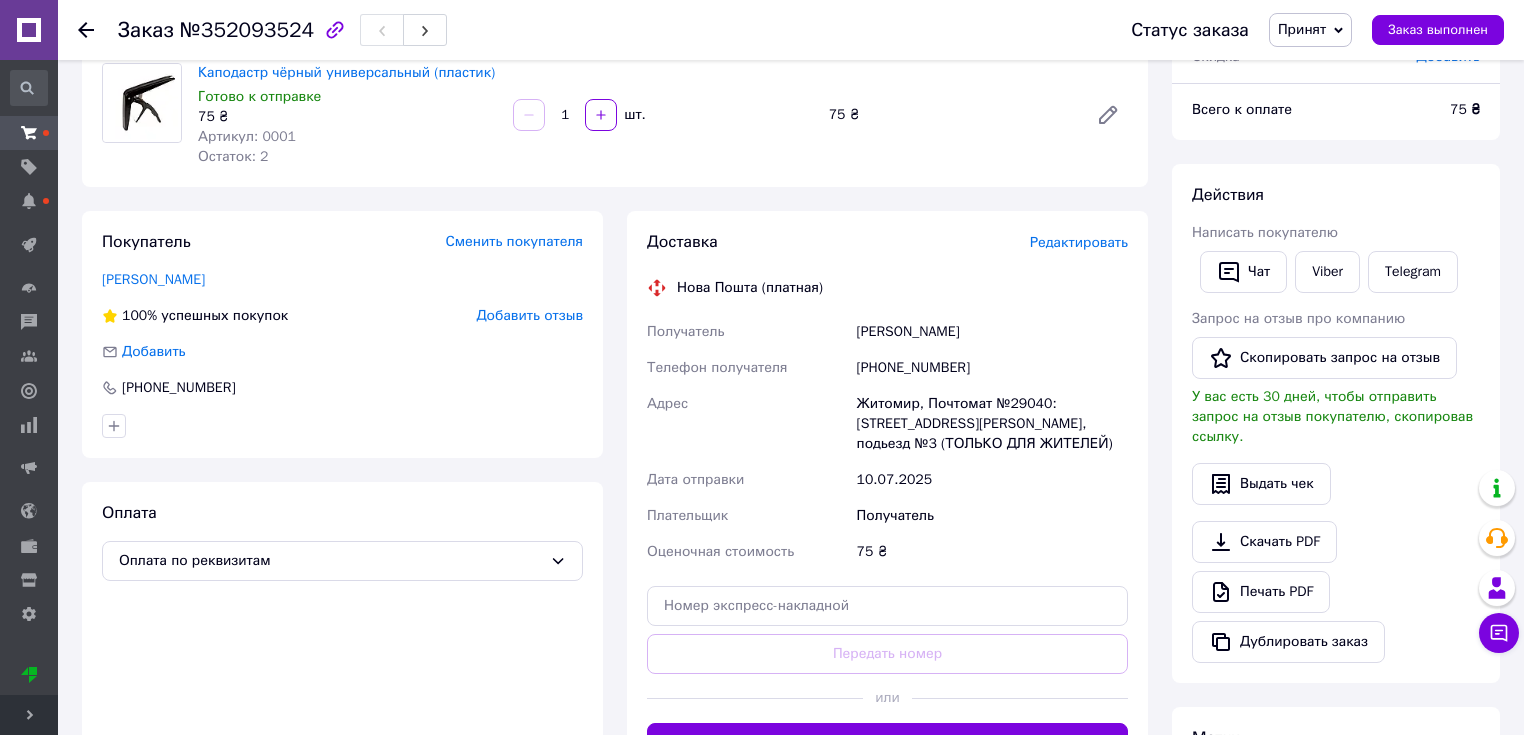 click on "Редактировать" at bounding box center [1079, 242] 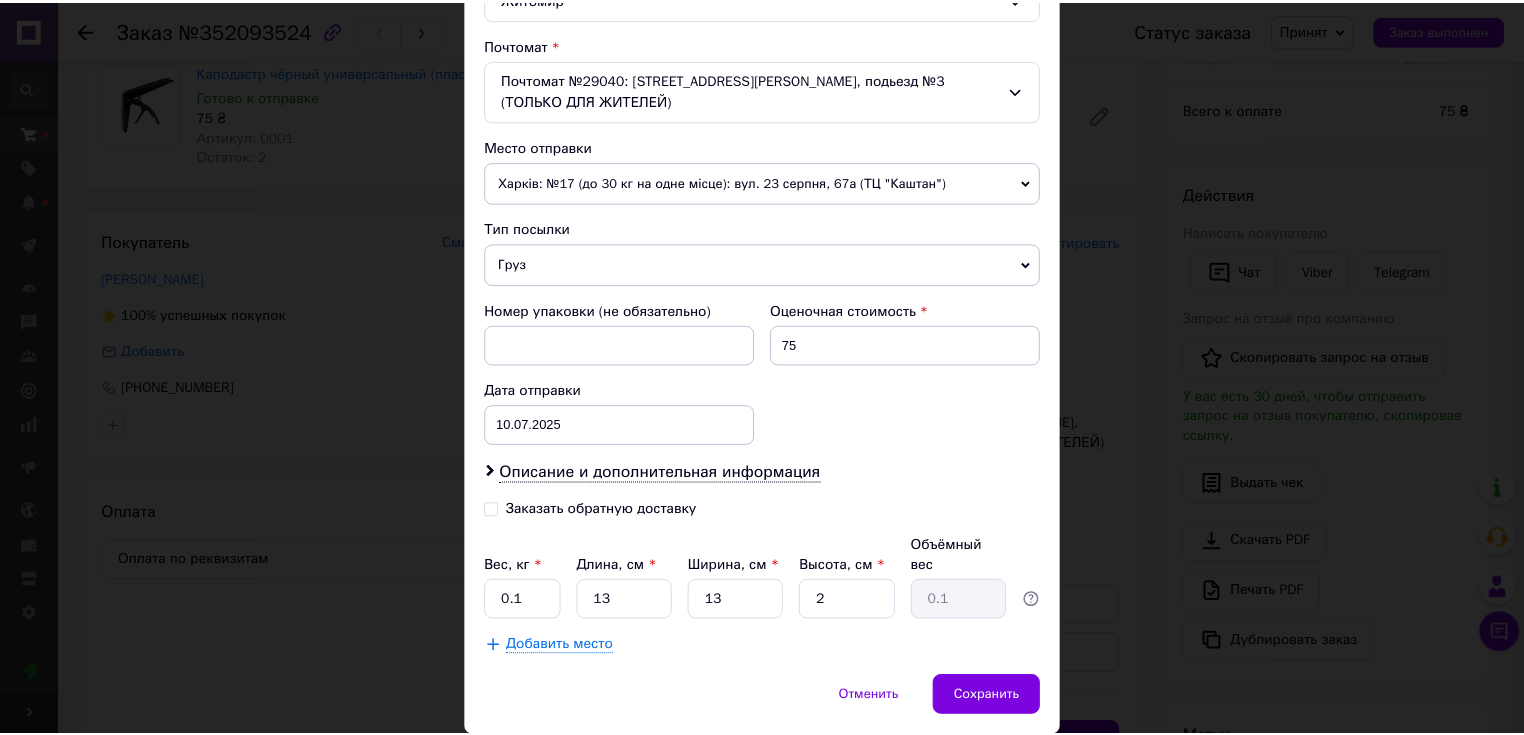 scroll, scrollTop: 623, scrollLeft: 0, axis: vertical 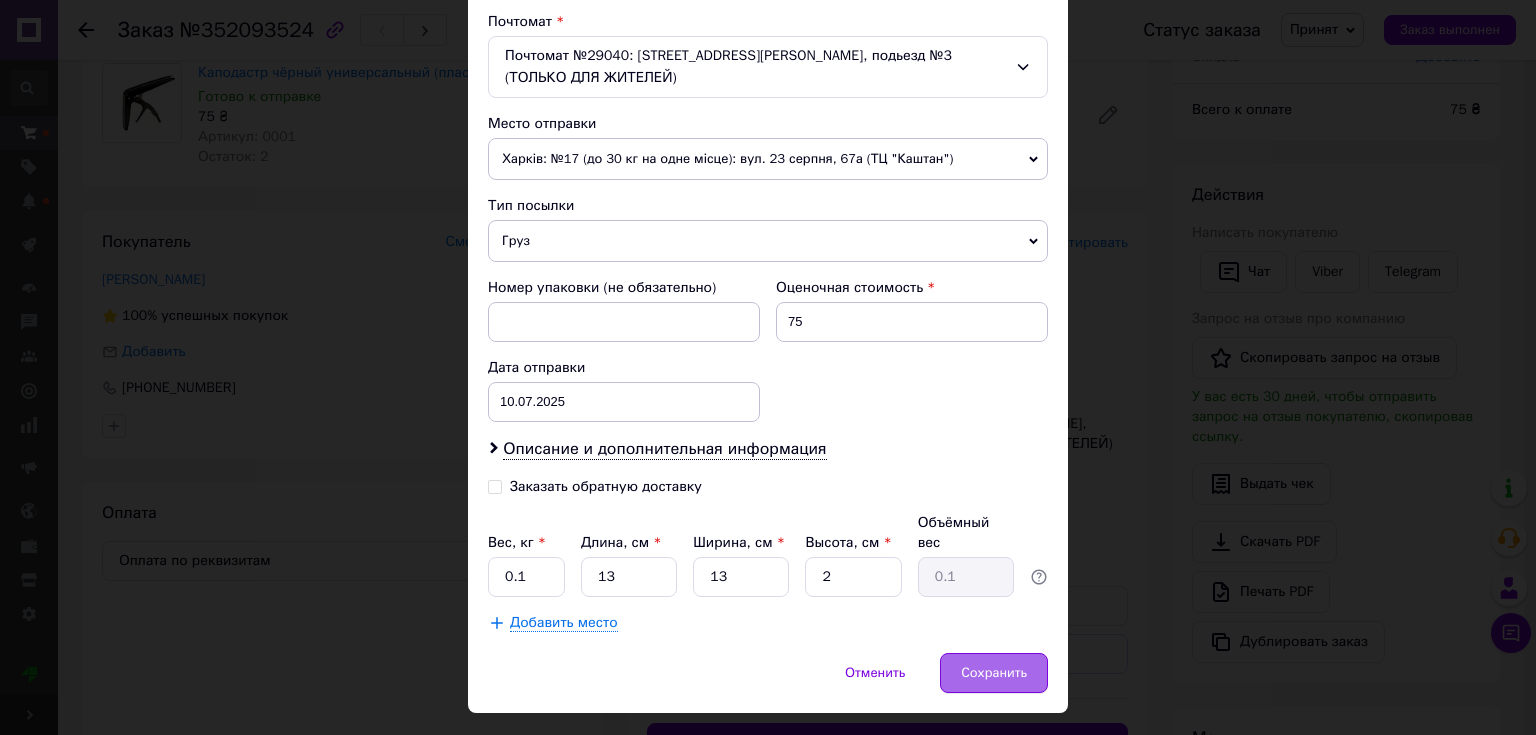 click on "Сохранить" at bounding box center (994, 673) 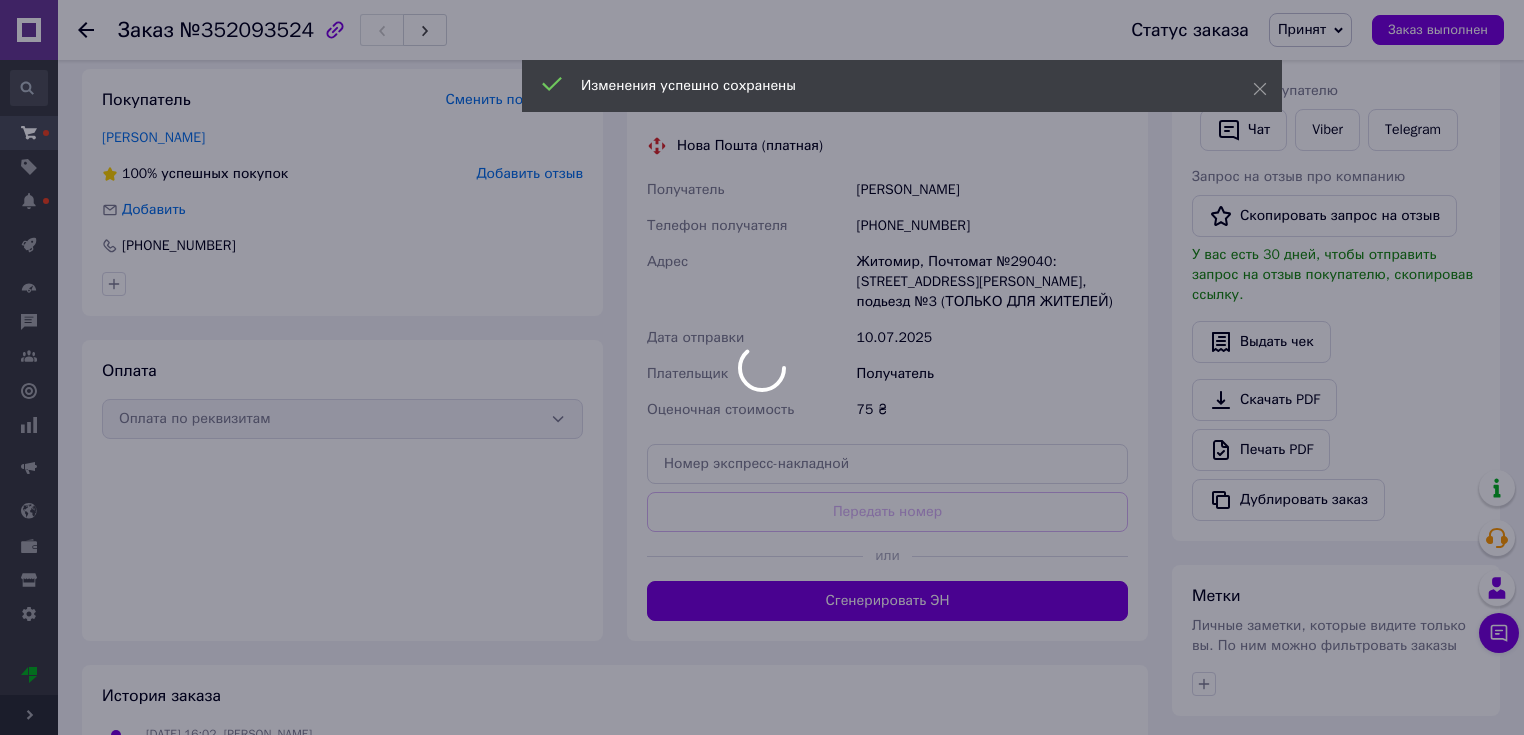 scroll, scrollTop: 488, scrollLeft: 0, axis: vertical 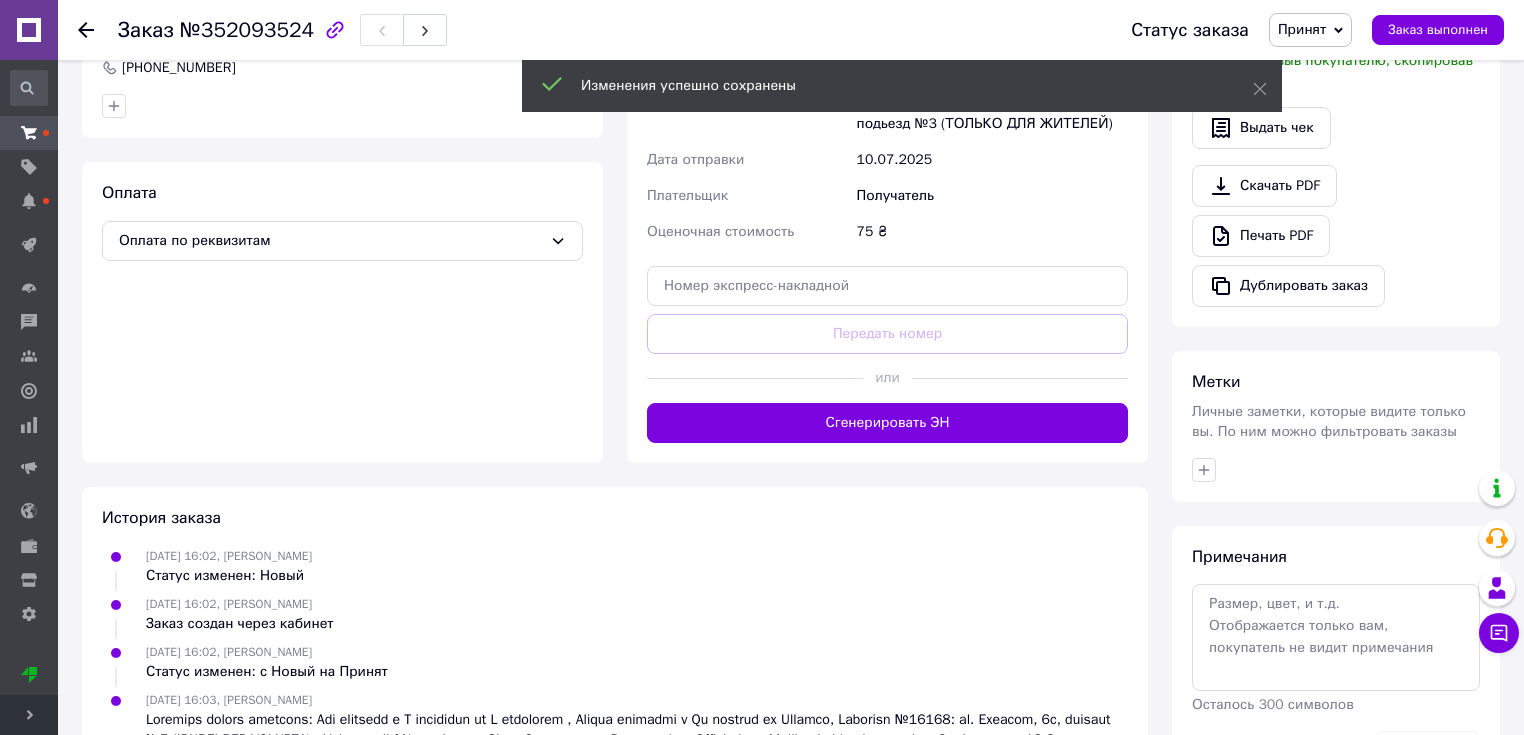 click on "Сгенерировать ЭН" at bounding box center [887, 423] 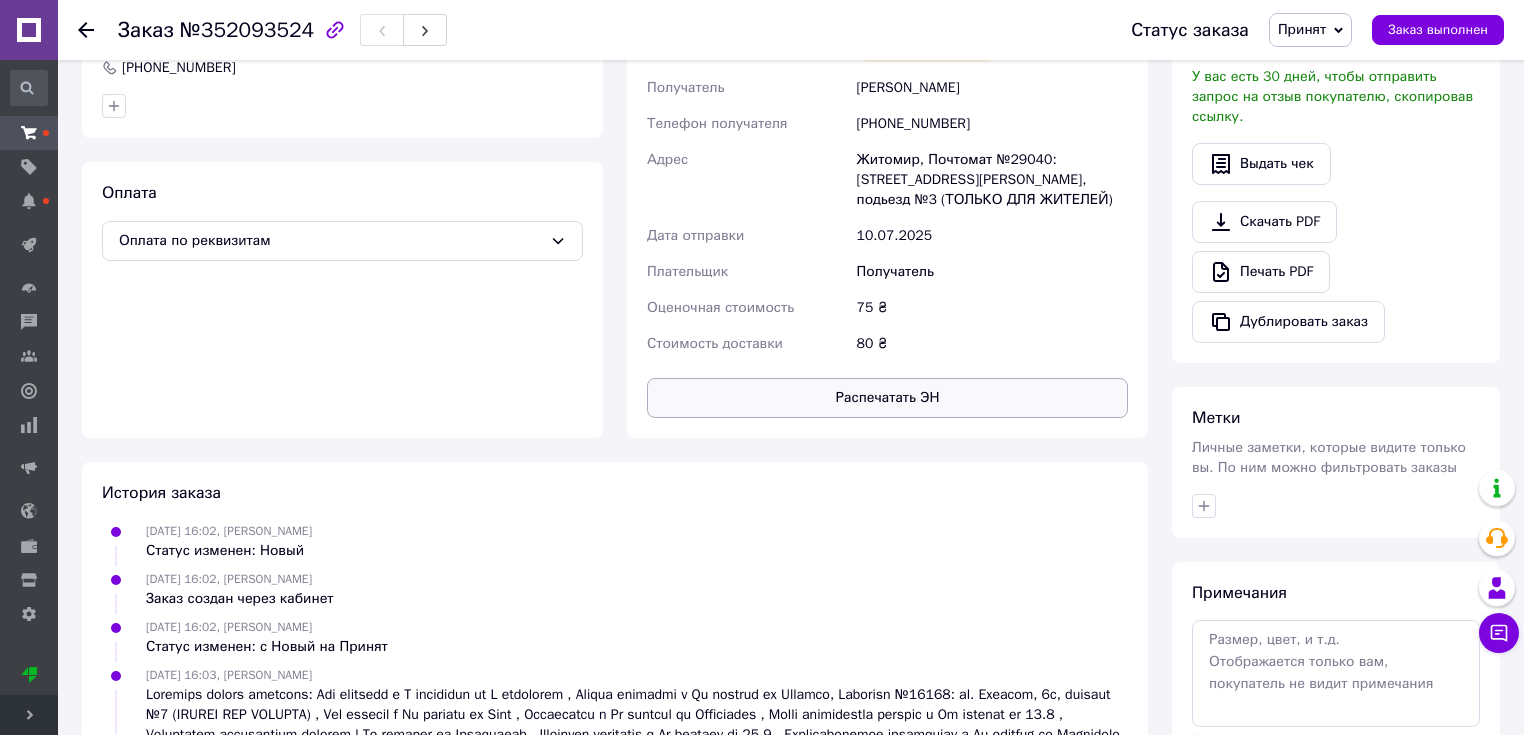 click on "Распечатать ЭН" at bounding box center [887, 398] 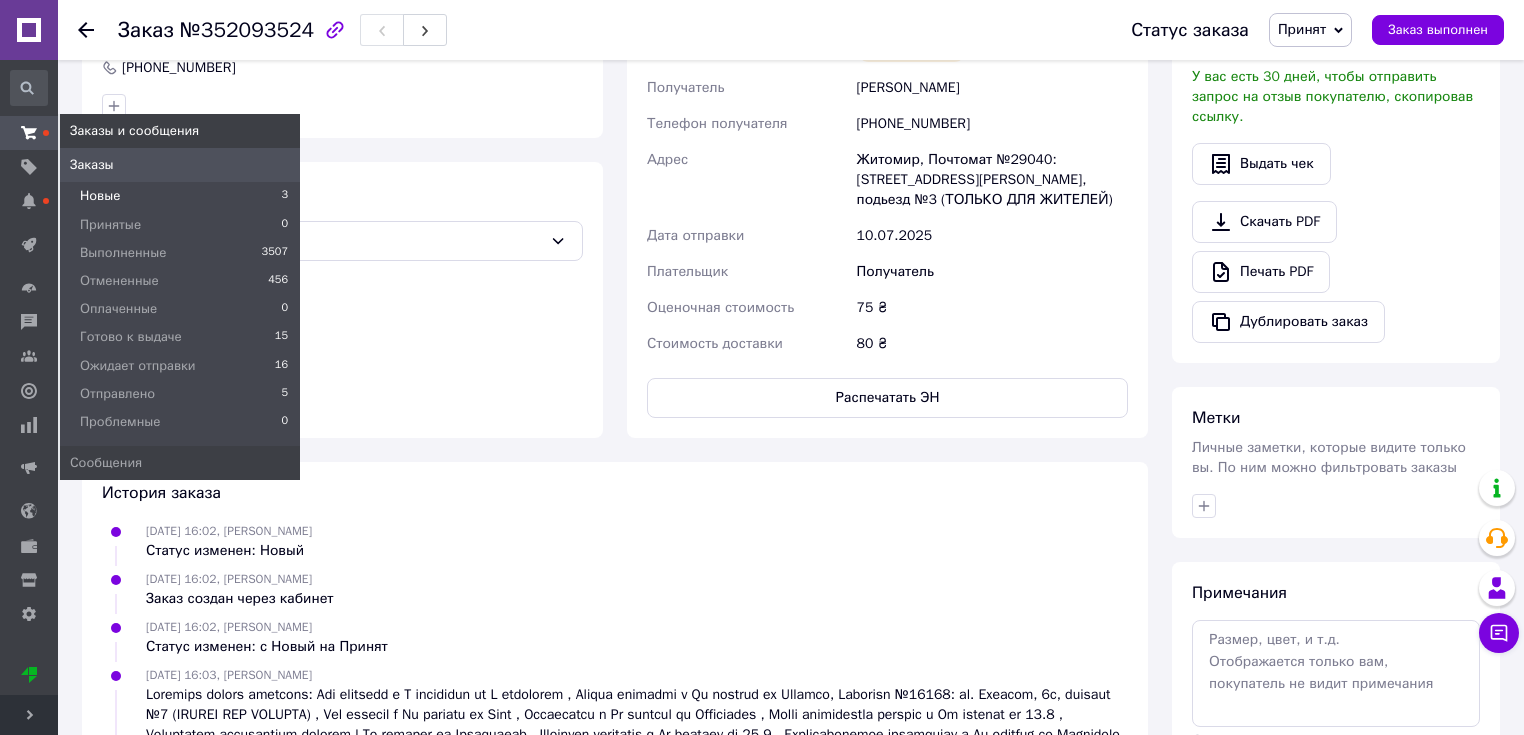 click on "Новые 3" at bounding box center [180, 196] 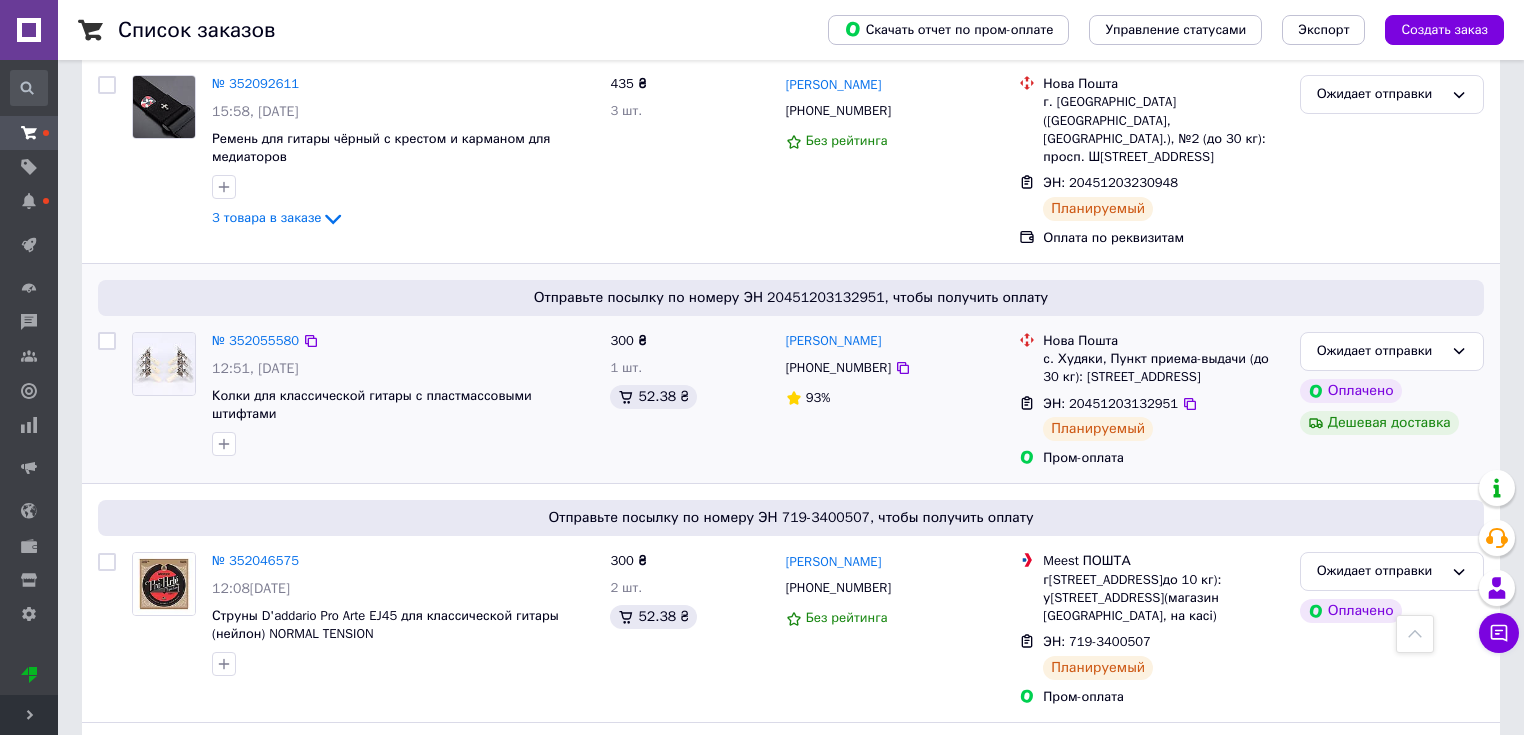 scroll, scrollTop: 0, scrollLeft: 0, axis: both 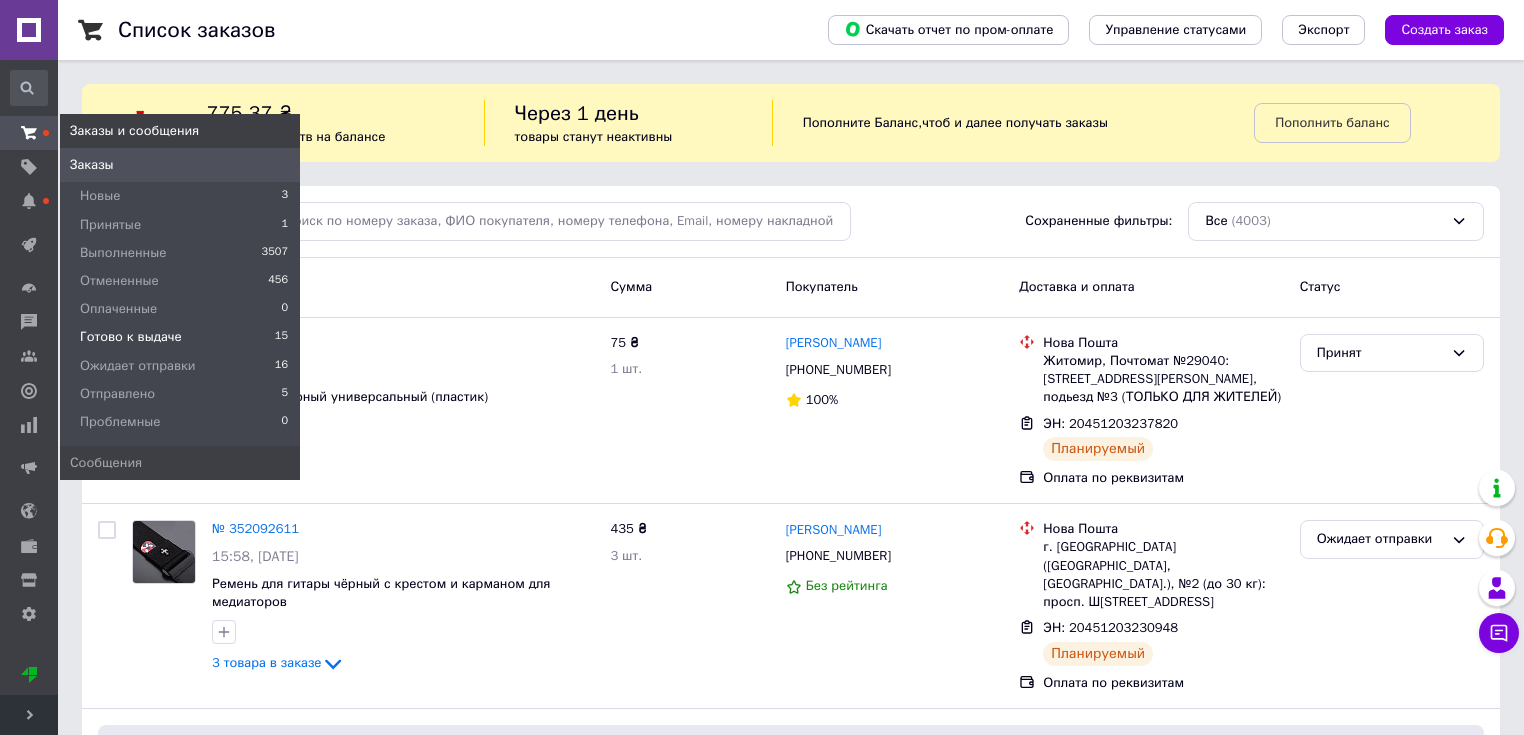 click on "Готово к выдаче" at bounding box center (131, 337) 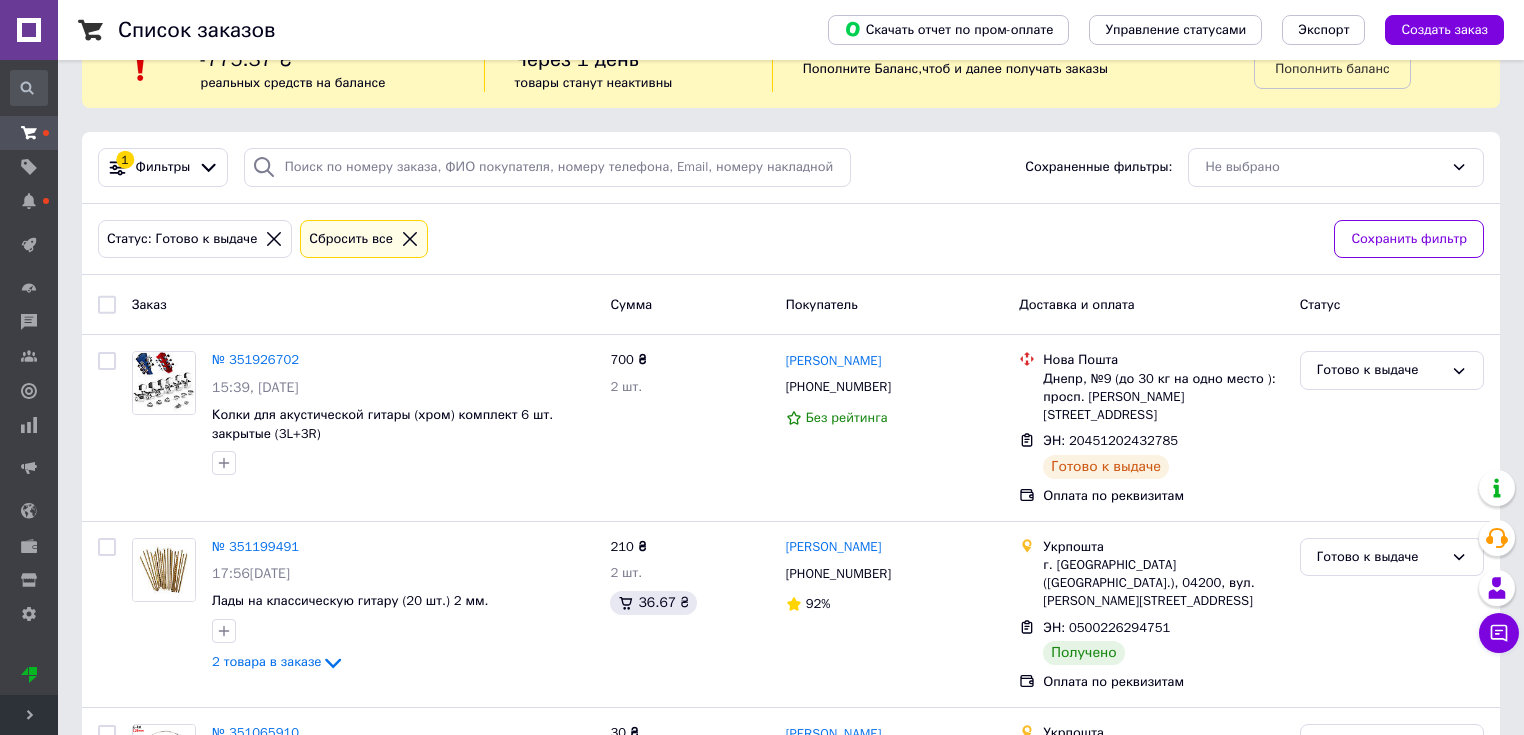 scroll, scrollTop: 0, scrollLeft: 0, axis: both 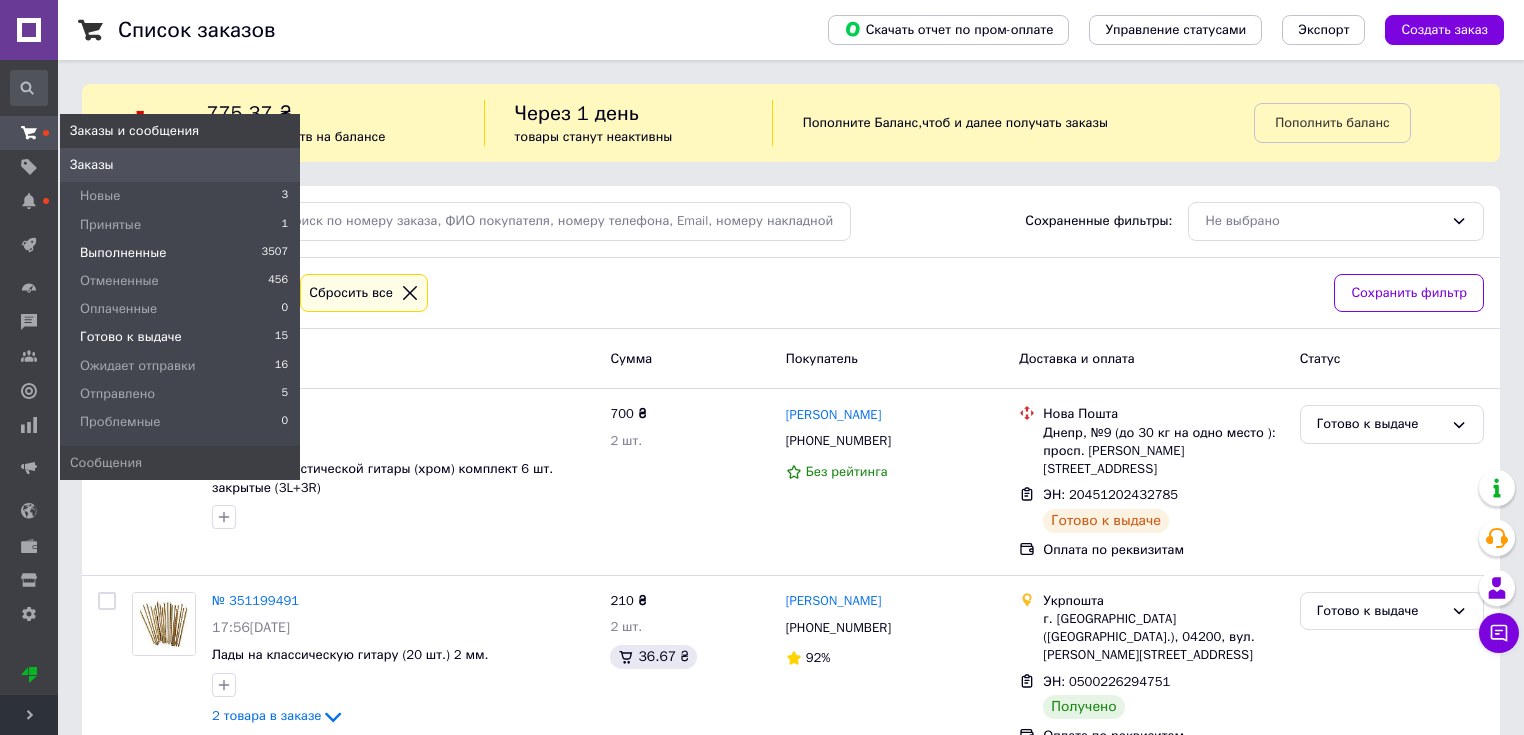 click on "Выполненные" at bounding box center (123, 253) 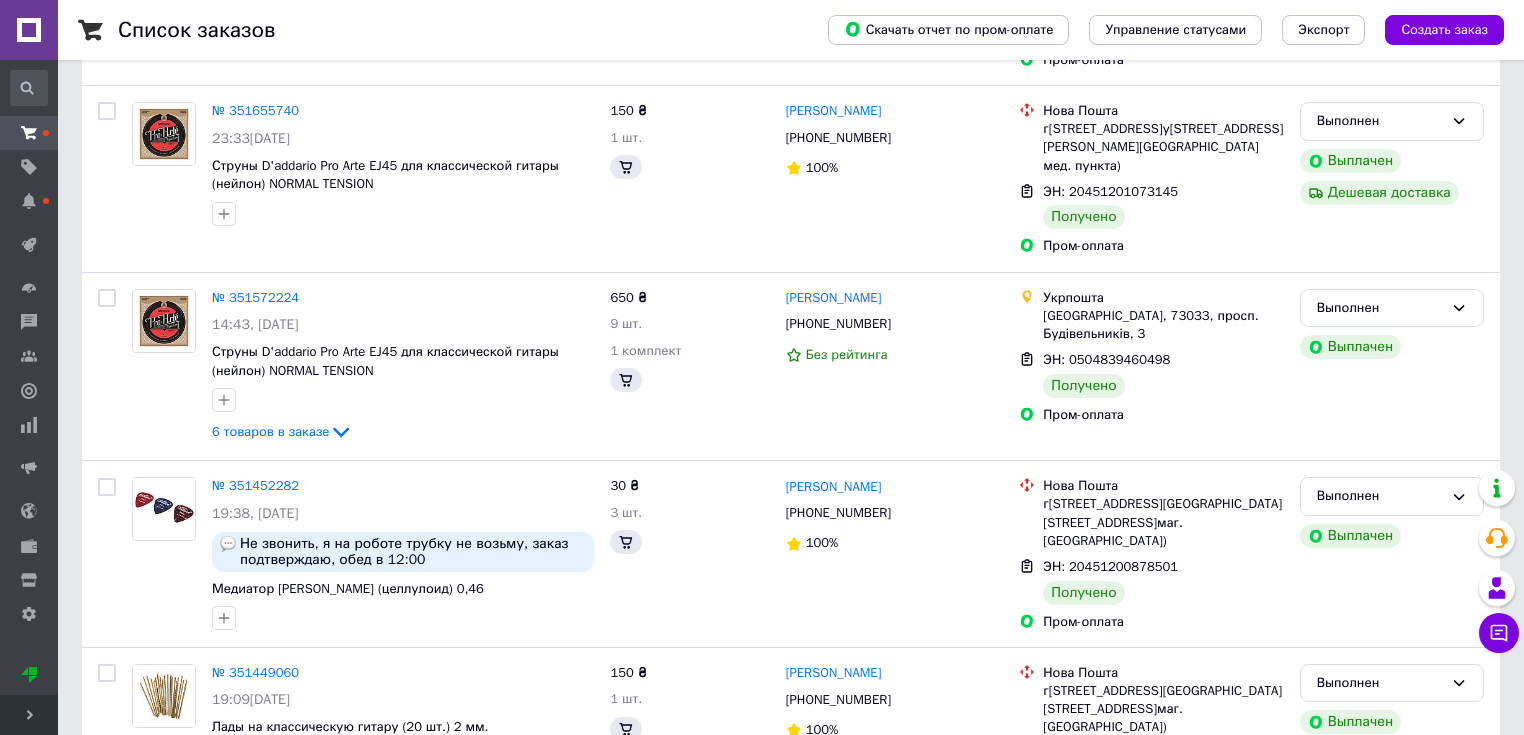 scroll, scrollTop: 0, scrollLeft: 0, axis: both 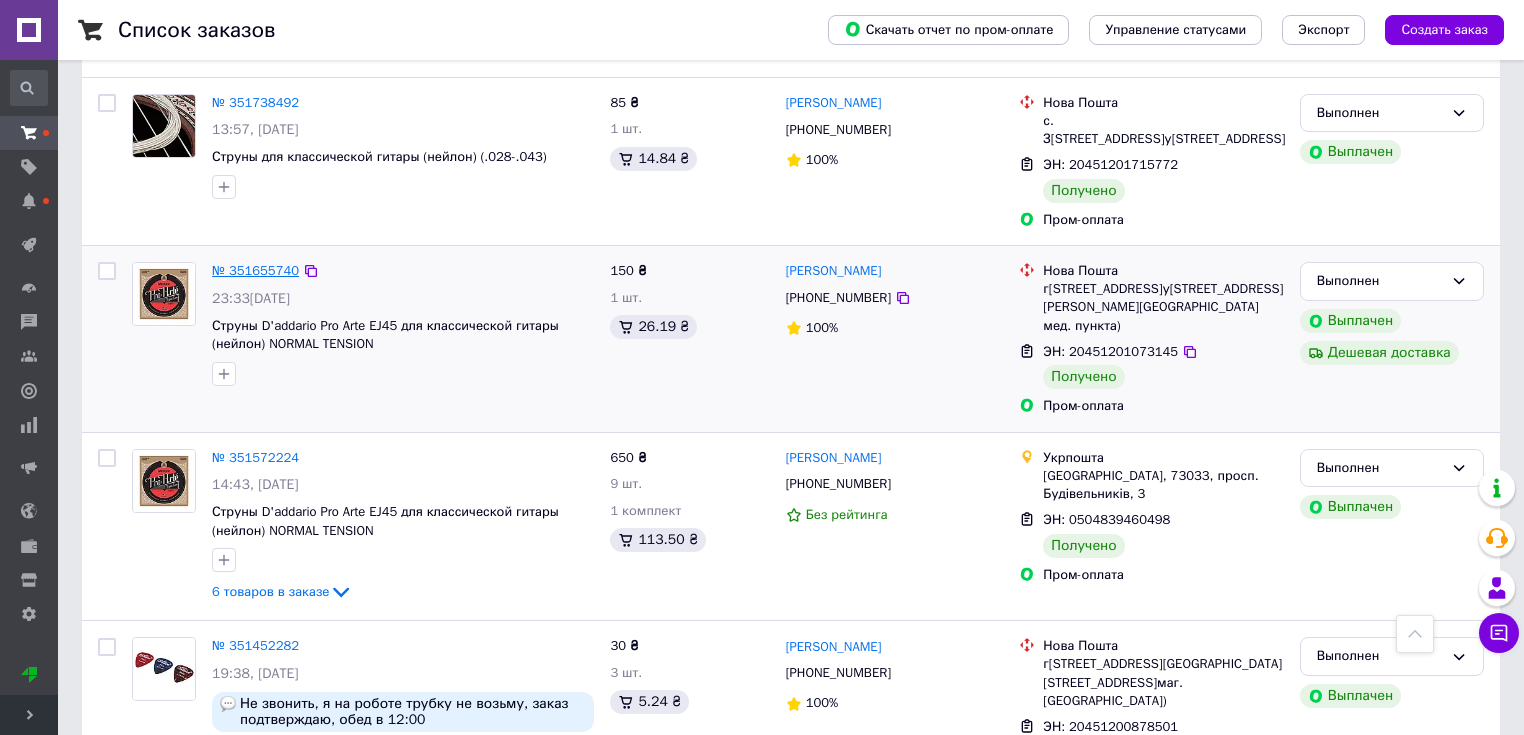 click on "№ 351655740" at bounding box center (255, 270) 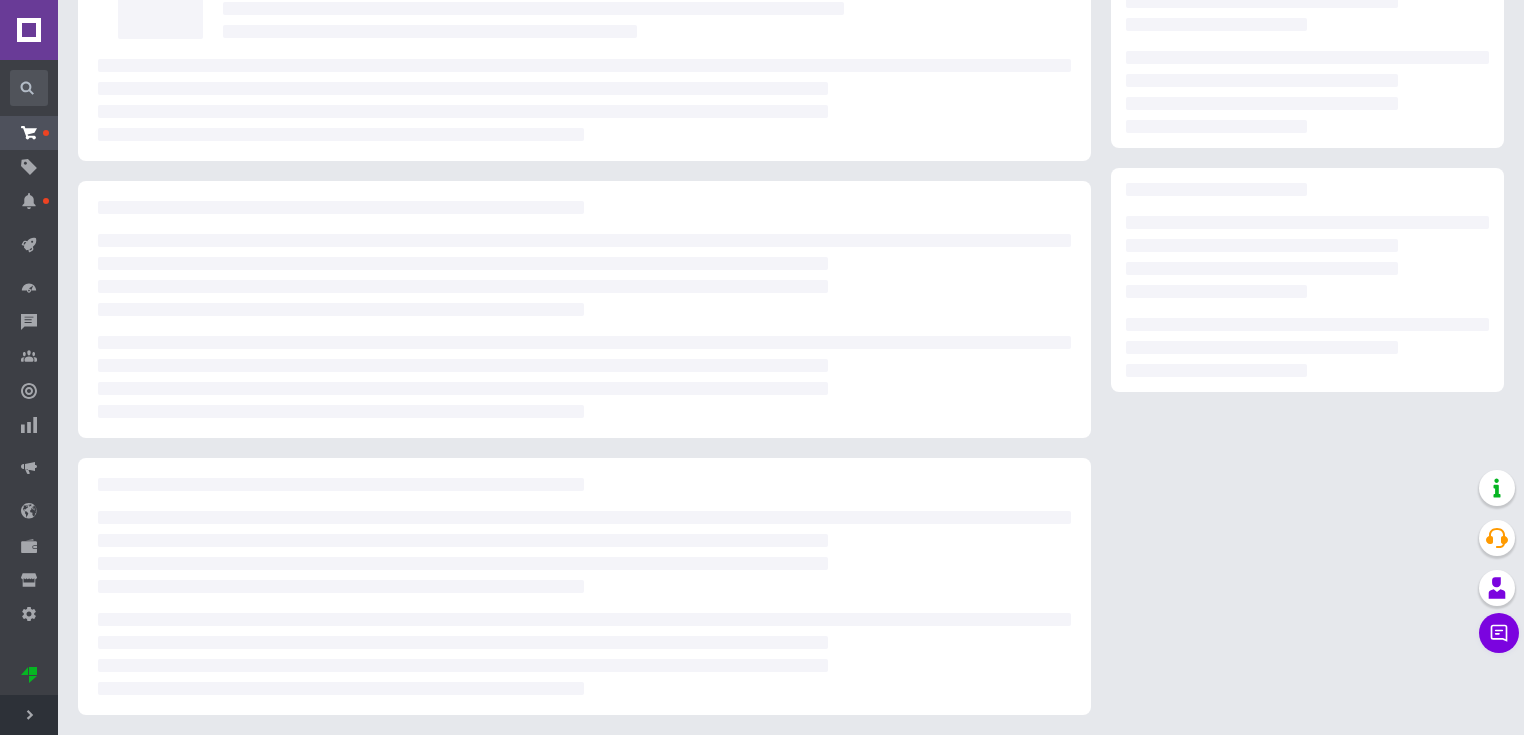 scroll, scrollTop: 179, scrollLeft: 0, axis: vertical 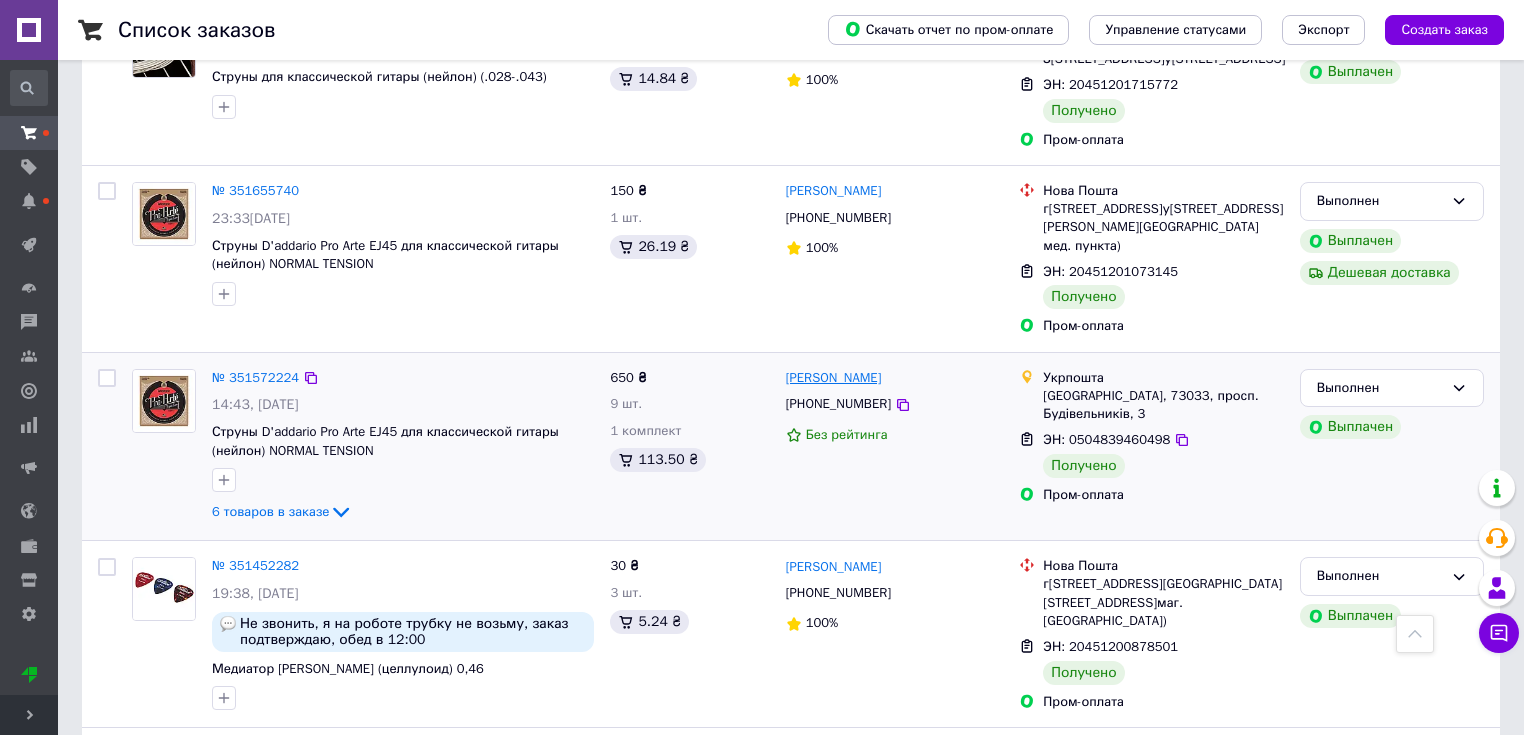 click on "[PERSON_NAME]" at bounding box center [834, 378] 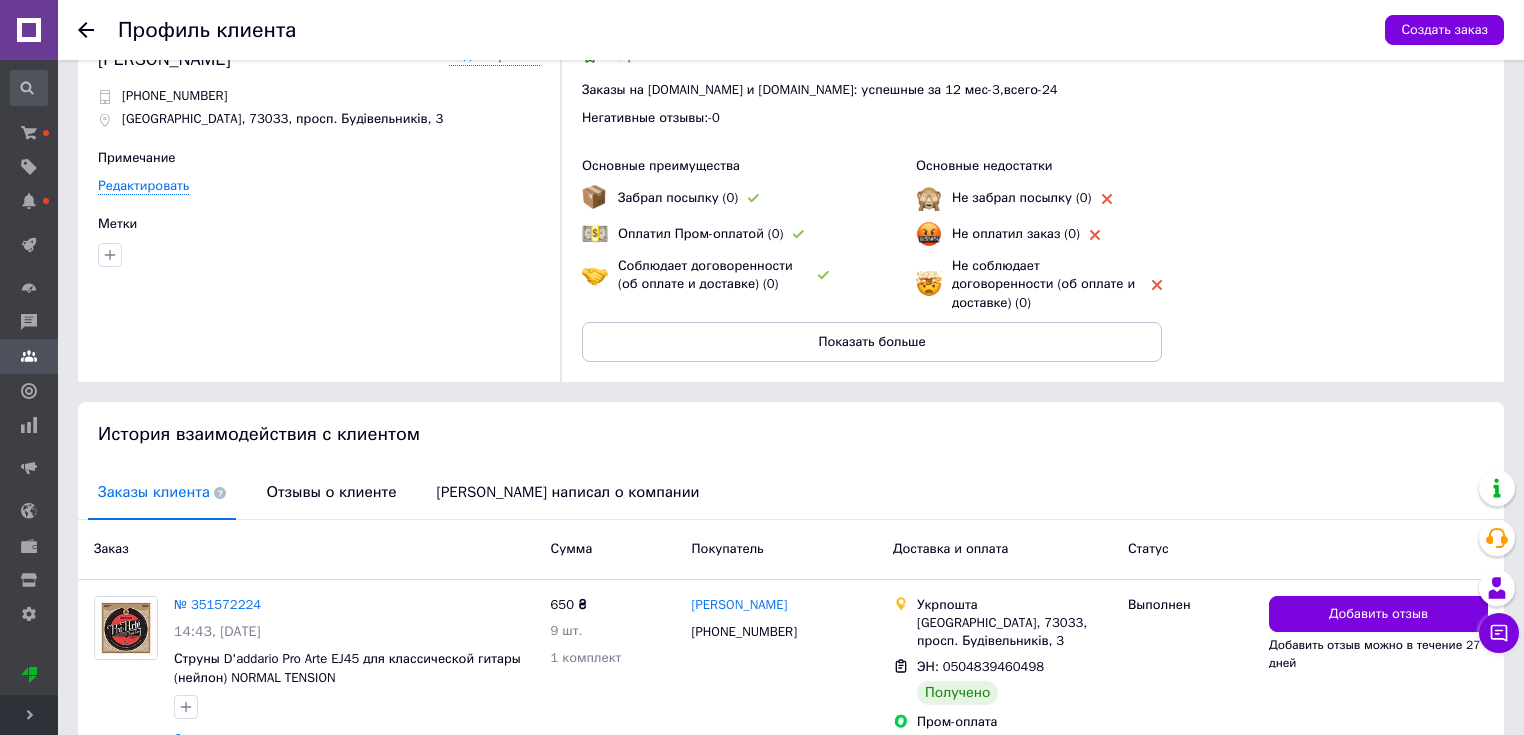 scroll, scrollTop: 146, scrollLeft: 0, axis: vertical 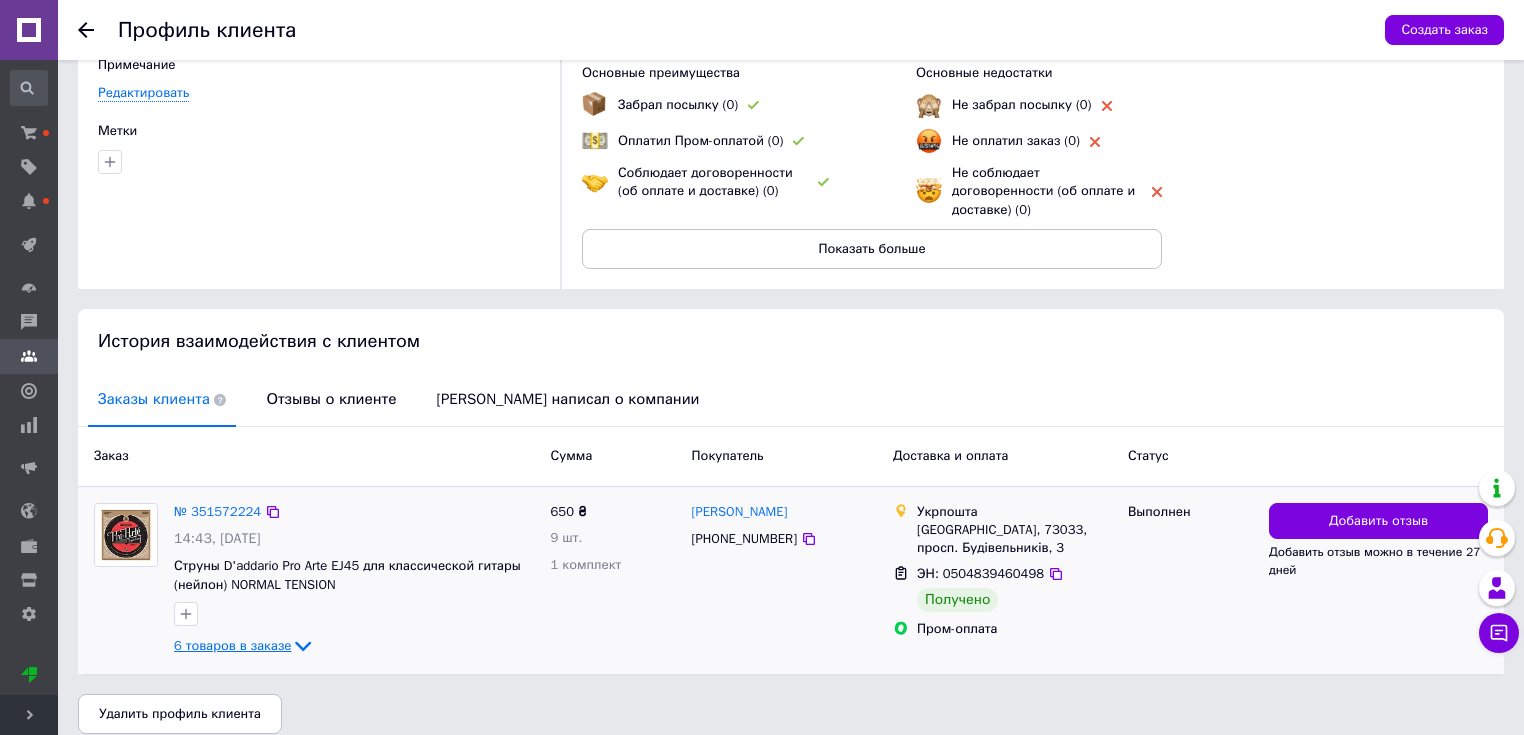 click on "6 товаров в заказе" at bounding box center [232, 645] 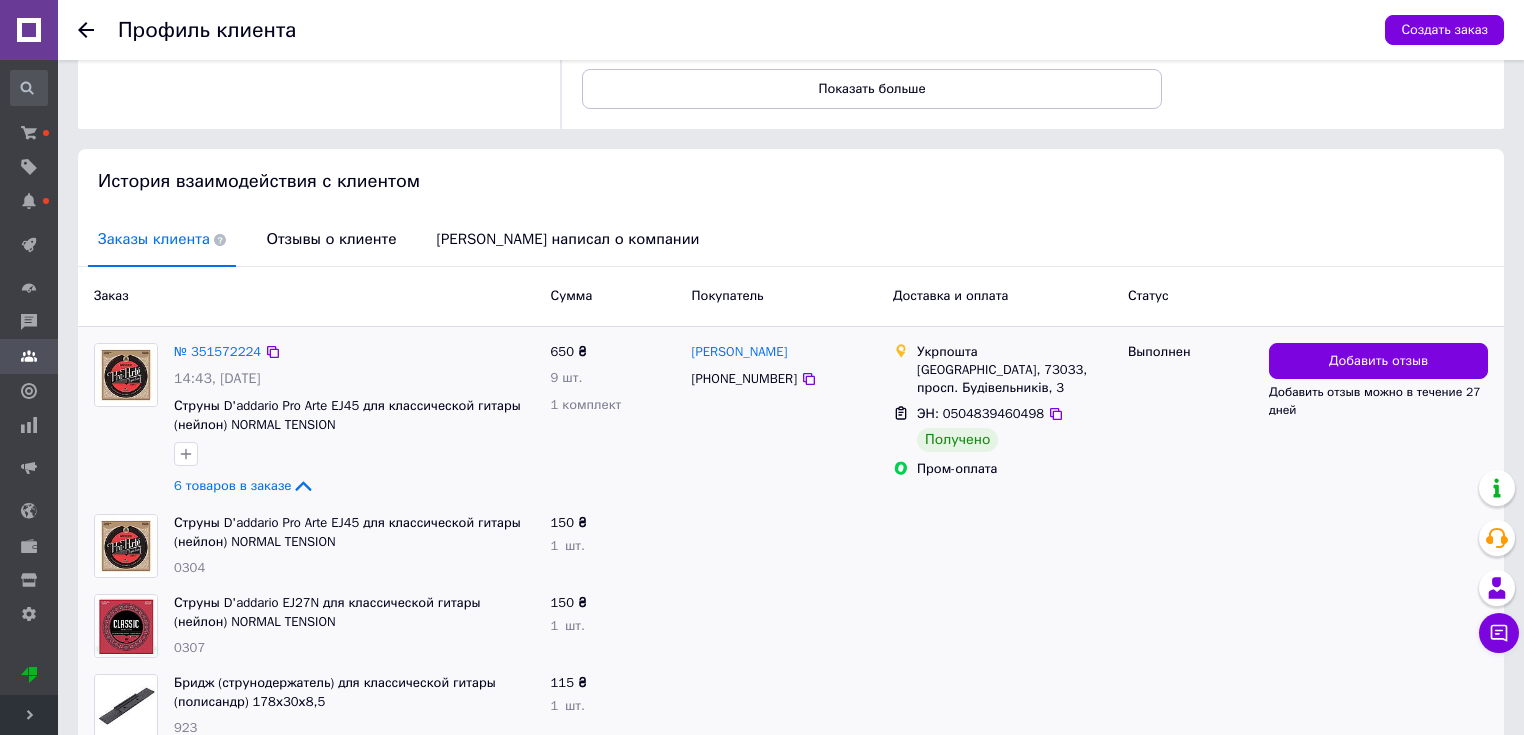 scroll, scrollTop: 307, scrollLeft: 0, axis: vertical 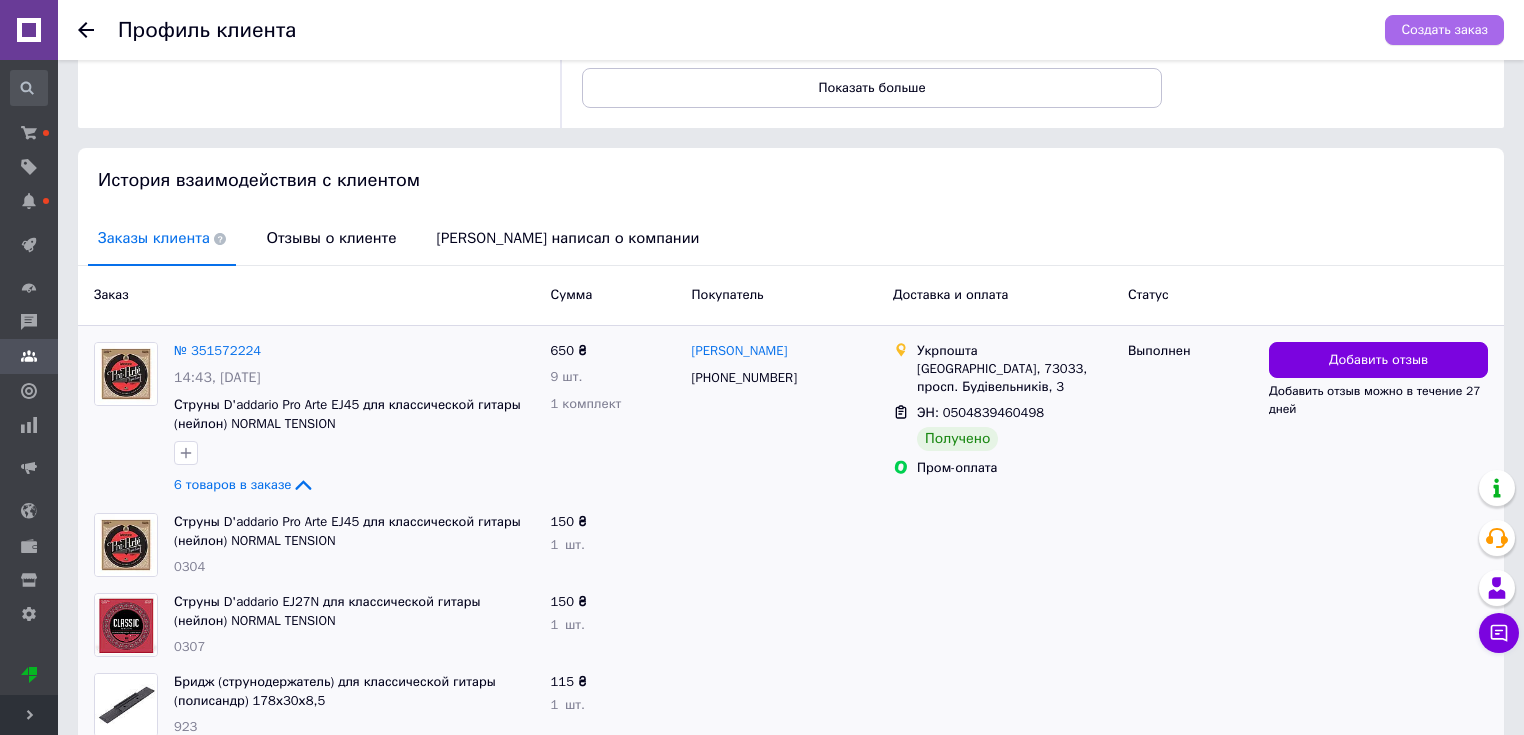 click on "Создать заказ" at bounding box center (1444, 30) 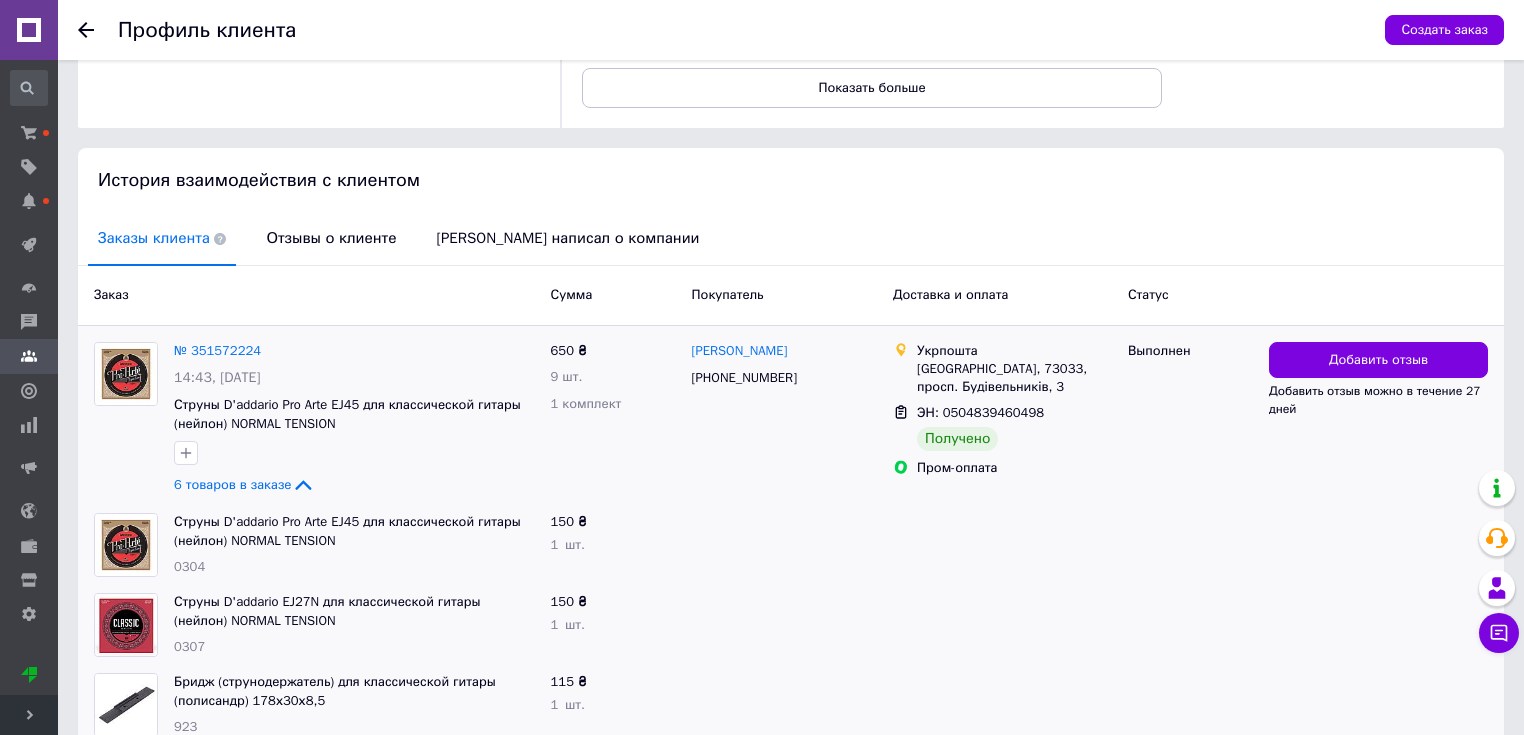 scroll, scrollTop: 0, scrollLeft: 0, axis: both 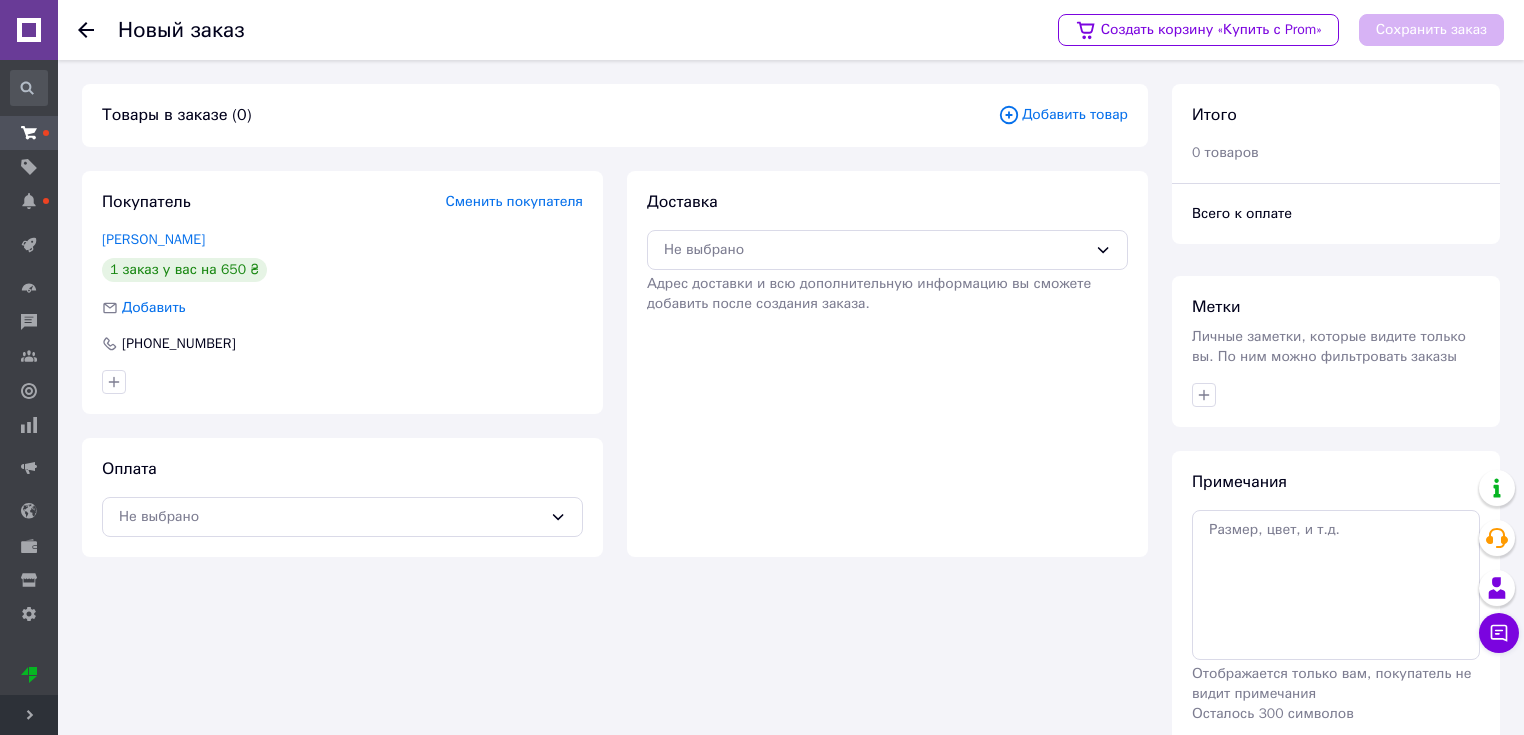 click on "Добавить товар" at bounding box center [1063, 115] 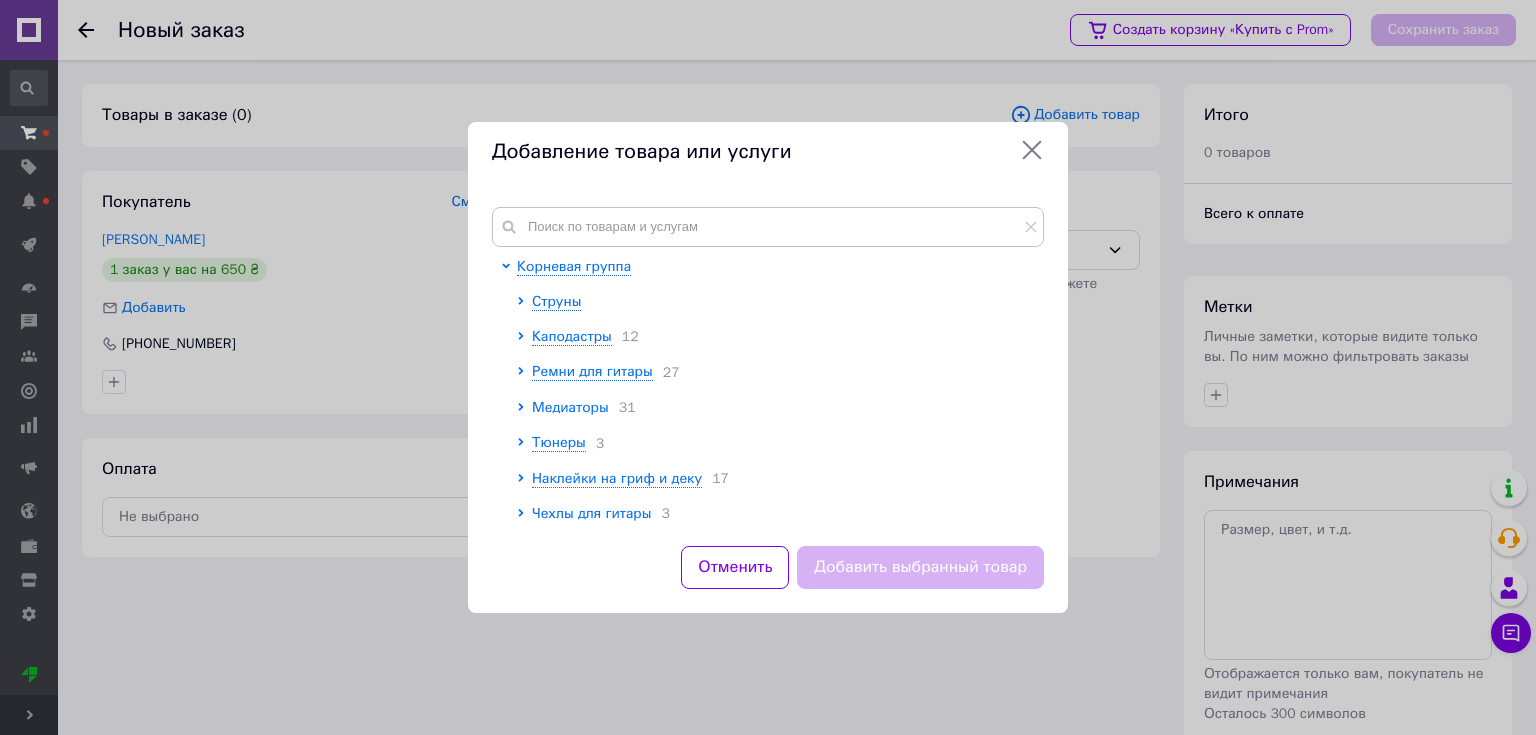 click 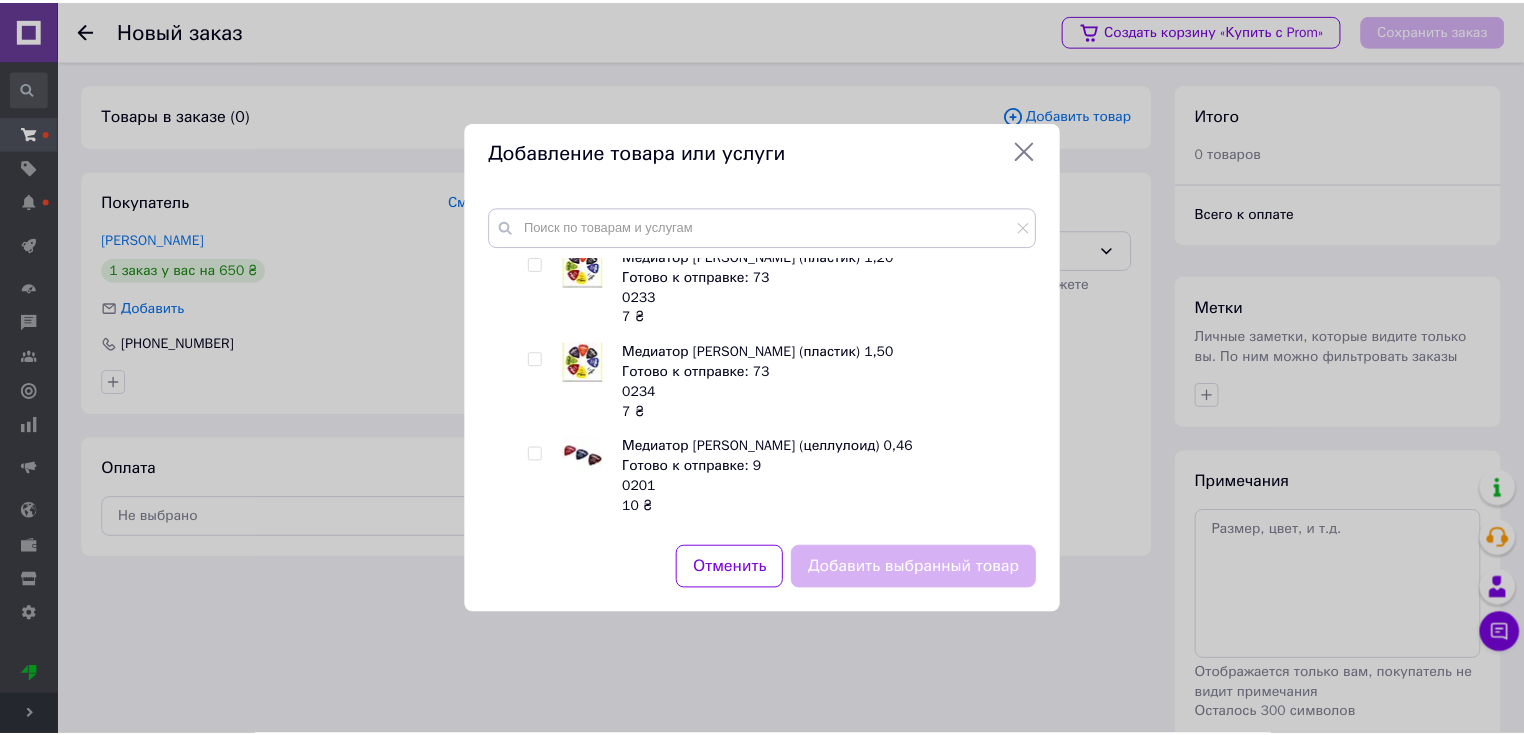 scroll, scrollTop: 1280, scrollLeft: 0, axis: vertical 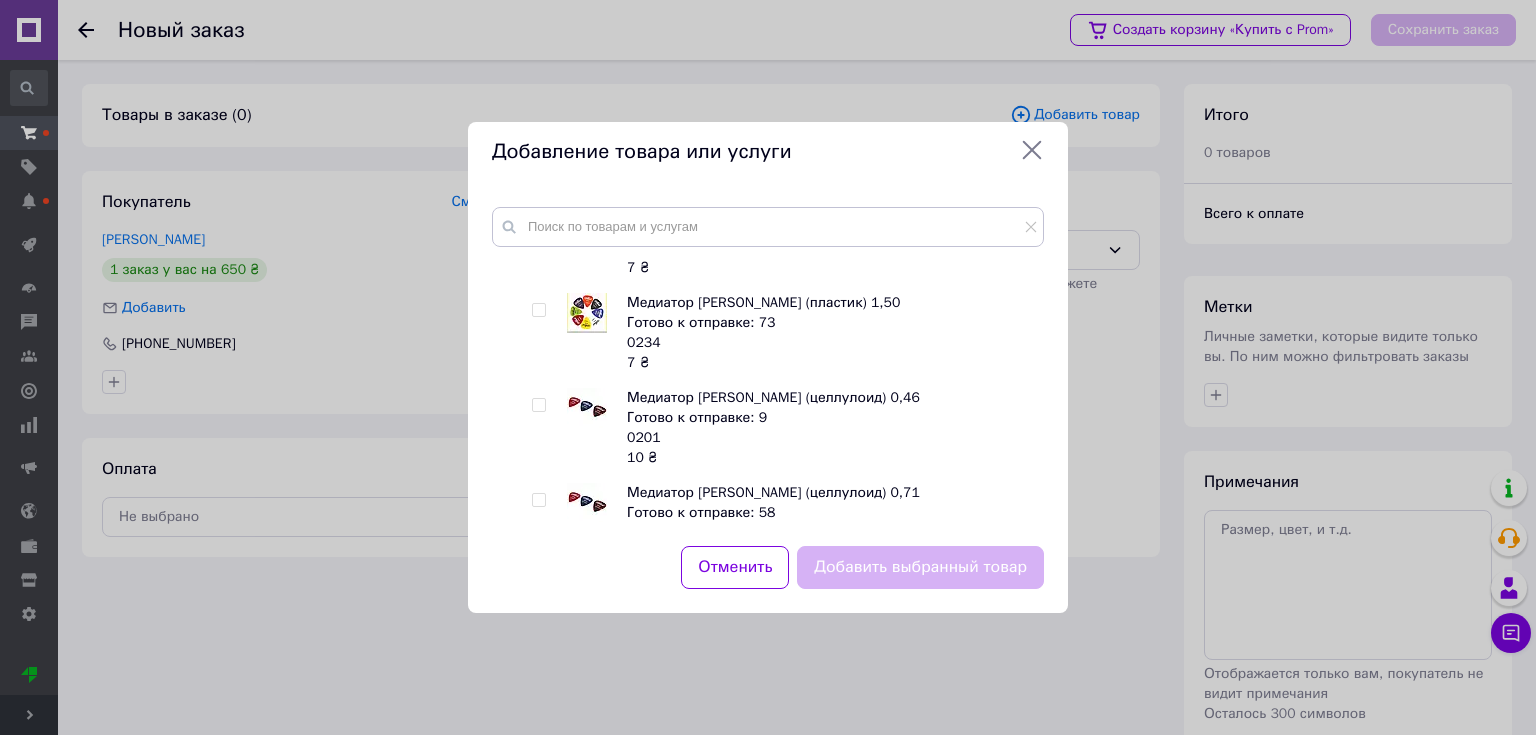 click at bounding box center [538, 405] 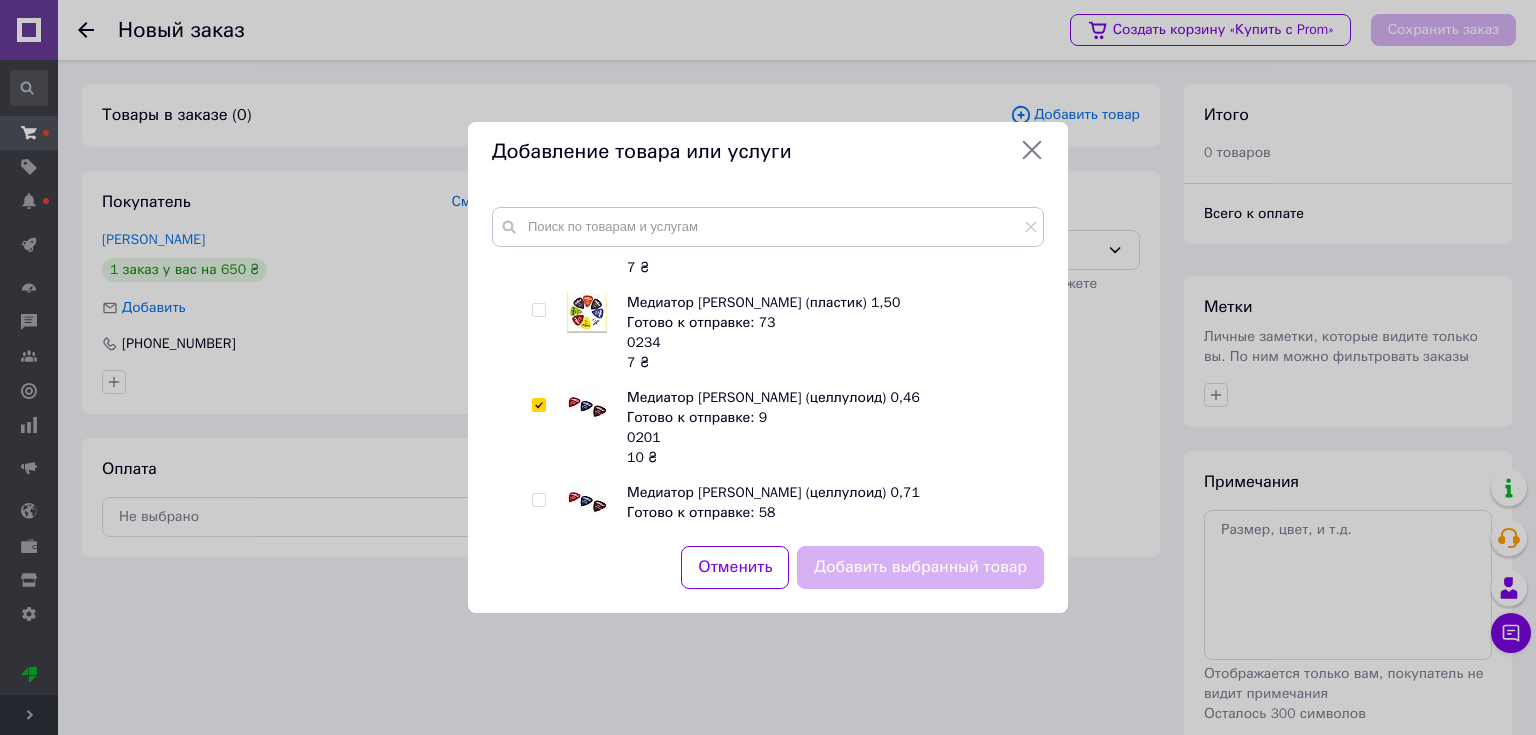 checkbox on "true" 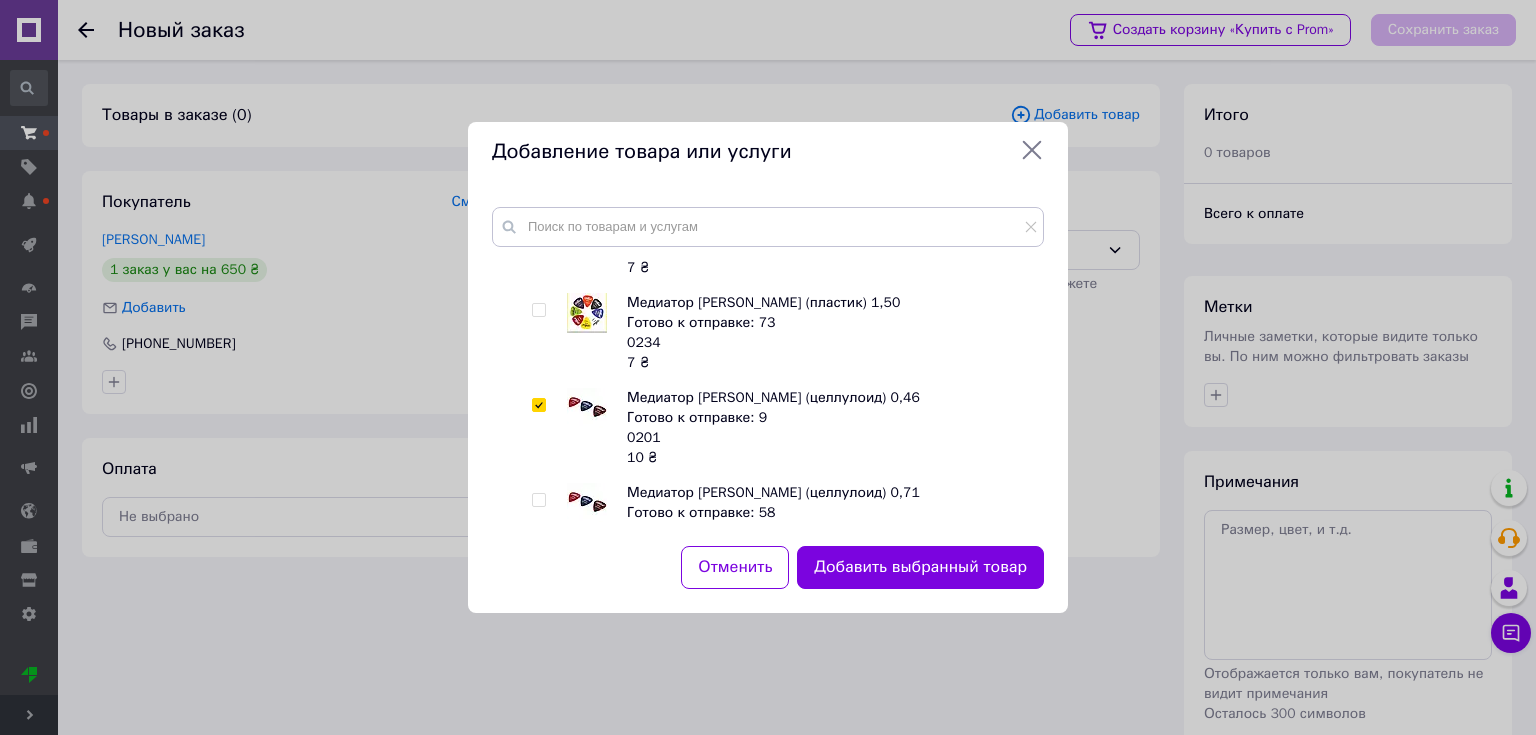 click on "Добавить выбранный товар" at bounding box center [920, 567] 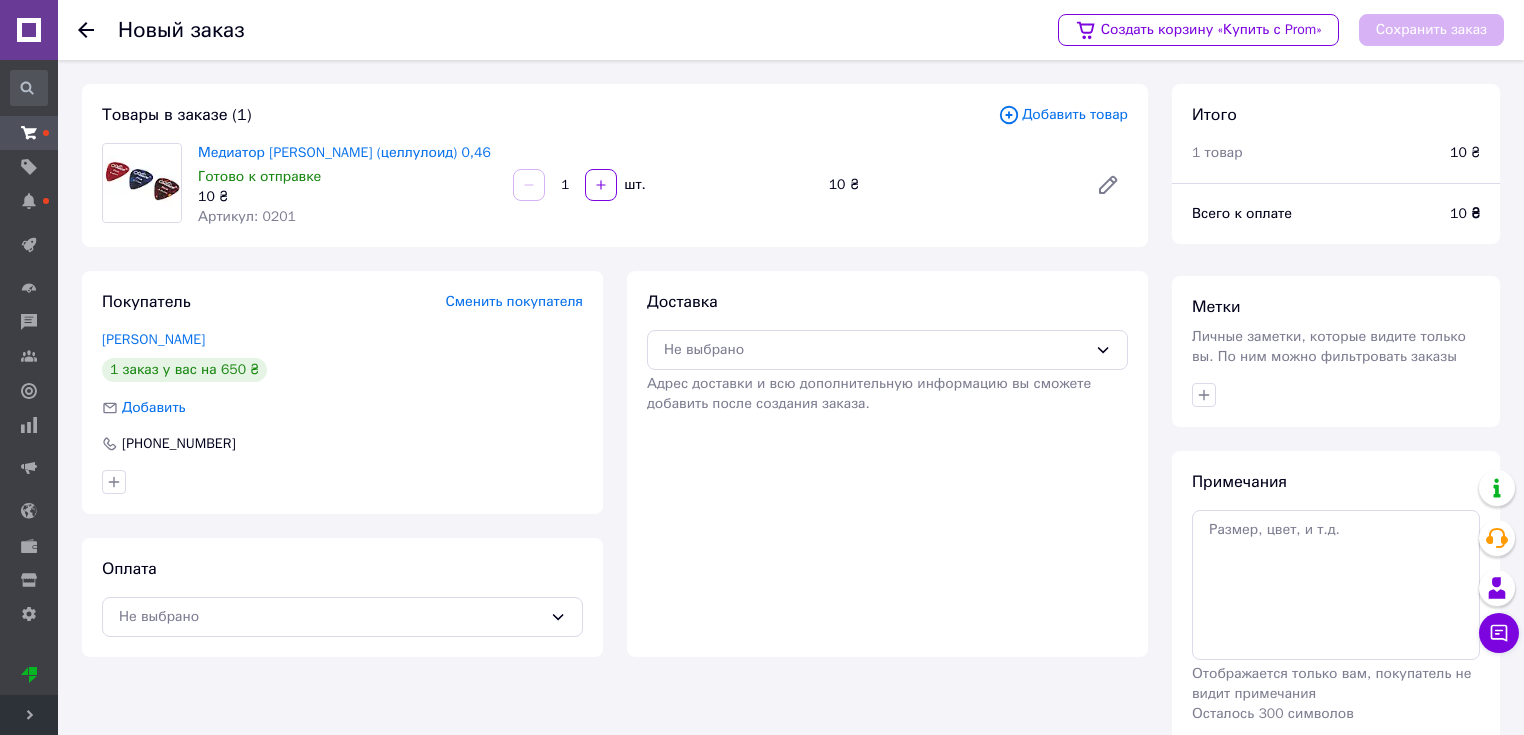 drag, startPoint x: 572, startPoint y: 186, endPoint x: 561, endPoint y: 182, distance: 11.7046995 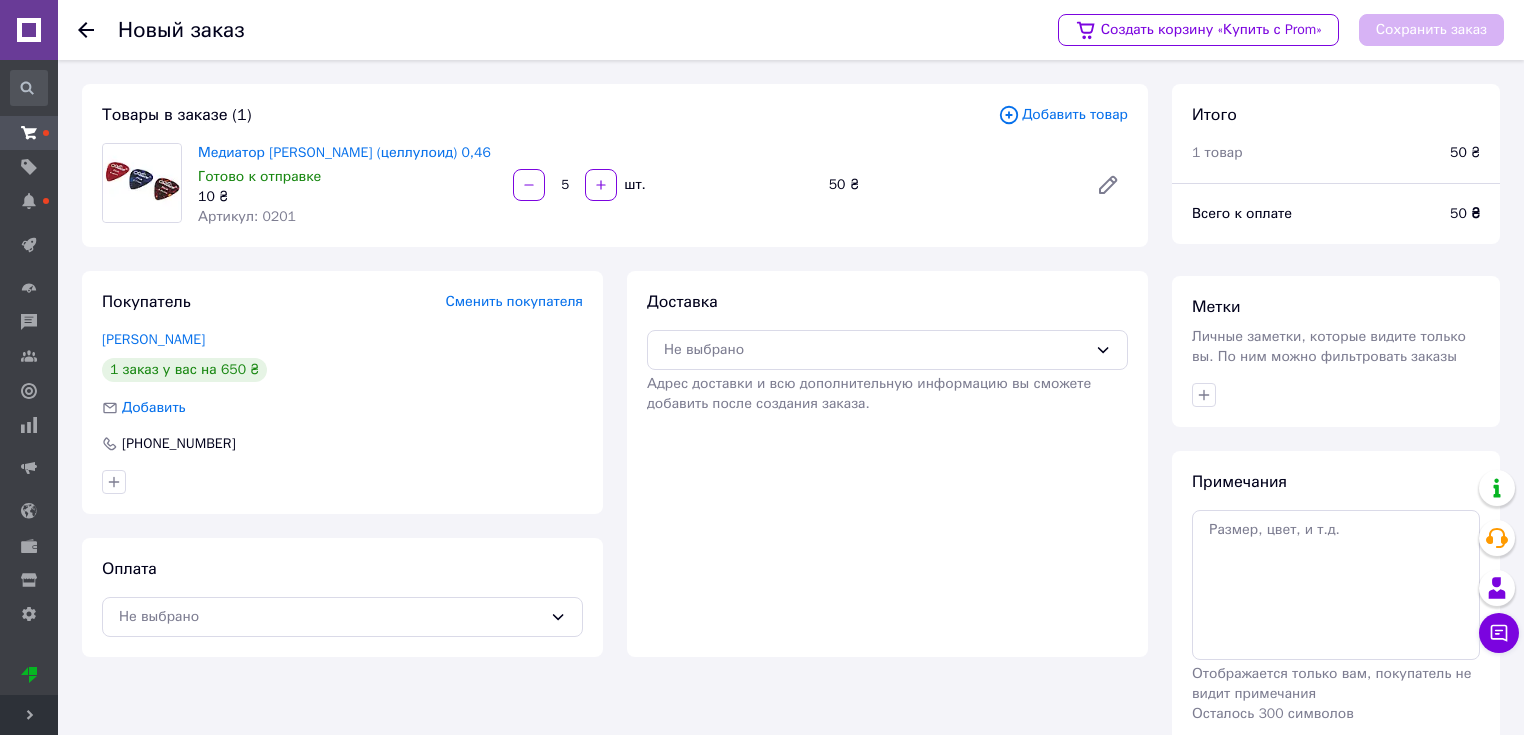 type on "5" 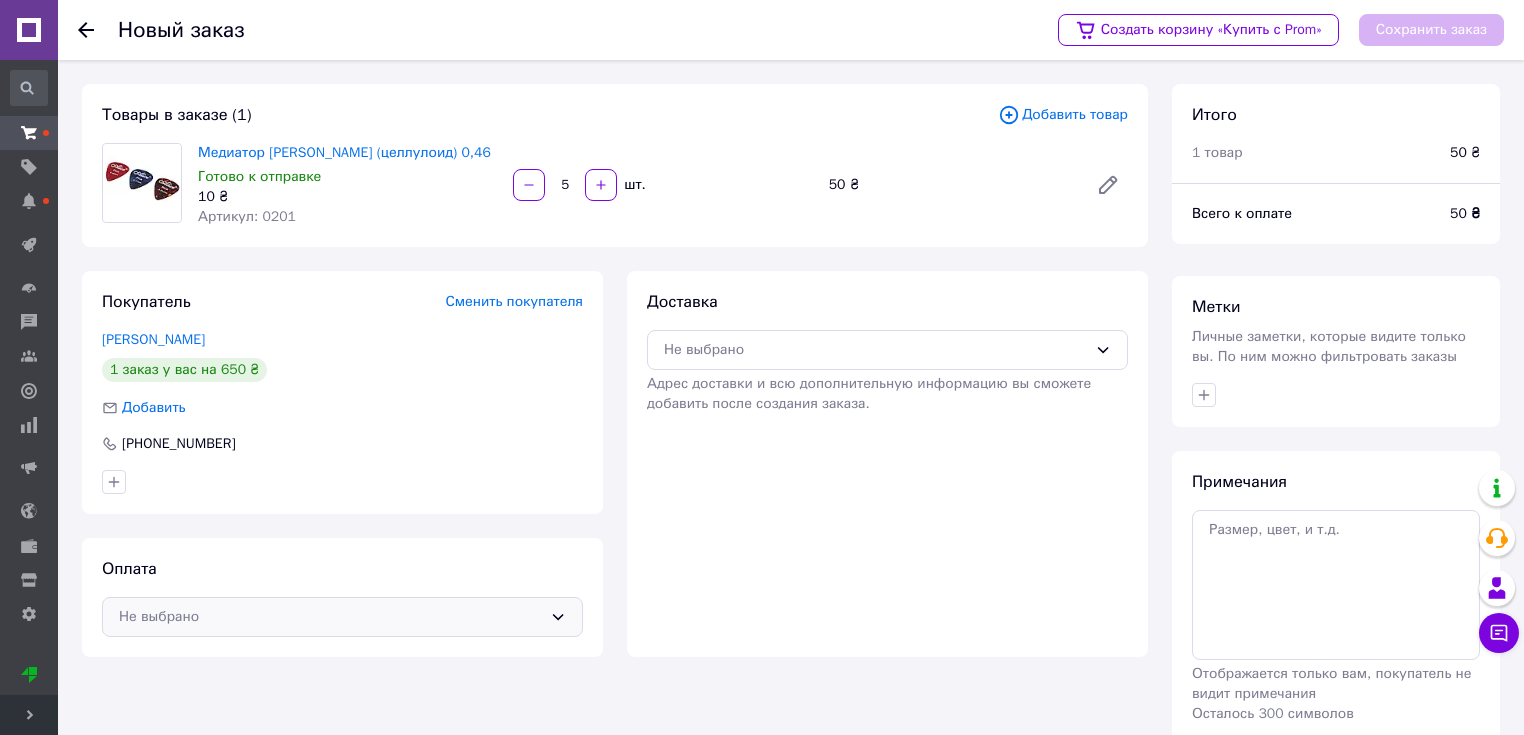 click on "Не выбрано" at bounding box center [330, 617] 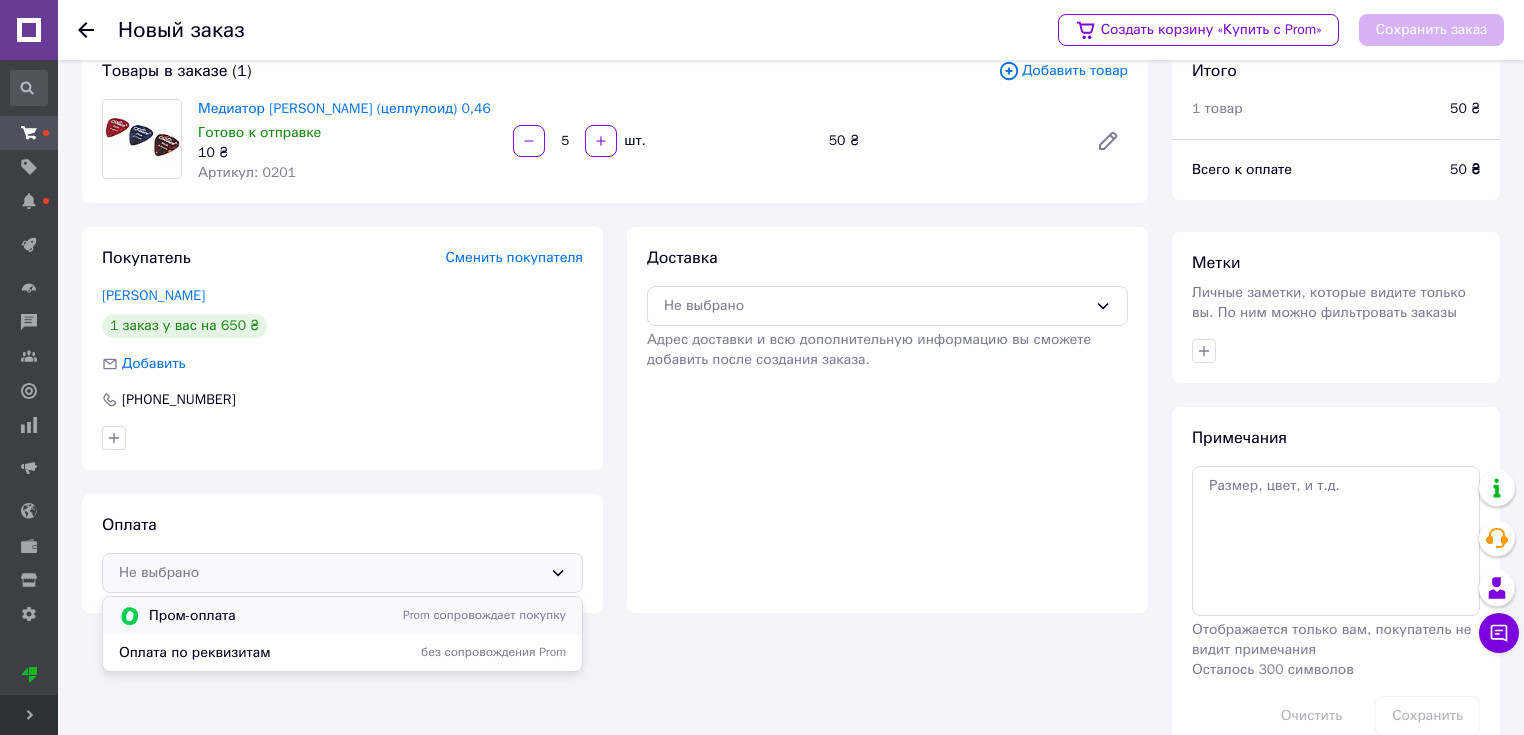 scroll, scrollTop: 88, scrollLeft: 0, axis: vertical 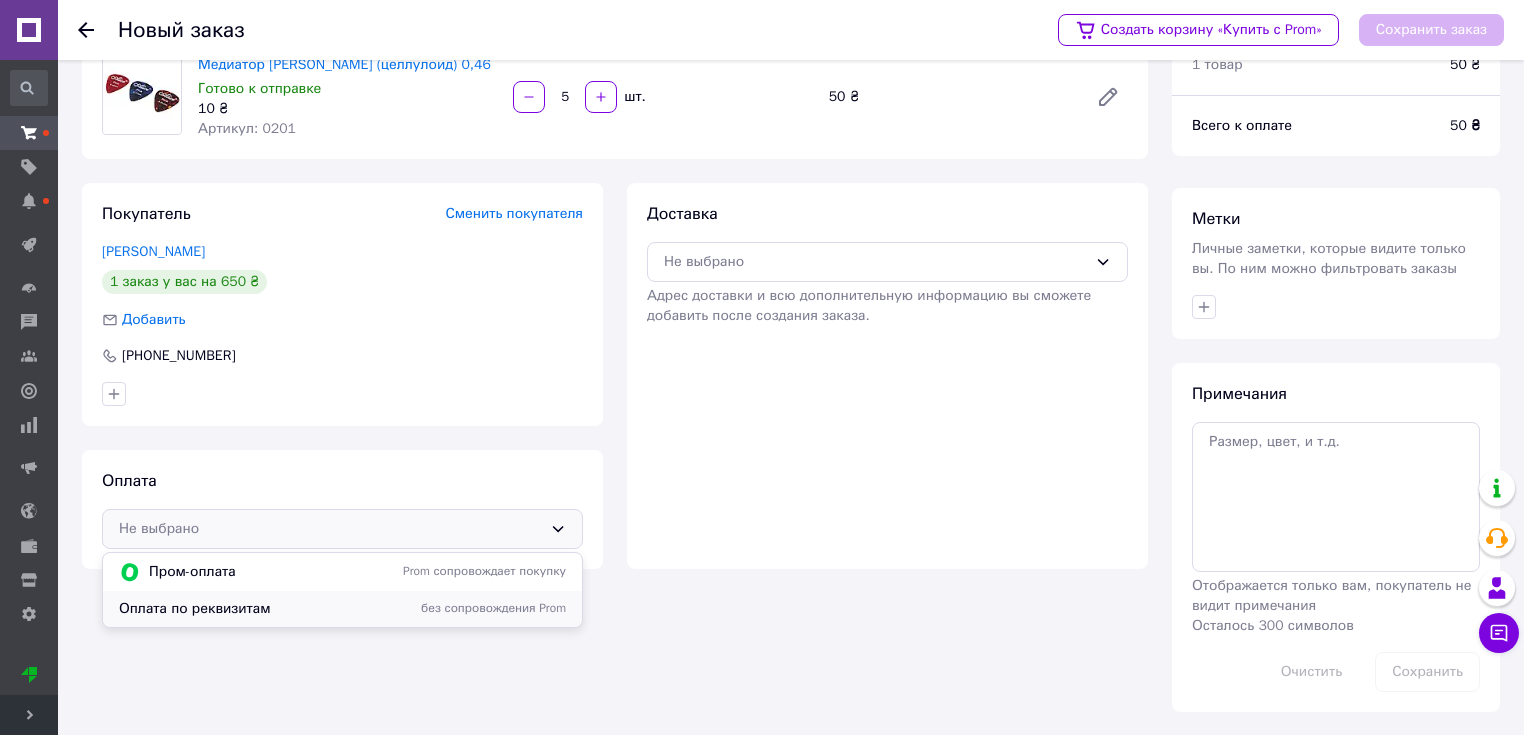 click on "Оплата по реквизитам" at bounding box center [251, 609] 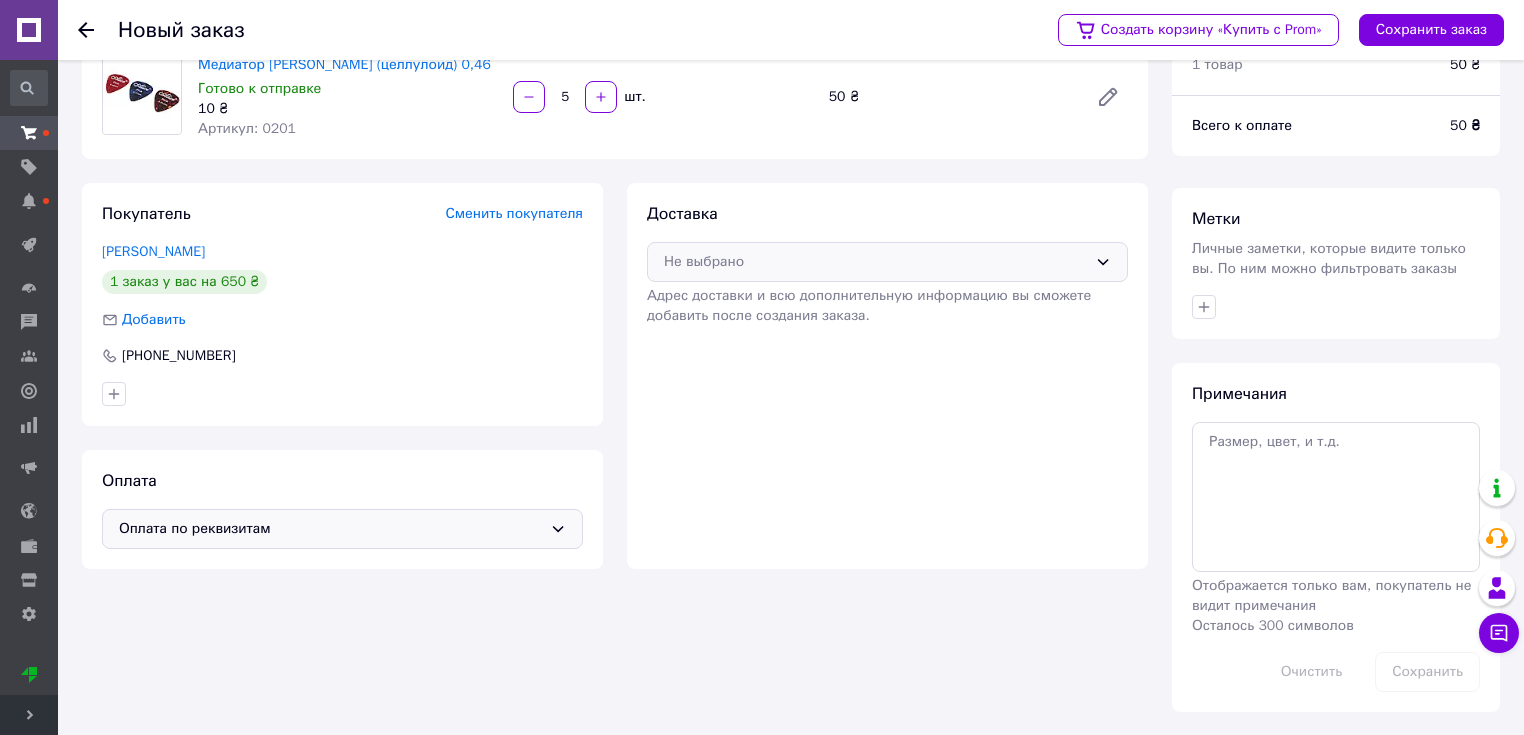 click on "Не выбрано" at bounding box center [875, 262] 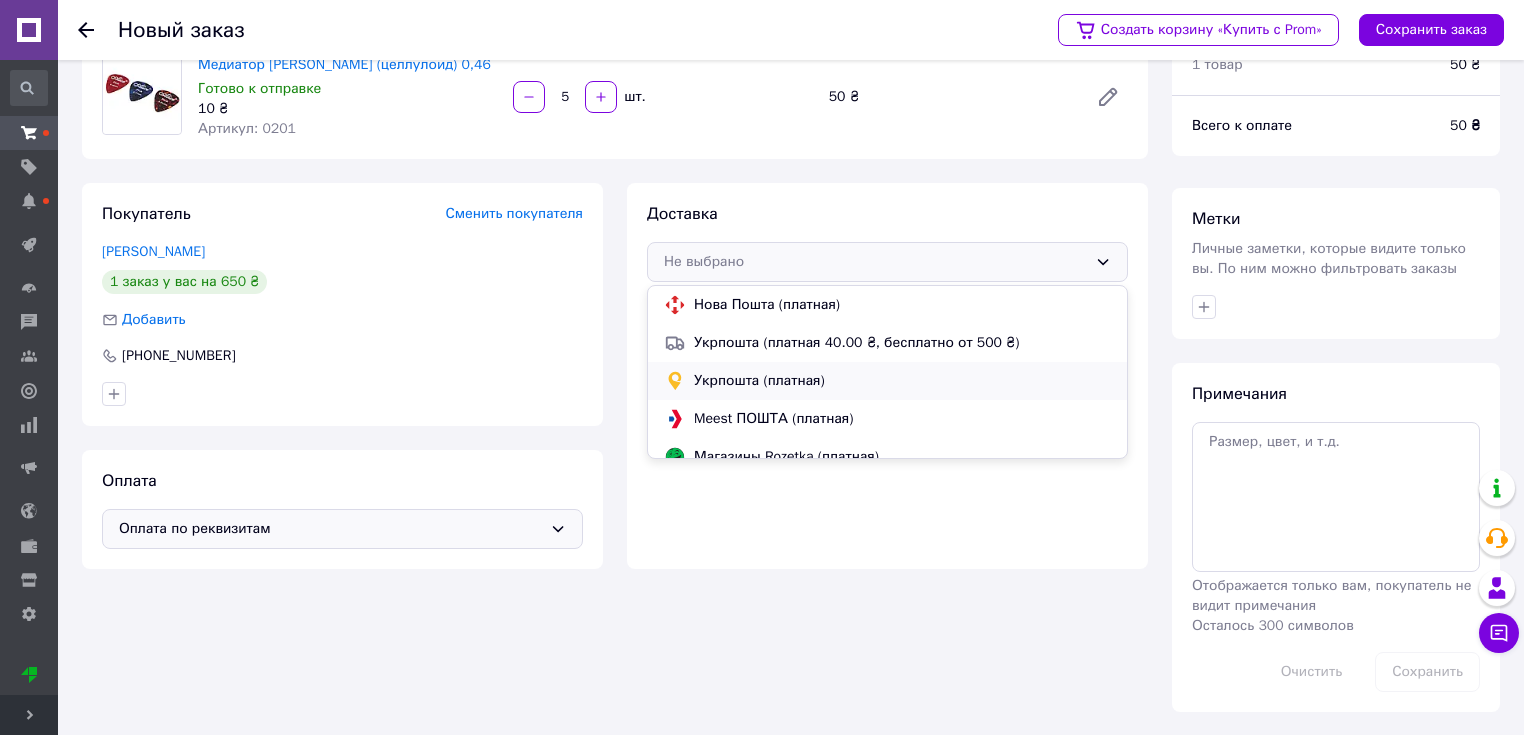 click on "Укрпошта (платная)" at bounding box center [902, 381] 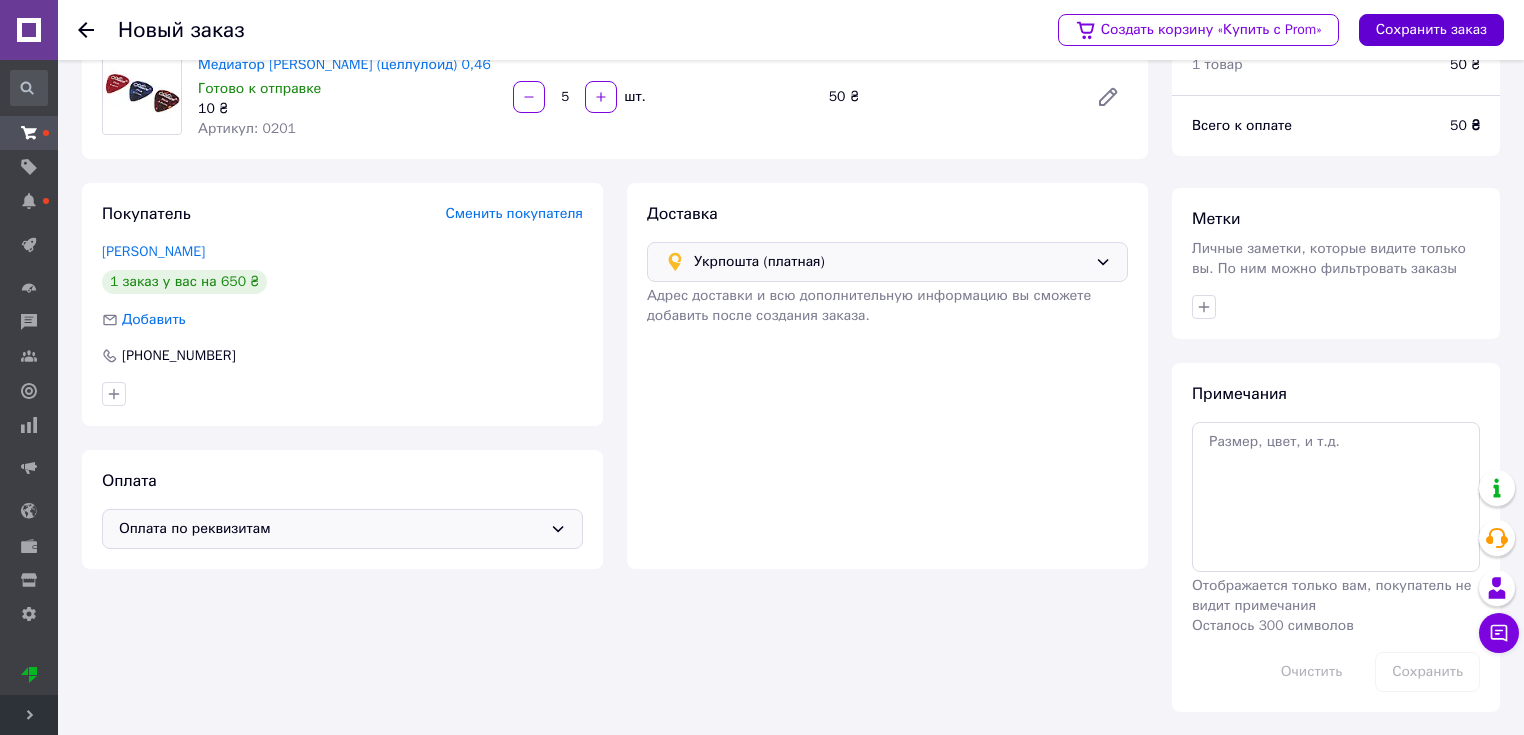 click on "Сохранить заказ" at bounding box center [1431, 30] 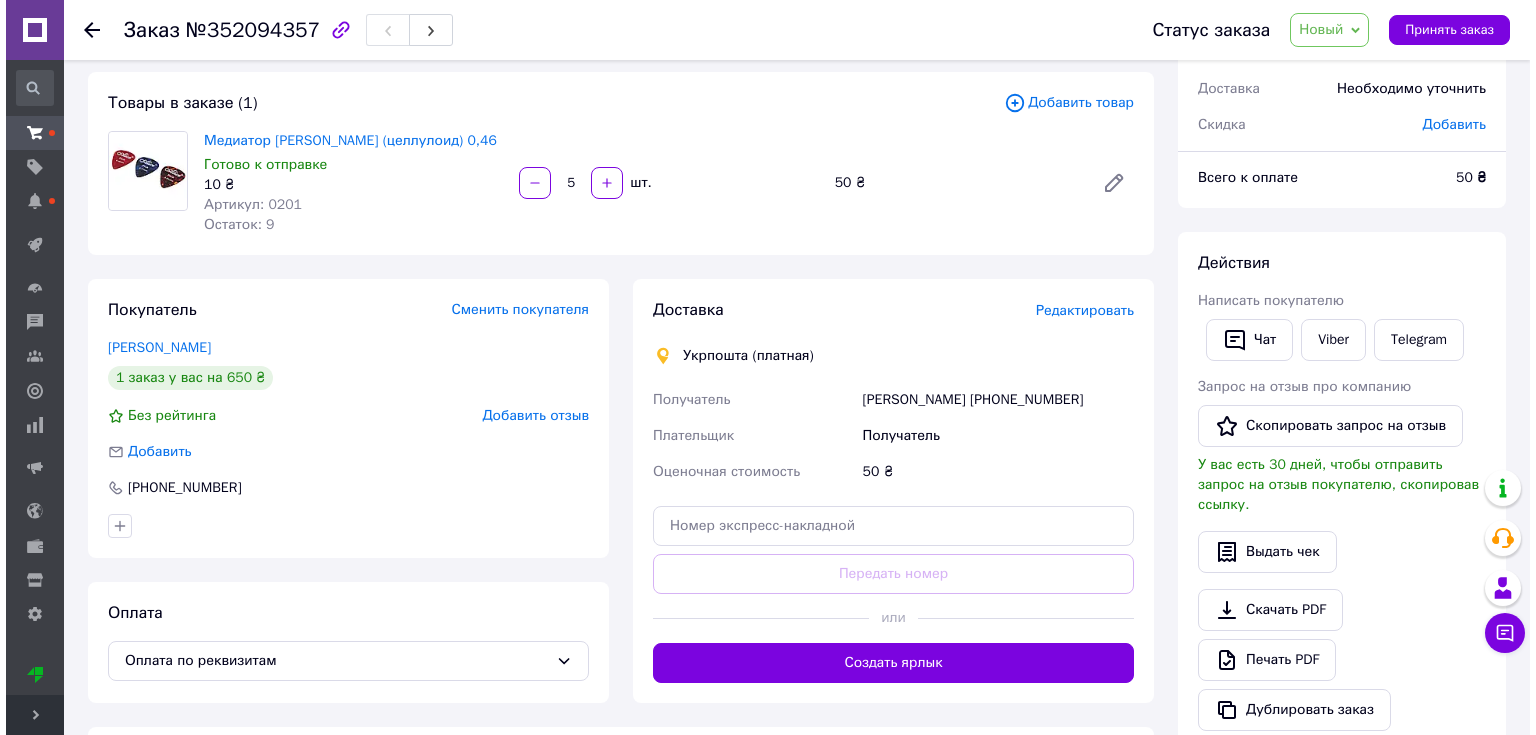 scroll, scrollTop: 160, scrollLeft: 0, axis: vertical 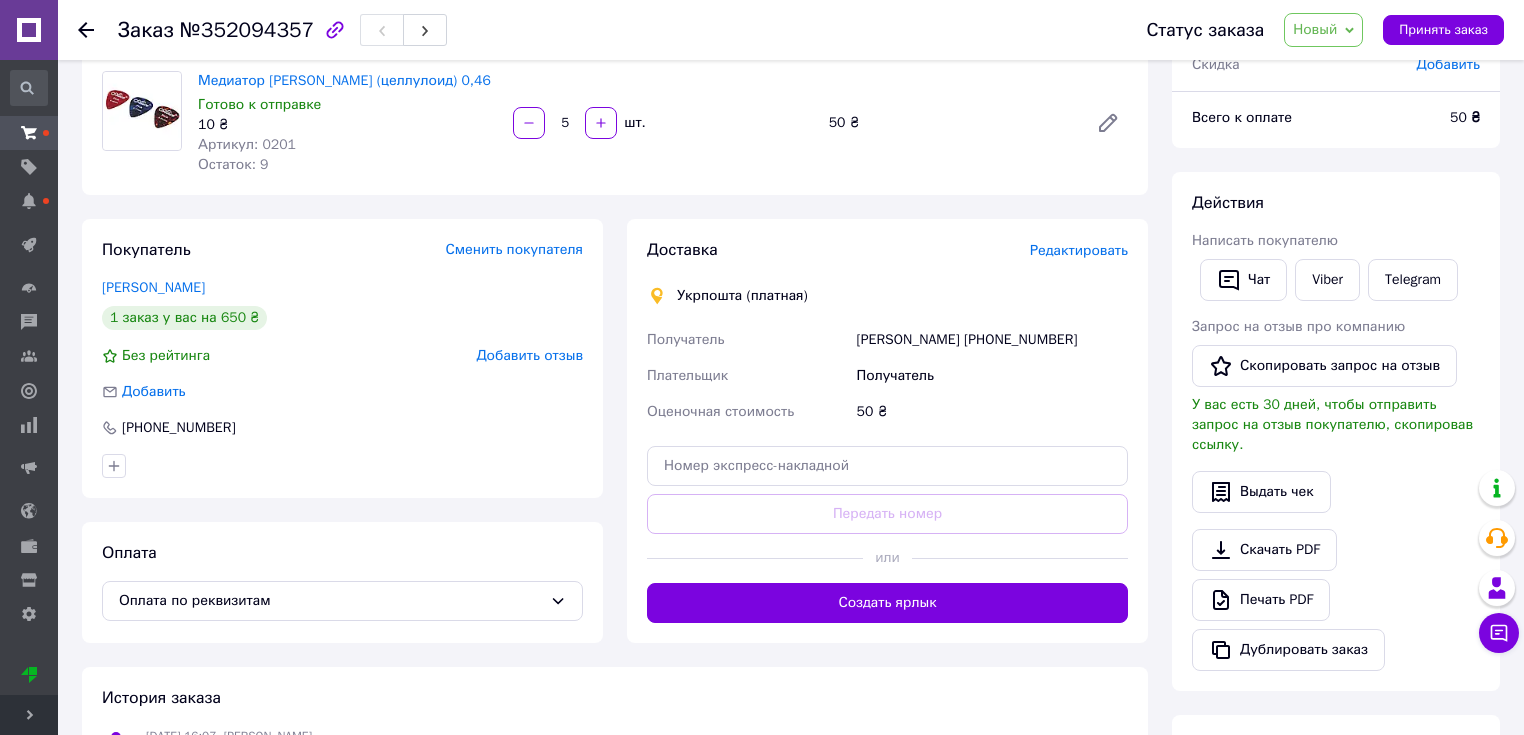 click on "Редактировать" at bounding box center (1079, 250) 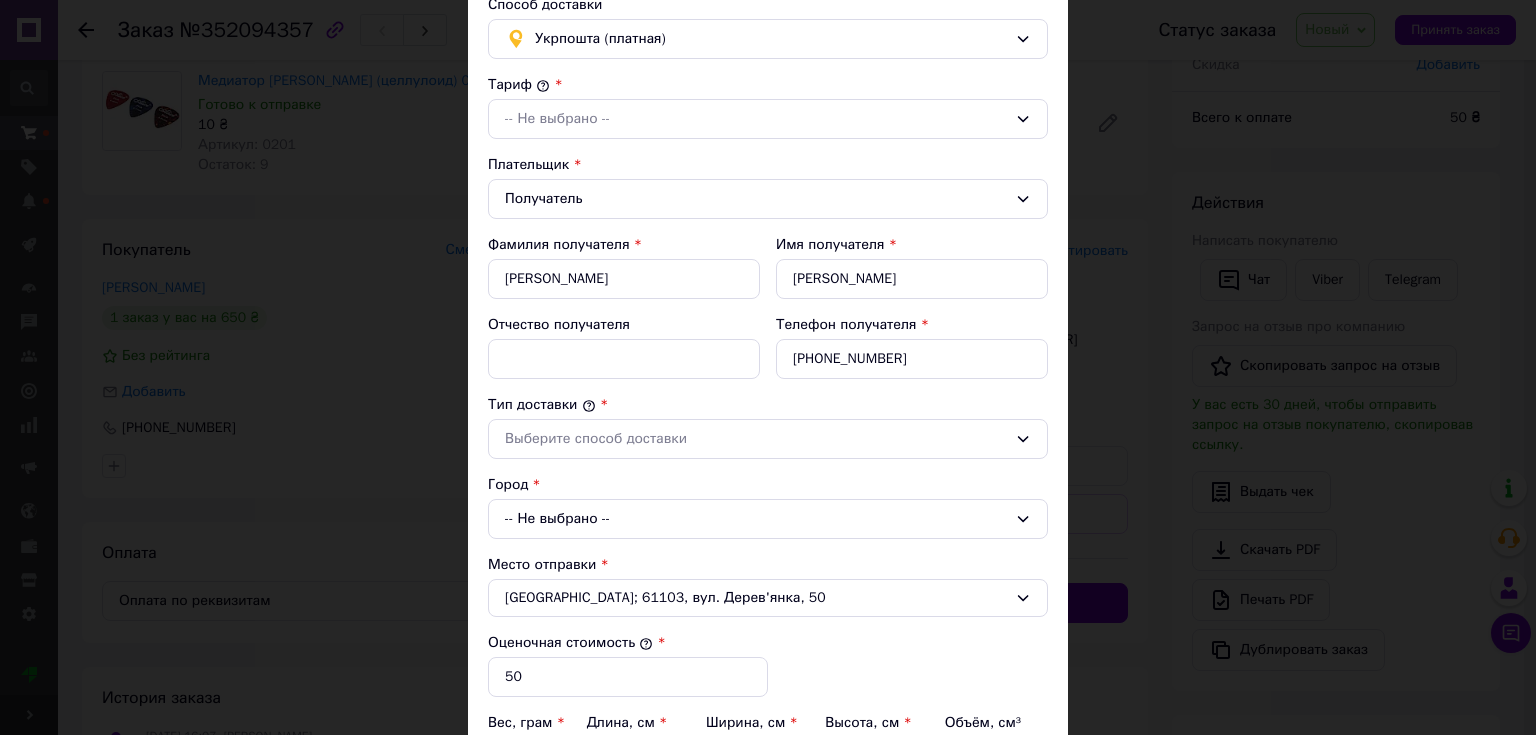 scroll, scrollTop: 503, scrollLeft: 0, axis: vertical 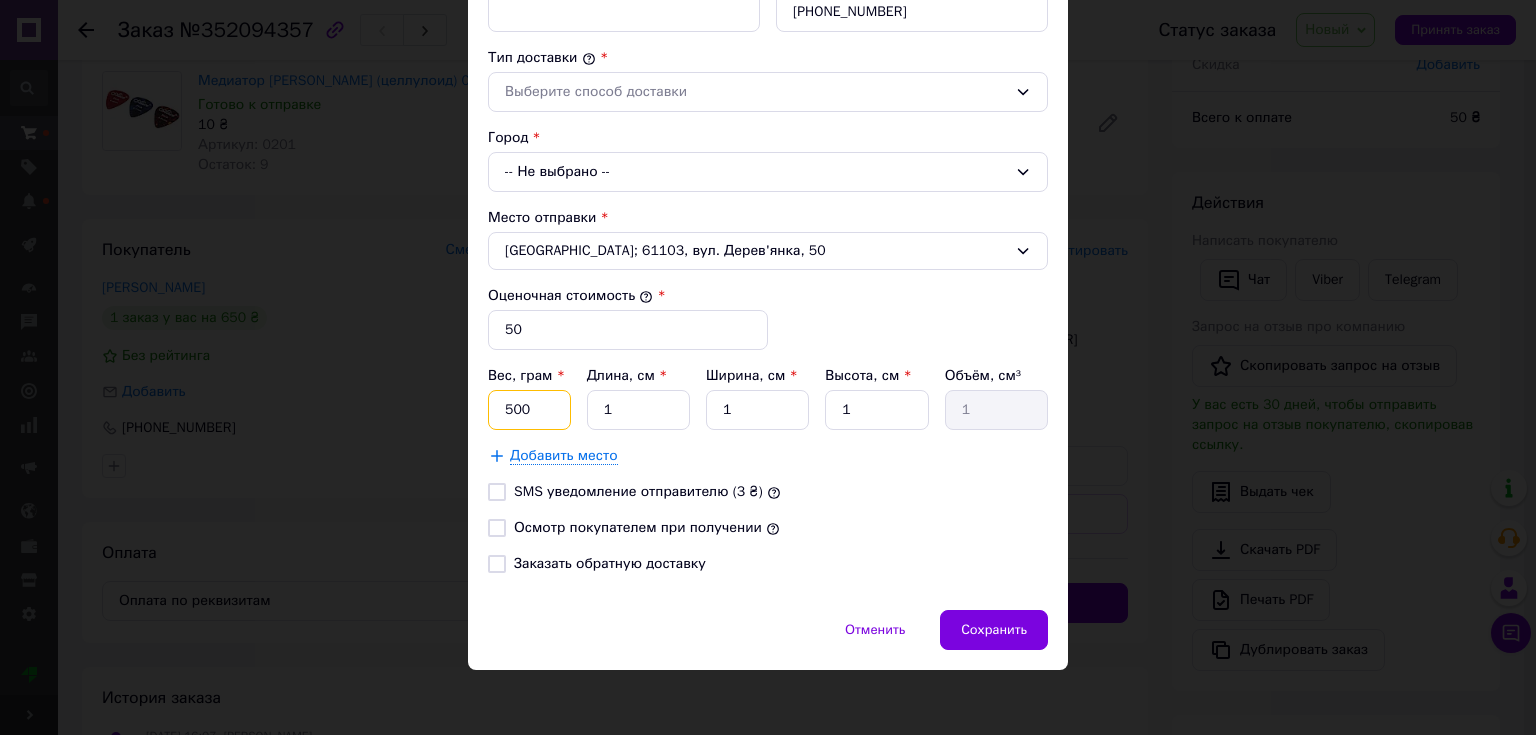 drag, startPoint x: 530, startPoint y: 404, endPoint x: 502, endPoint y: 404, distance: 28 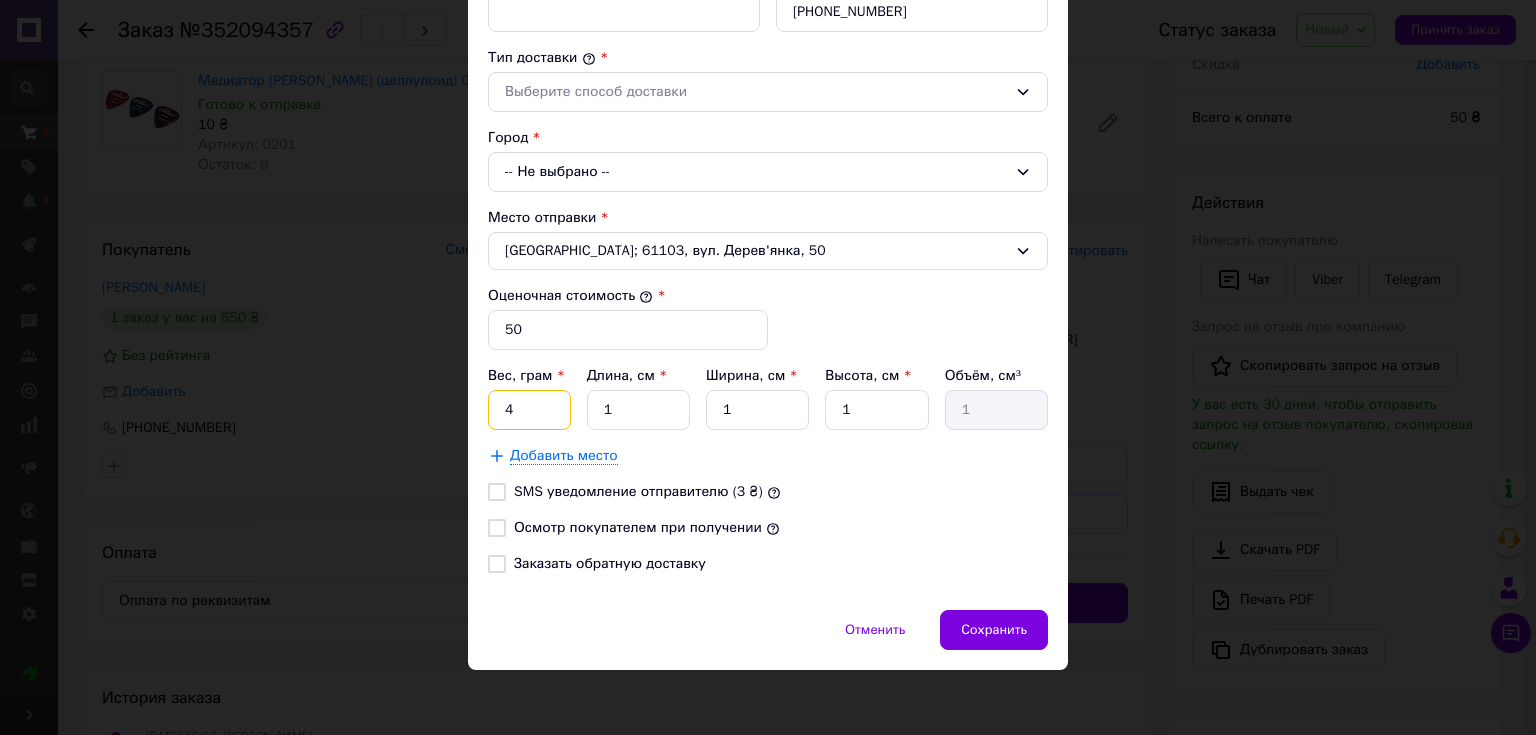 type on "4" 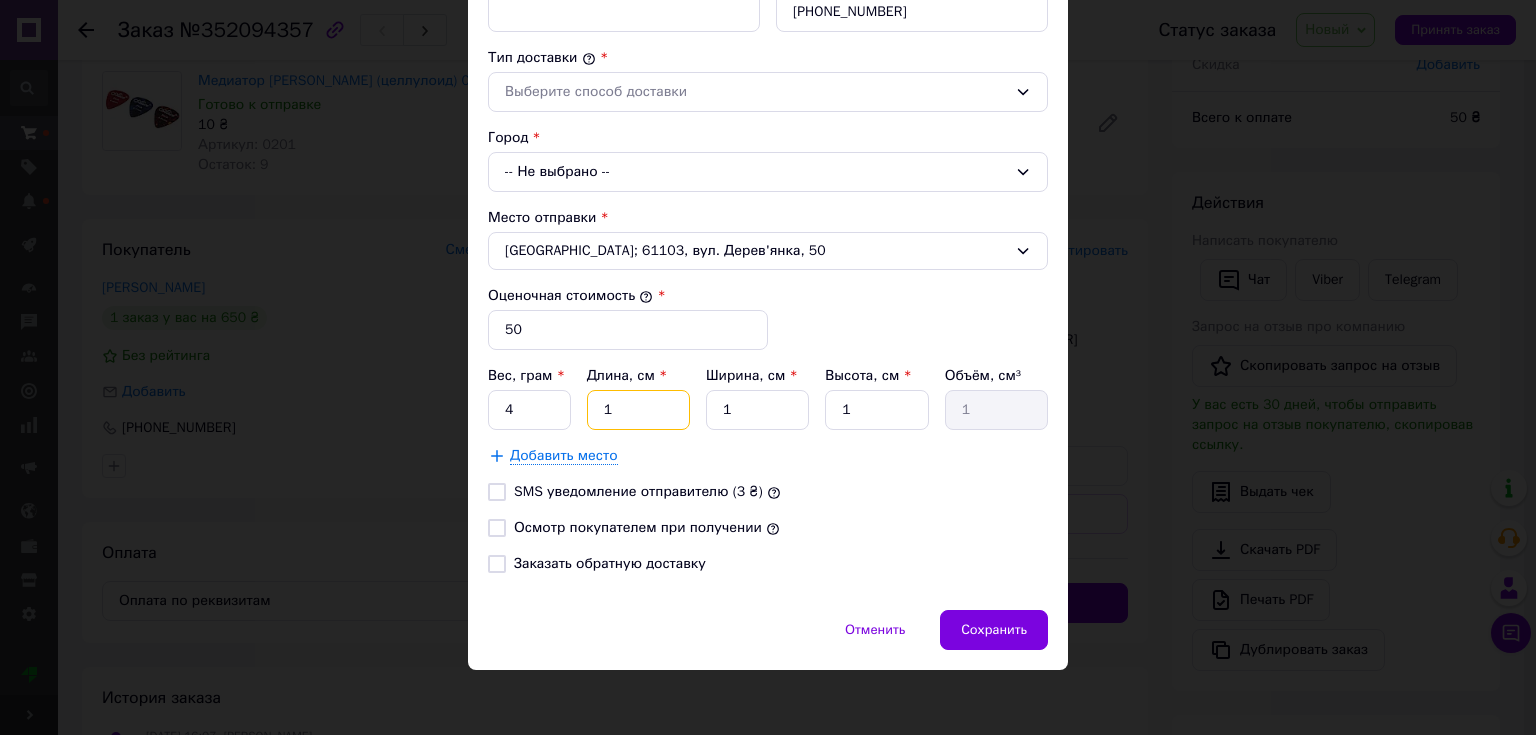 drag, startPoint x: 646, startPoint y: 400, endPoint x: 591, endPoint y: 395, distance: 55.226807 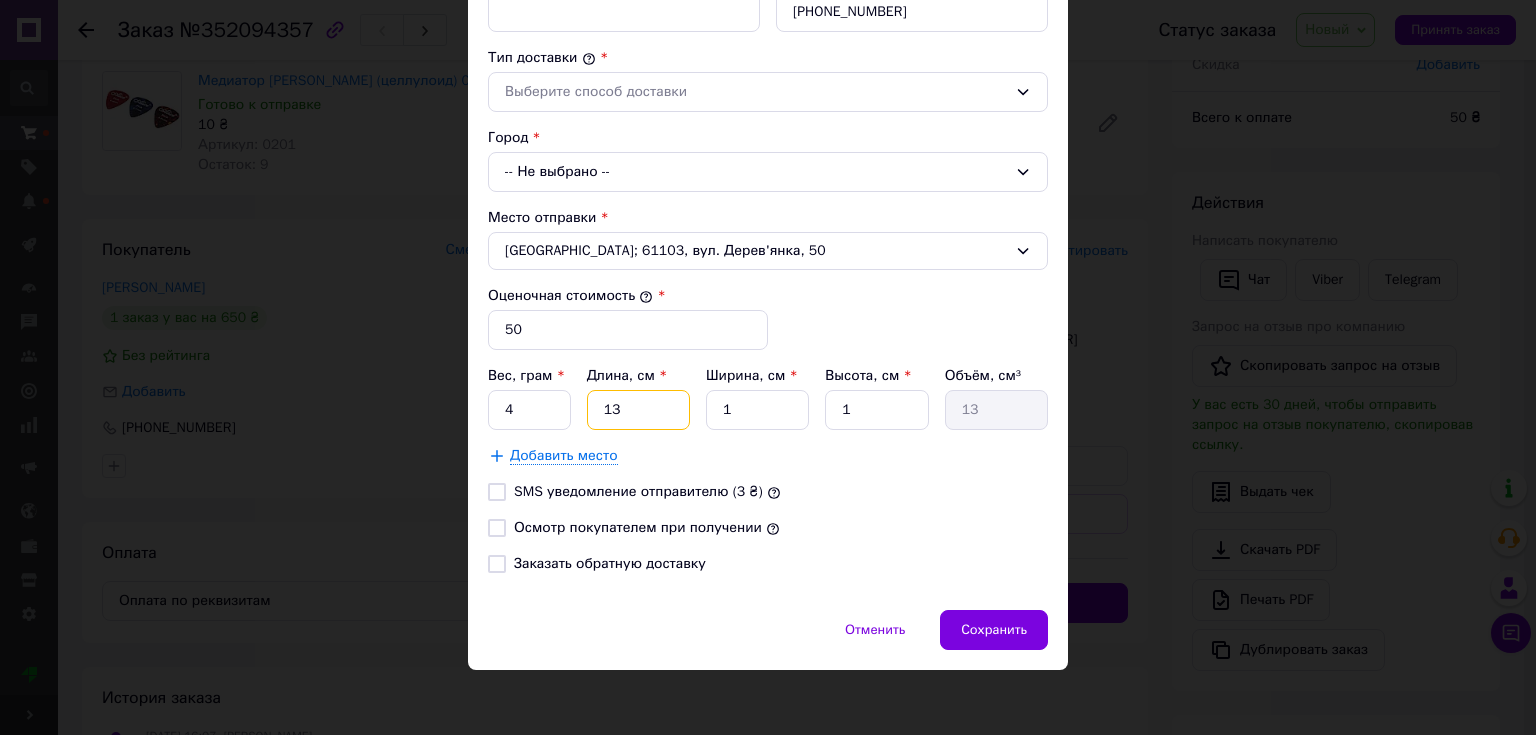 type on "13" 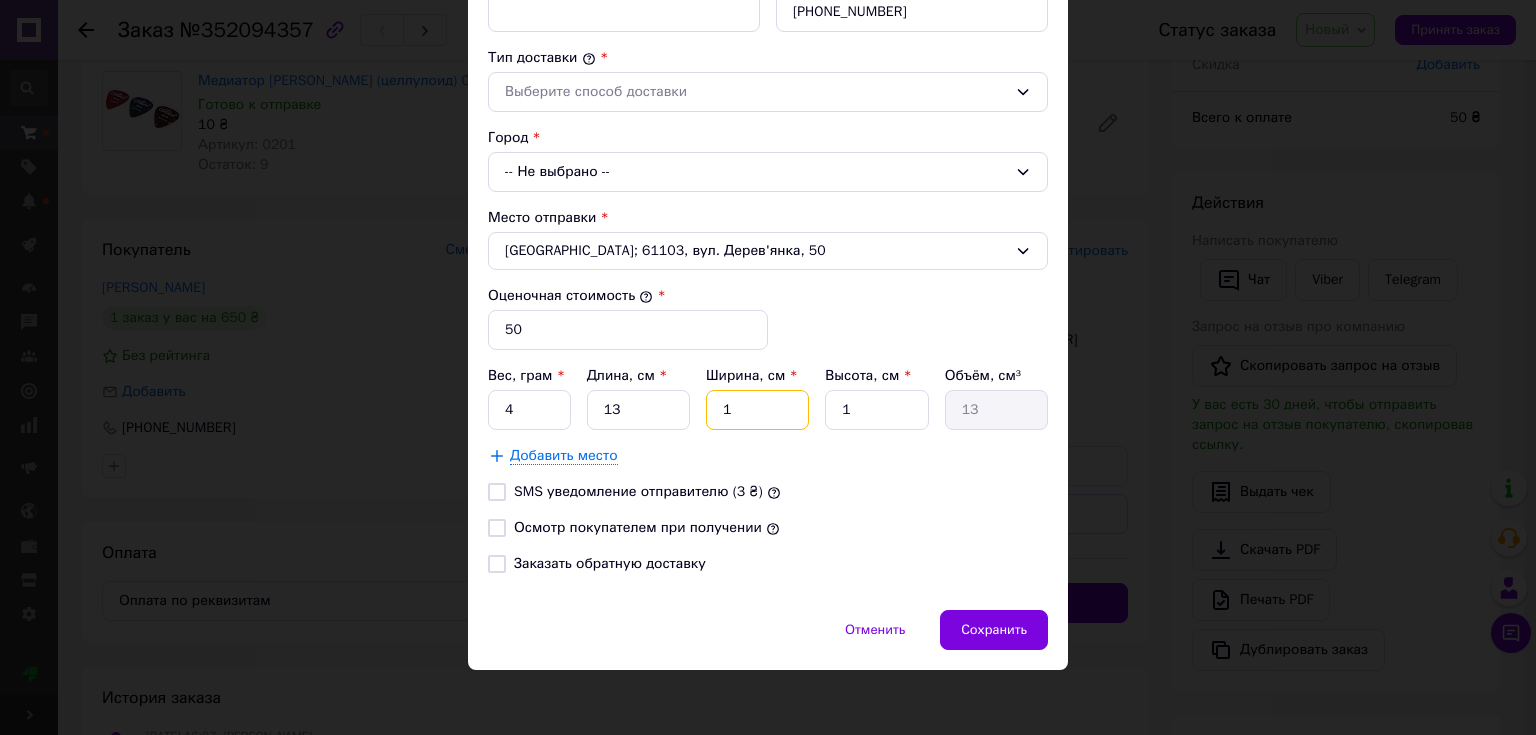 drag, startPoint x: 746, startPoint y: 396, endPoint x: 728, endPoint y: 397, distance: 18.027756 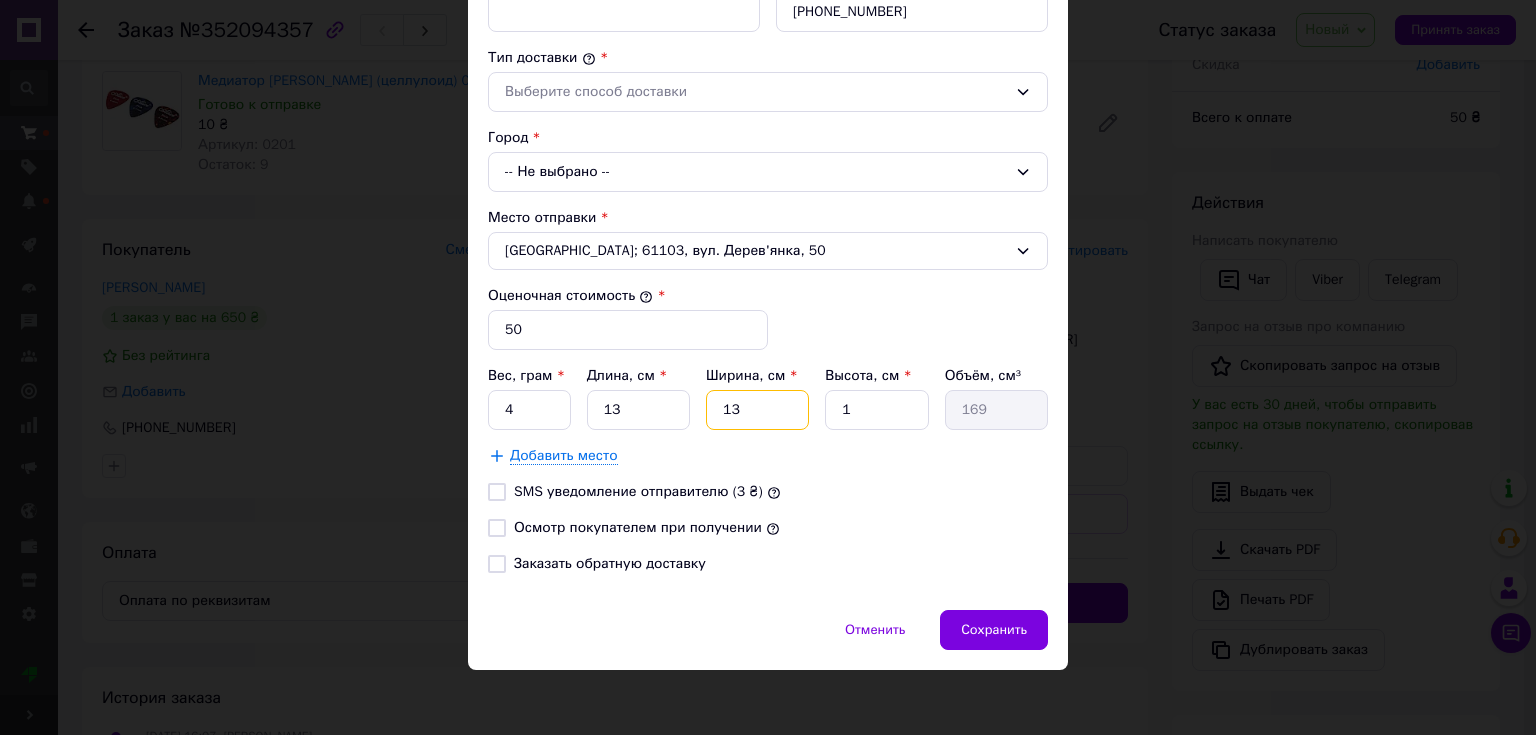 type on "13" 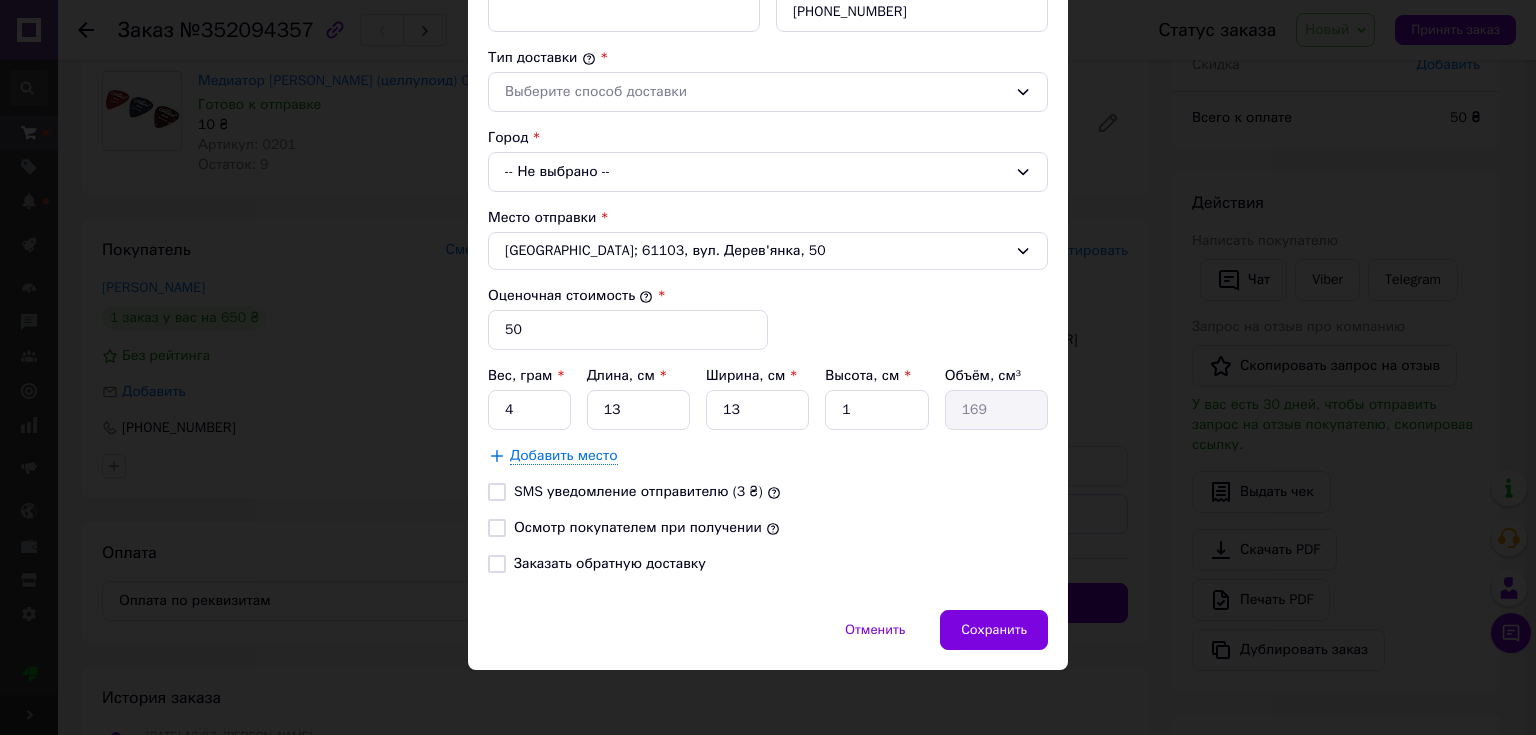 click on "Осмотр покупателем при получении" at bounding box center (638, 527) 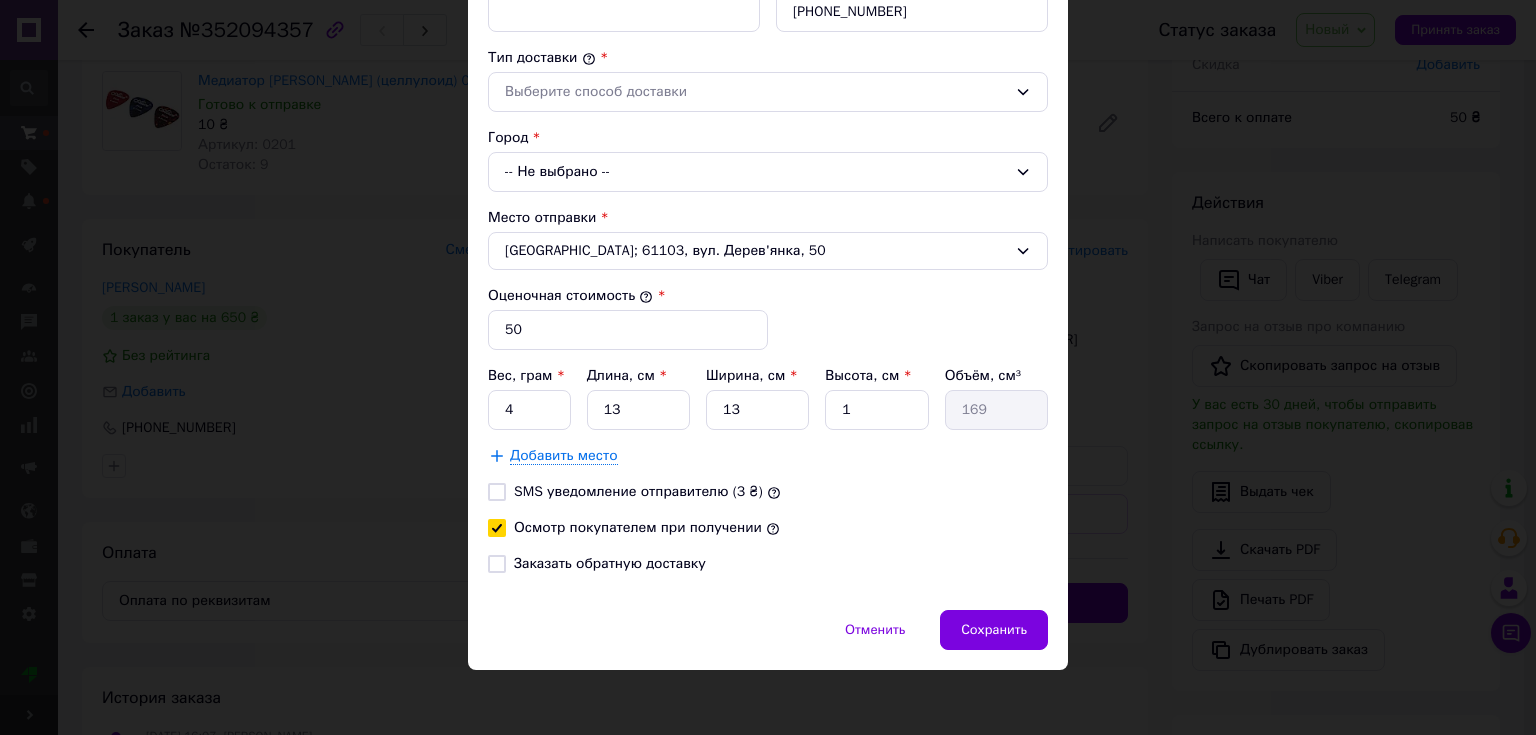 checkbox on "true" 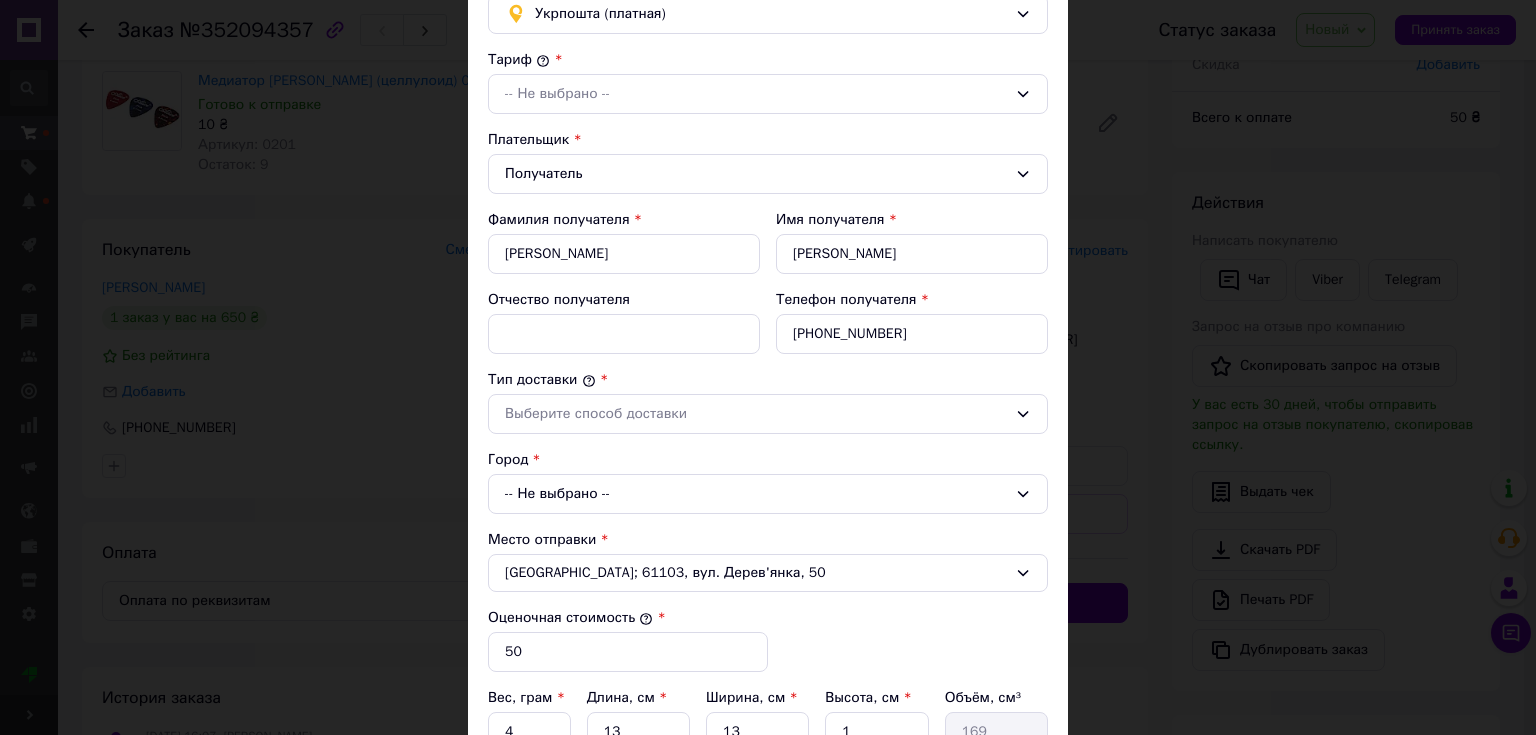 scroll, scrollTop: 103, scrollLeft: 0, axis: vertical 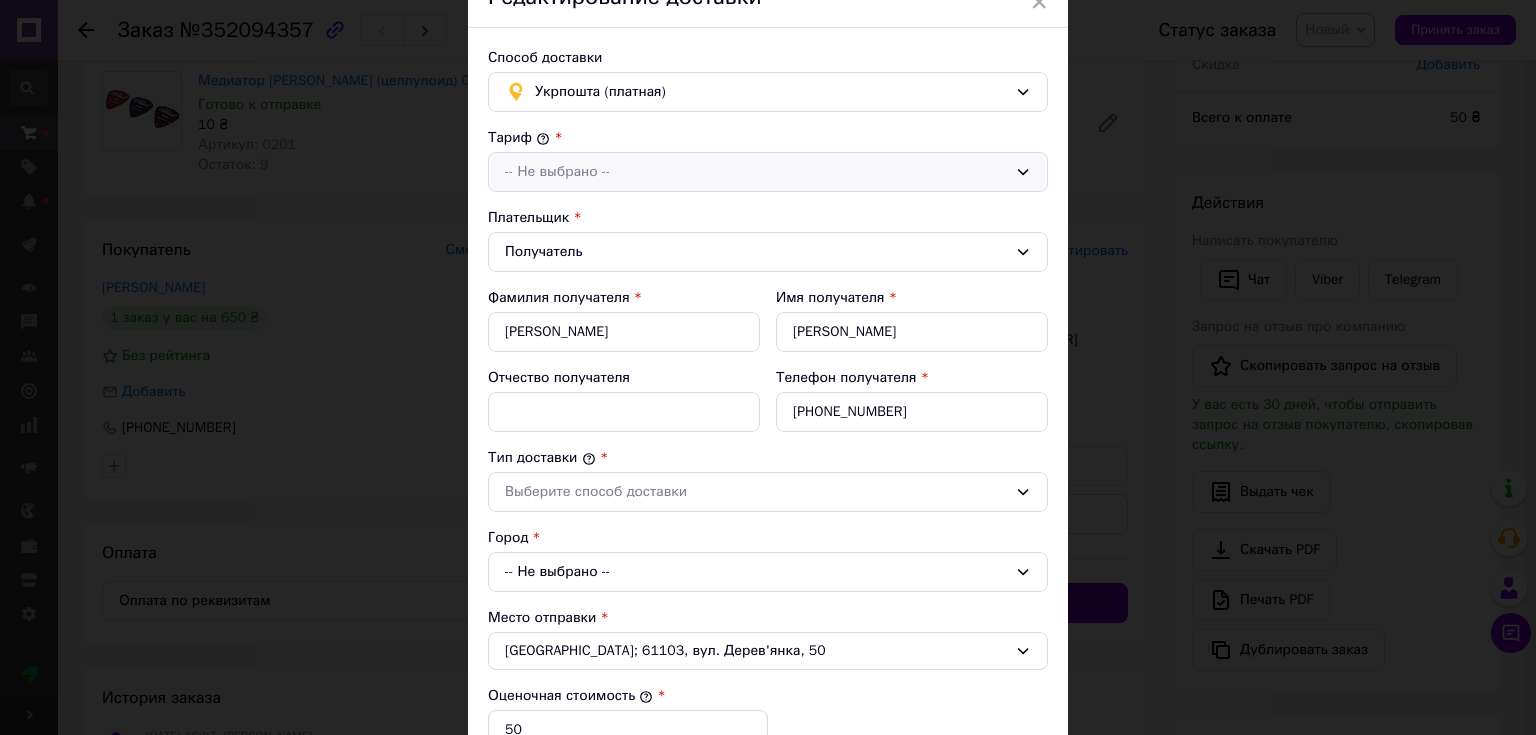 click on "-- Не выбрано --" at bounding box center [756, 172] 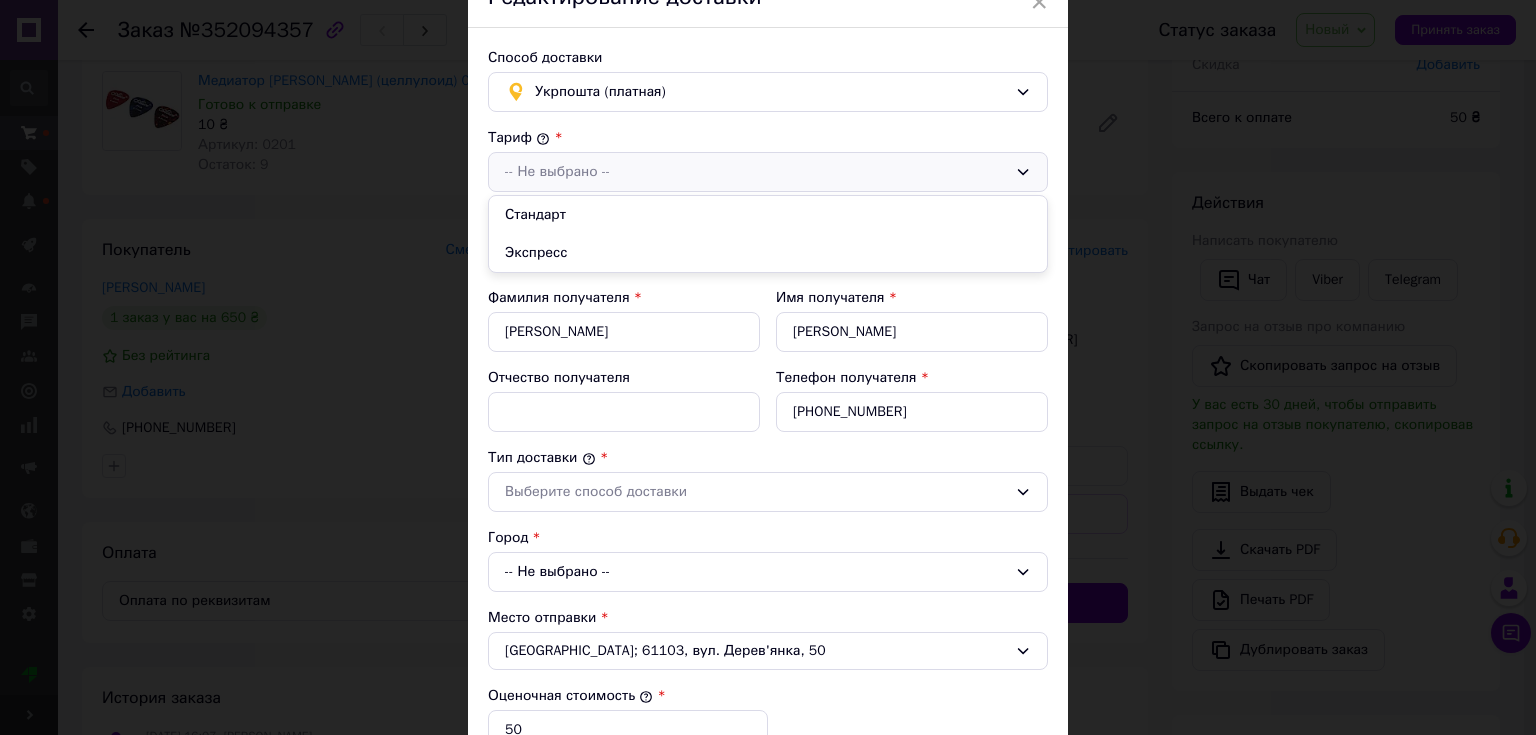 click on "Стандарт" at bounding box center [768, 215] 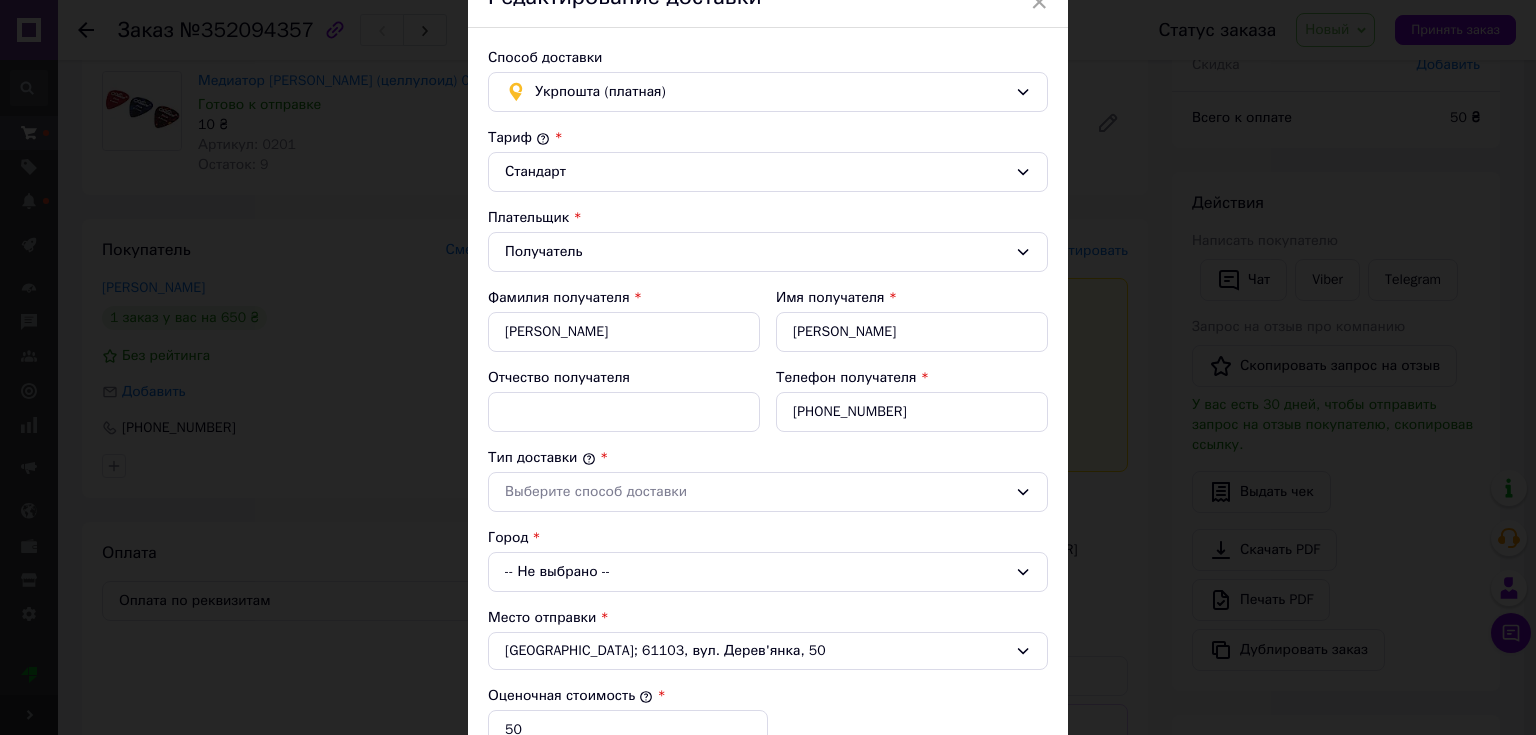 click on "Тип доставки     *" at bounding box center (768, 458) 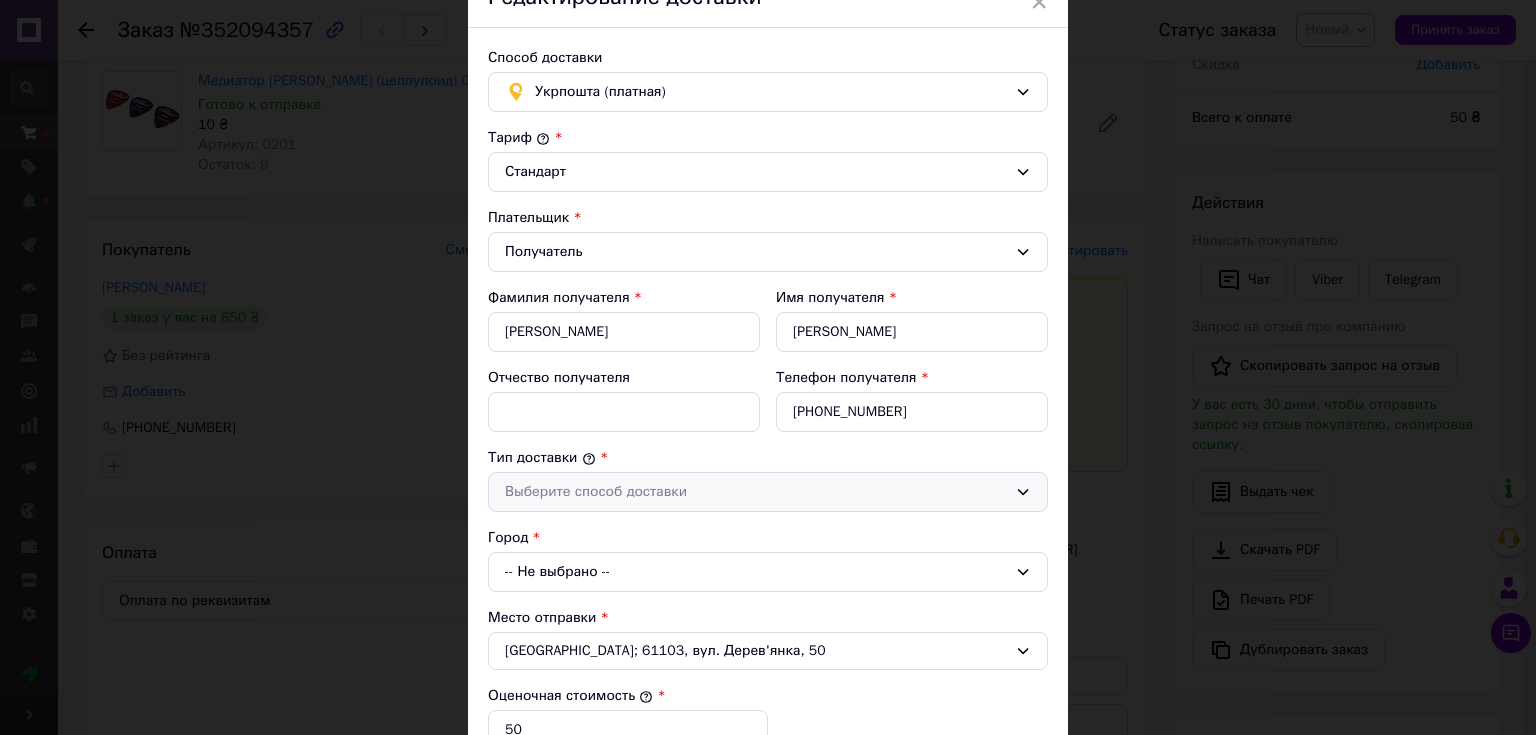 click on "Выберите способ доставки" at bounding box center (756, 492) 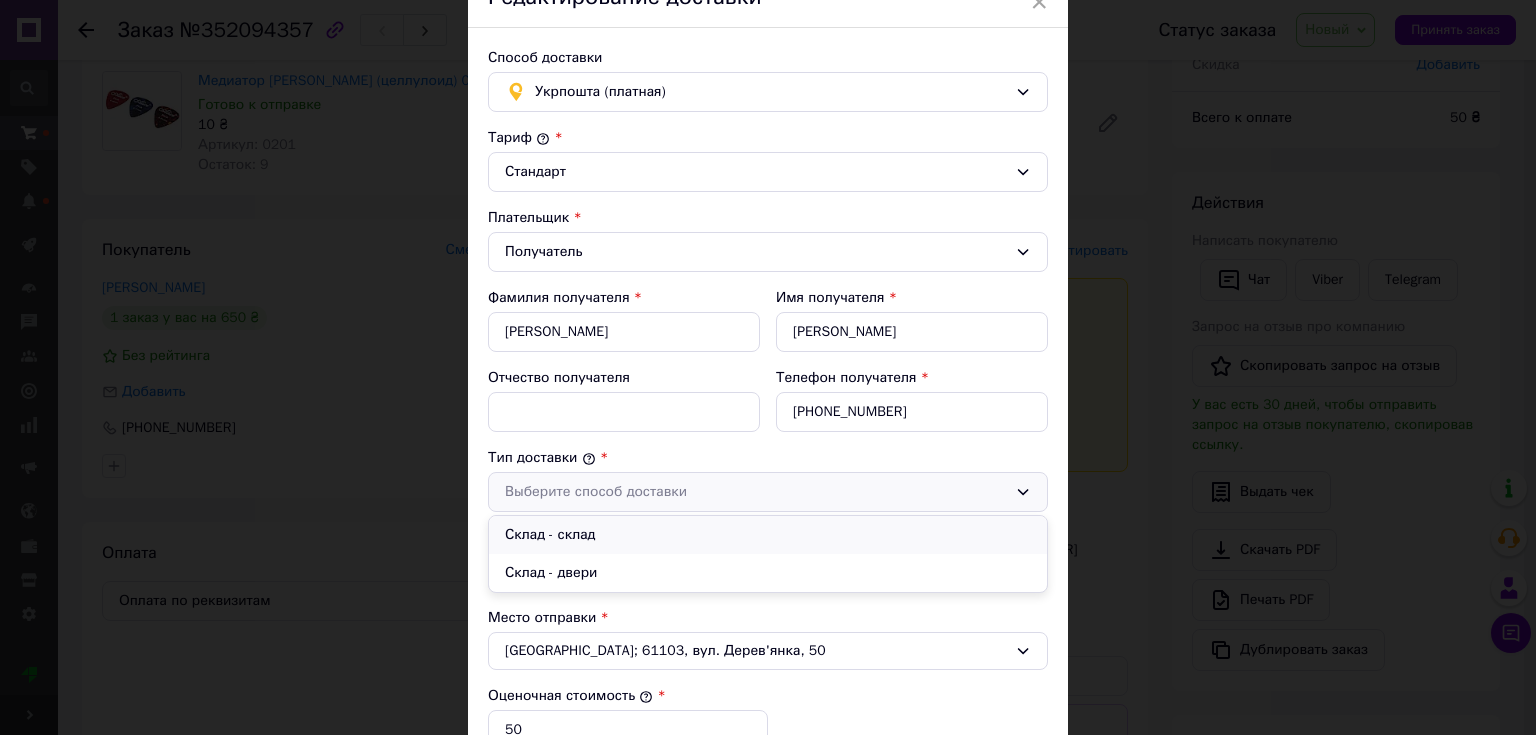 click on "Склад - склад" at bounding box center (768, 535) 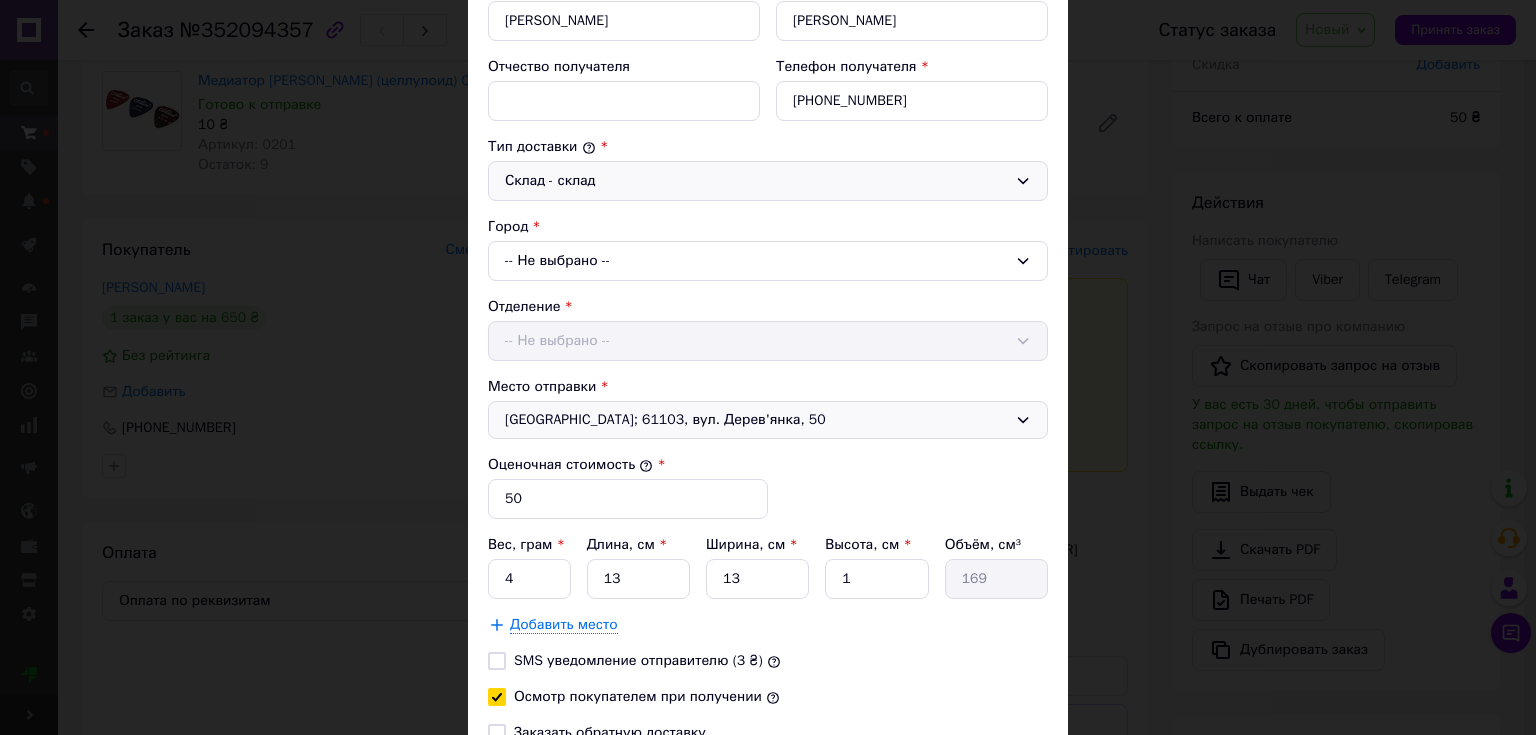 scroll, scrollTop: 423, scrollLeft: 0, axis: vertical 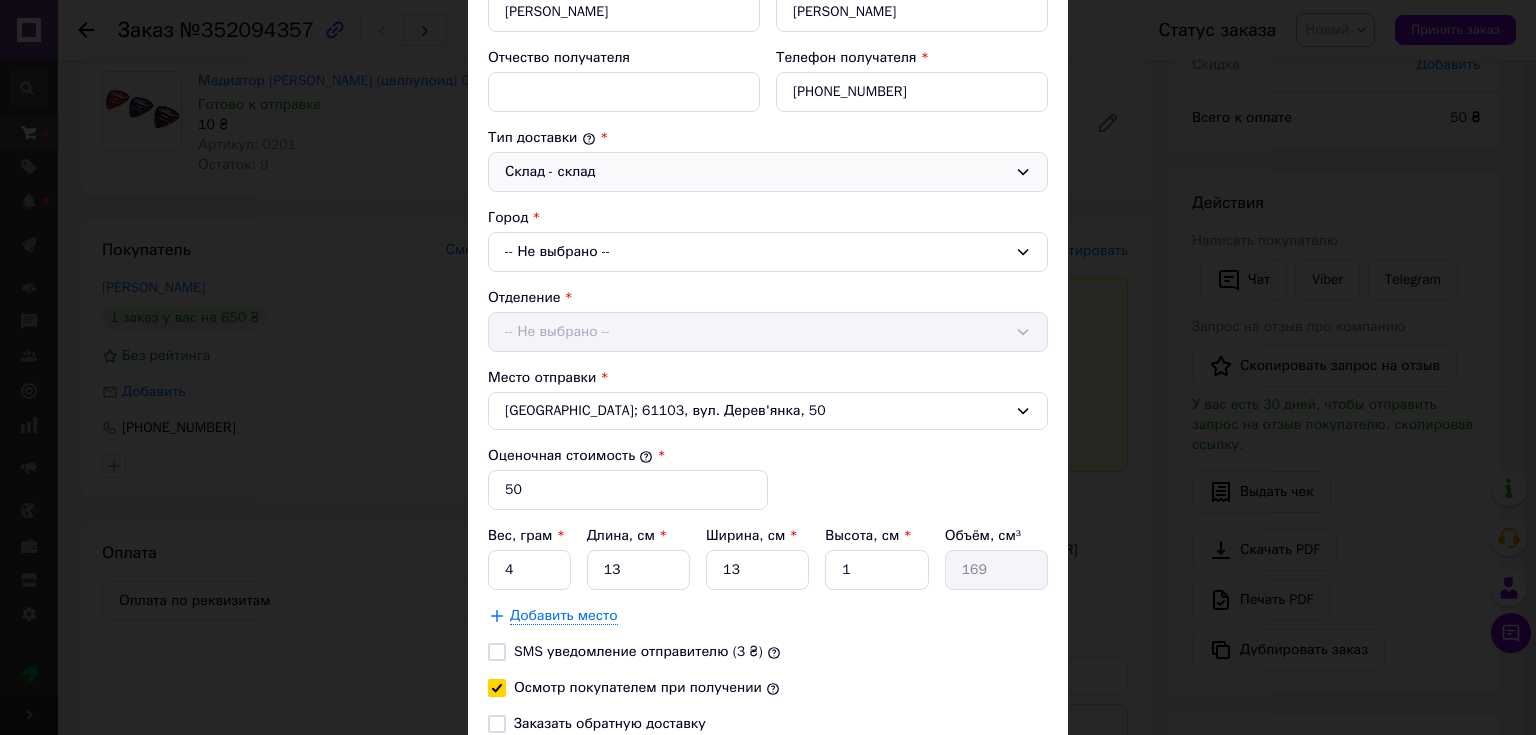click on "-- Не выбрано --" at bounding box center [768, 252] 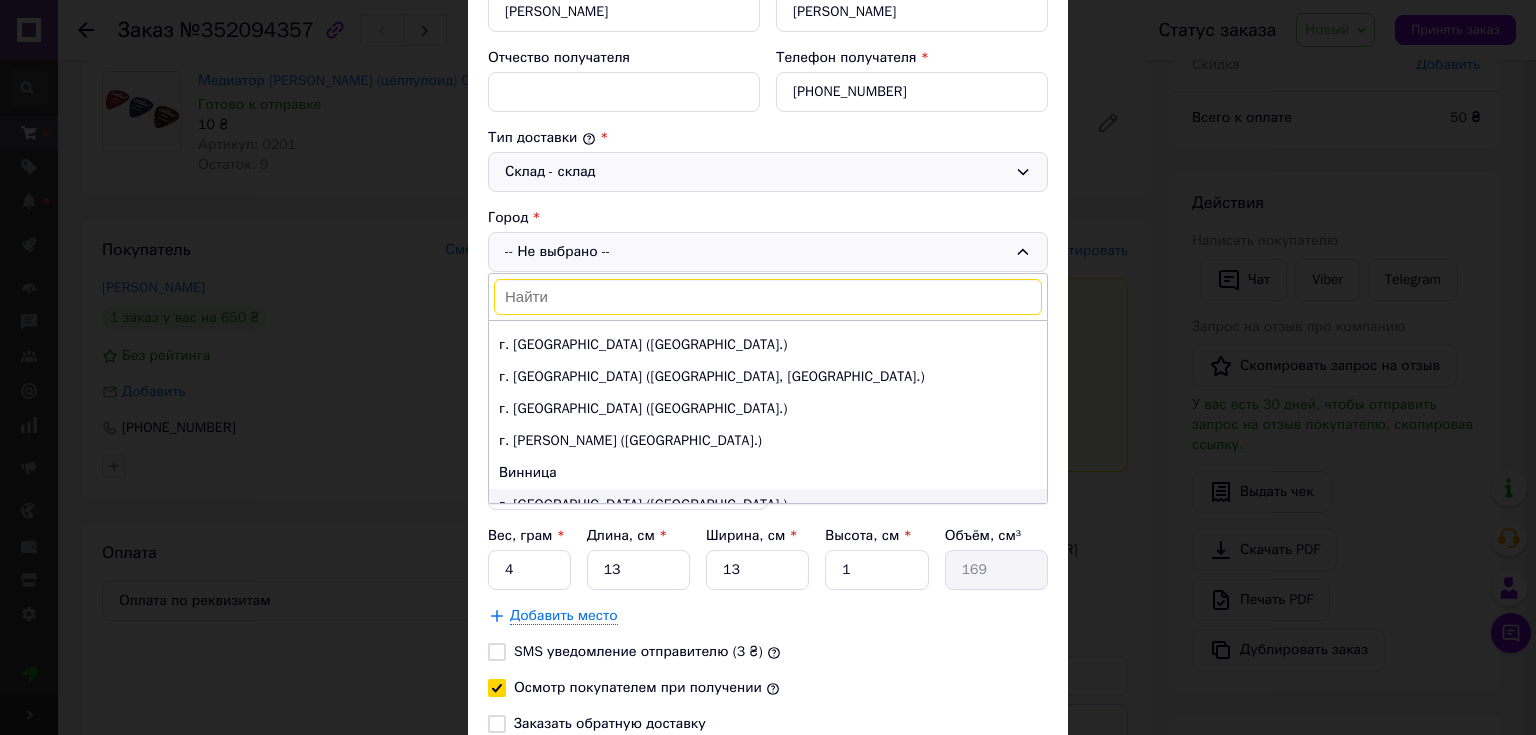 scroll, scrollTop: 0, scrollLeft: 0, axis: both 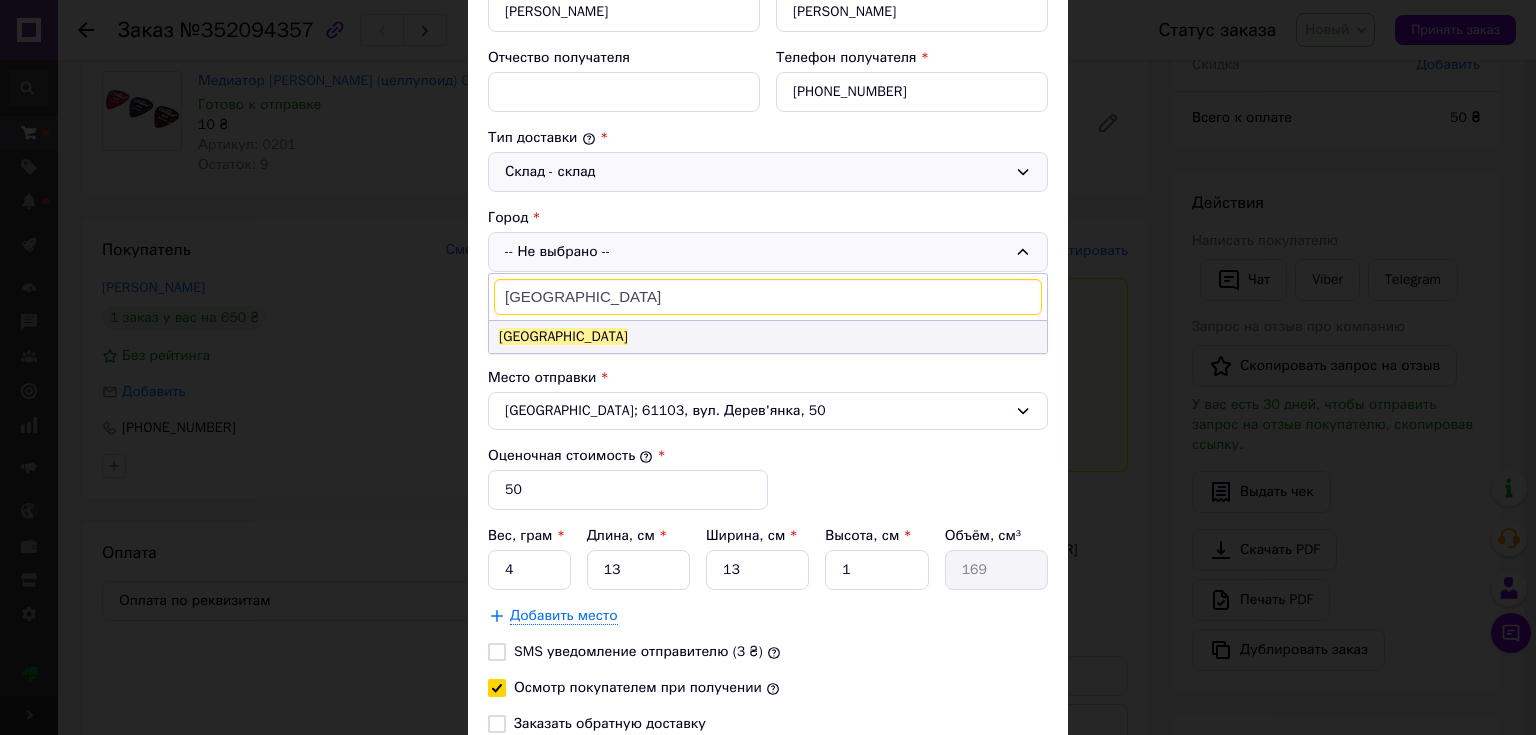 type on "[GEOGRAPHIC_DATA]" 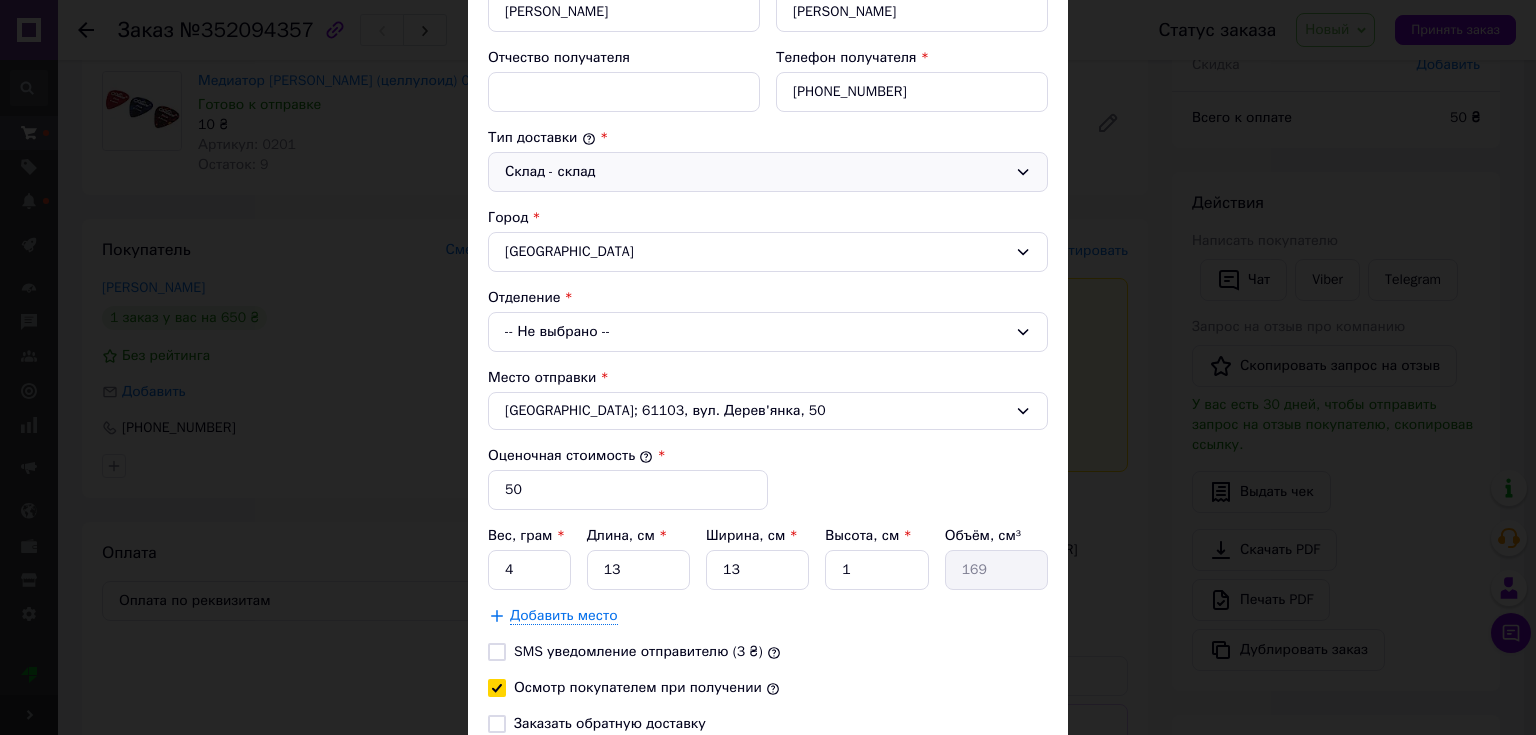 click on "-- Не выбрано --" at bounding box center [768, 332] 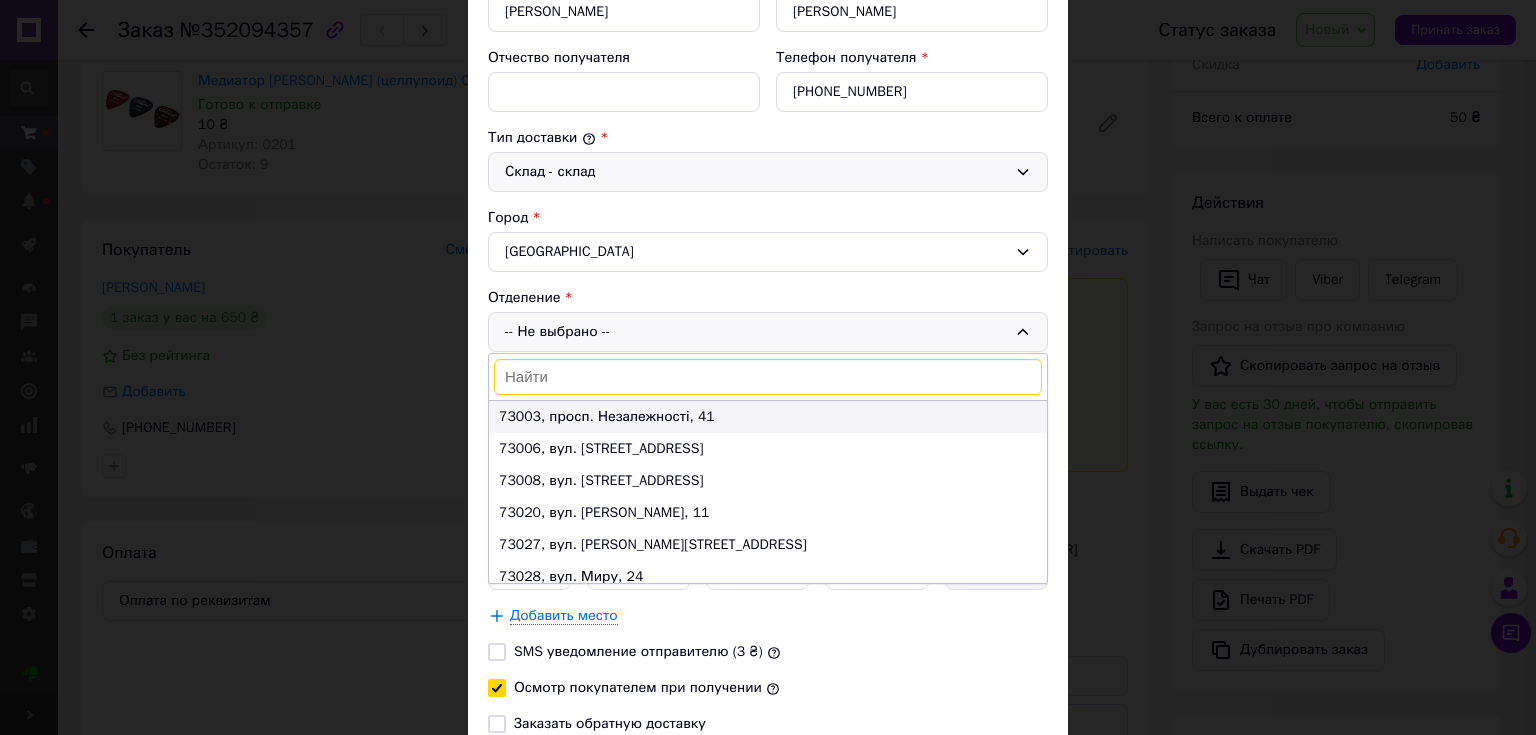 click on "73003, просп. Незалежності, 41" at bounding box center [768, 417] 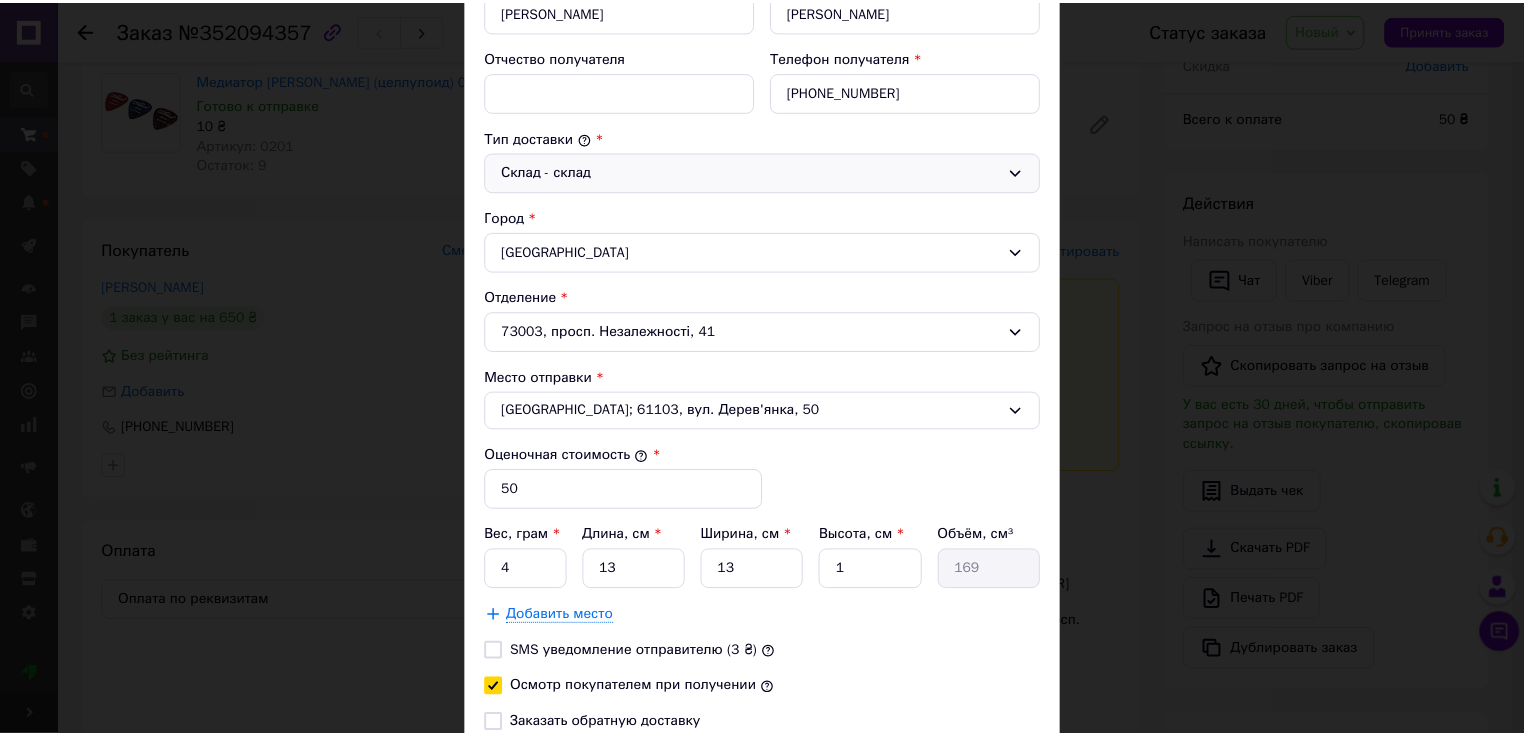 scroll, scrollTop: 583, scrollLeft: 0, axis: vertical 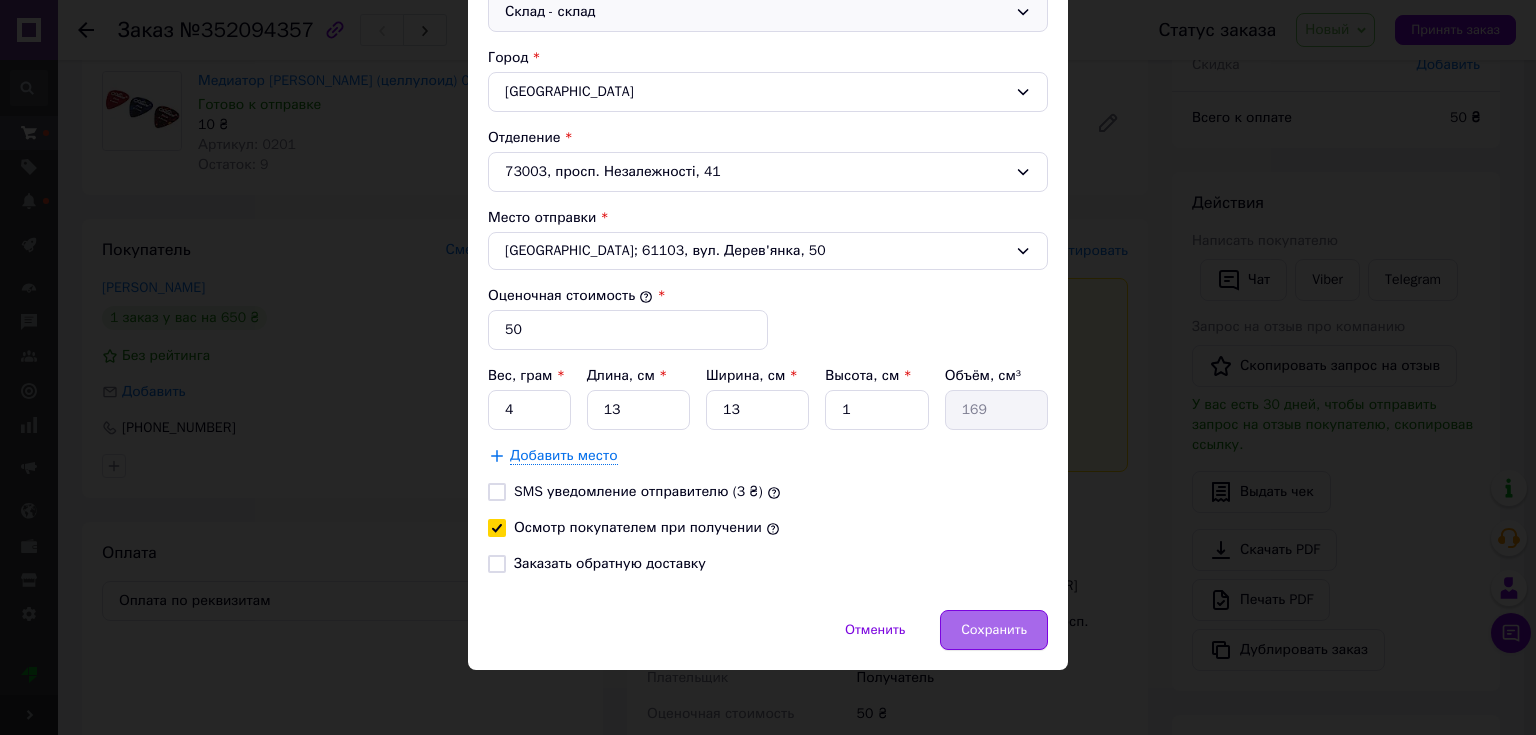 click on "Сохранить" at bounding box center [994, 630] 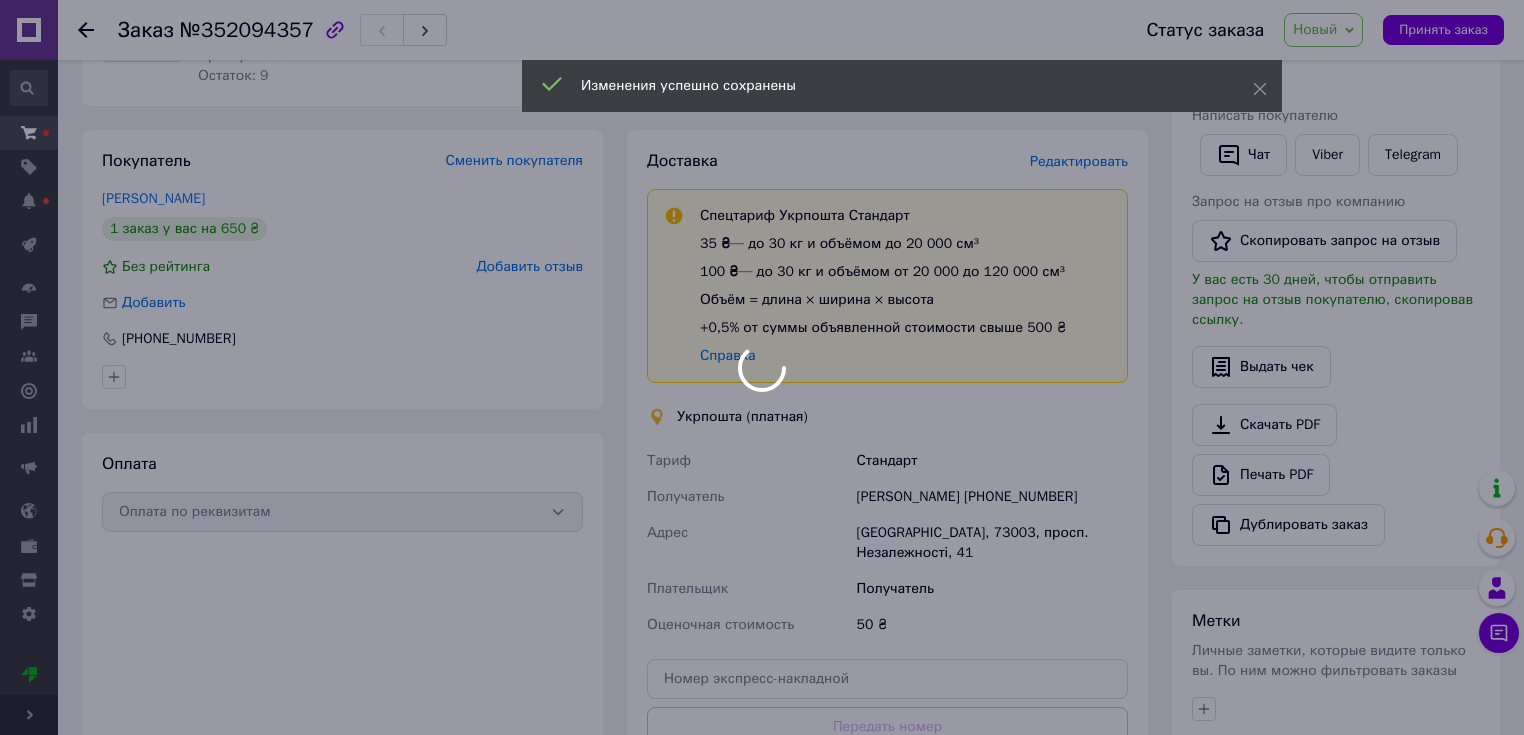 scroll, scrollTop: 560, scrollLeft: 0, axis: vertical 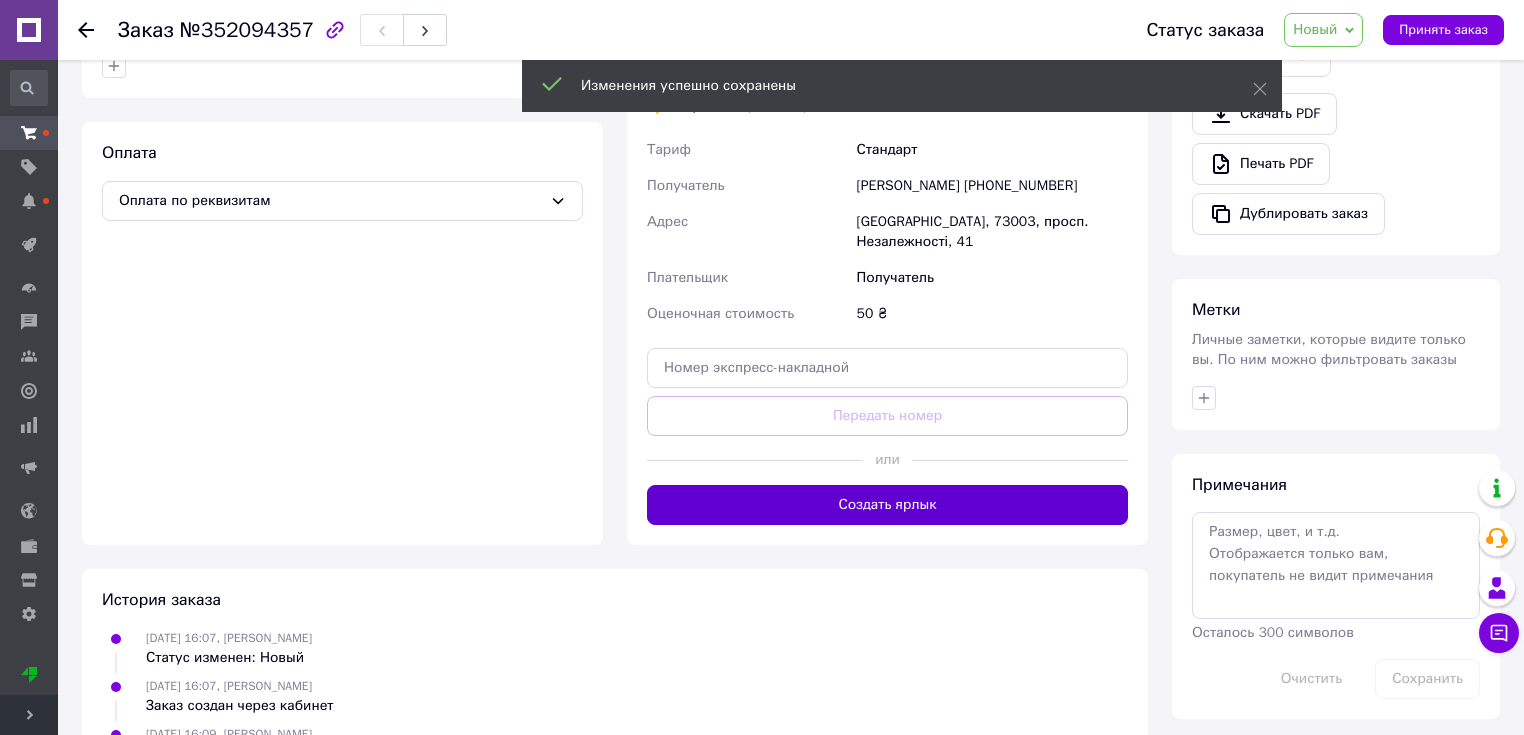 click on "Создать ярлык" at bounding box center (887, 505) 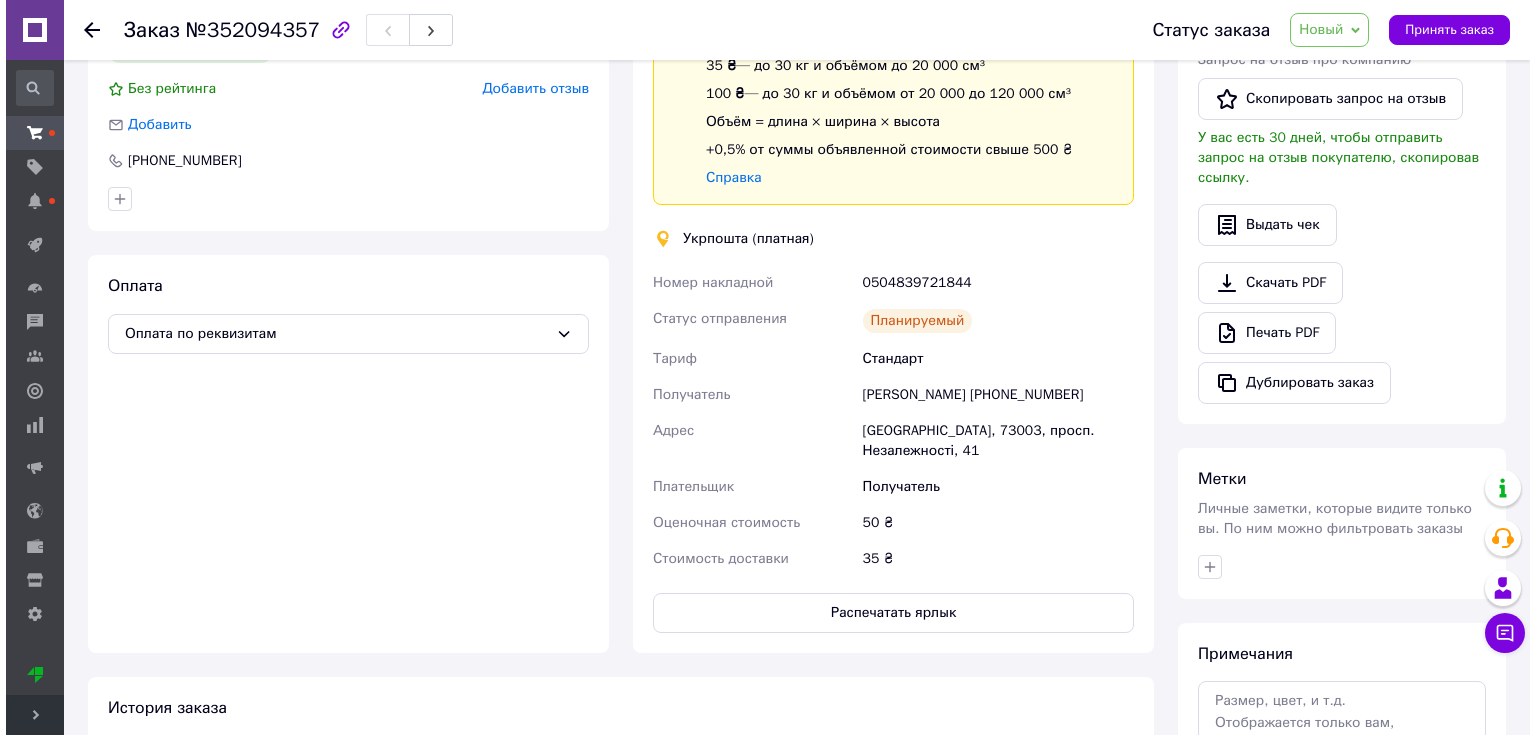 scroll, scrollTop: 240, scrollLeft: 0, axis: vertical 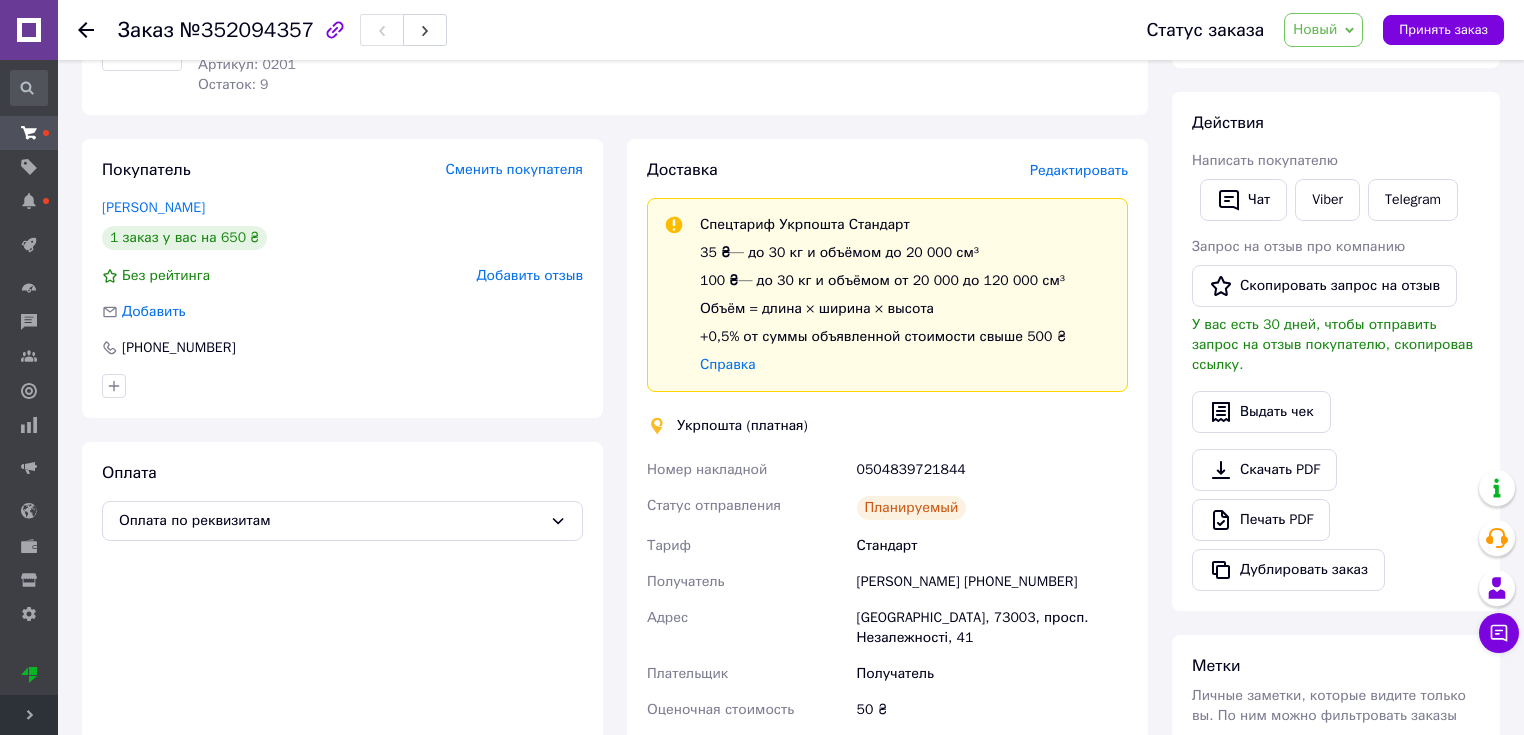 click on "Редактировать" at bounding box center (1079, 170) 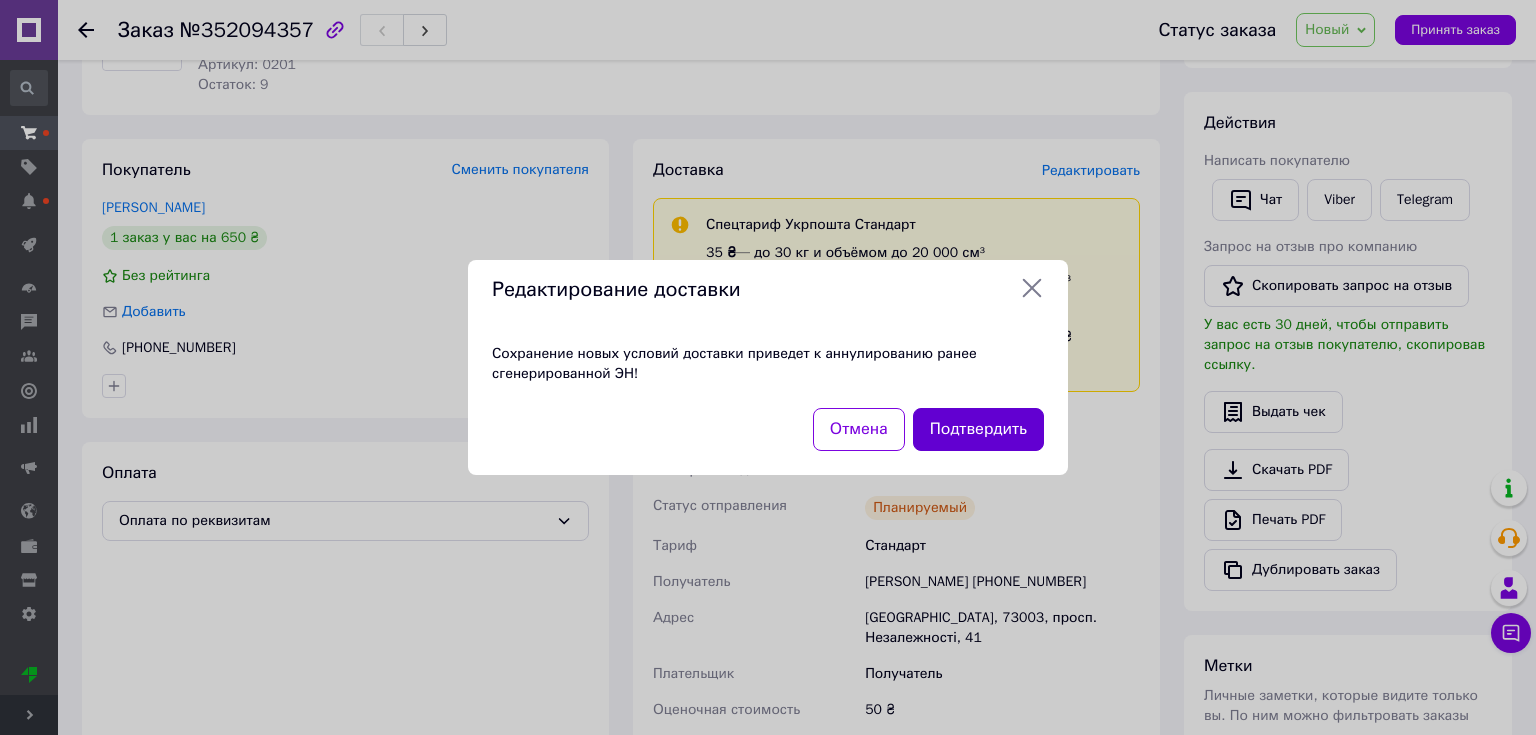 click on "Подтвердить" at bounding box center [978, 429] 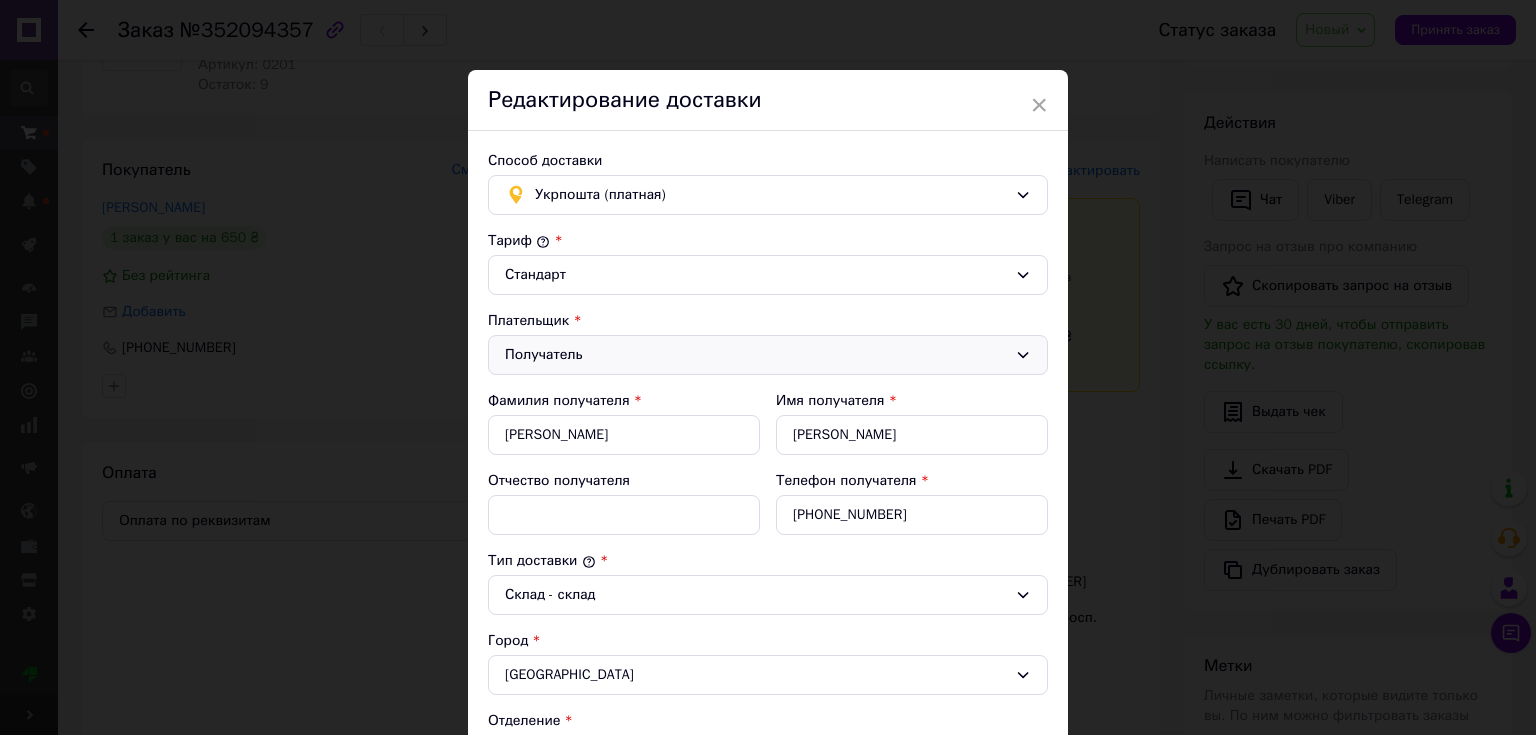 click on "Получатель" at bounding box center [756, 355] 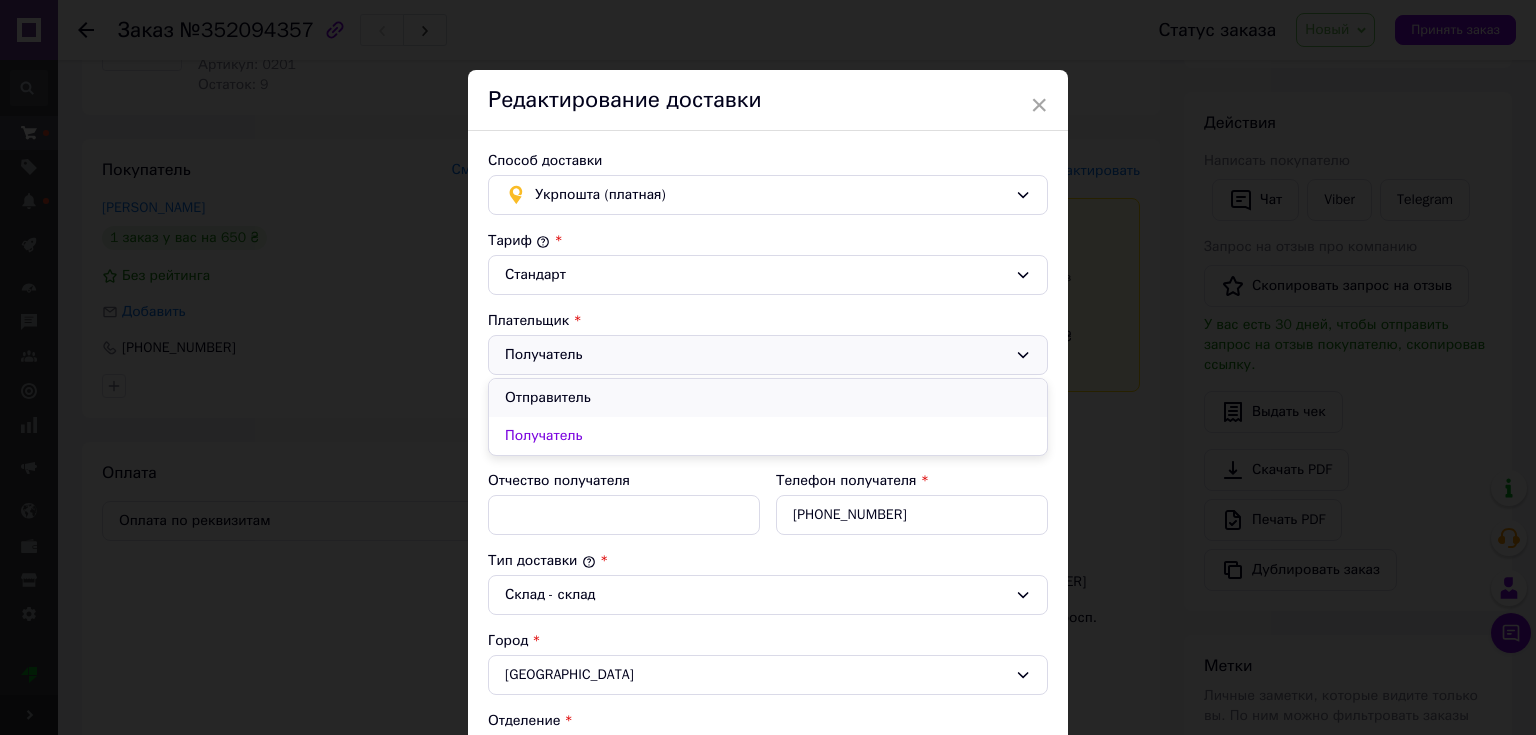 click on "Отправитель" at bounding box center [768, 398] 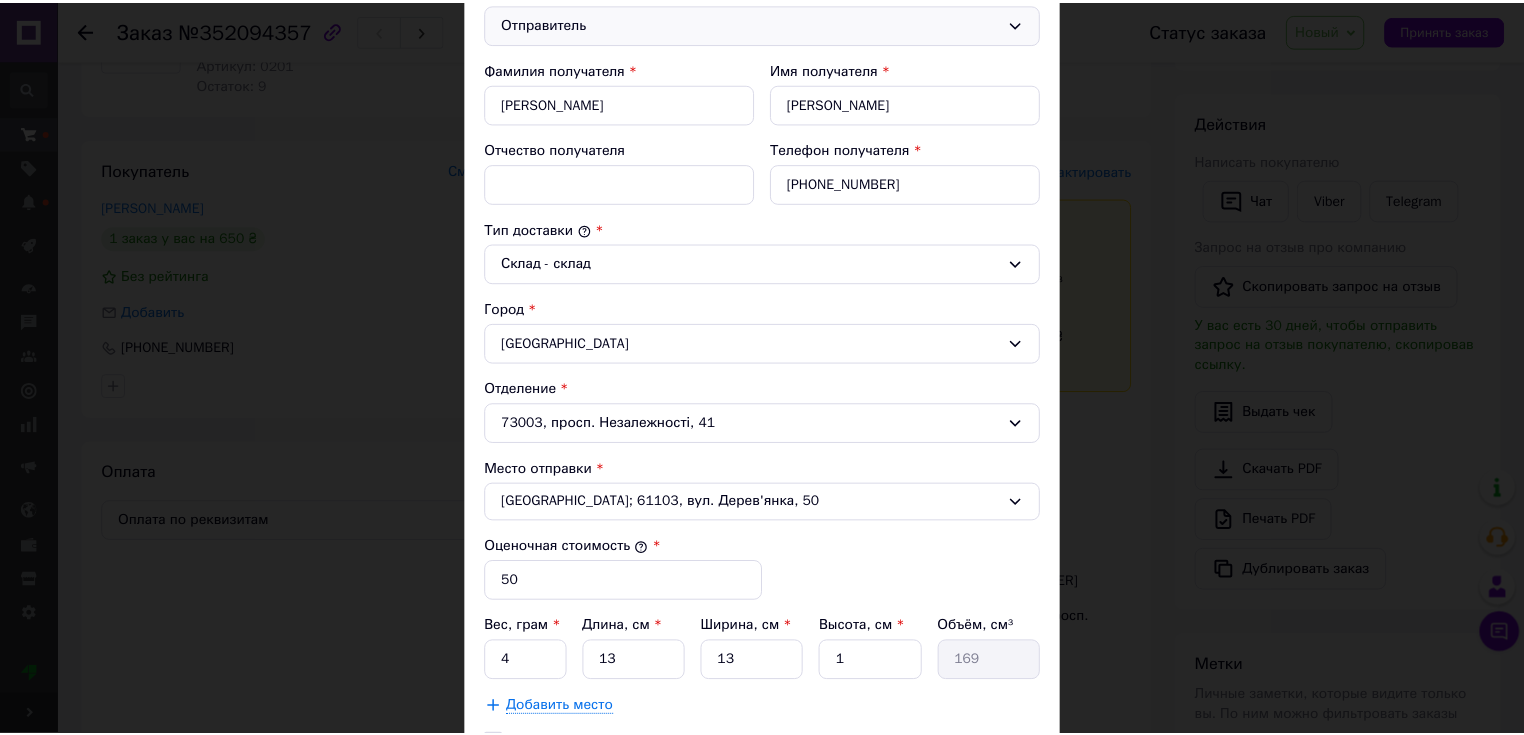 scroll, scrollTop: 583, scrollLeft: 0, axis: vertical 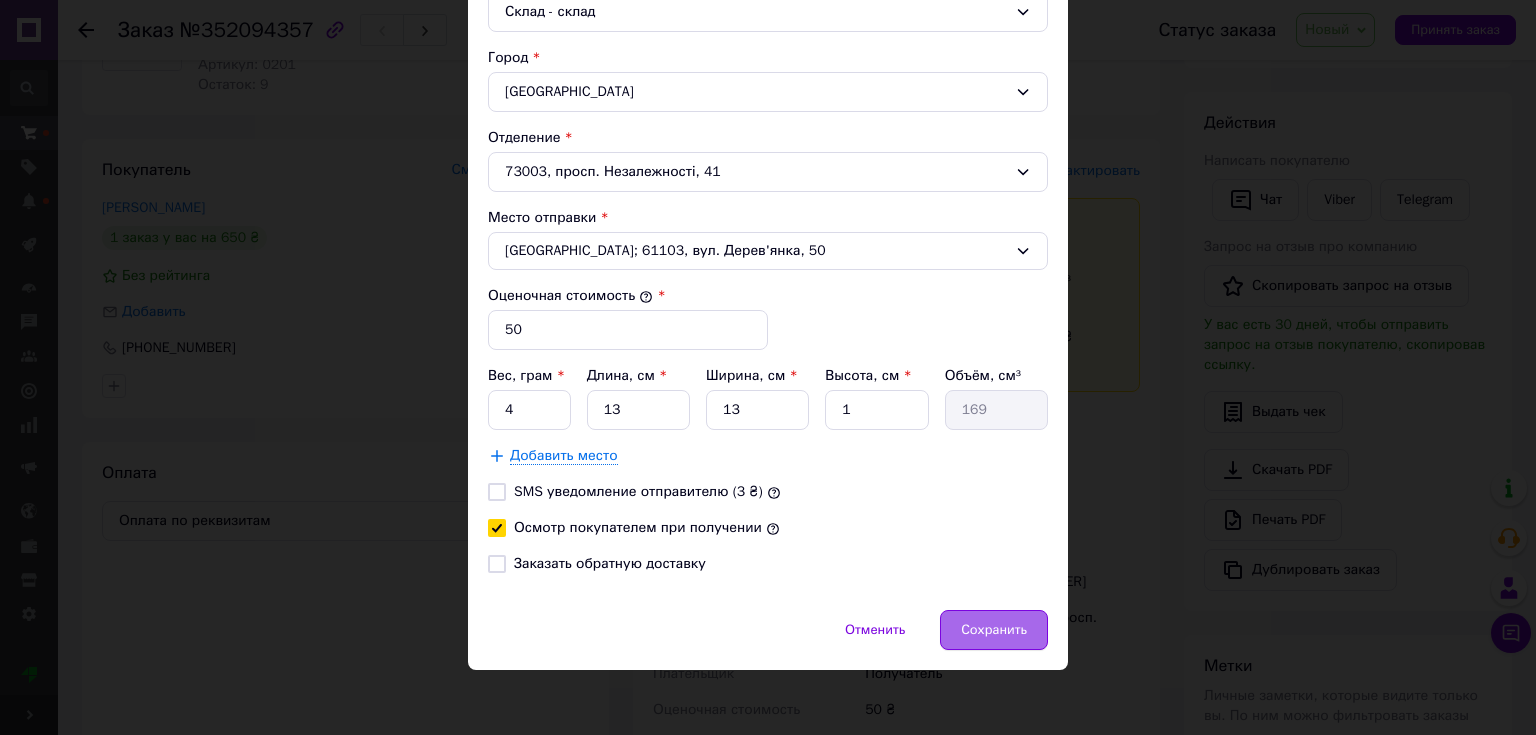 click on "Сохранить" at bounding box center [994, 630] 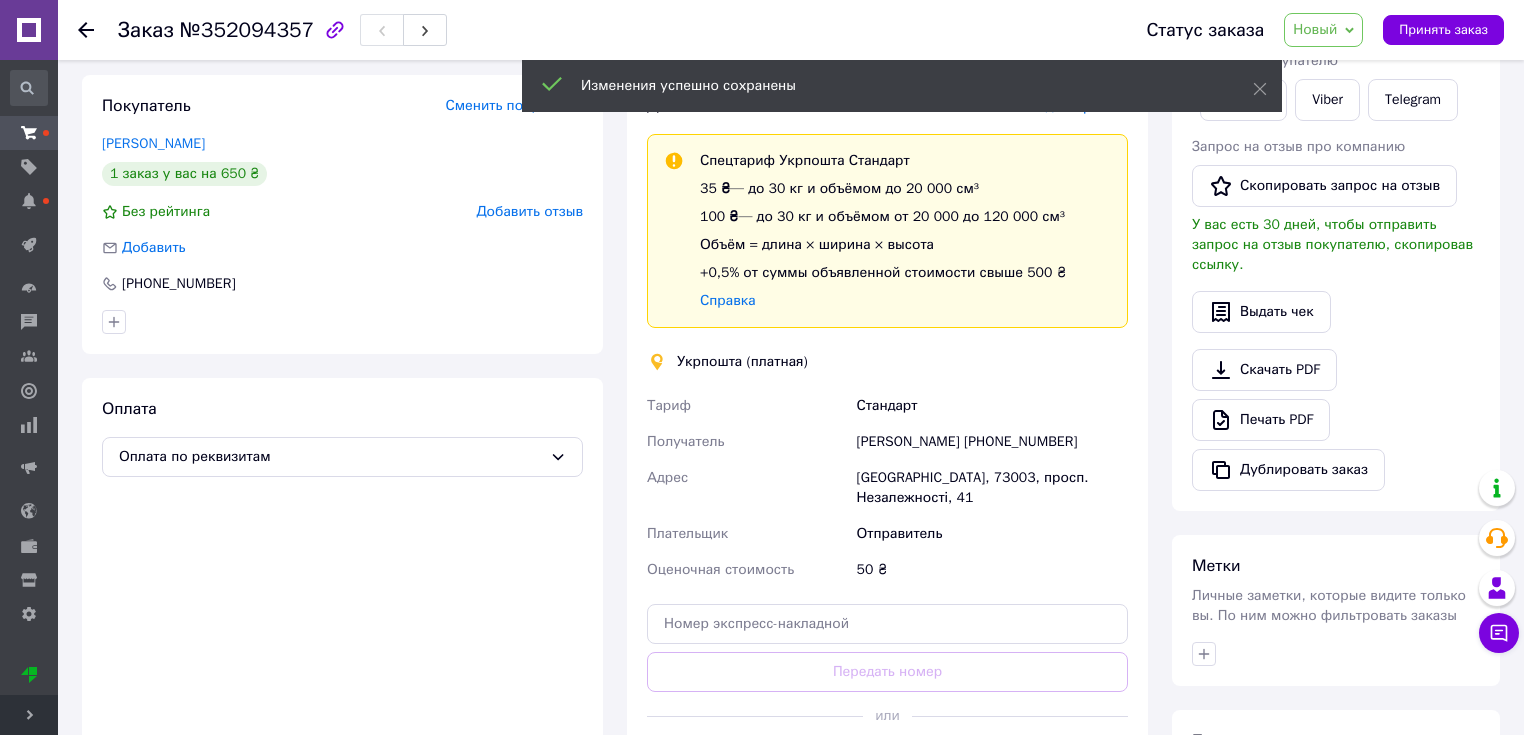 scroll, scrollTop: 480, scrollLeft: 0, axis: vertical 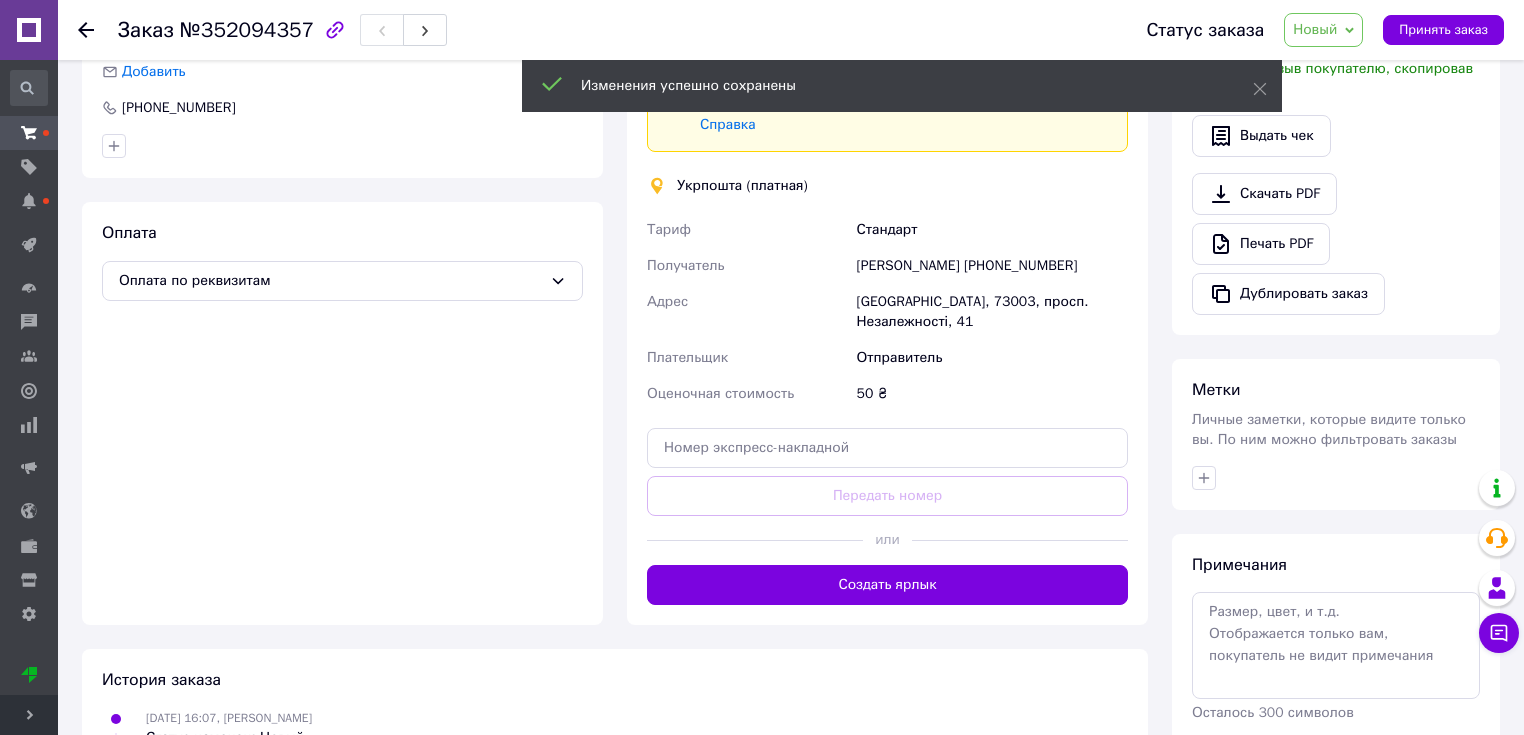 click on "Создать ярлык" at bounding box center (887, 585) 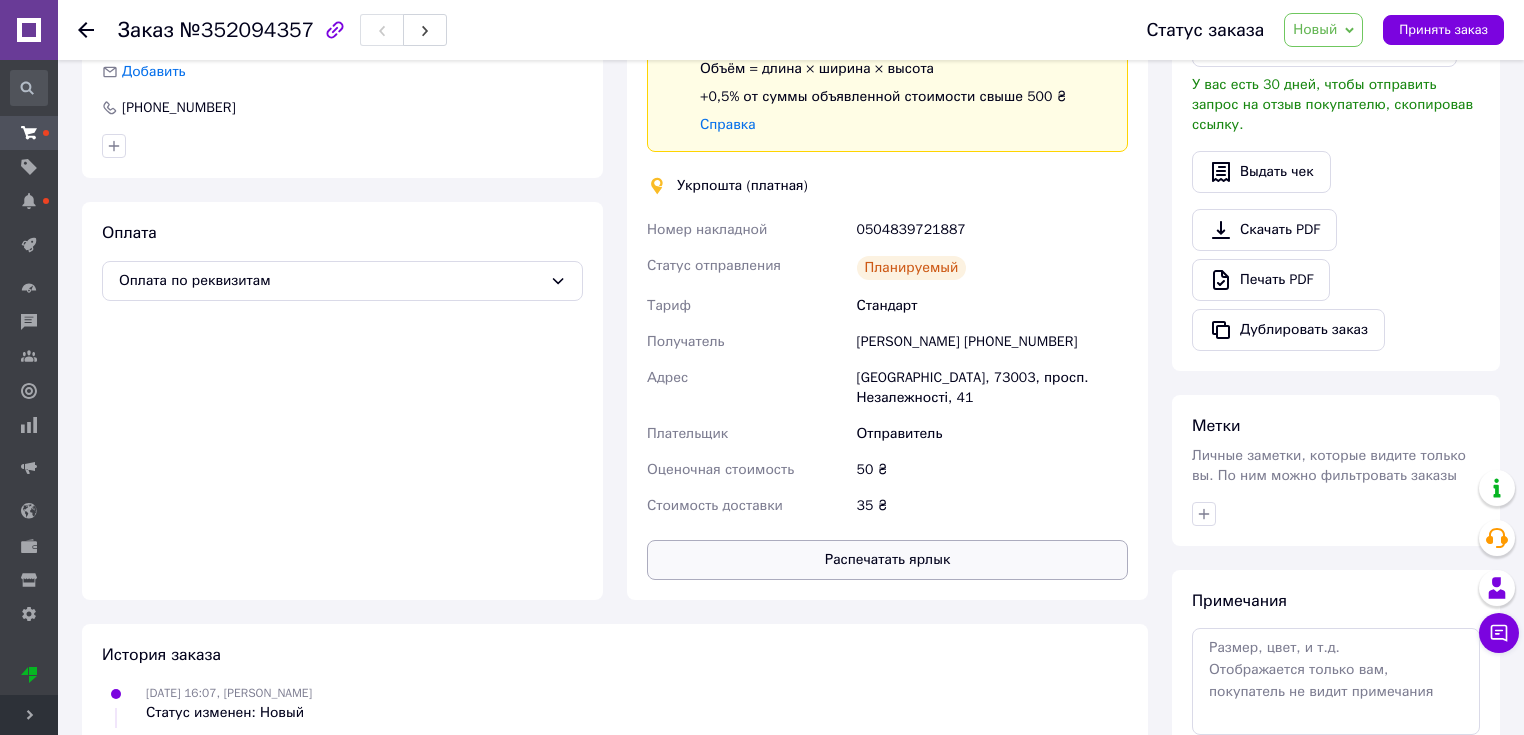 click on "Распечатать ярлык" at bounding box center [887, 560] 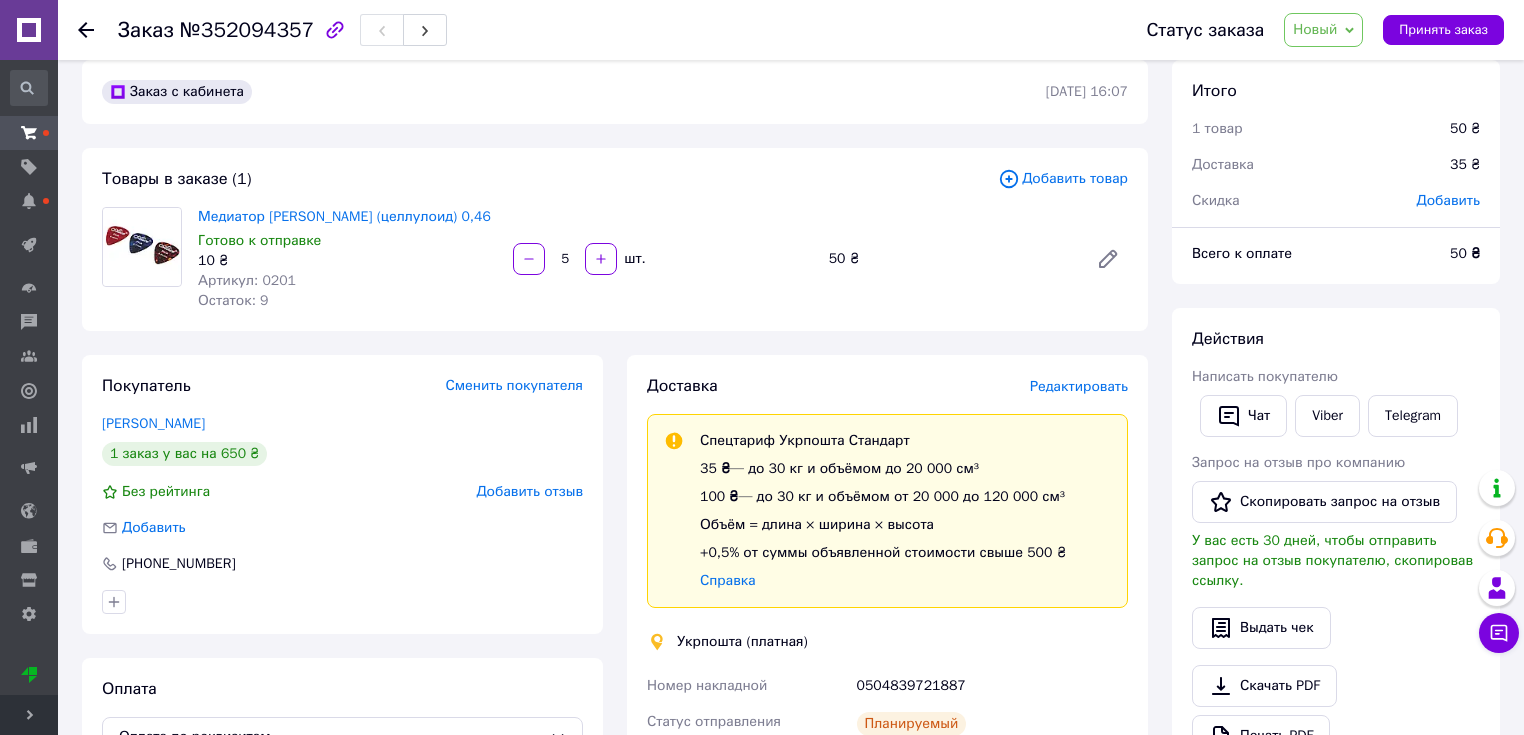scroll, scrollTop: 0, scrollLeft: 0, axis: both 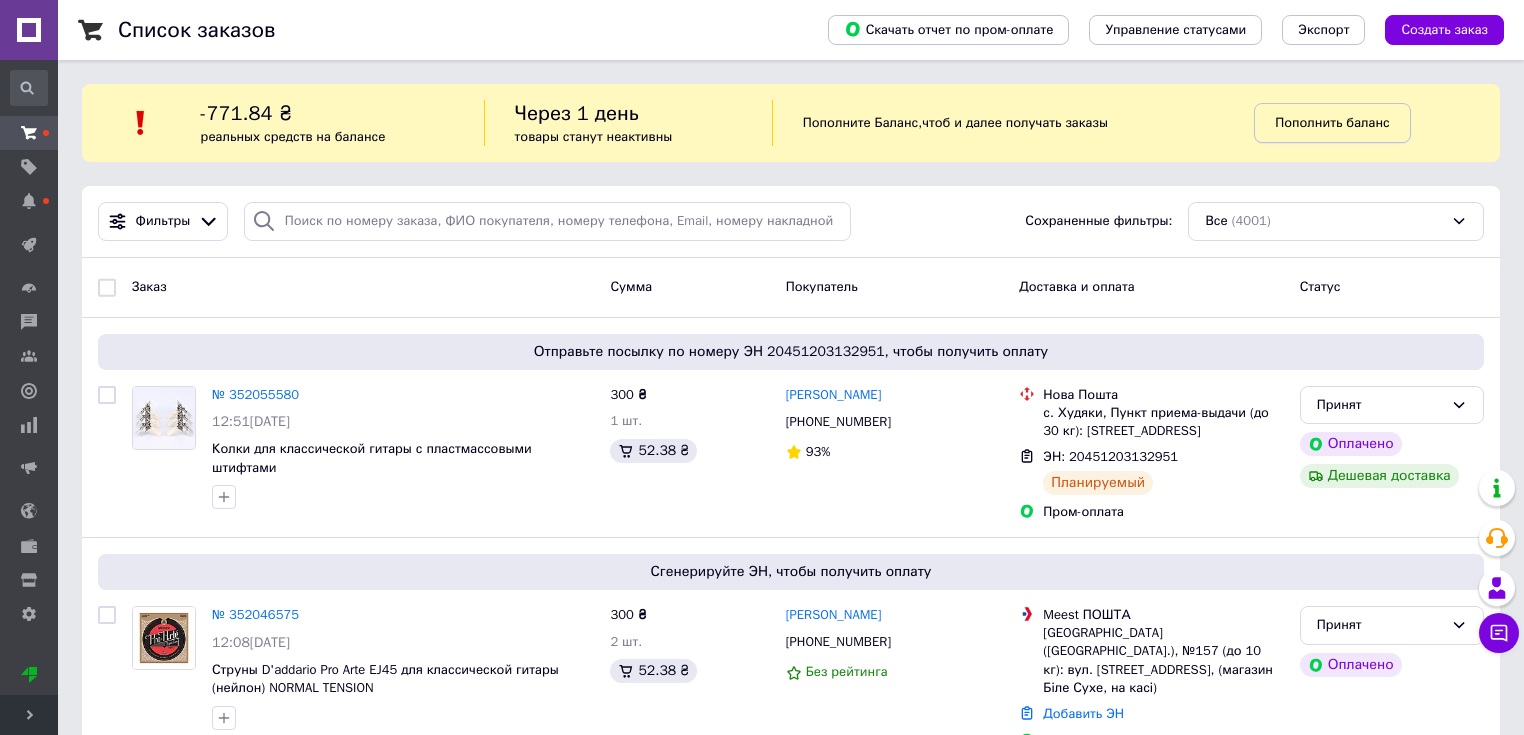 click on "Пополнить баланс" at bounding box center (1332, 123) 